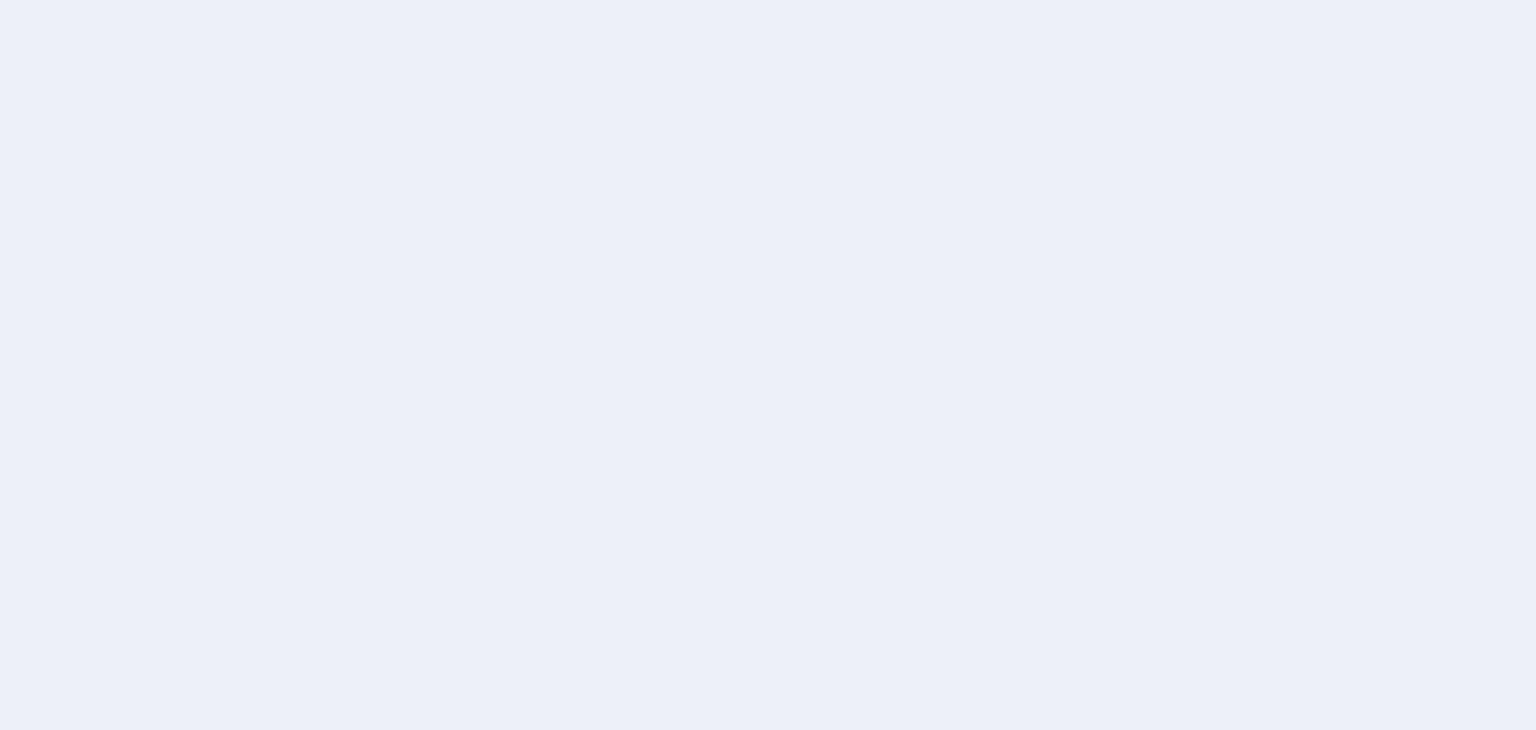 scroll, scrollTop: 0, scrollLeft: 0, axis: both 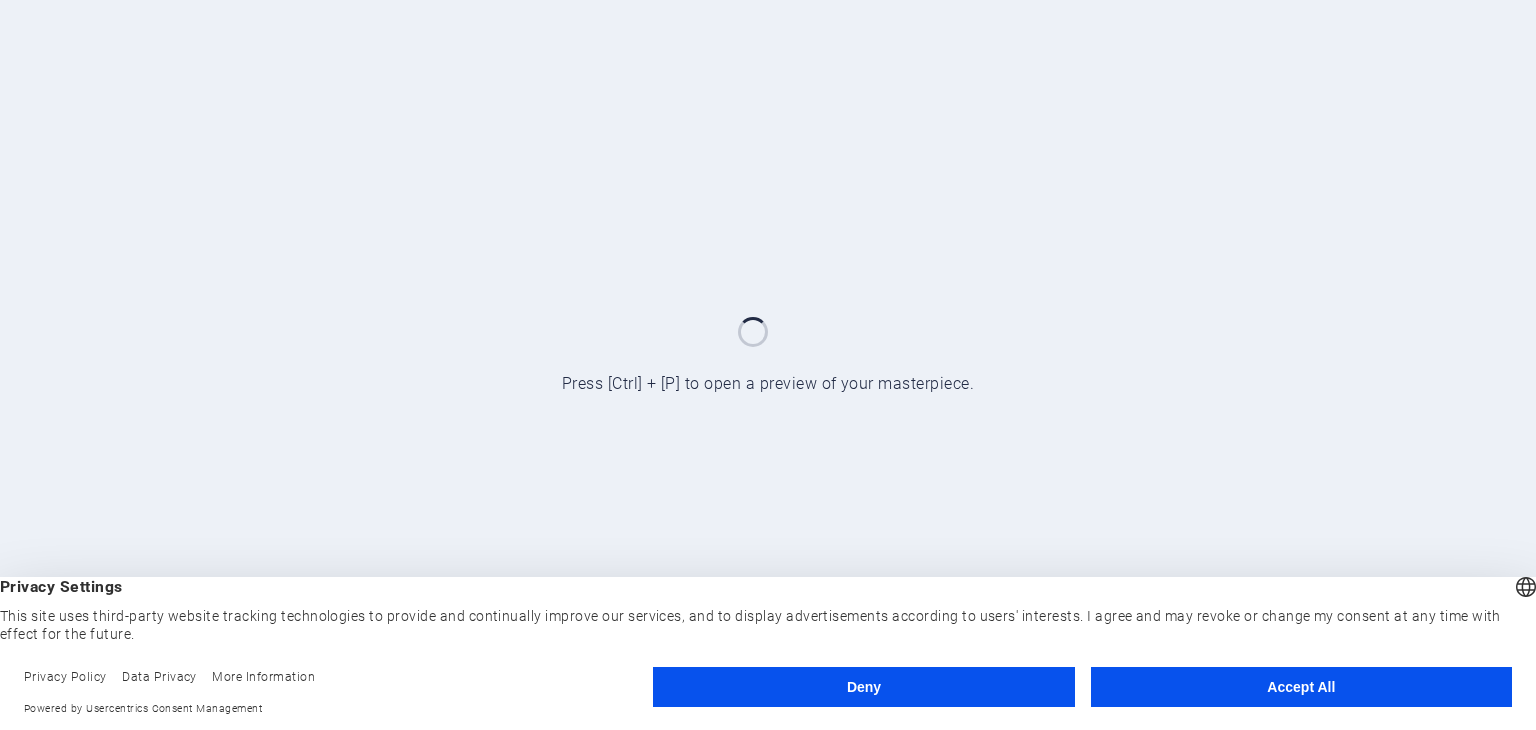 click on "Accept All" at bounding box center [1301, 687] 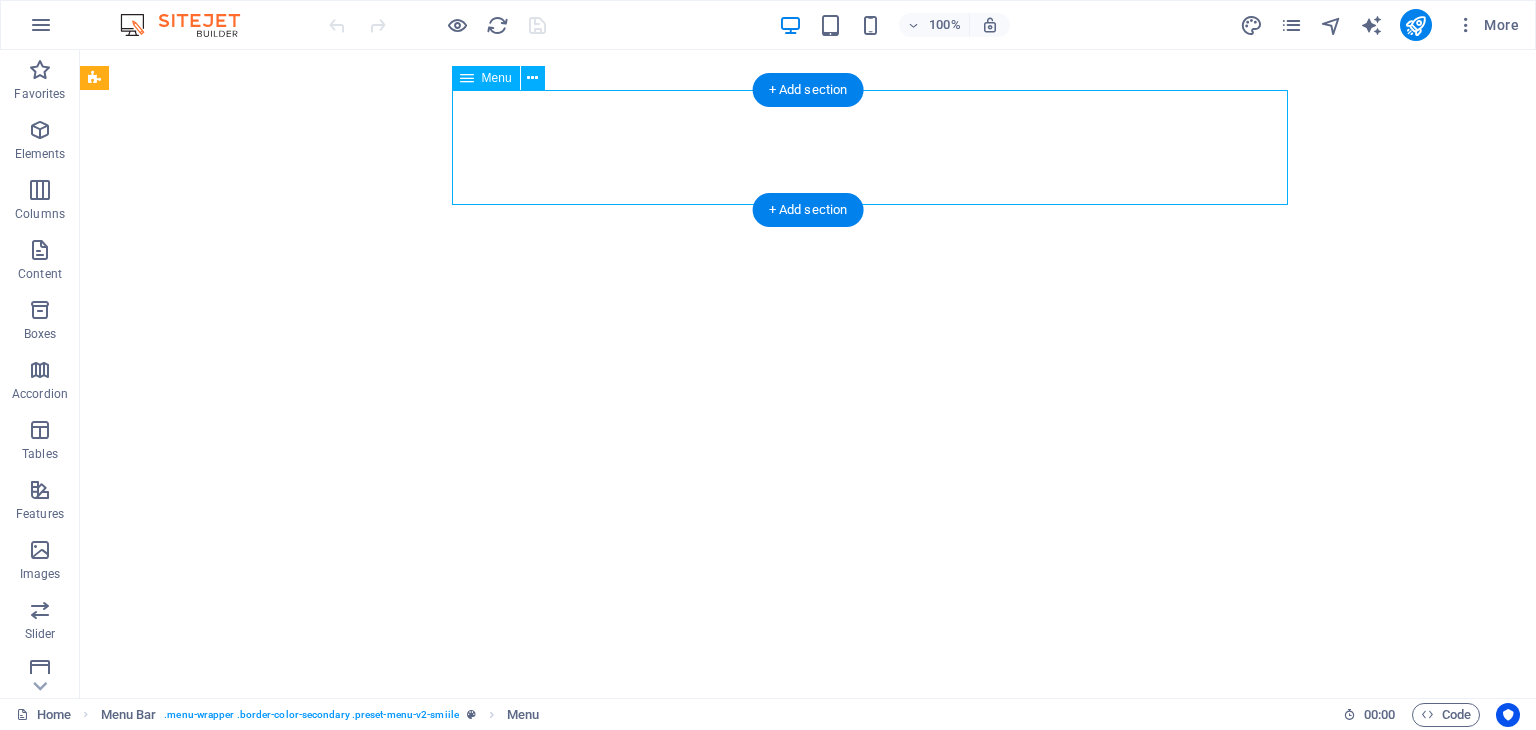 select on "4" 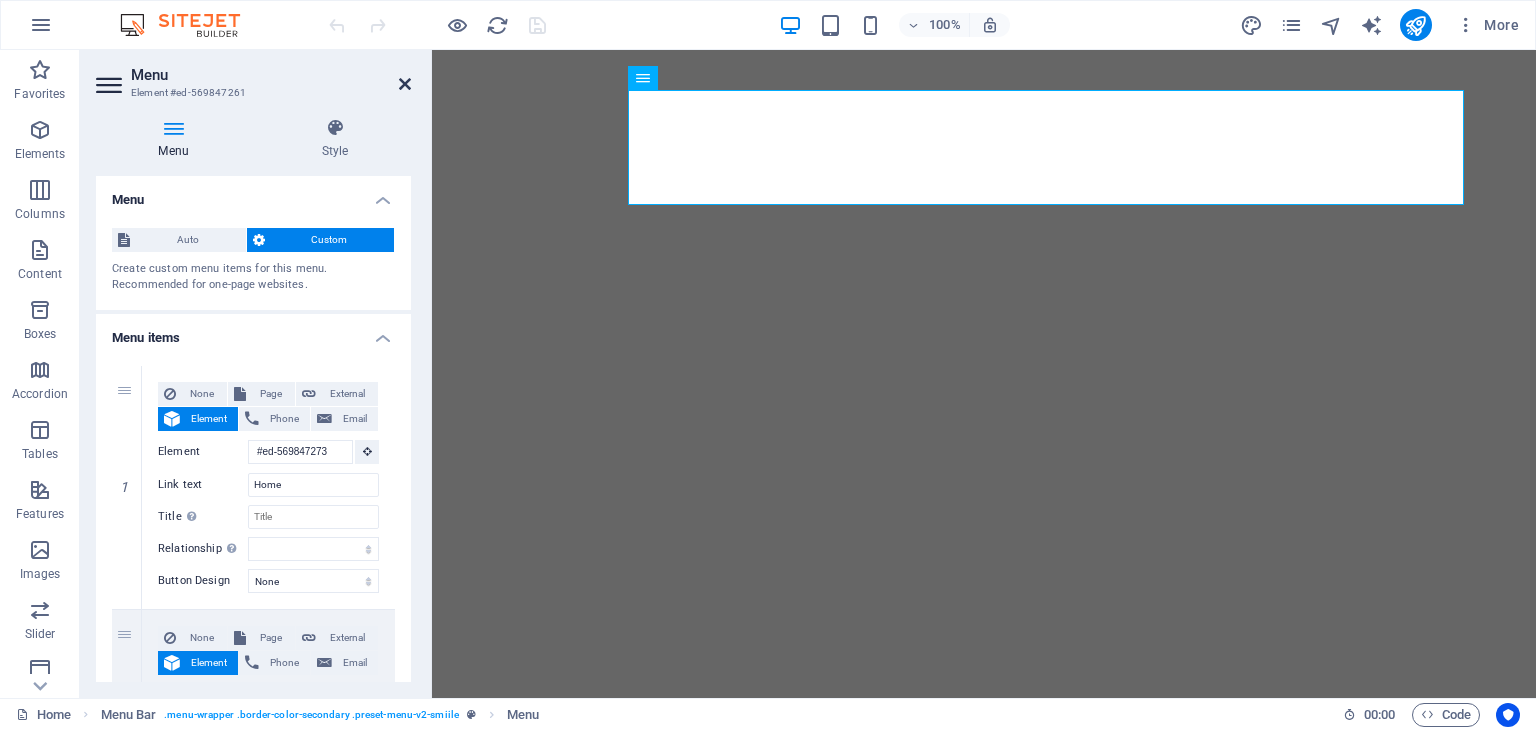 click at bounding box center (405, 84) 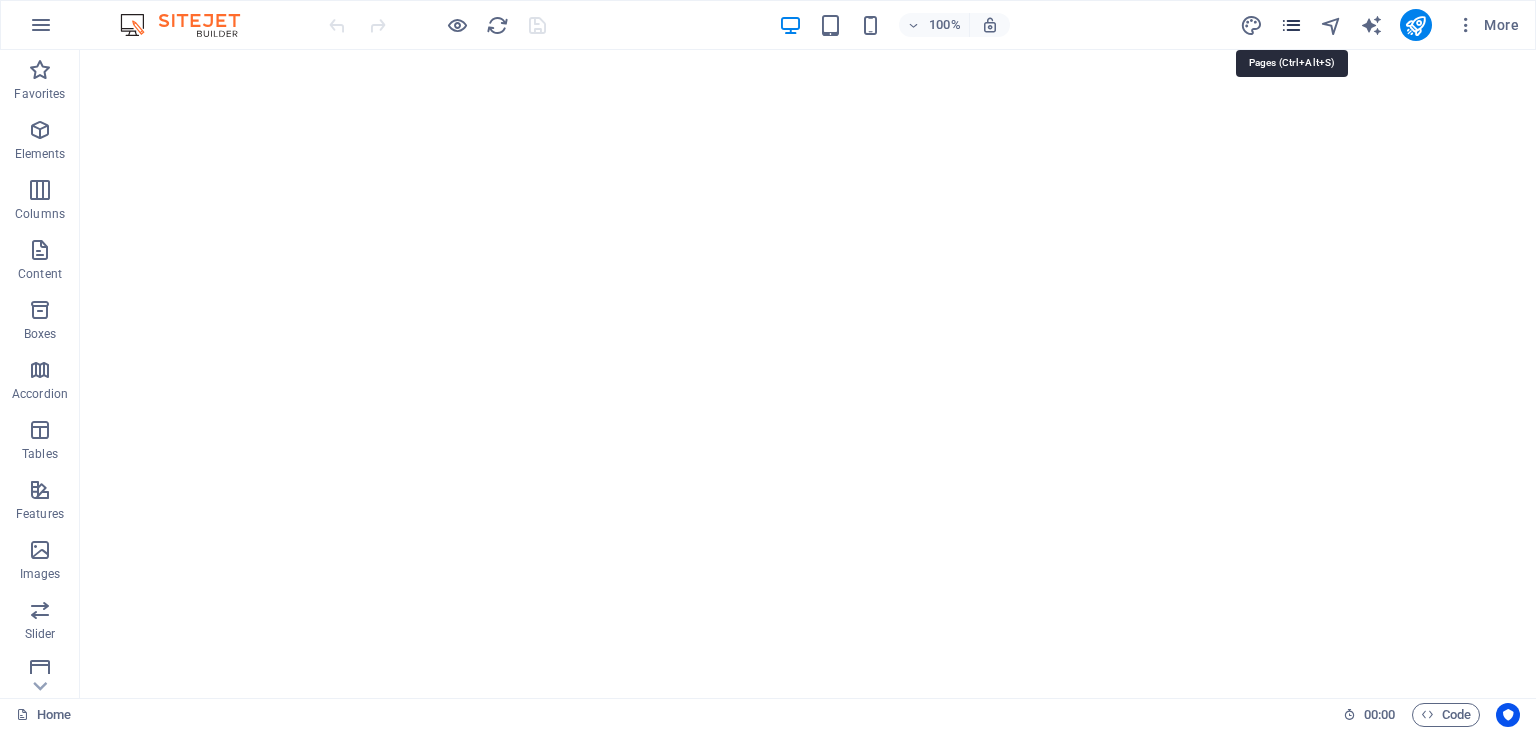 click at bounding box center (1291, 25) 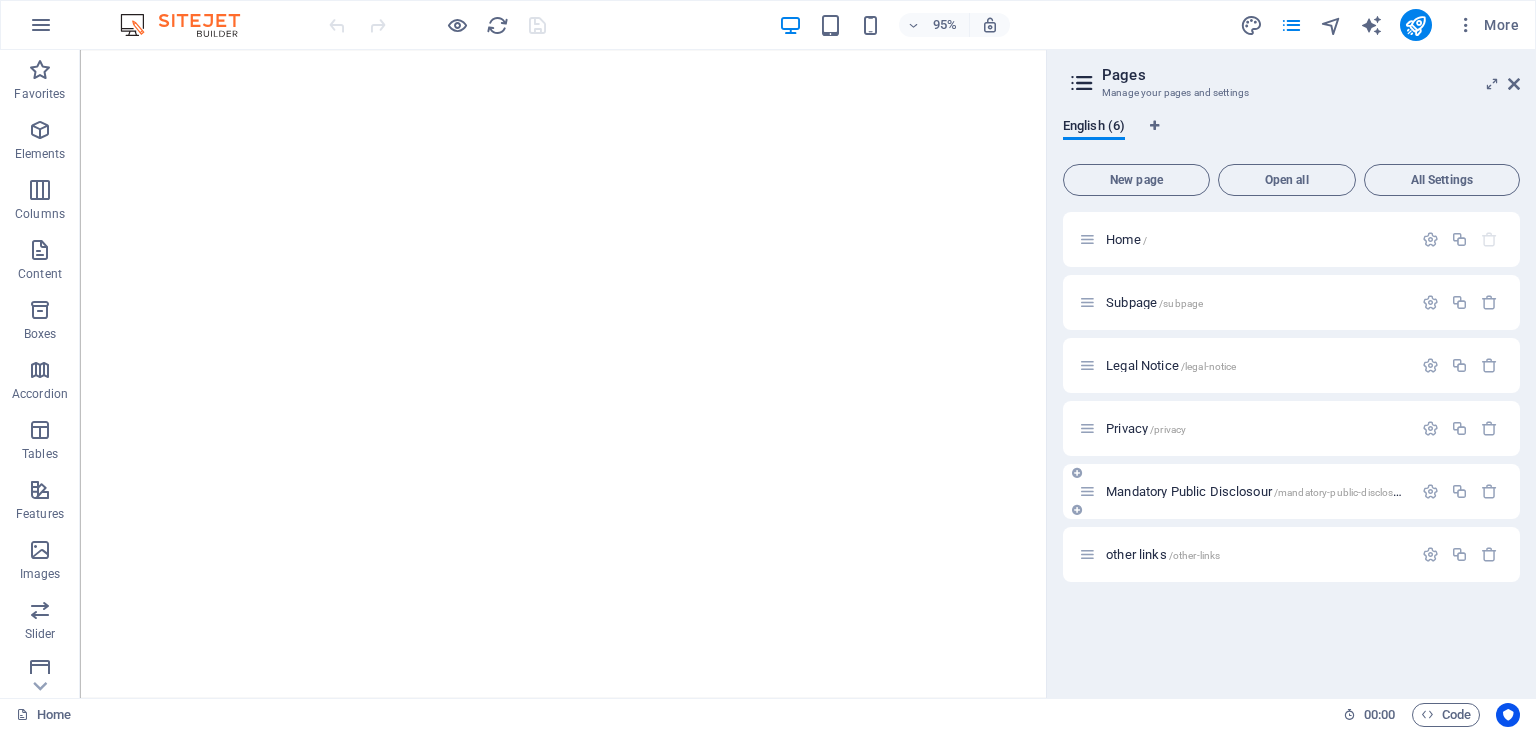 click on "Mandatory Public Disclosour /mandatory-public-disclosour" at bounding box center [1245, 491] 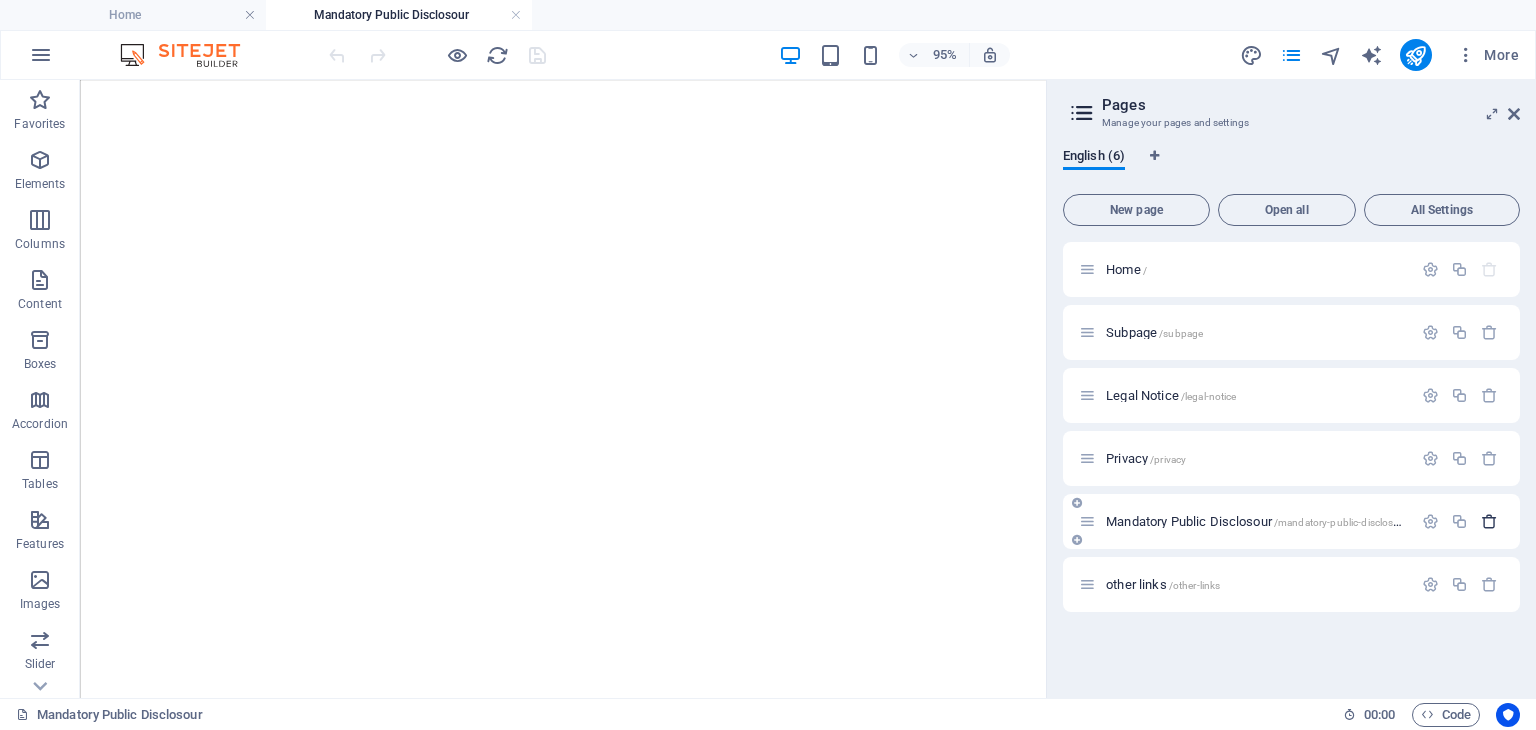 click at bounding box center (1489, 521) 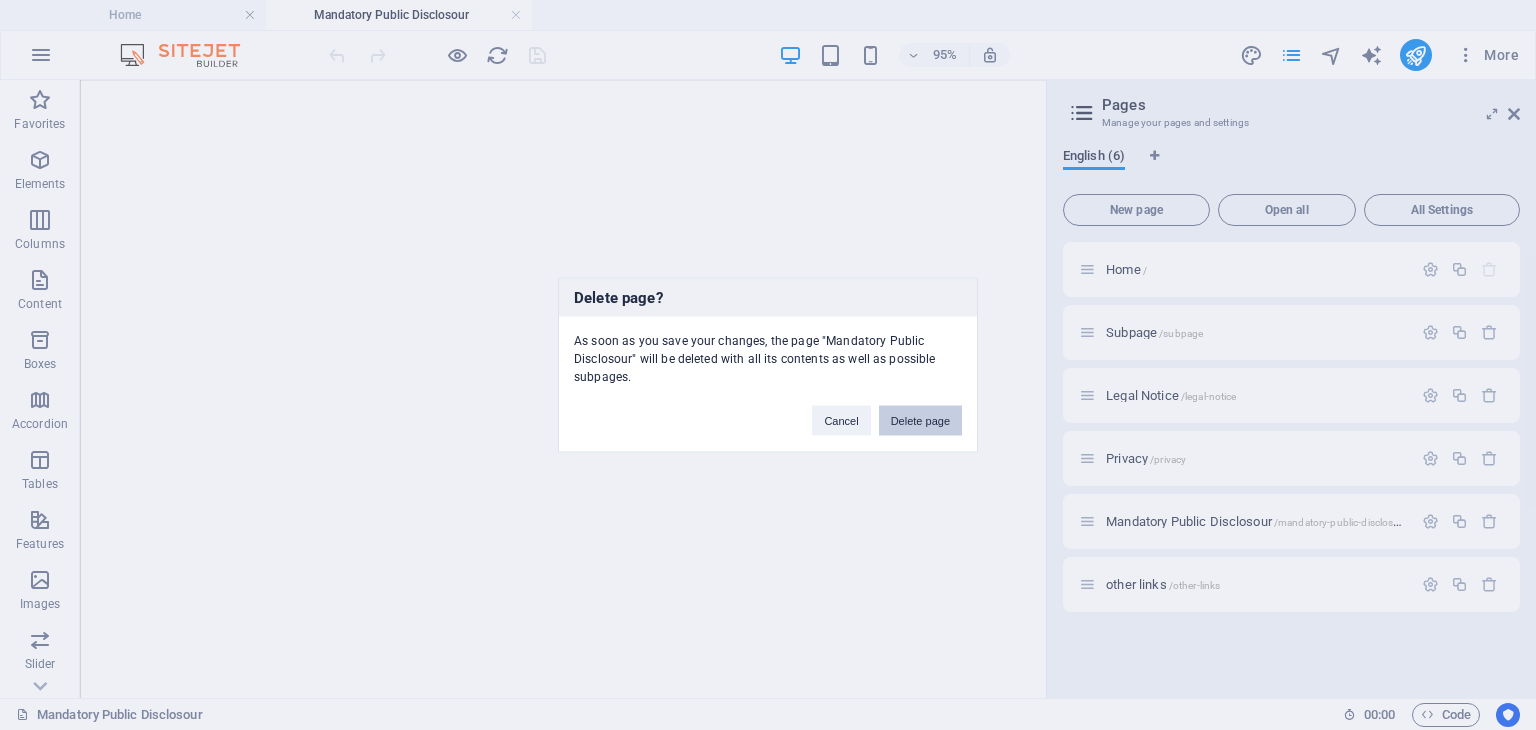 click on "Delete page" at bounding box center (920, 421) 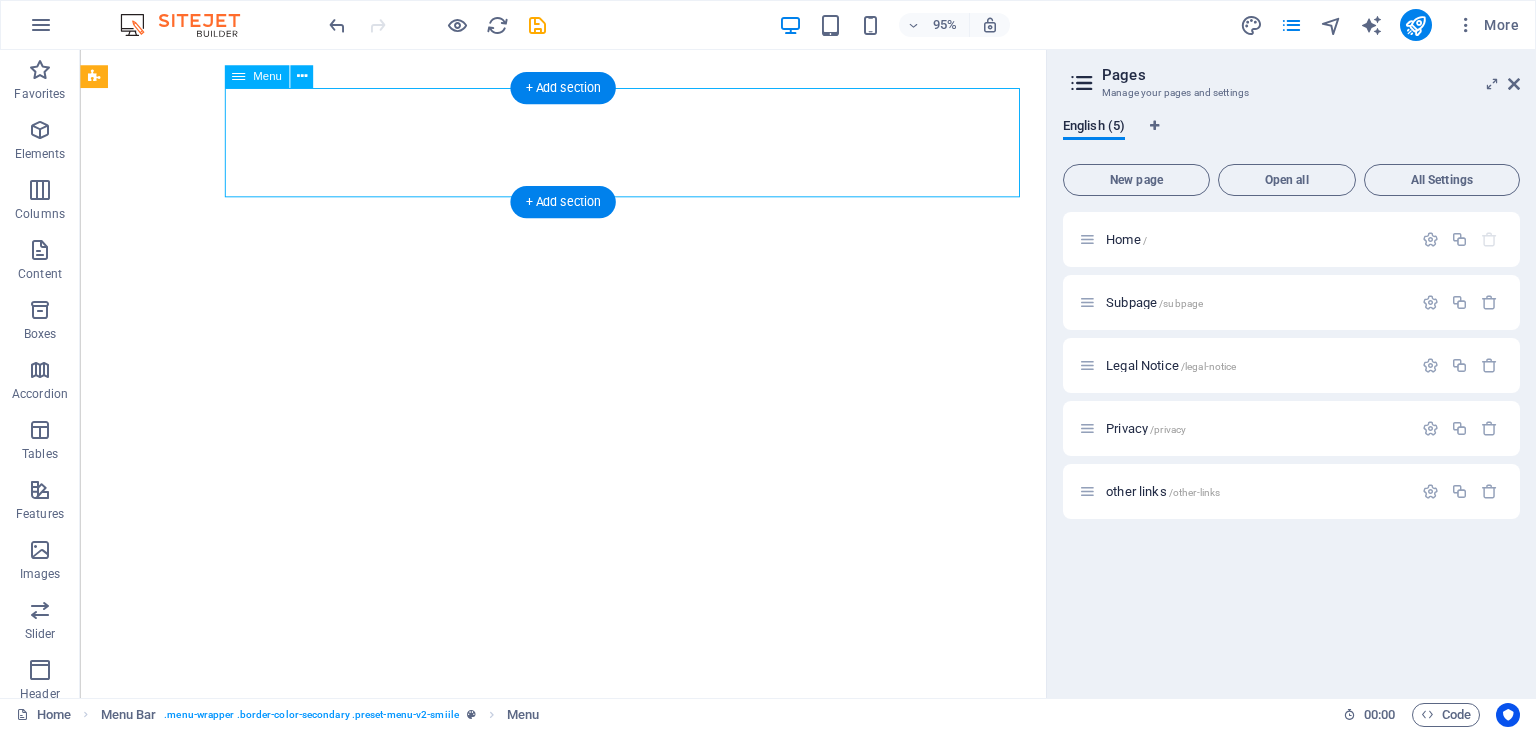 select on "4" 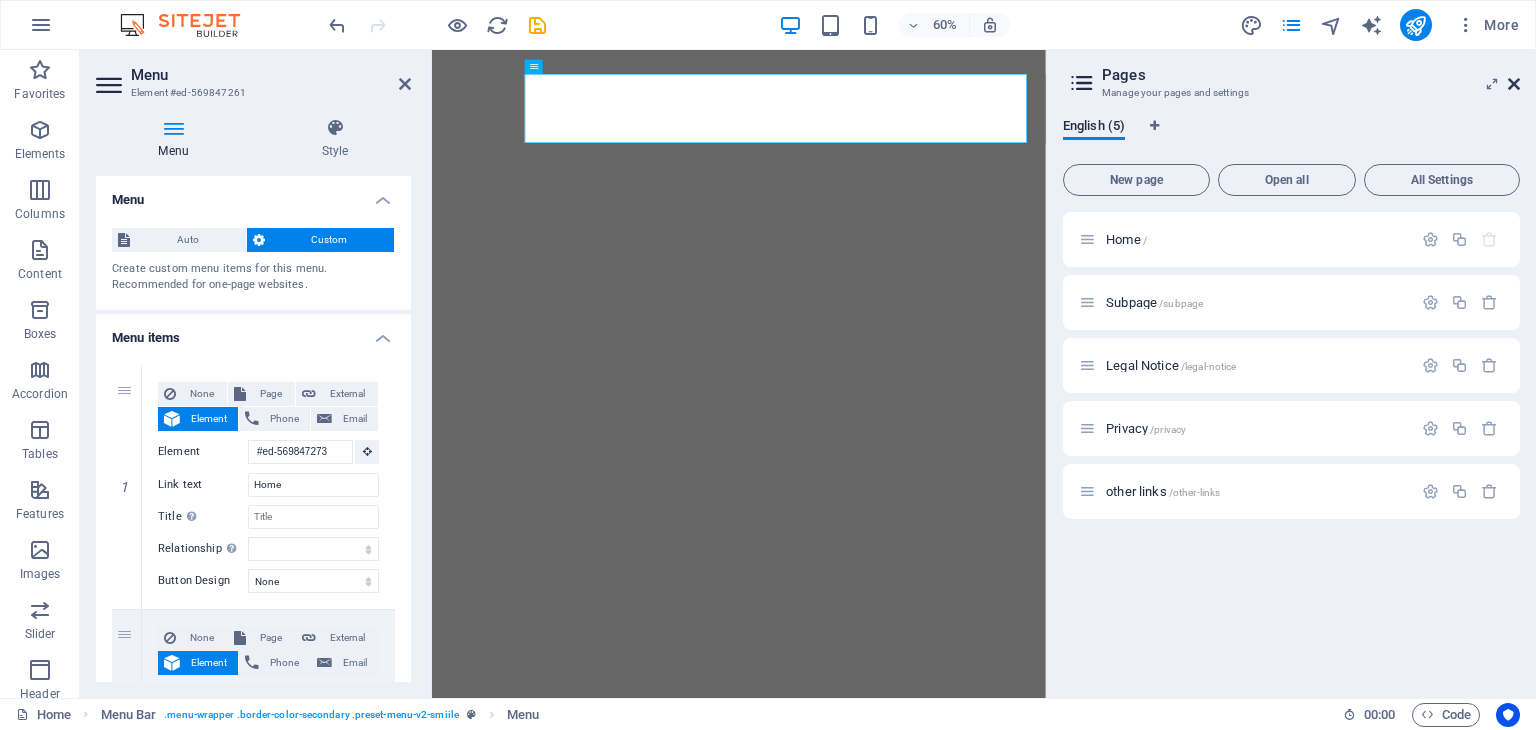 click at bounding box center [1514, 84] 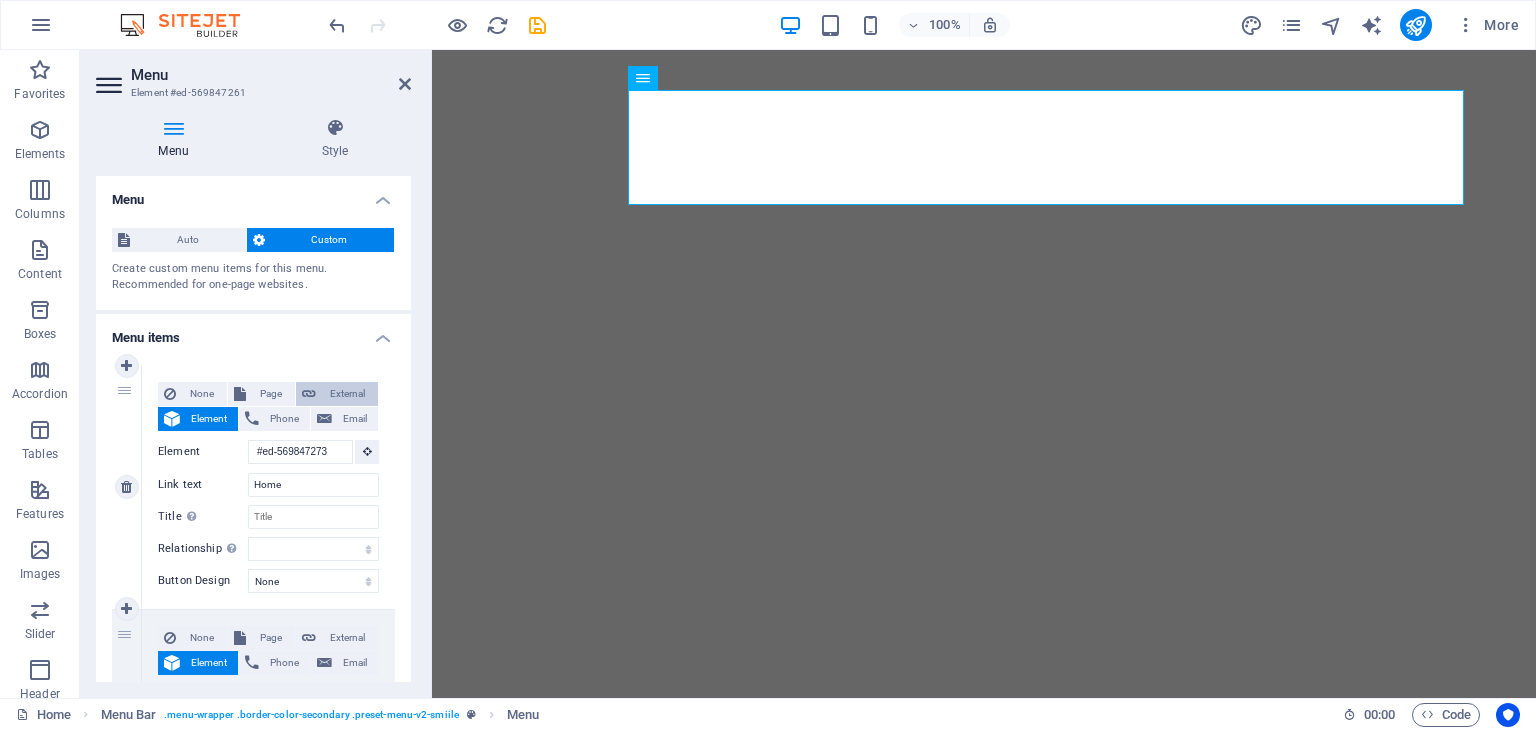 click on "External" at bounding box center [347, 394] 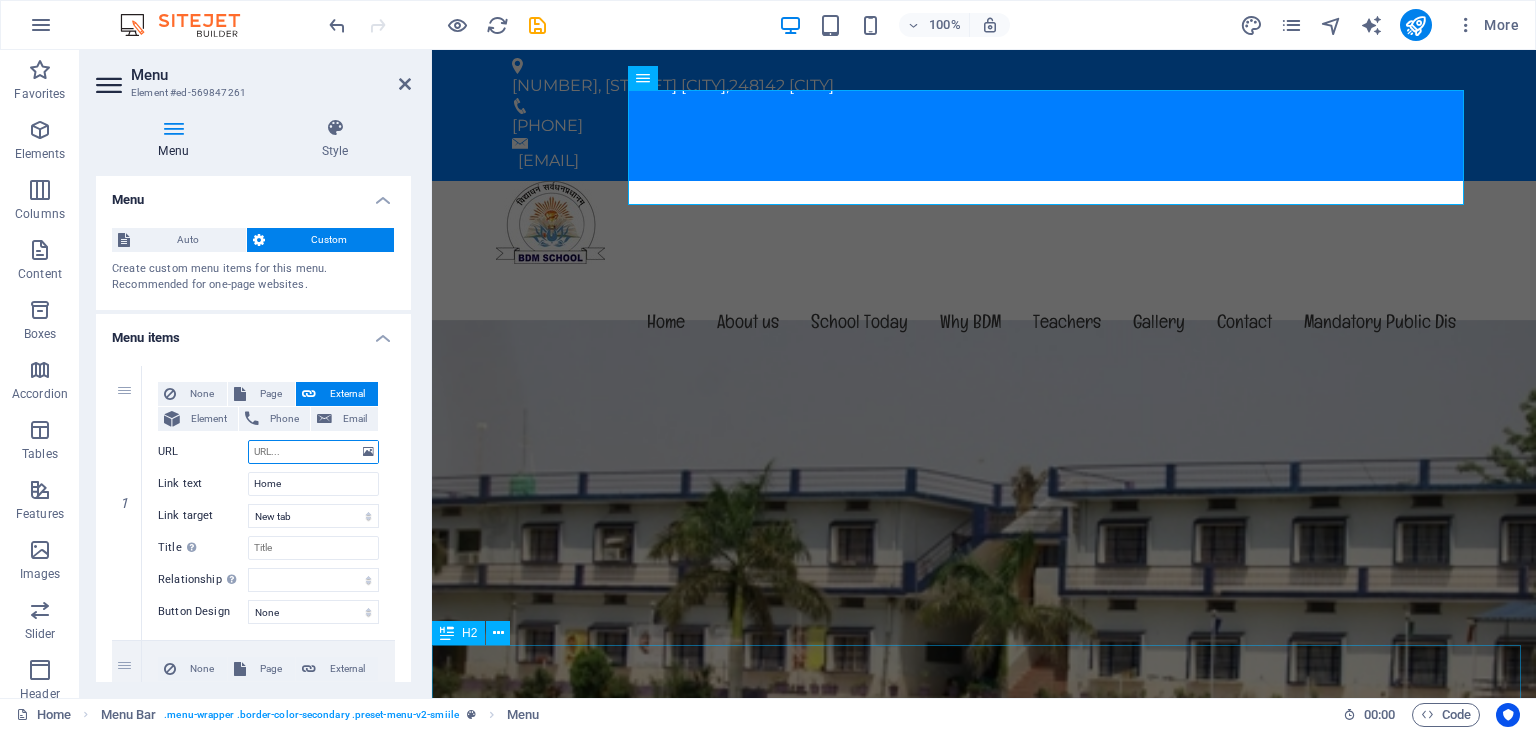 scroll, scrollTop: 0, scrollLeft: 0, axis: both 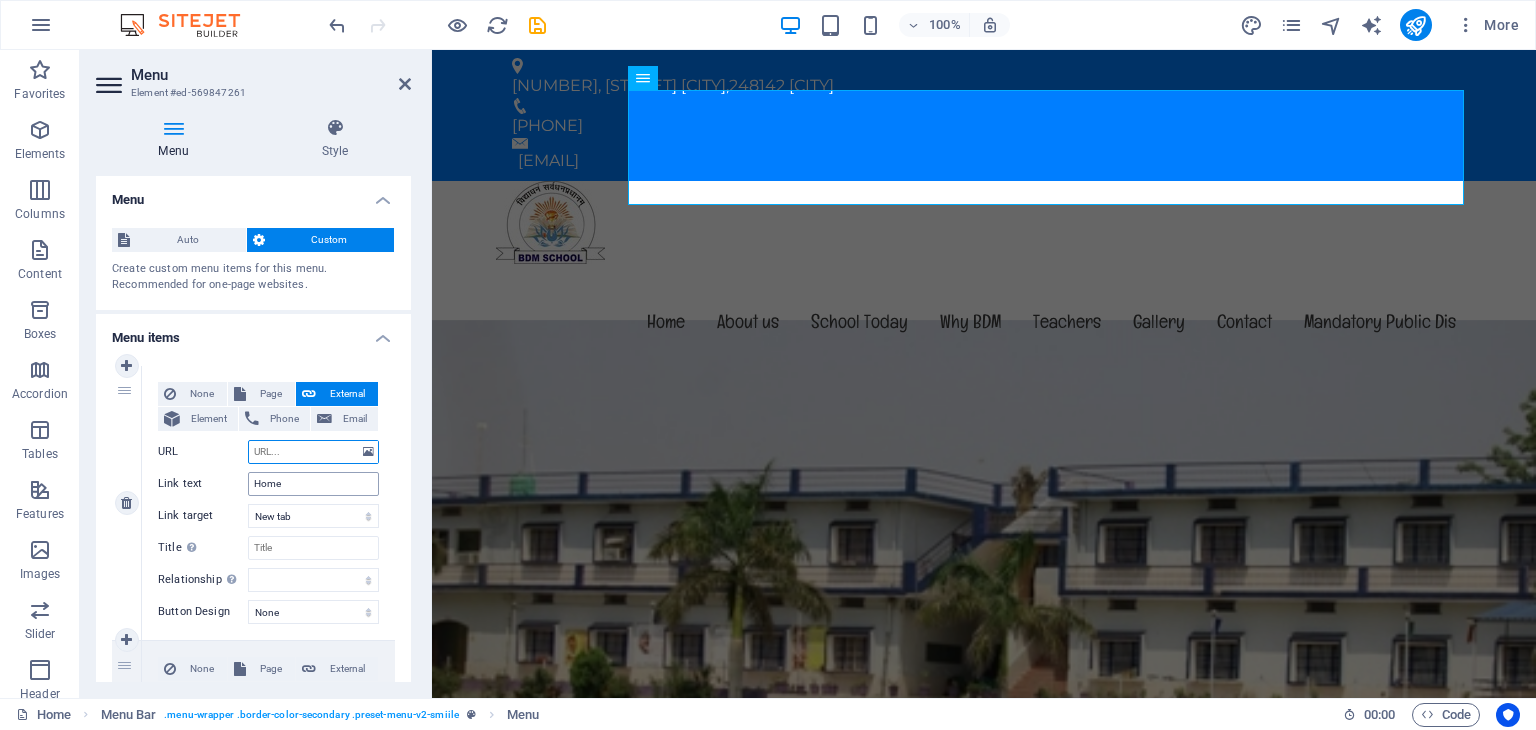 paste on "https://drive.google.com/drive/u/2/folders/1e7OWmpFLsqPDHYK7f1FocqW1BD-q0sh4" 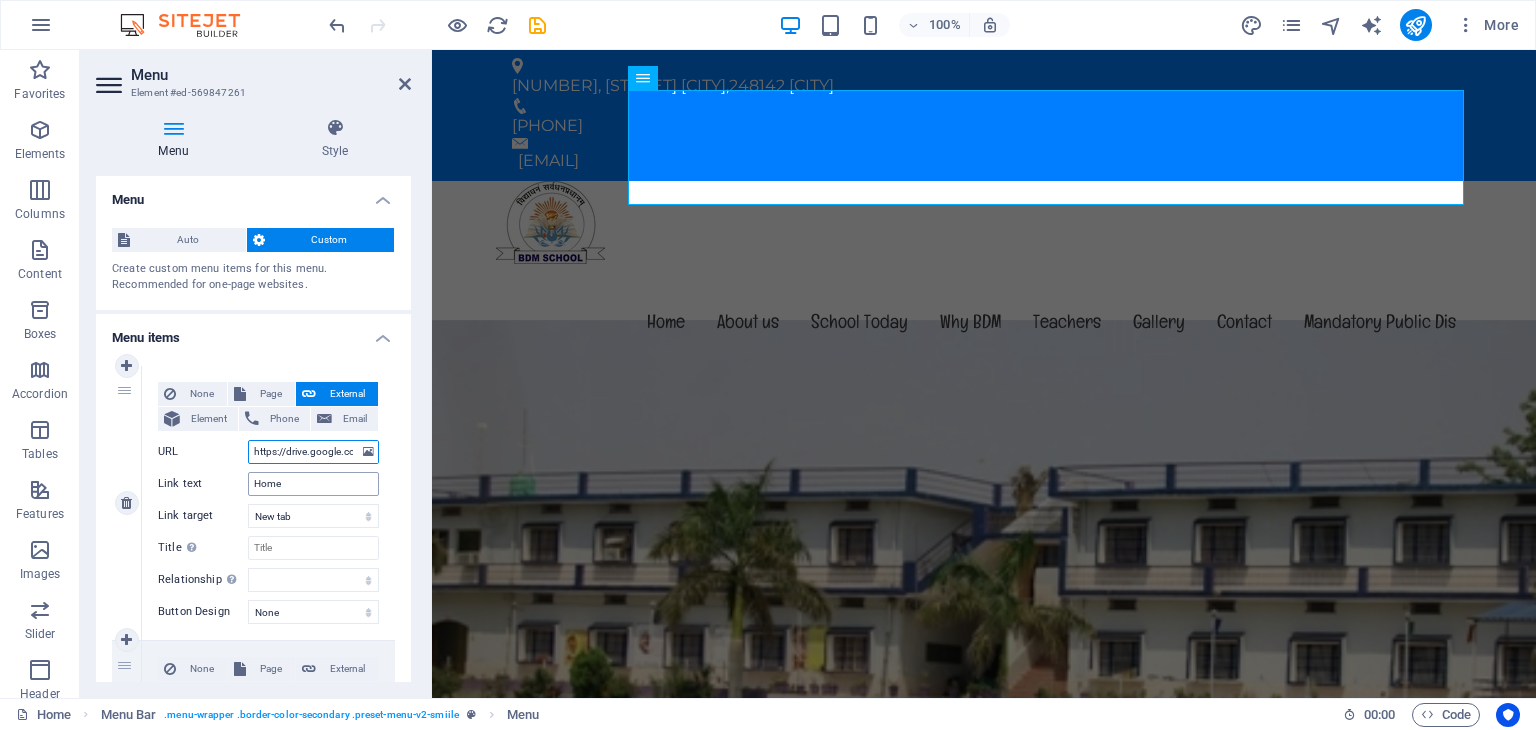 scroll, scrollTop: 0, scrollLeft: 292, axis: horizontal 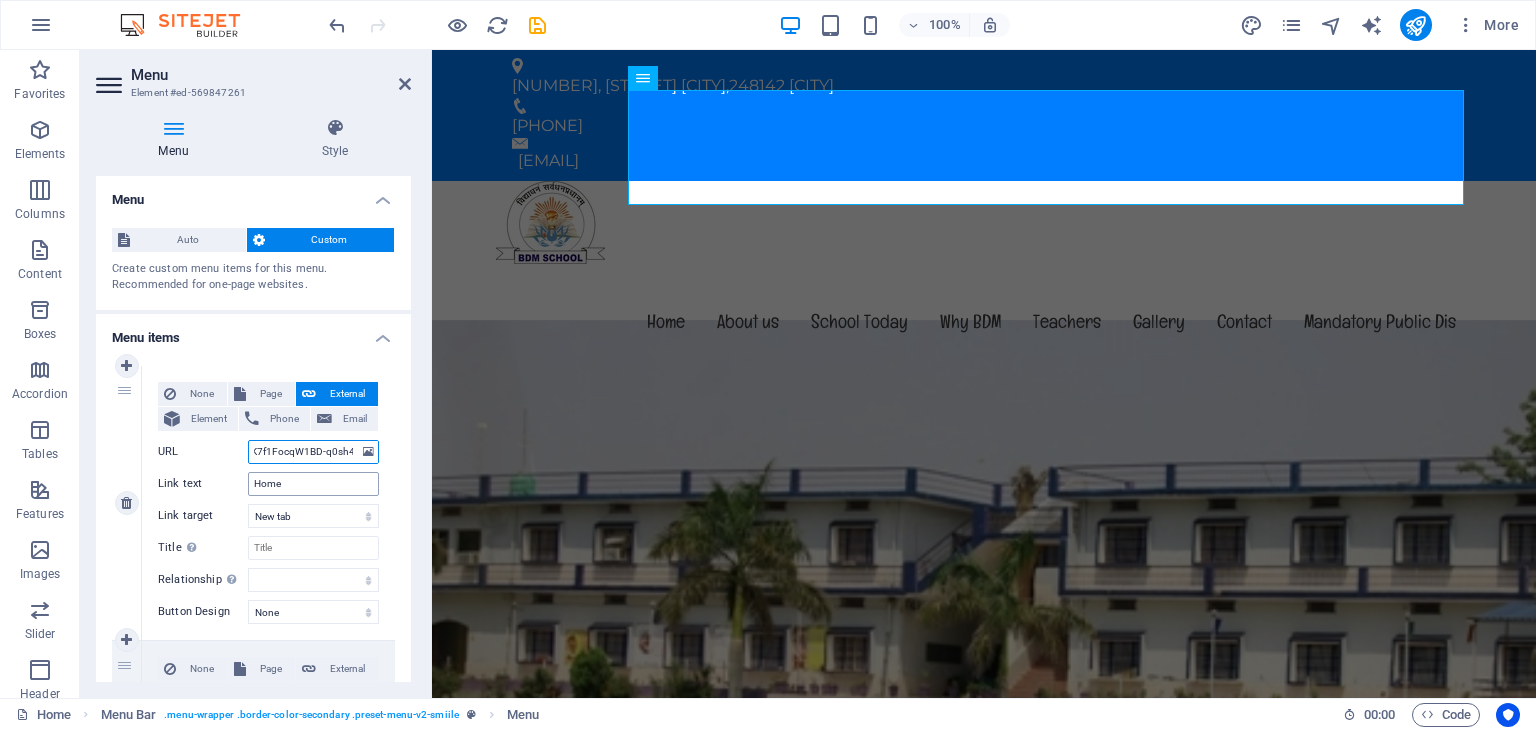select 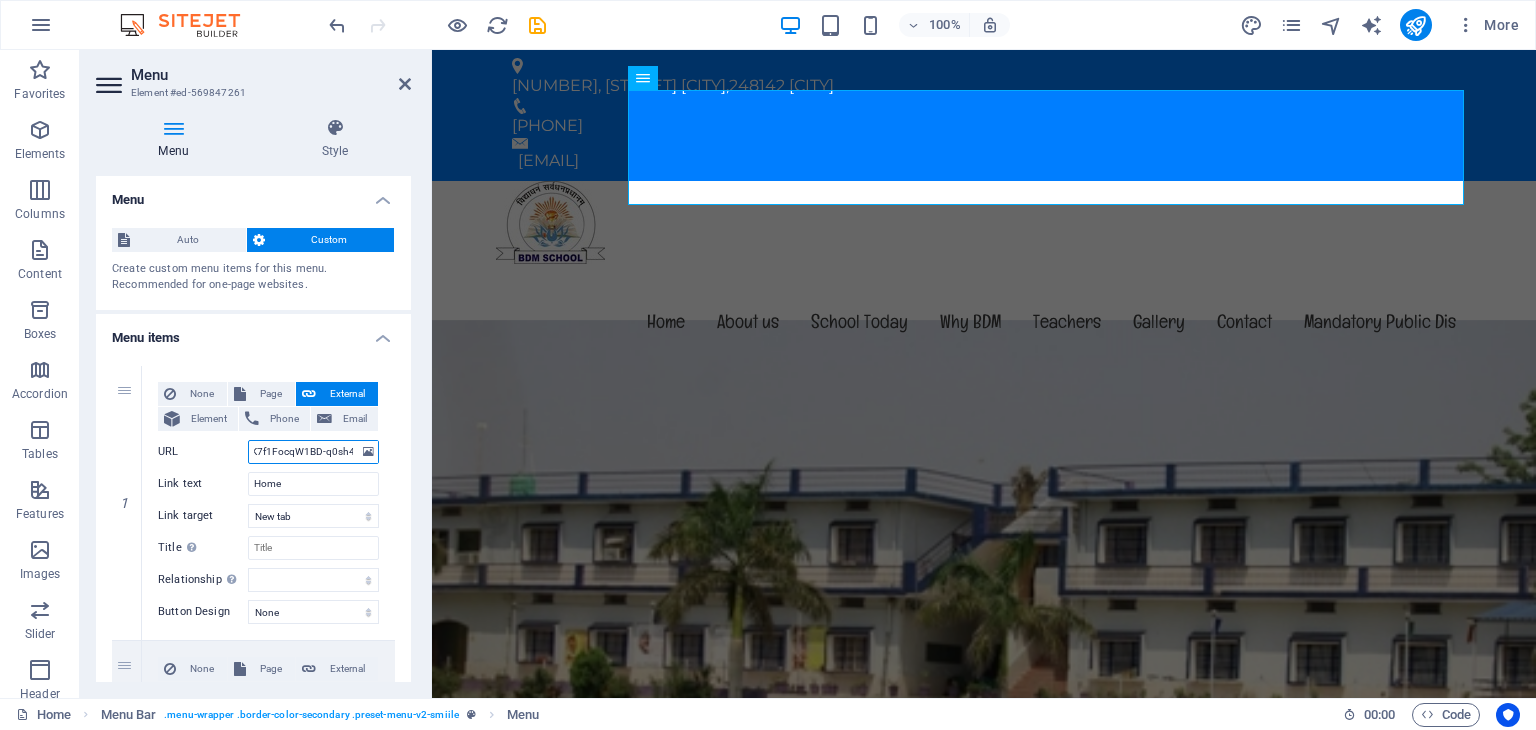 type on "https://drive.google.com/drive/u/2/folders/1e7OWmpFLsqPDHYK7f1FocqW1BD-q0sh4" 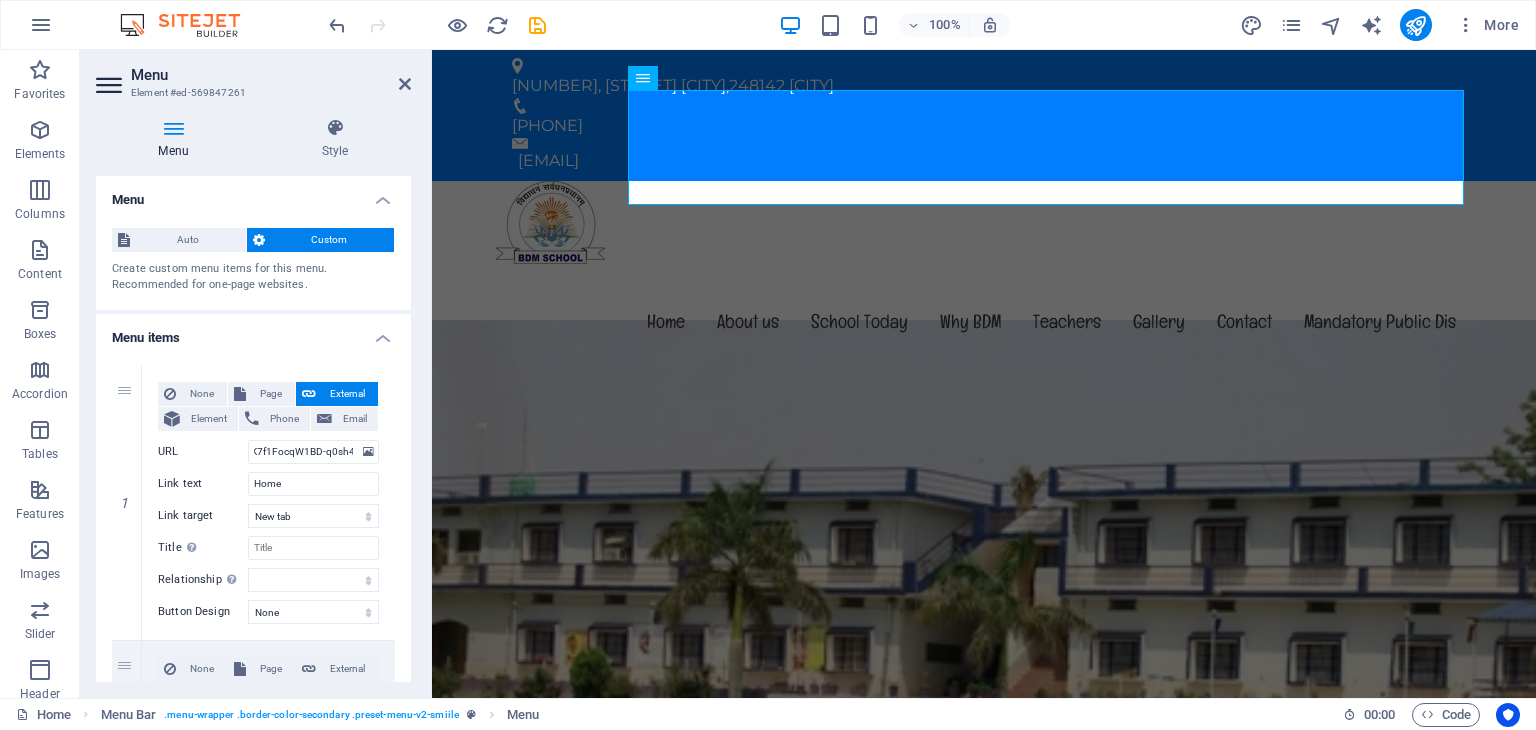 scroll, scrollTop: 0, scrollLeft: 0, axis: both 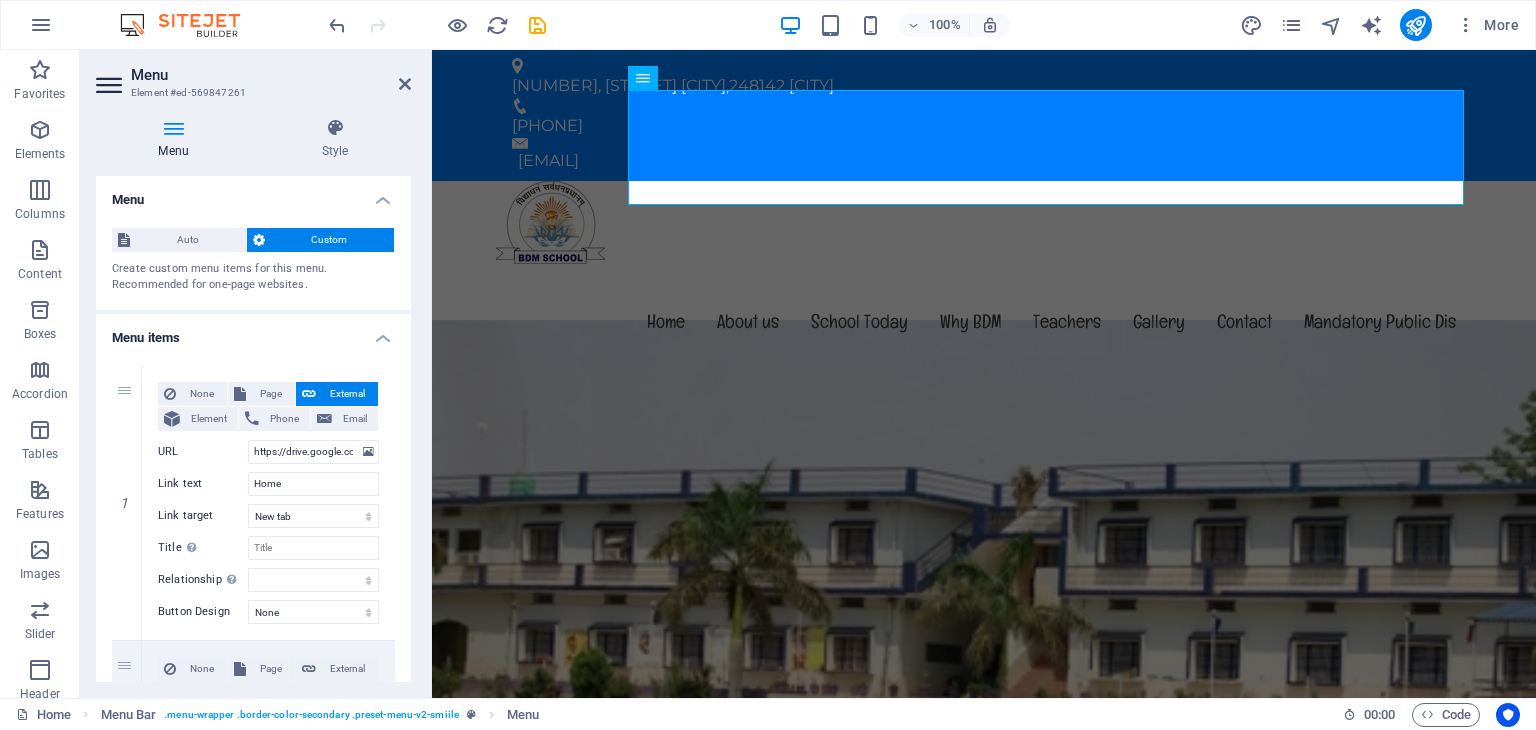 click on "1 None Page External Element Phone Email Page Home Subpage Legal Notice Privacy other links Element #ed-569847273
URL https://drive.google.com/drive/u/2/folders/1e7OWmpFLsqPDHYK7f1FocqW1BD-q0sh4 Phone Email Link text Home Link target New tab Same tab Overlay Title Additional link description, should not be the same as the link text. The title is most often shown as a tooltip text when the mouse moves over the element. Leave empty if uncertain. Relationship Sets the  relationship of this link to the link target . For example, the value "nofollow" instructs search engines not to follow the link. Can be left empty. alternate author bookmark external help license next nofollow noreferrer noopener prev search tag Button Design None Default Primary Secondary 2 None Page External Element Phone Email Page Home Subpage Legal Notice Privacy other links Element #ed-569847087
URL Phone Email Link text About us Link target New tab Same tab Overlay Title Relationship author 3" at bounding box center [253, 1372] 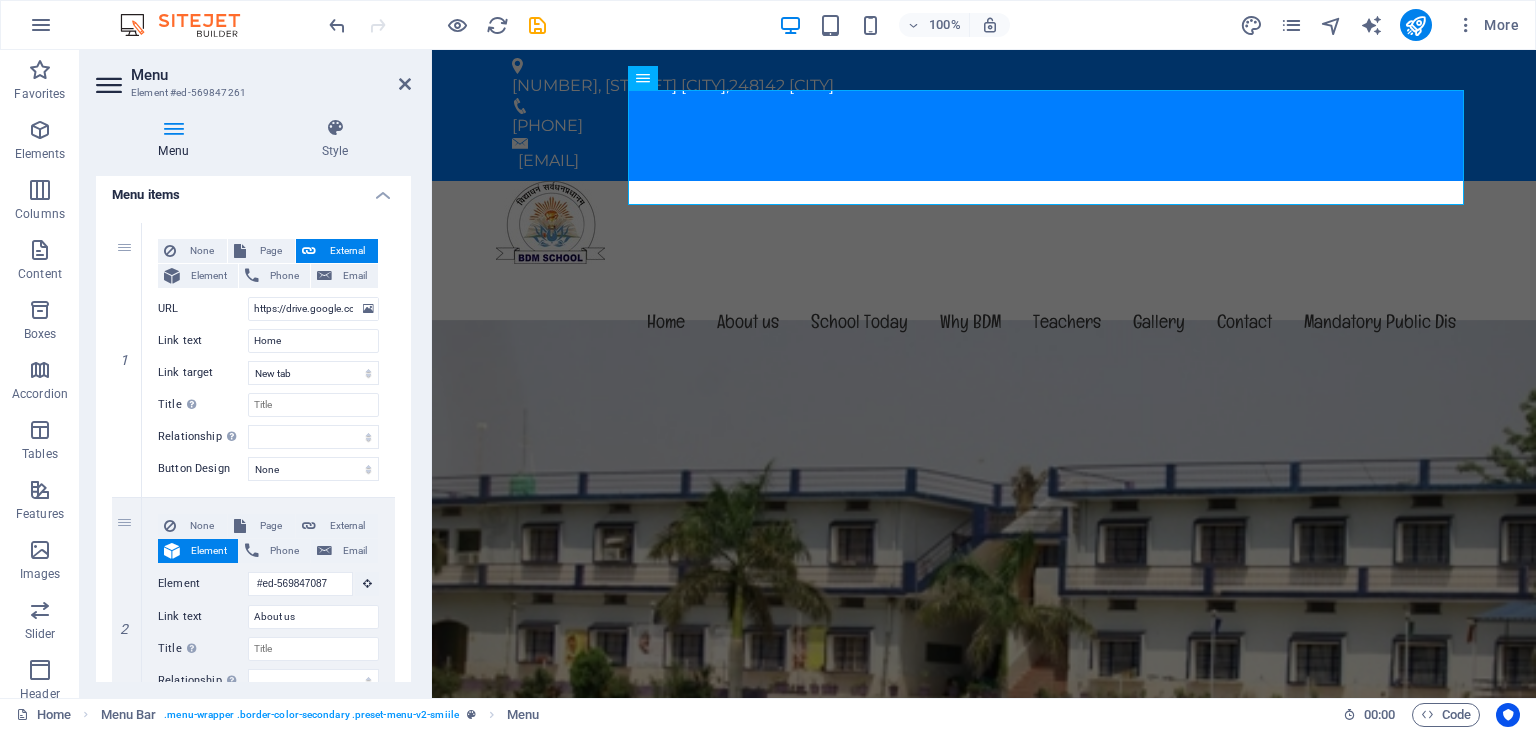 scroll, scrollTop: 154, scrollLeft: 0, axis: vertical 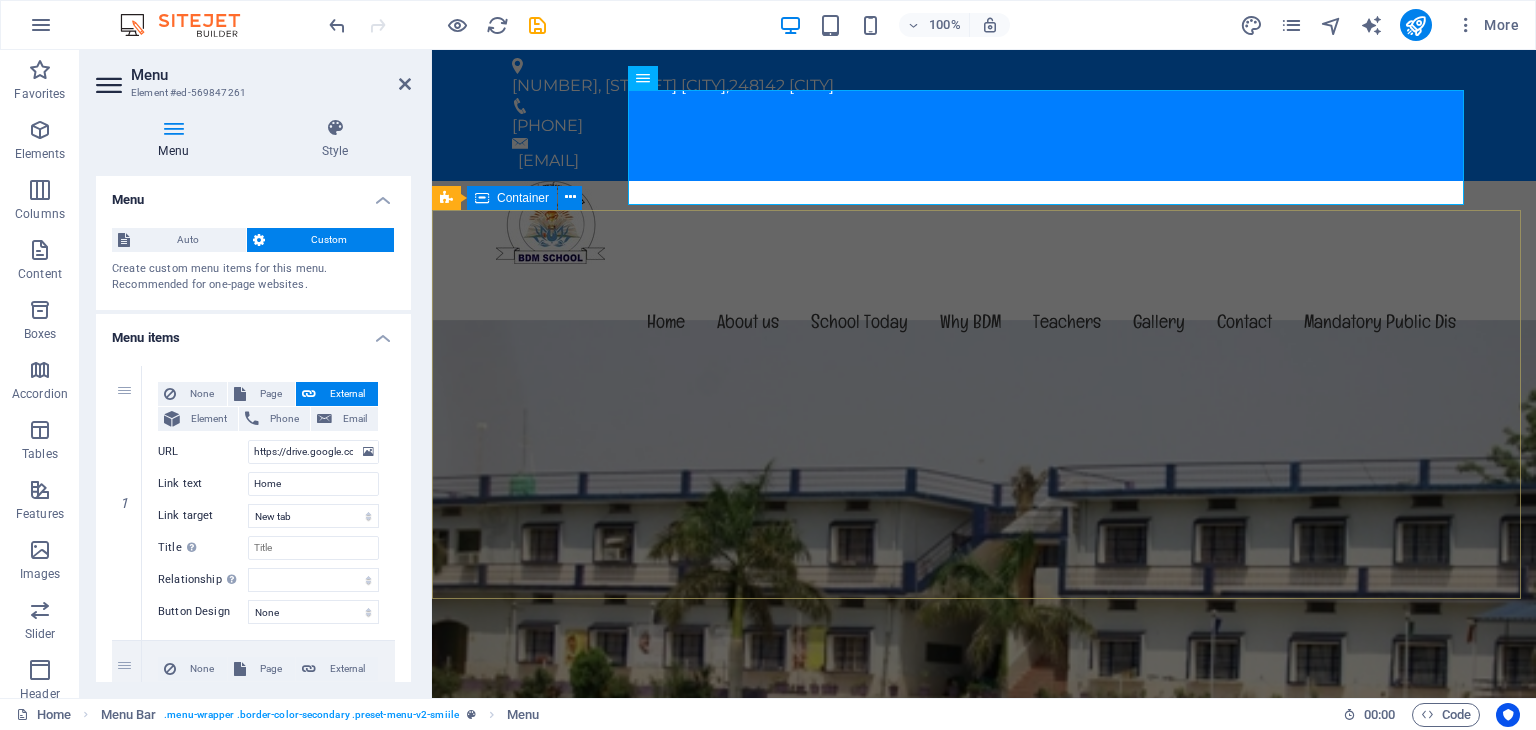 click on "Welcome to  THE BDM SCHOOL An English Medium Co-Educational School Learn more" at bounding box center (984, 1035) 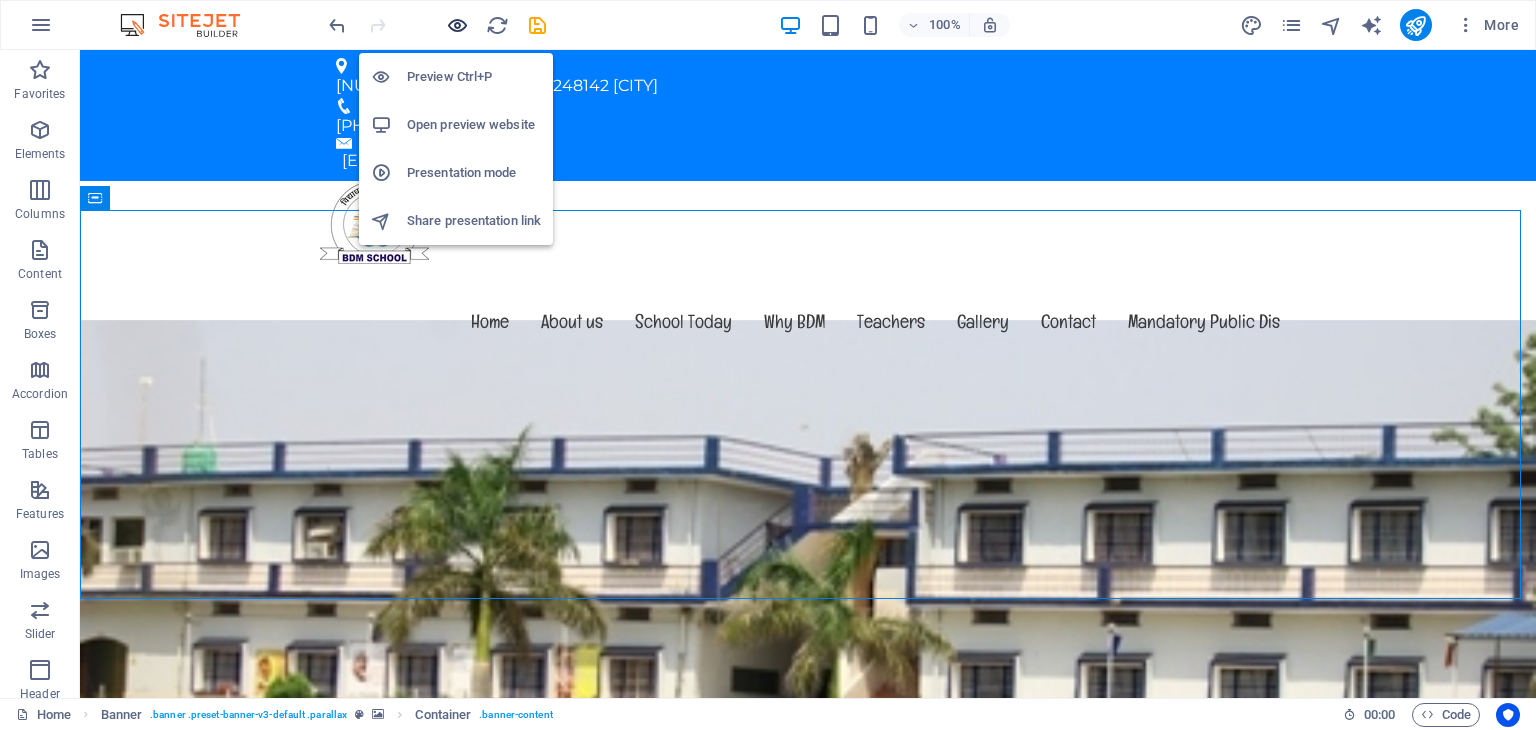 click at bounding box center [457, 25] 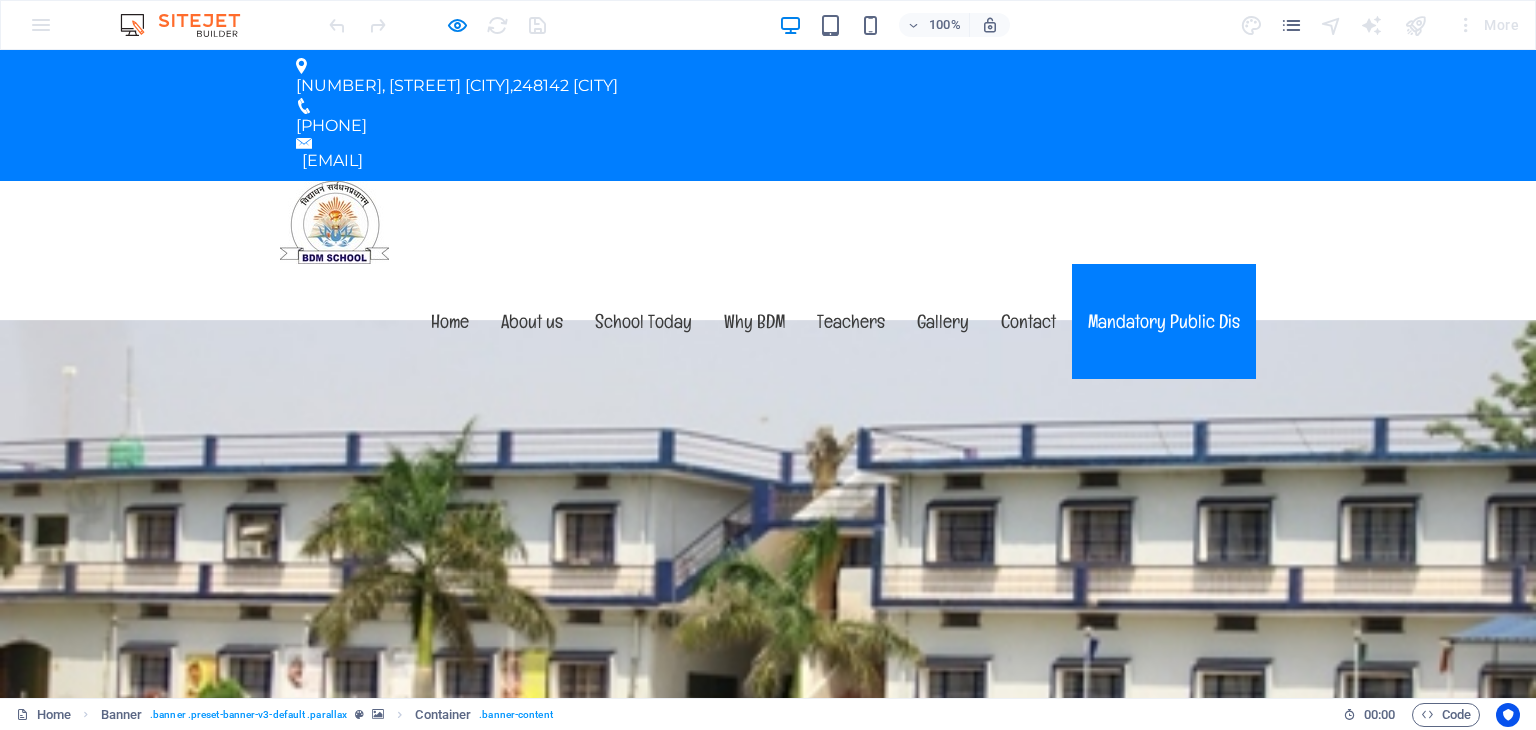 click on "Mandatory Public Dis" at bounding box center [1164, 321] 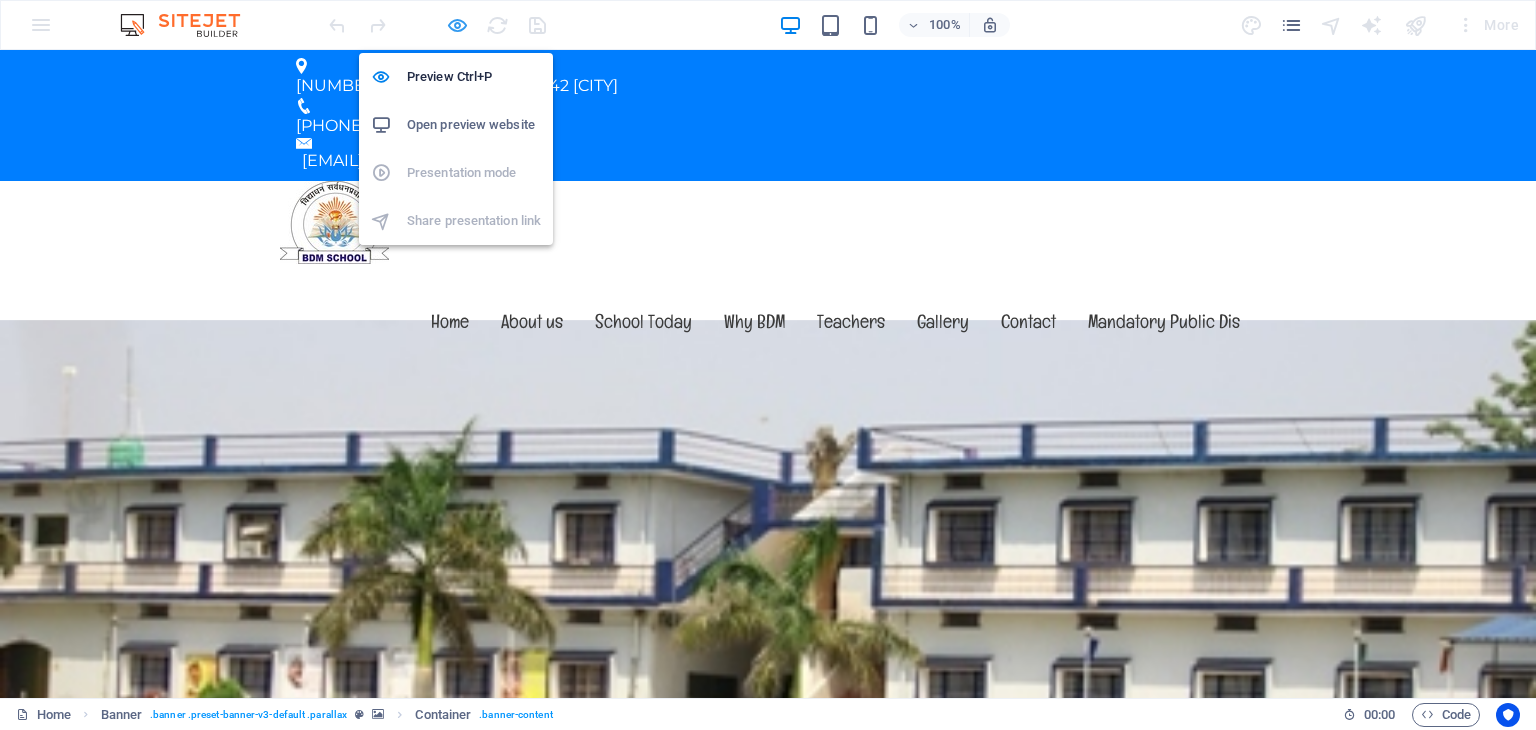 click at bounding box center (457, 25) 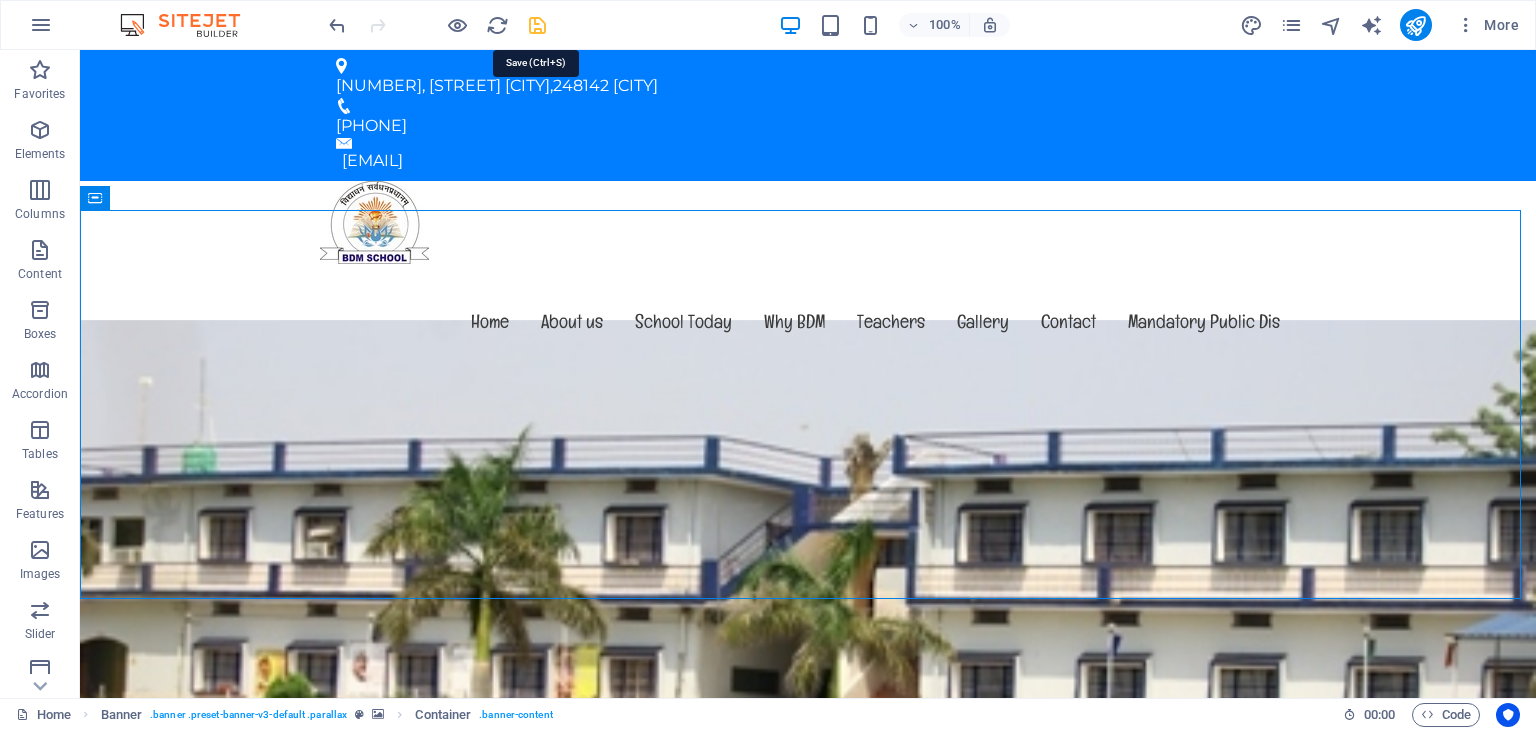 click at bounding box center [537, 25] 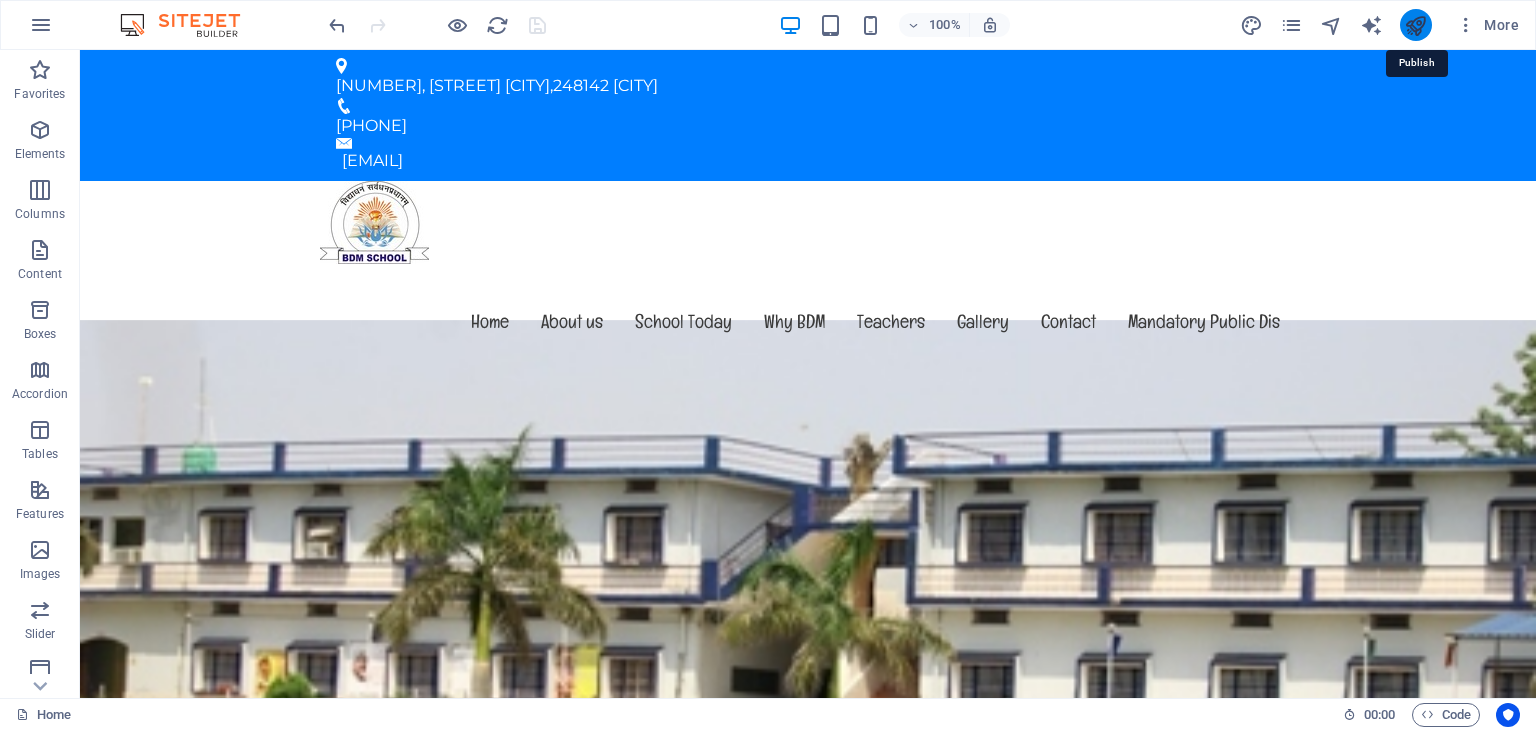 click at bounding box center (1415, 25) 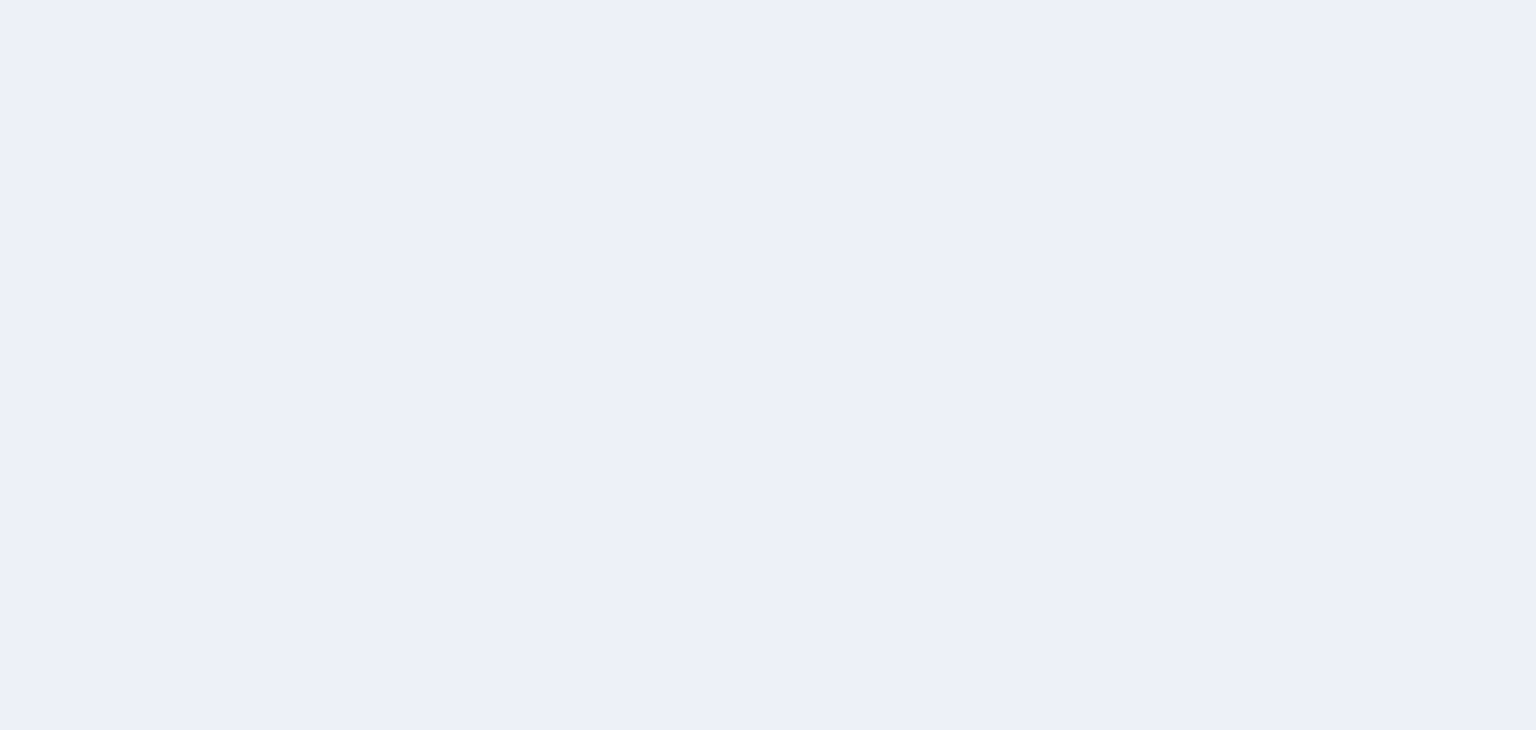 scroll, scrollTop: 0, scrollLeft: 0, axis: both 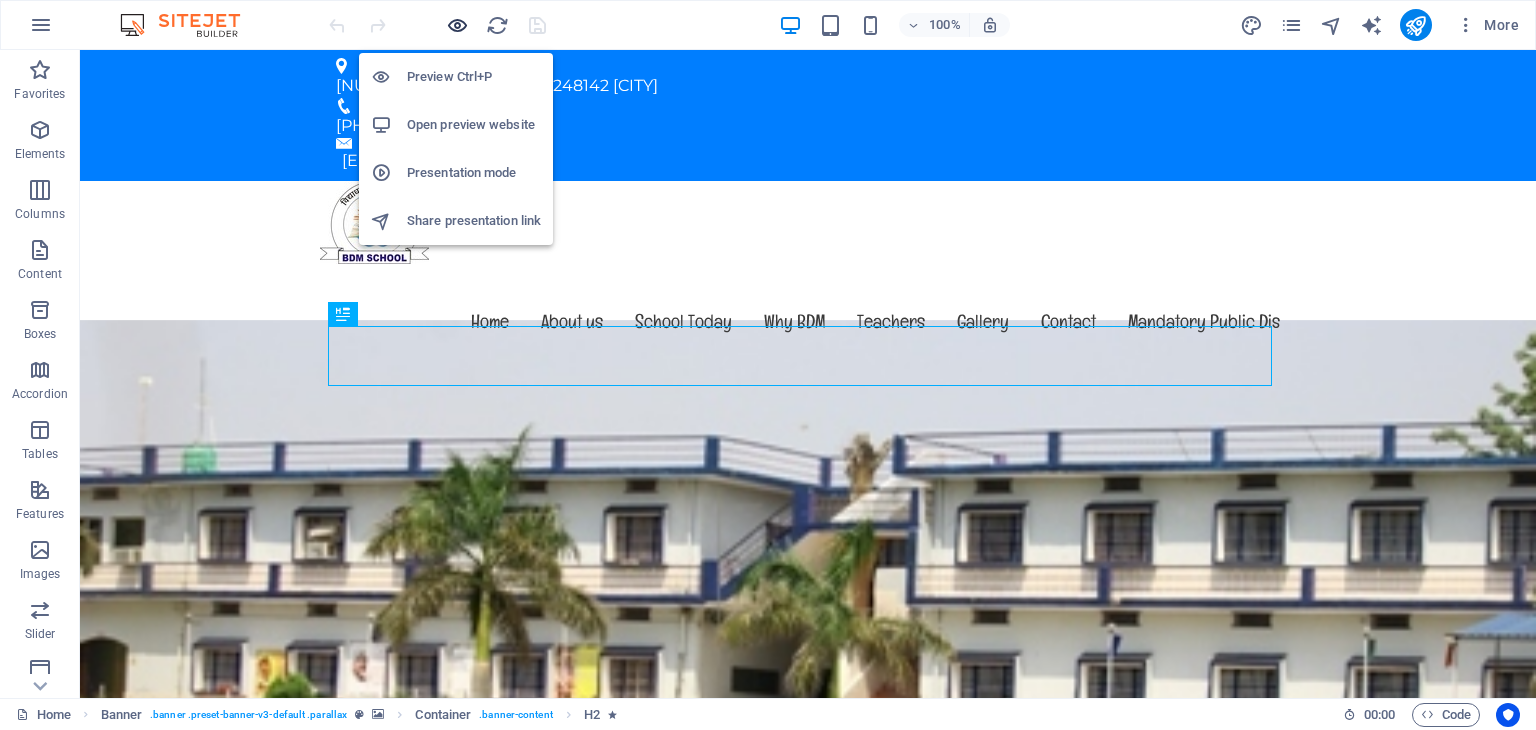 click at bounding box center (457, 25) 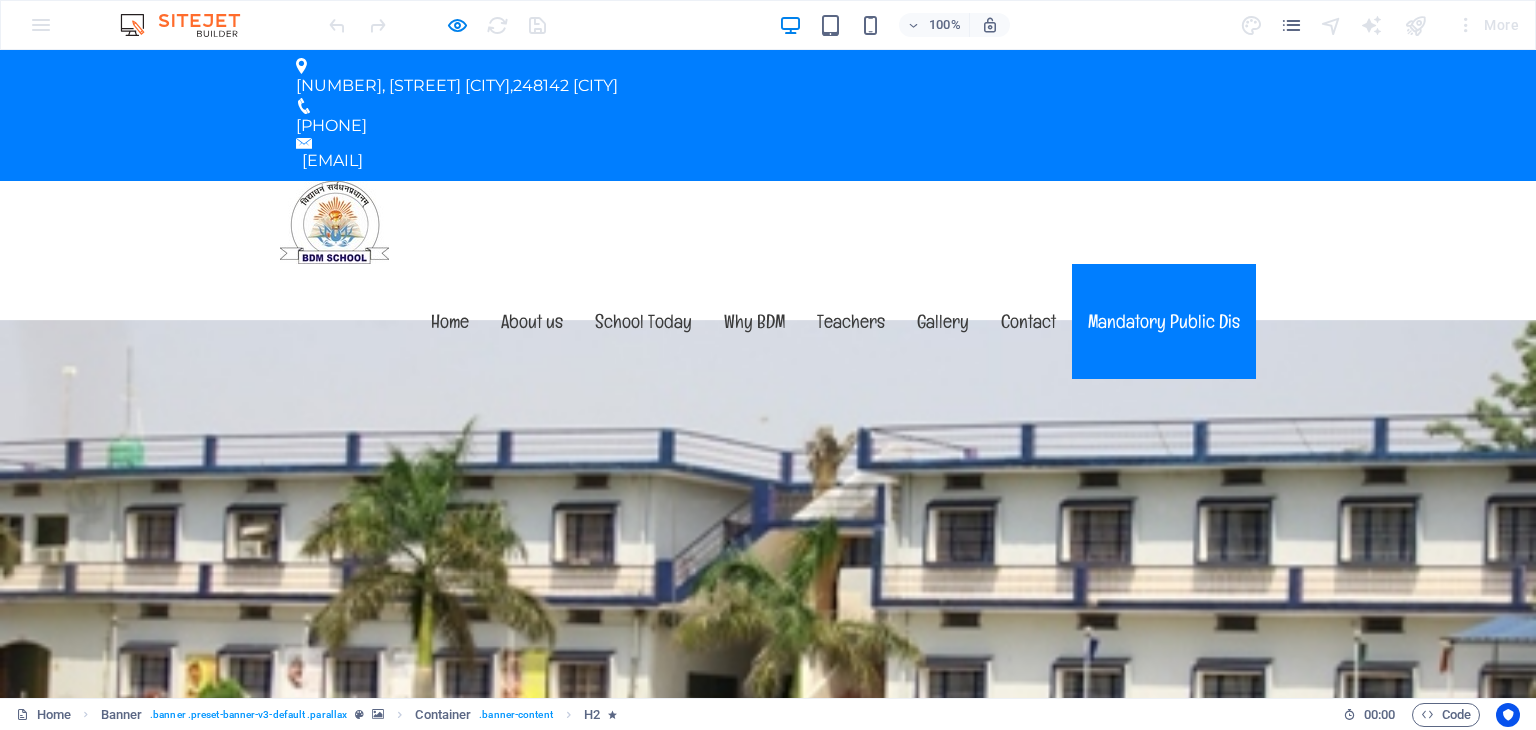 click on "Mandatory Public Dis" at bounding box center [1164, 321] 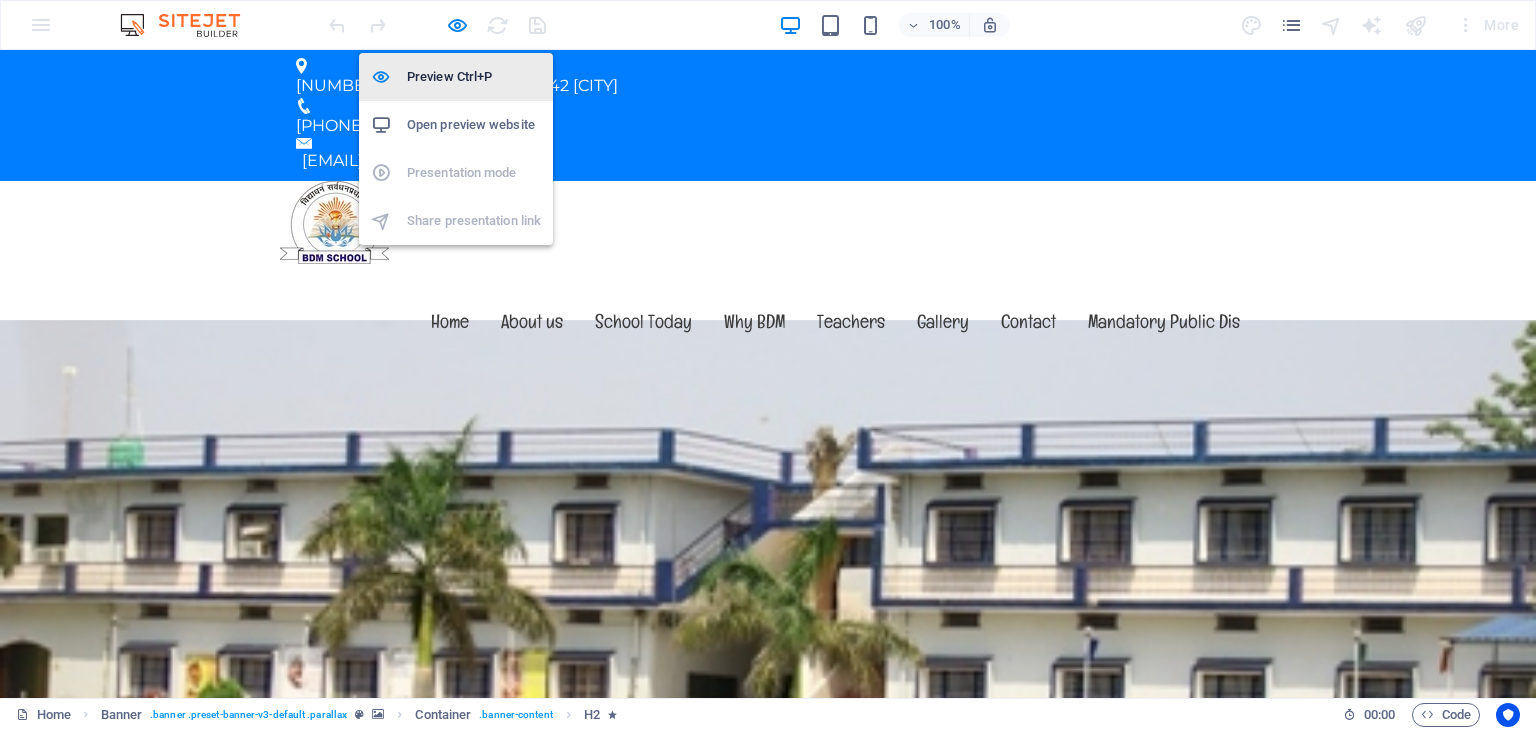 click on "Preview Ctrl+P" at bounding box center (474, 77) 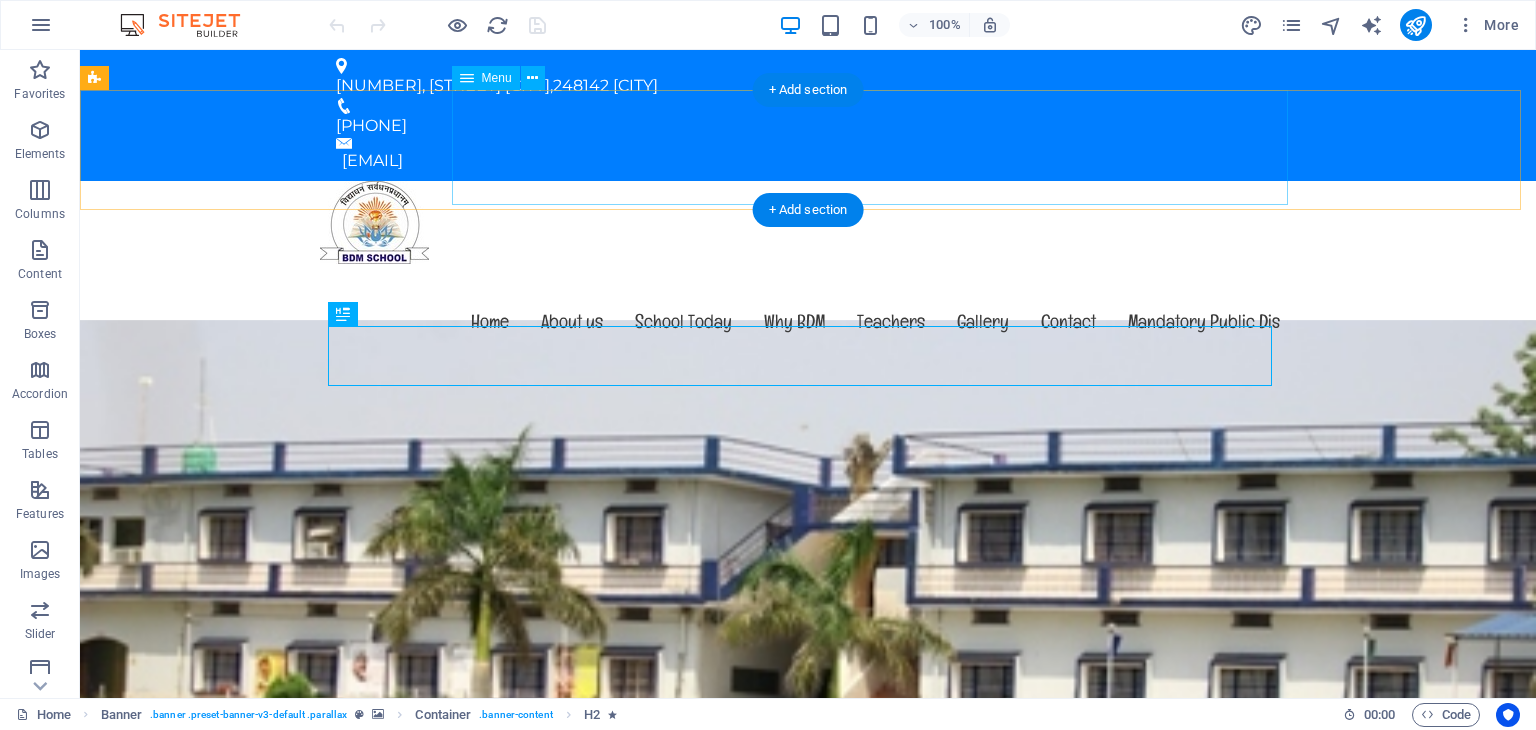 click on "Home About us School Today Why BDM Teachers Gallery Contact Mandatory Public Dis" at bounding box center [808, 321] 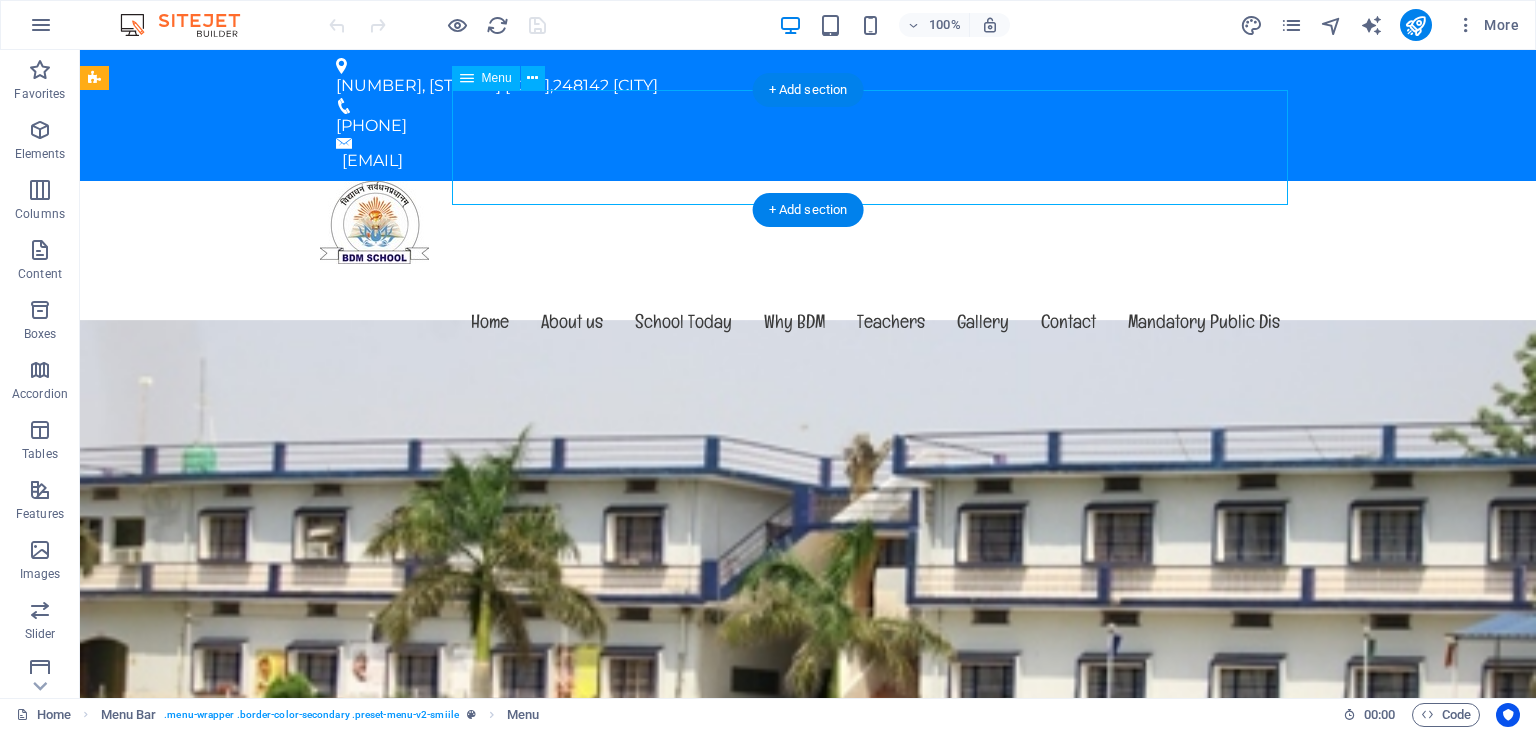 click on "Home About us School Today Why BDM Teachers Gallery Contact Mandatory Public Dis" at bounding box center (808, 321) 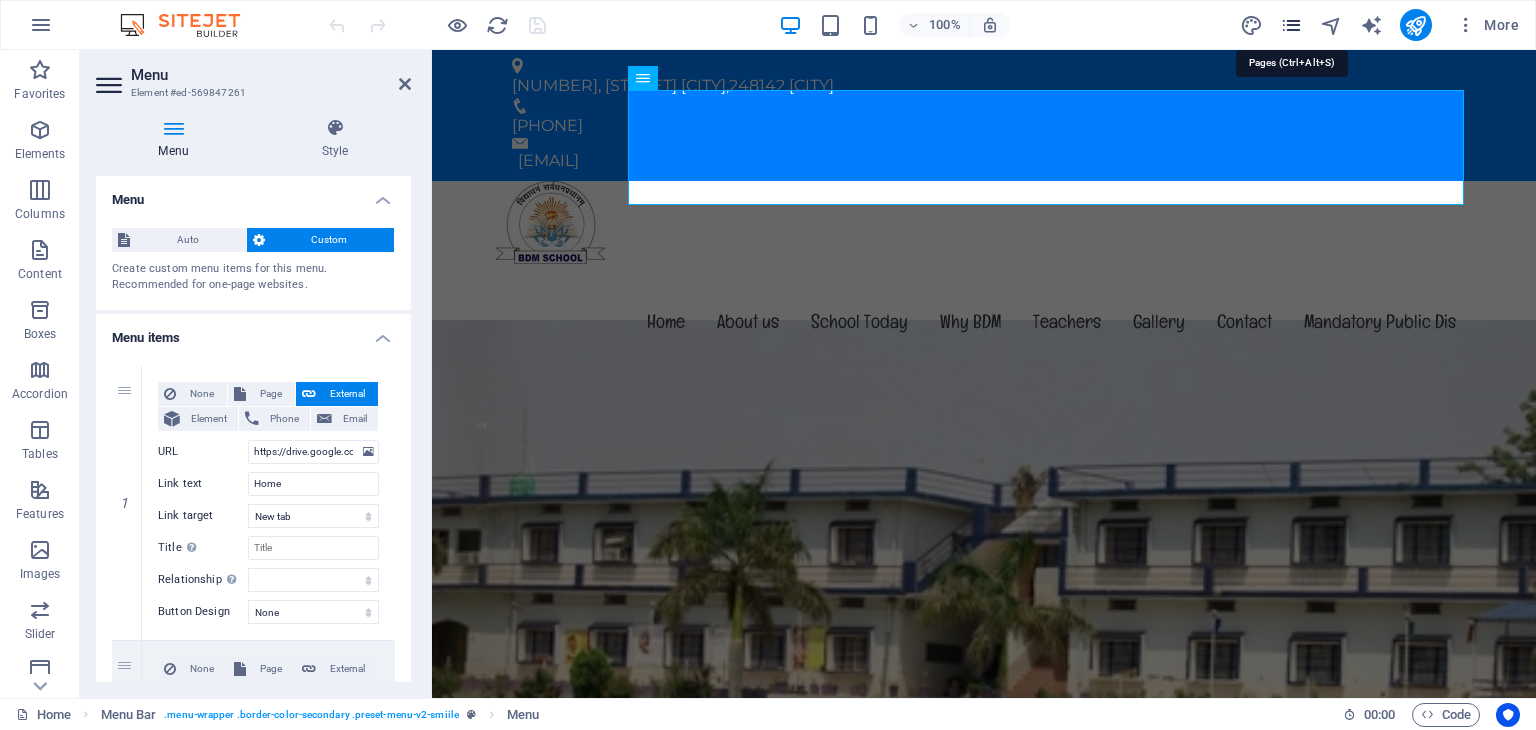 click at bounding box center (1291, 25) 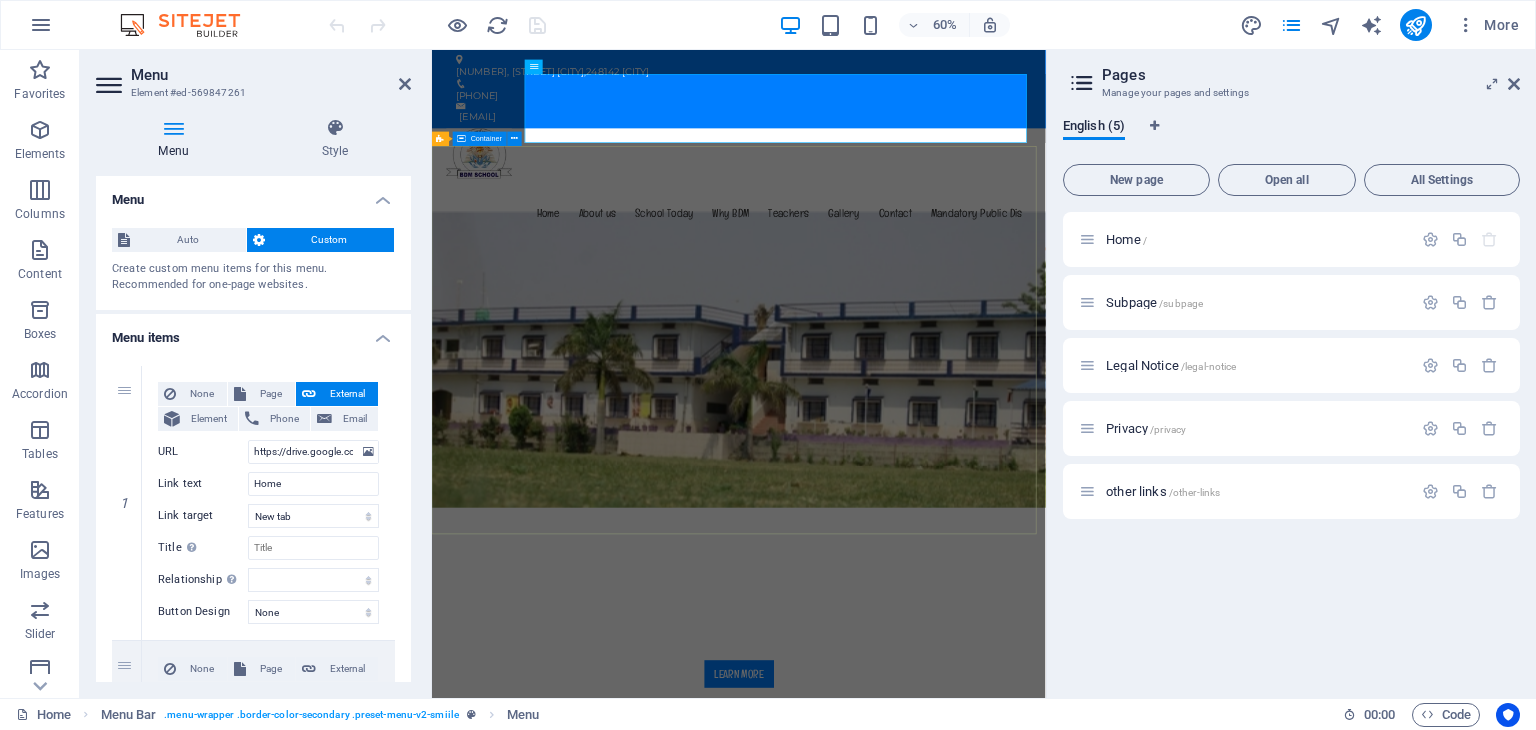 click on "Welcome to  THE BDM SCHOOL An English Medium Co-Educational School Learn more" at bounding box center (943, 1035) 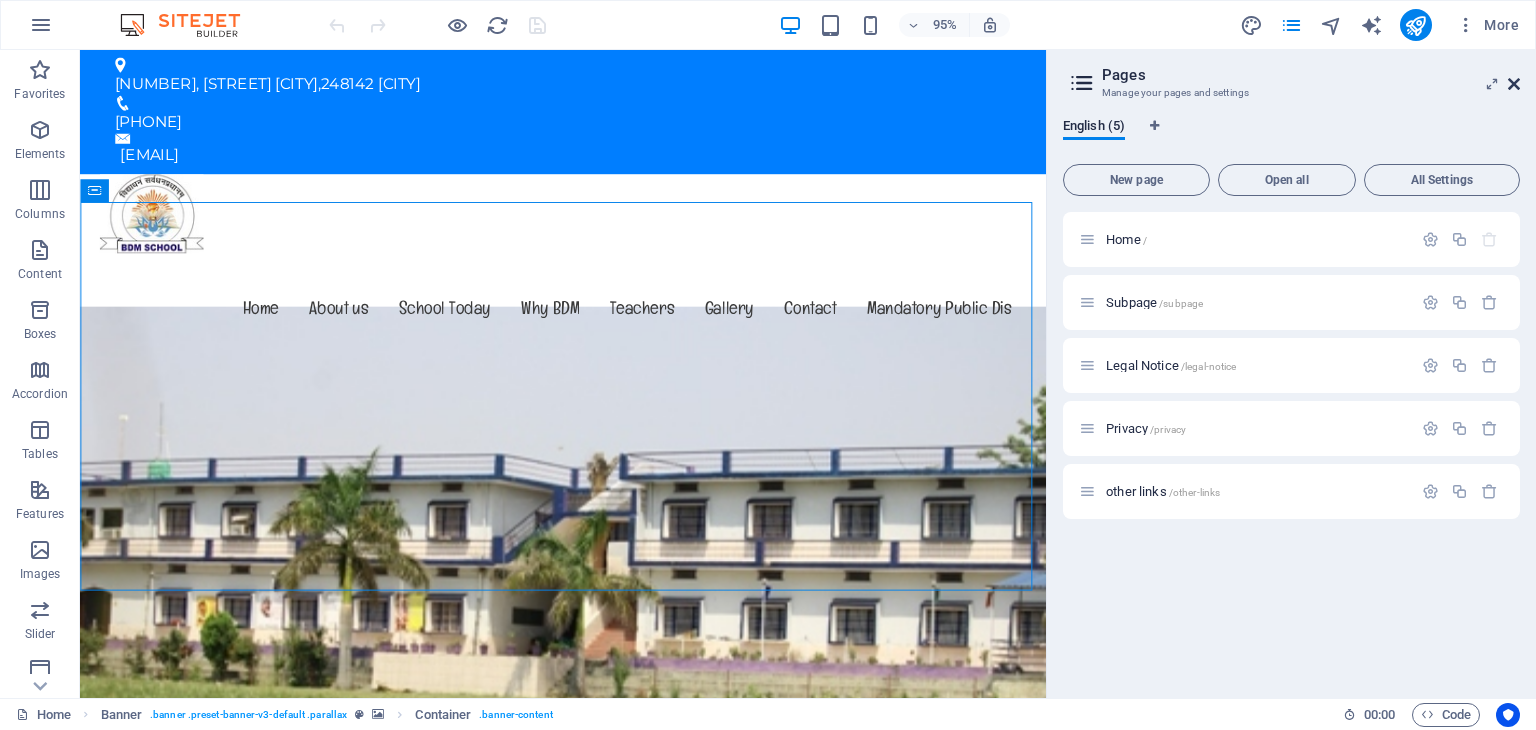 click at bounding box center [1514, 84] 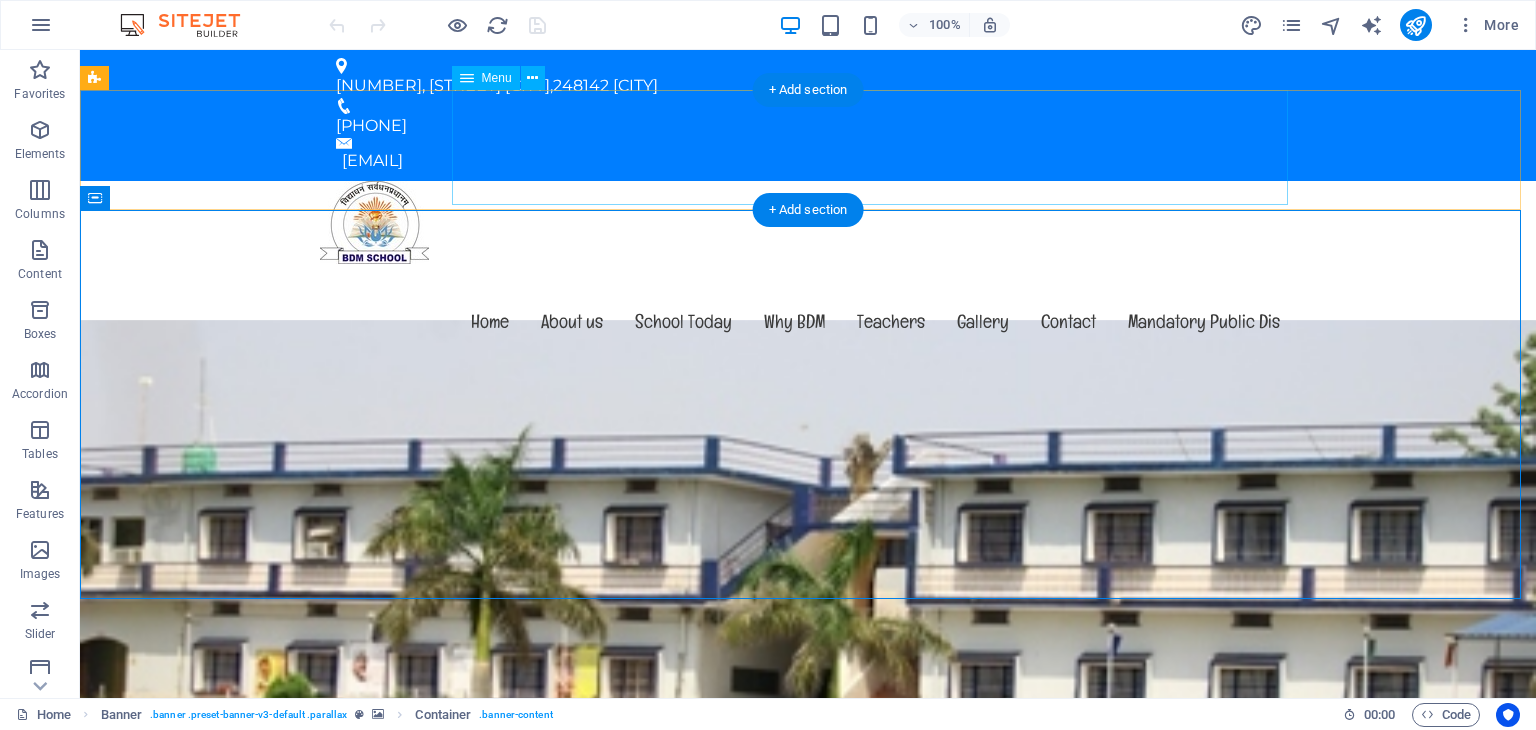 click on "Home About us School Today Why BDM Teachers Gallery Contact Mandatory Public Dis" at bounding box center [808, 321] 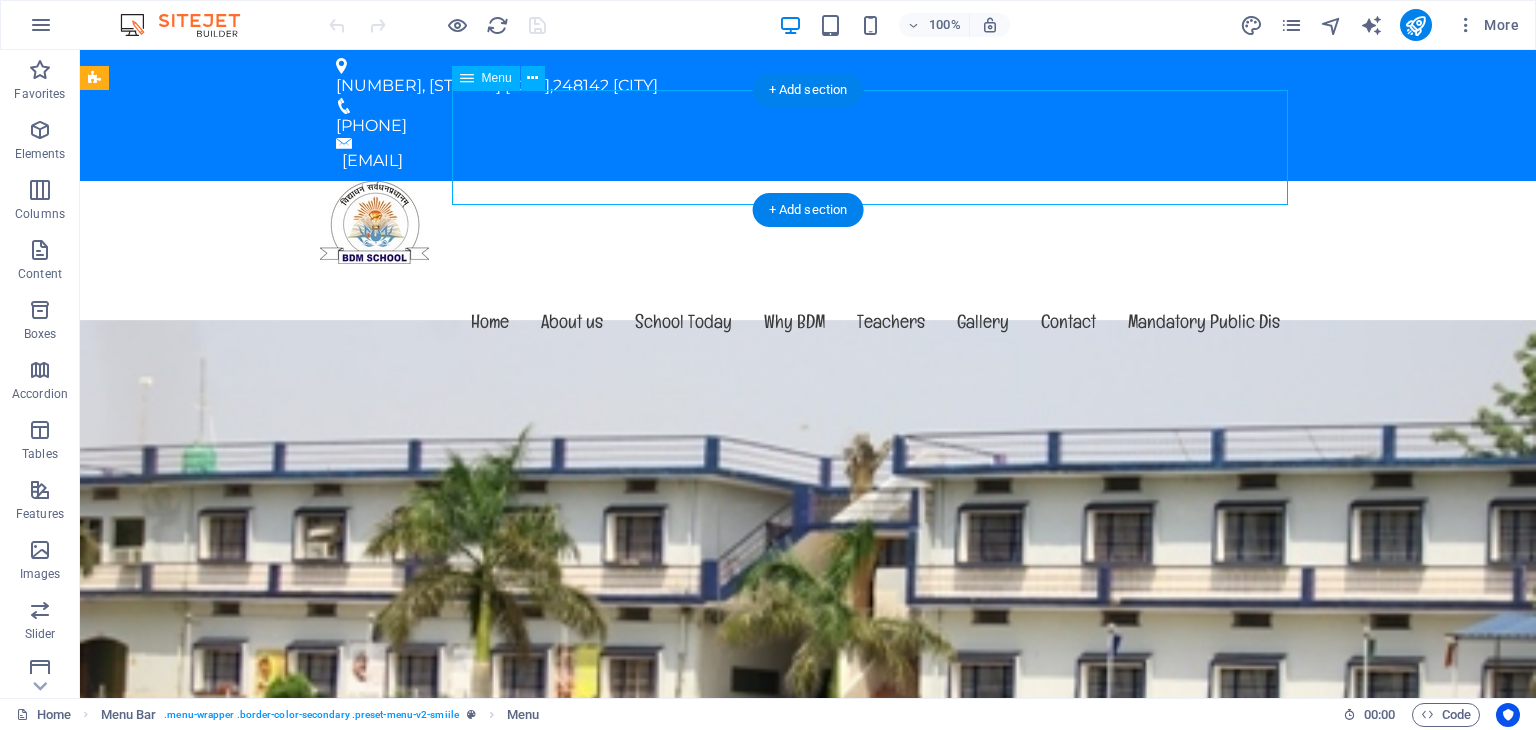 click on "Home About us School Today Why BDM Teachers Gallery Contact Mandatory Public Dis" at bounding box center [808, 321] 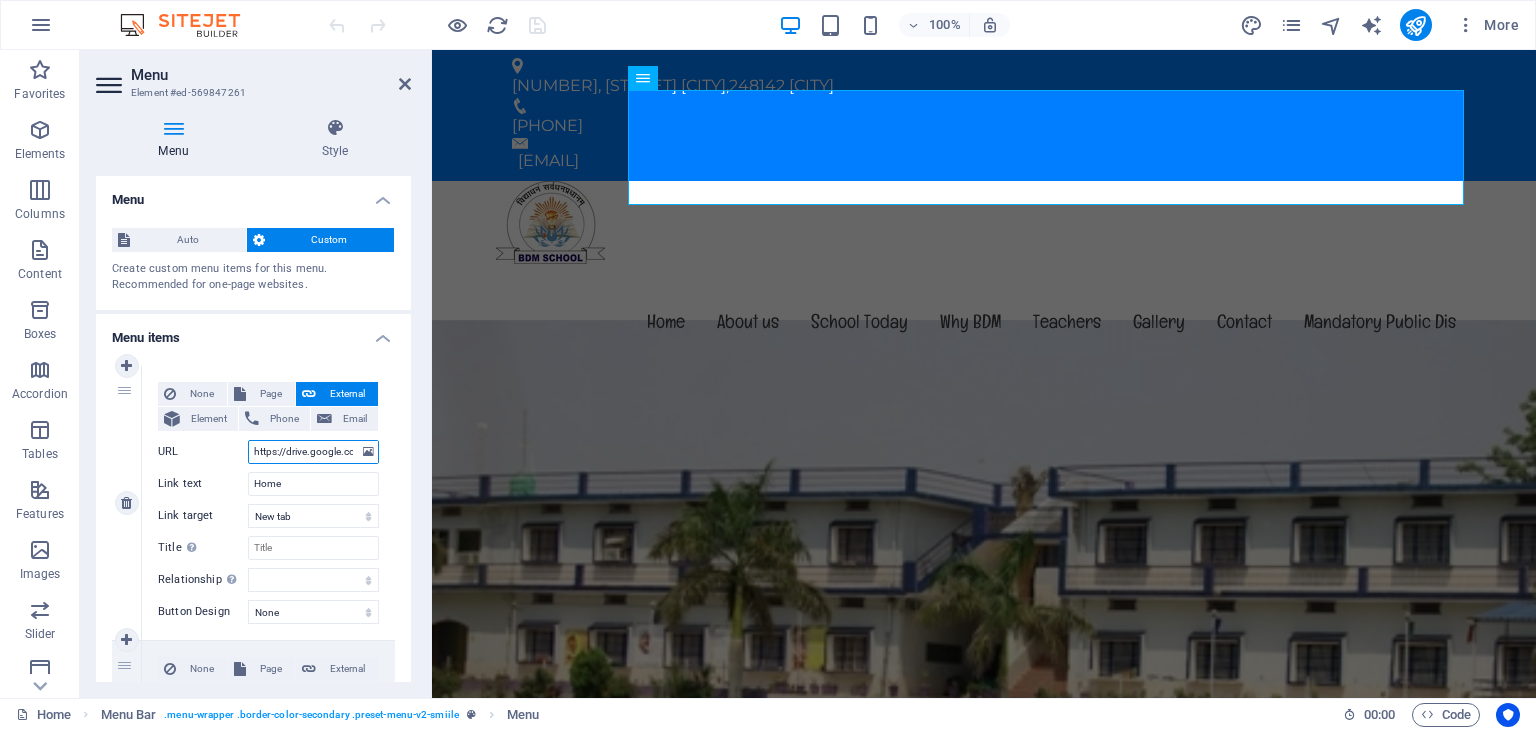 click on "https://drive.google.com/drive/u/2/folders/1e7OWmpFLsqPDHYK7f1FocqW1BD-q0sh4" at bounding box center [313, 452] 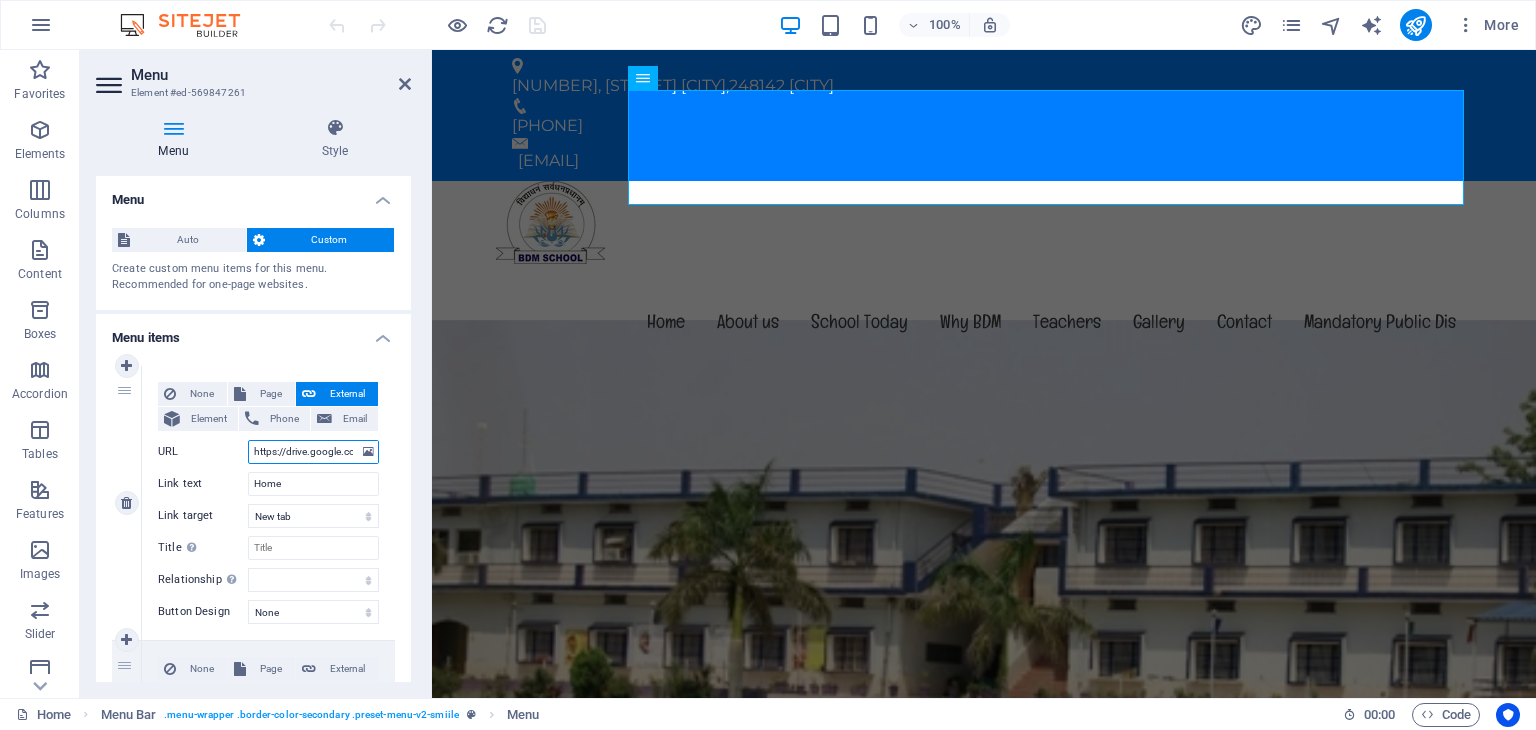 click on "https://drive.google.com/drive/u/2/folders/1e7OWmpFLsqPDHYK7f1FocqW1BD-q0sh4" at bounding box center (313, 452) 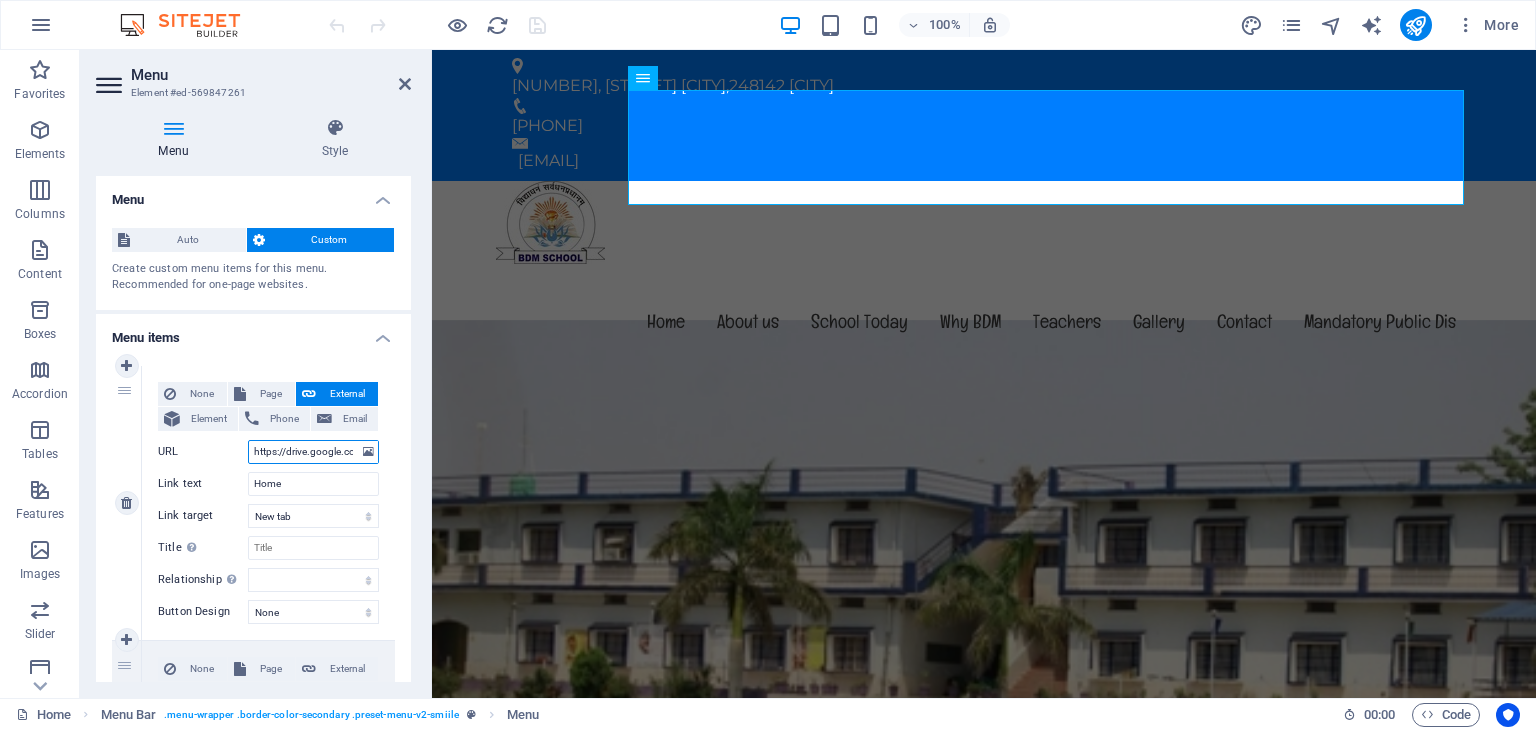 scroll, scrollTop: 0, scrollLeft: 292, axis: horizontal 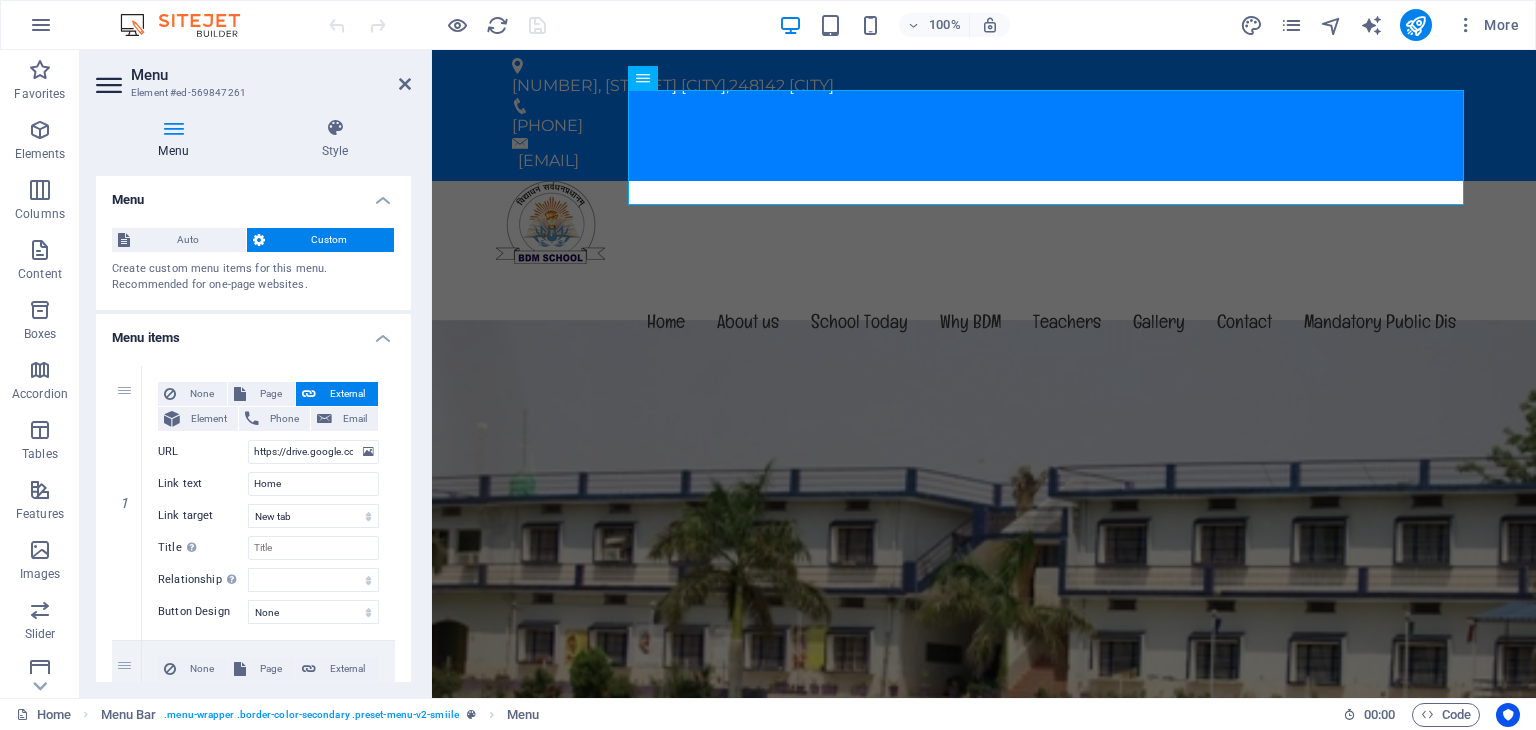 drag, startPoint x: 406, startPoint y: 256, endPoint x: 409, endPoint y: 657, distance: 401.01123 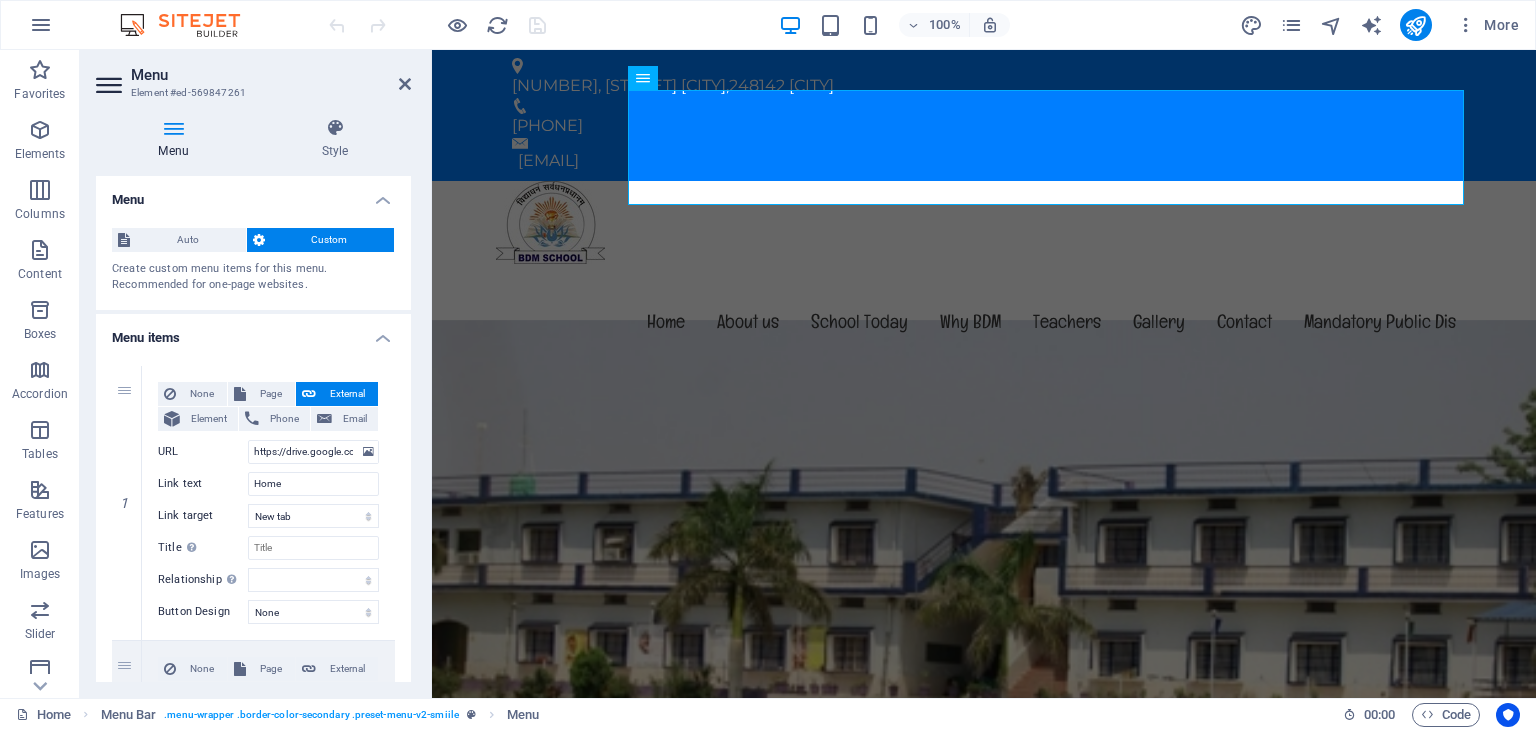 click on "1 None Page External Element Phone Email Page Home Subpage Legal Notice Privacy other links Element
URL https://drive.google.com/drive/u/2/folders/1e7OWmpFLsqPDHYK7f1FocqW1BD-q0sh4 Phone Email Link text Home Link target New tab Same tab Overlay Title Additional link description, should not be the same as the link text. The title is most often shown as a tooltip text when the mouse moves over the element. Leave empty if uncertain. Relationship Sets the  relationship of this link to the link target . For example, the value "nofollow" instructs search engines not to follow the link. Can be left empty. alternate author bookmark external help license next nofollow noreferrer noopener prev search tag Button Design None Default Primary Secondary 2 None Page External Element Phone Email Page Home Subpage Legal Notice Privacy other links Element #ed-569847087
URL Phone Email Link text About us Link target New tab Same tab Overlay Title Relationship Sets the  alternate 3" at bounding box center [253, 1403] 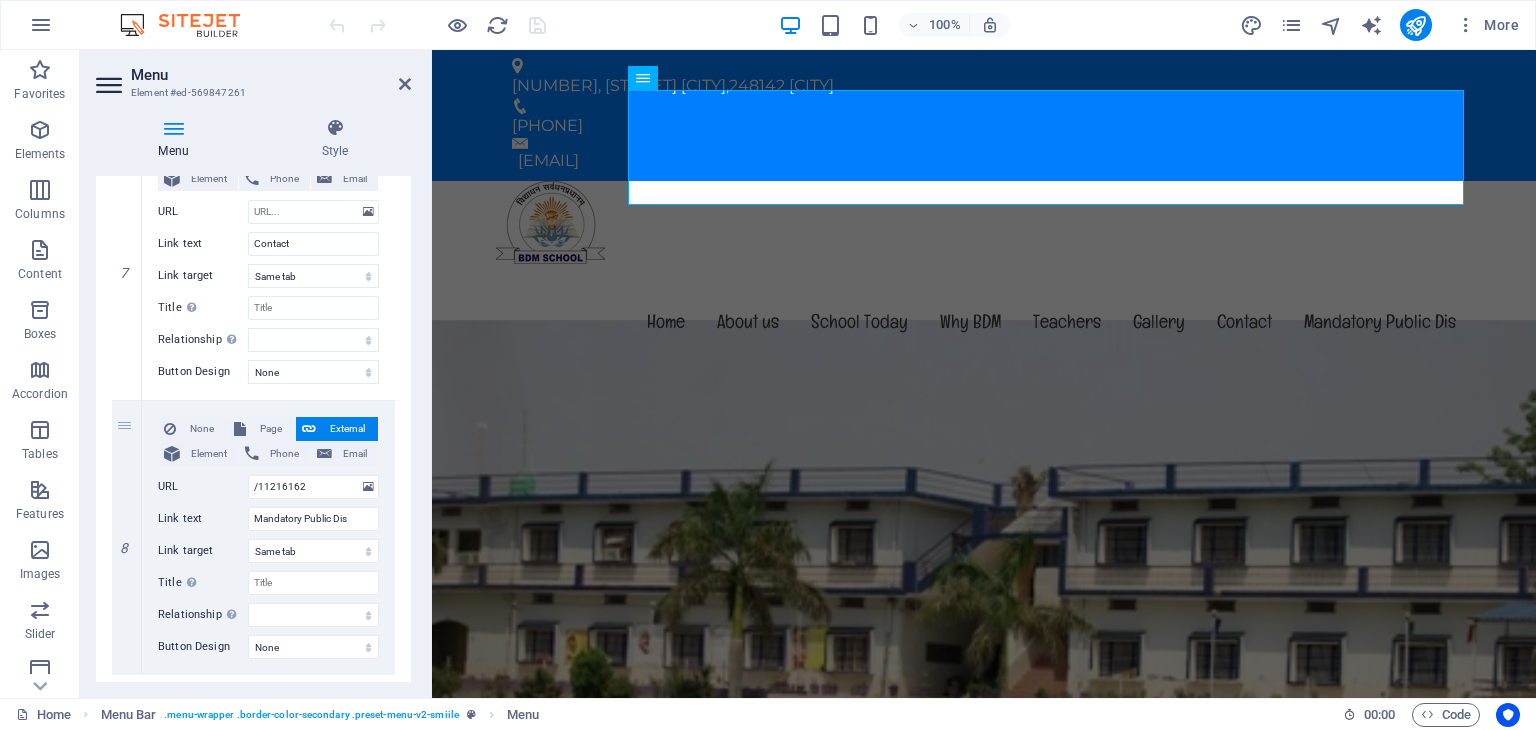 scroll, scrollTop: 1813, scrollLeft: 0, axis: vertical 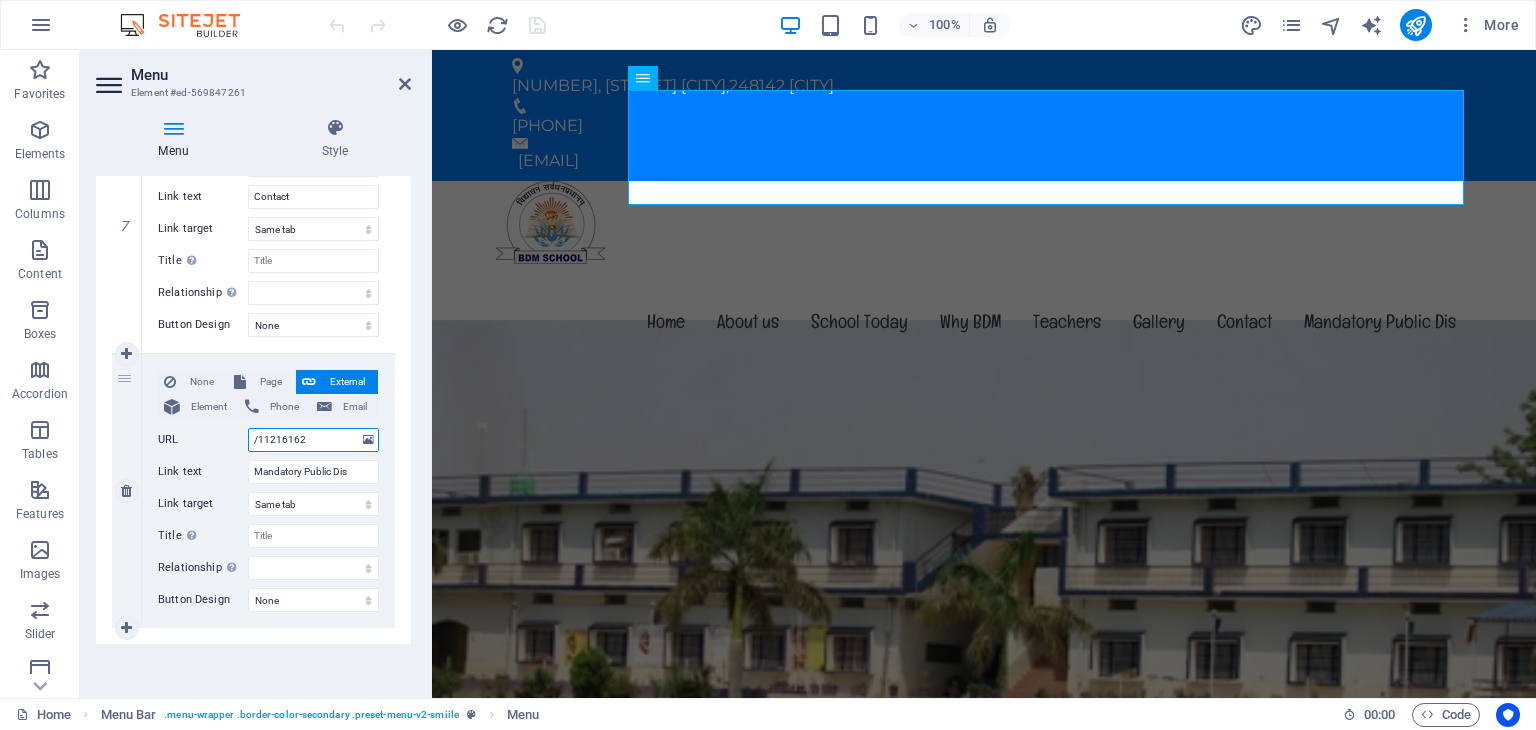 click on "/11216162" at bounding box center [313, 440] 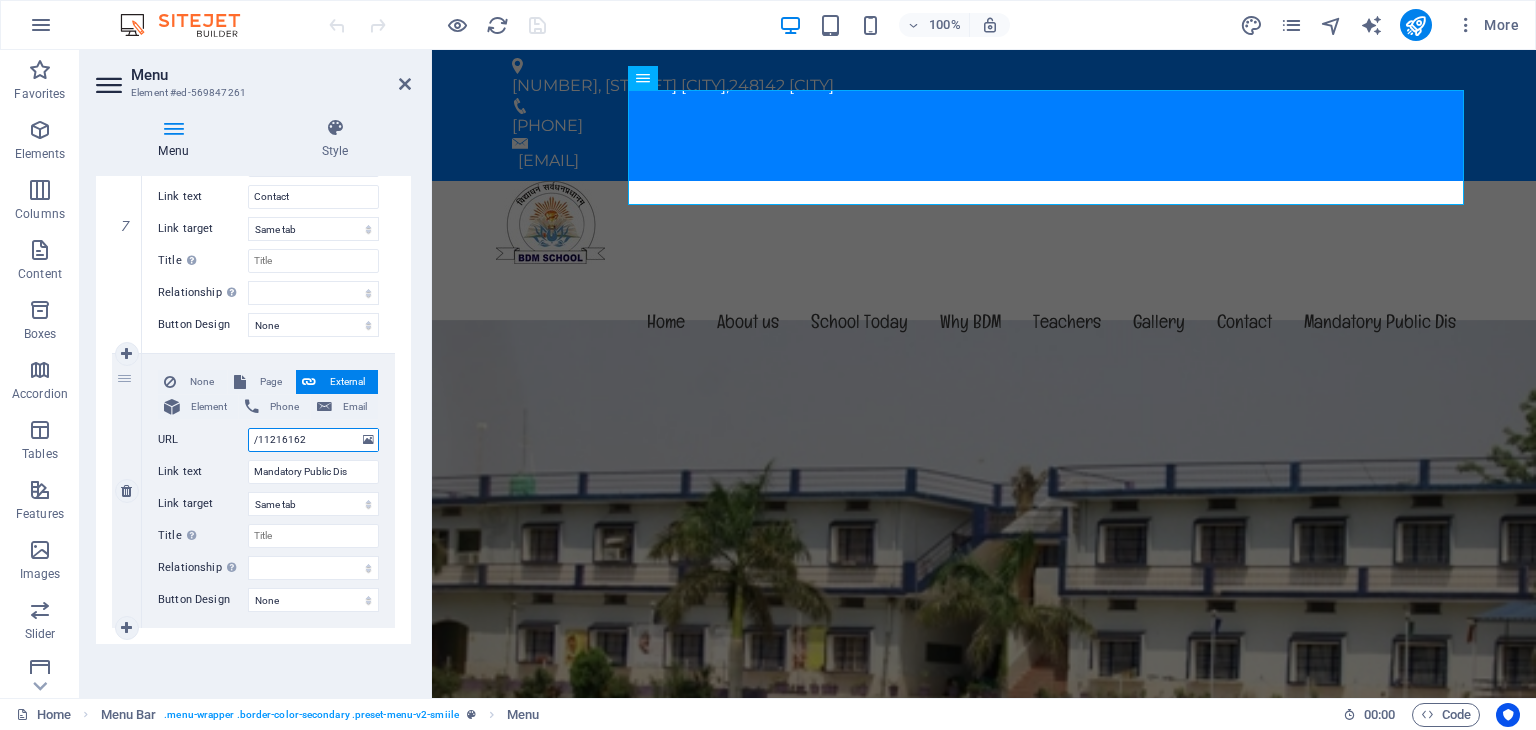 paste on "https://drive.google.com/drive/u/2/folders/1e7OWmpFLsqPDHYK7f1FocqW1BD-q0sh4" 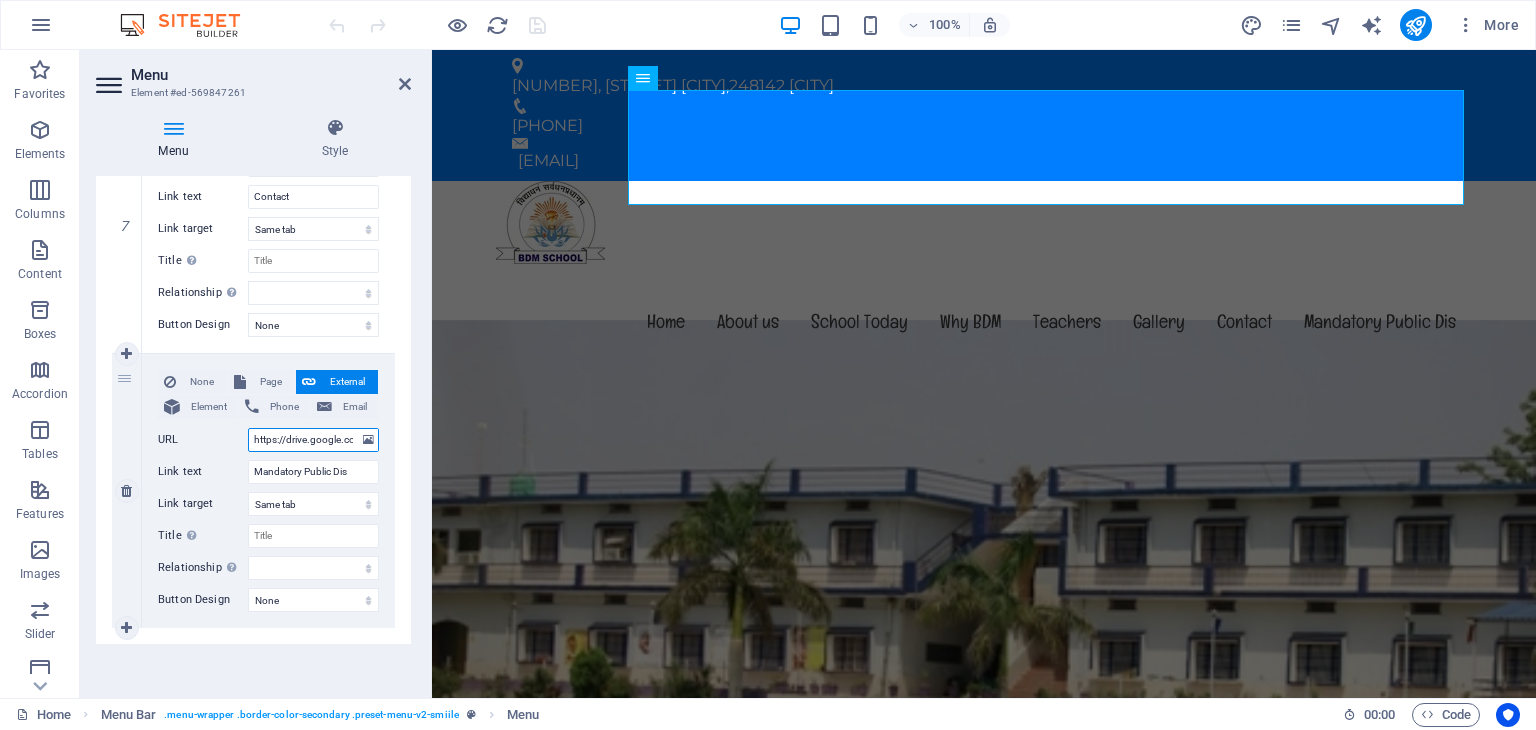 scroll, scrollTop: 0, scrollLeft: 292, axis: horizontal 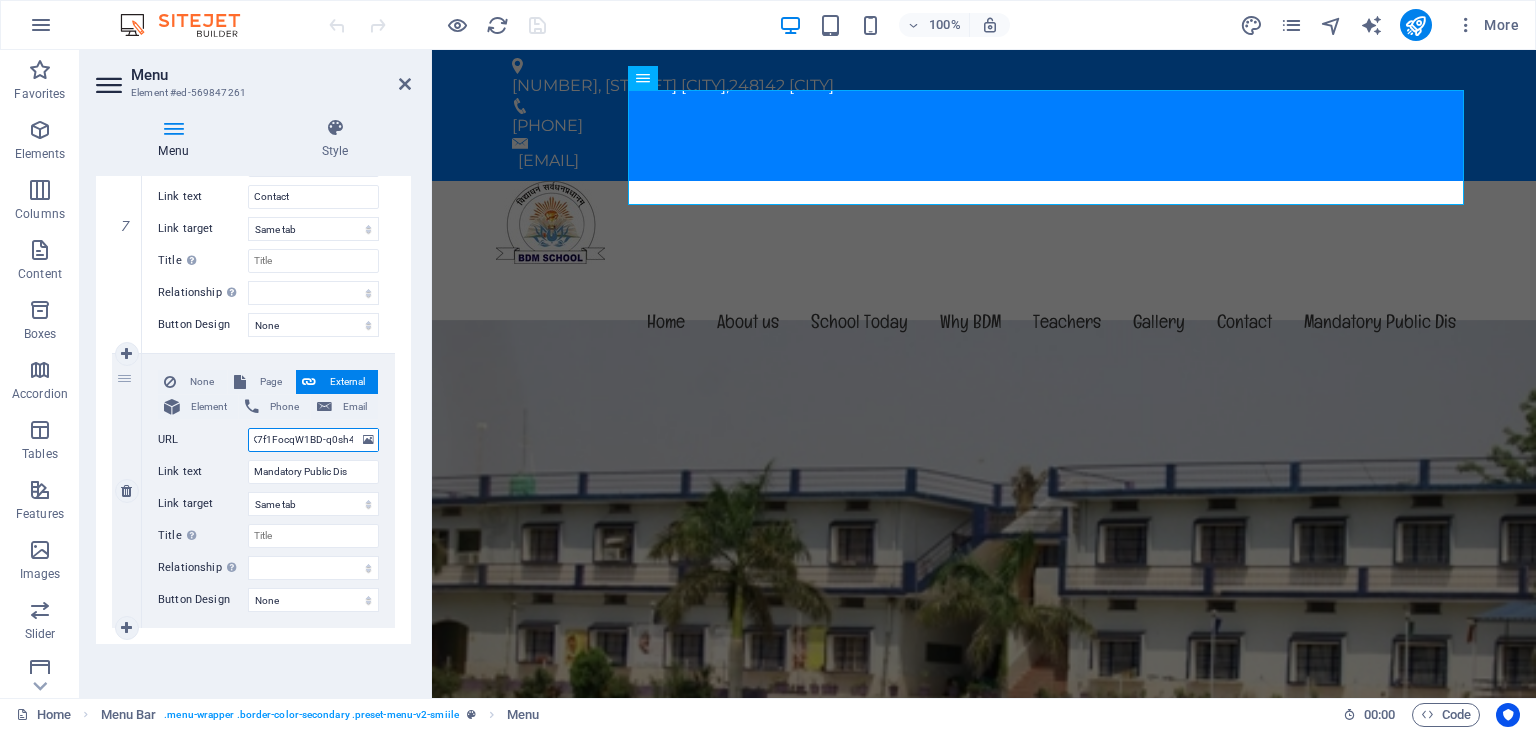 select 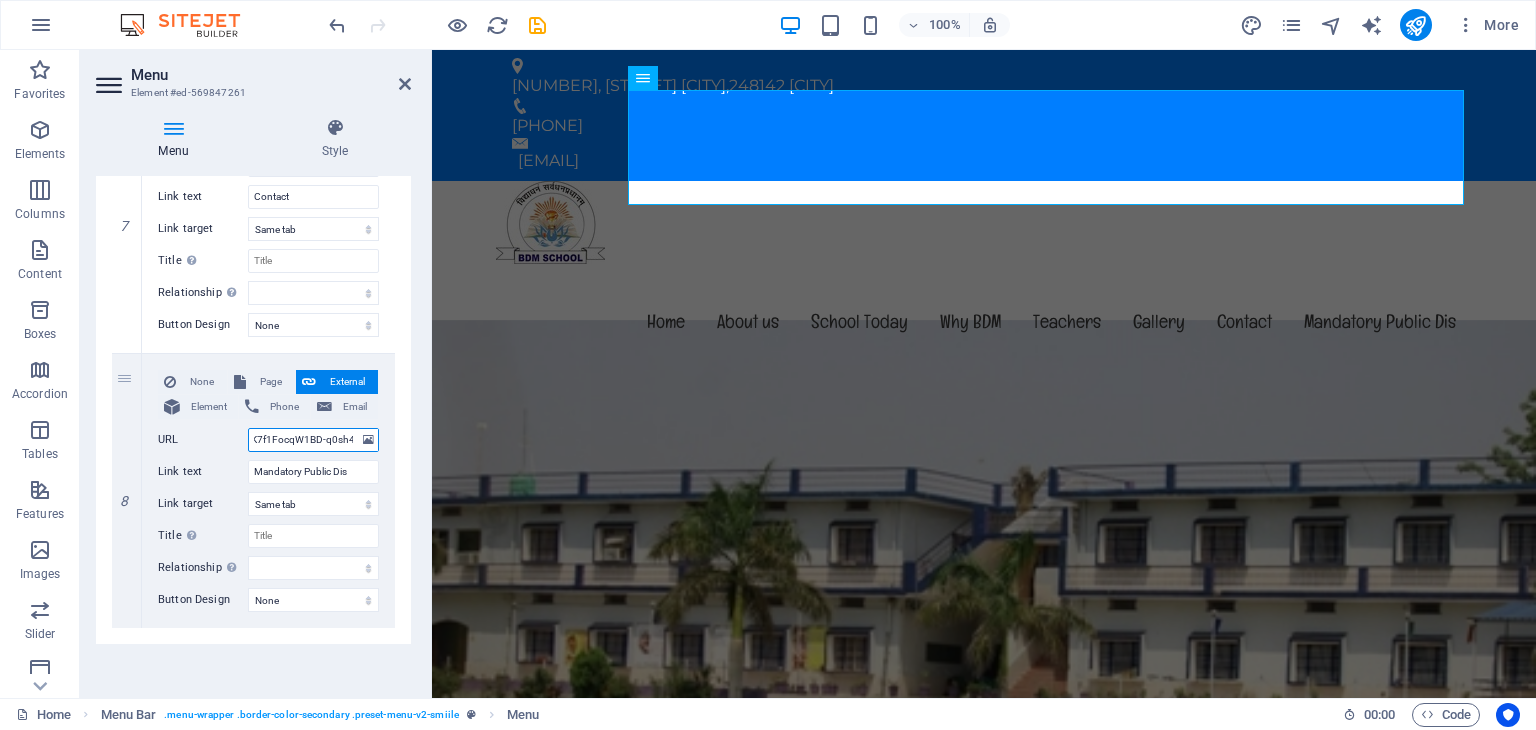 type on "https://drive.google.com/drive/u/2/folders/1e7OWmpFLsqPDHYK7f1FocqW1BD-q0sh4" 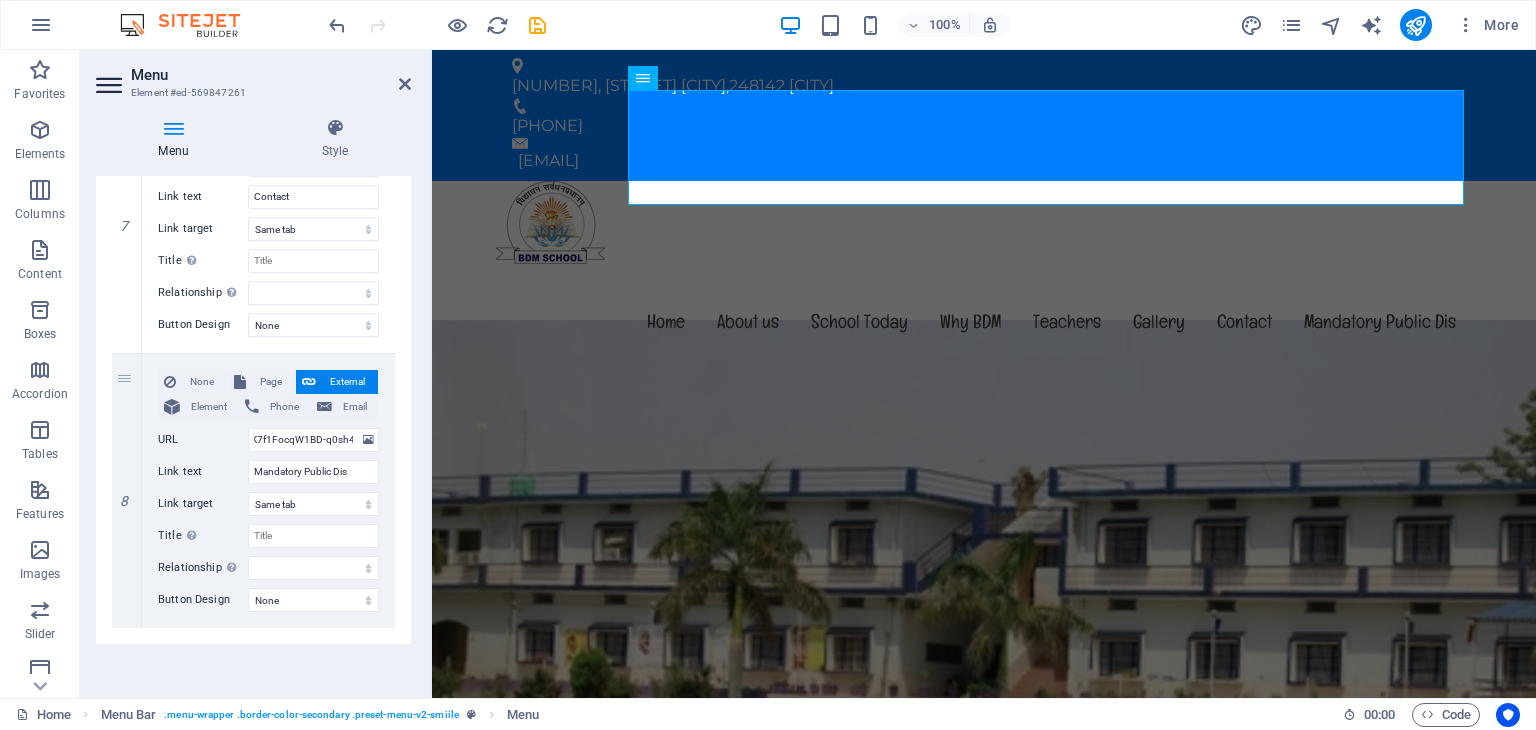 scroll, scrollTop: 0, scrollLeft: 0, axis: both 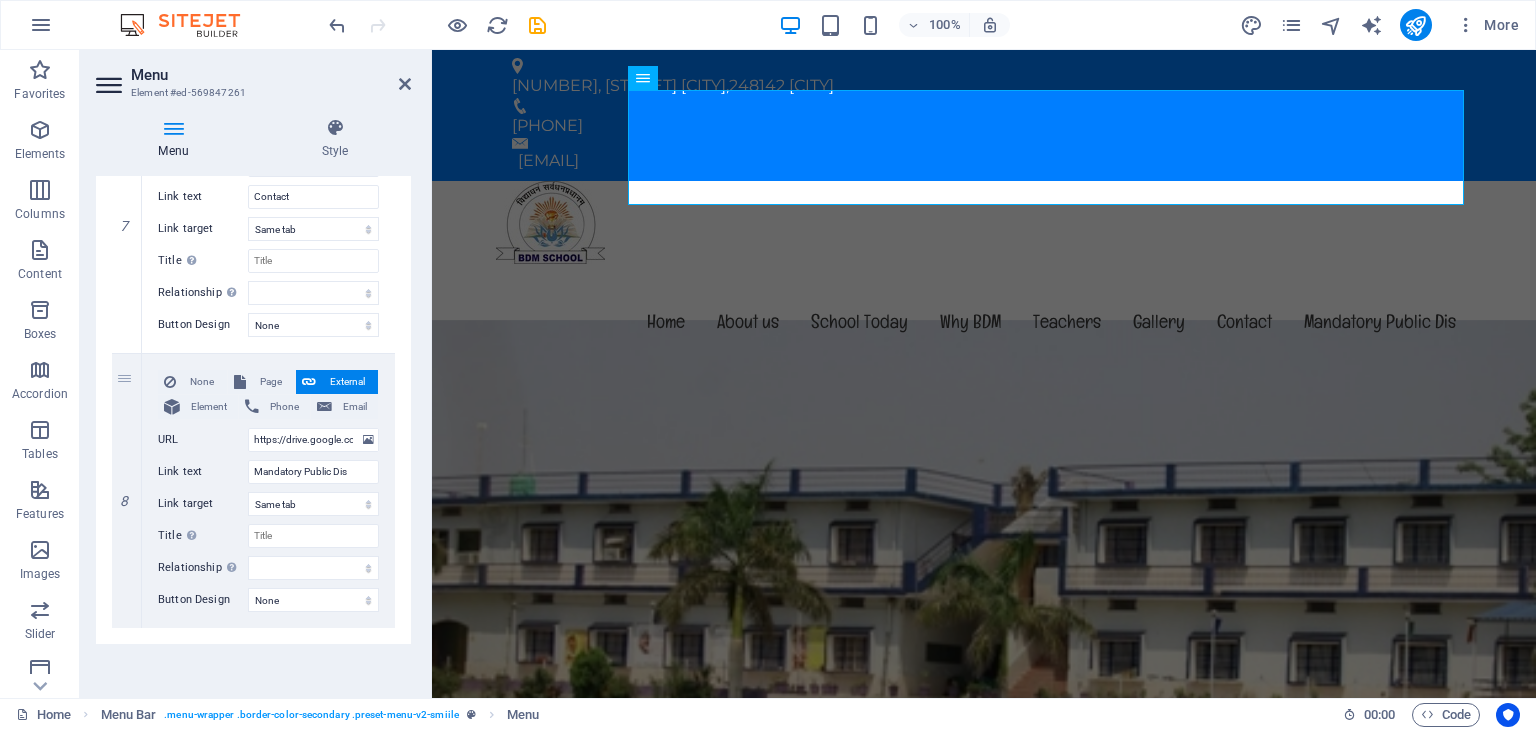 click on "Menu Style Menu Auto Custom Create custom menu items for this menu. Recommended for one-page websites. Manage pages Menu items 1 None Page External Element Phone Email Page Home Subpage Legal Notice Privacy other links Element
URL https://drive.google.com/drive/u/2/folders/1e7OWmpFLsqPDHYK7f1FocqW1BD-q0sh4 Phone Email Link text Home Link target New tab Same tab Overlay Title Additional link description, should not be the same as the link text. The title is most often shown as a tooltip text when the mouse moves over the element. Leave empty if uncertain. Relationship Sets the  relationship of this link to the link target . For example, the value "nofollow" instructs search engines not to follow the link. Can be left empty. alternate author bookmark external help license next nofollow noreferrer noopener prev search tag Button Design None Default Primary Secondary 2 None Page External Element Phone Email Page Home Subpage Legal Notice Privacy other links Element #ed-569847087" at bounding box center [253, 400] 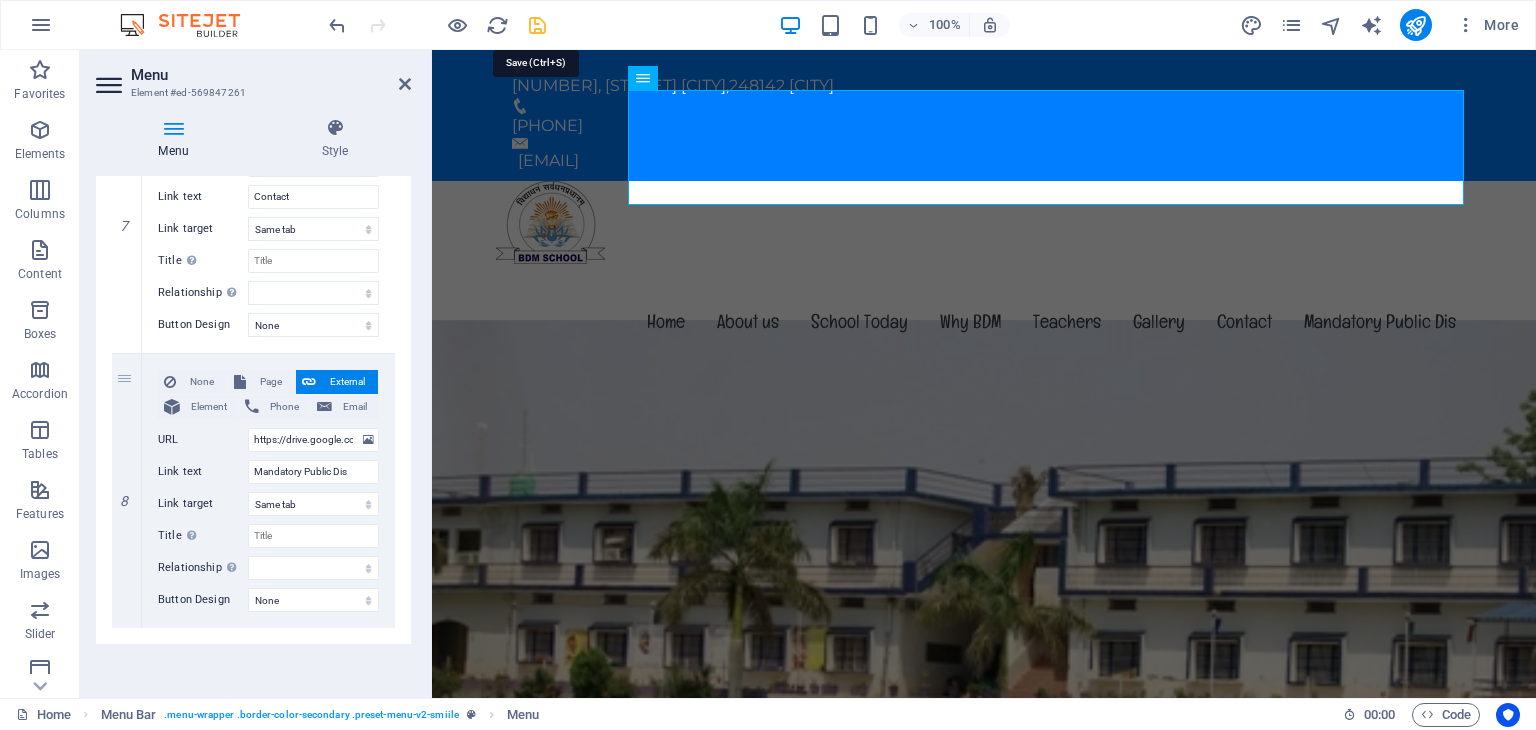 click at bounding box center [537, 25] 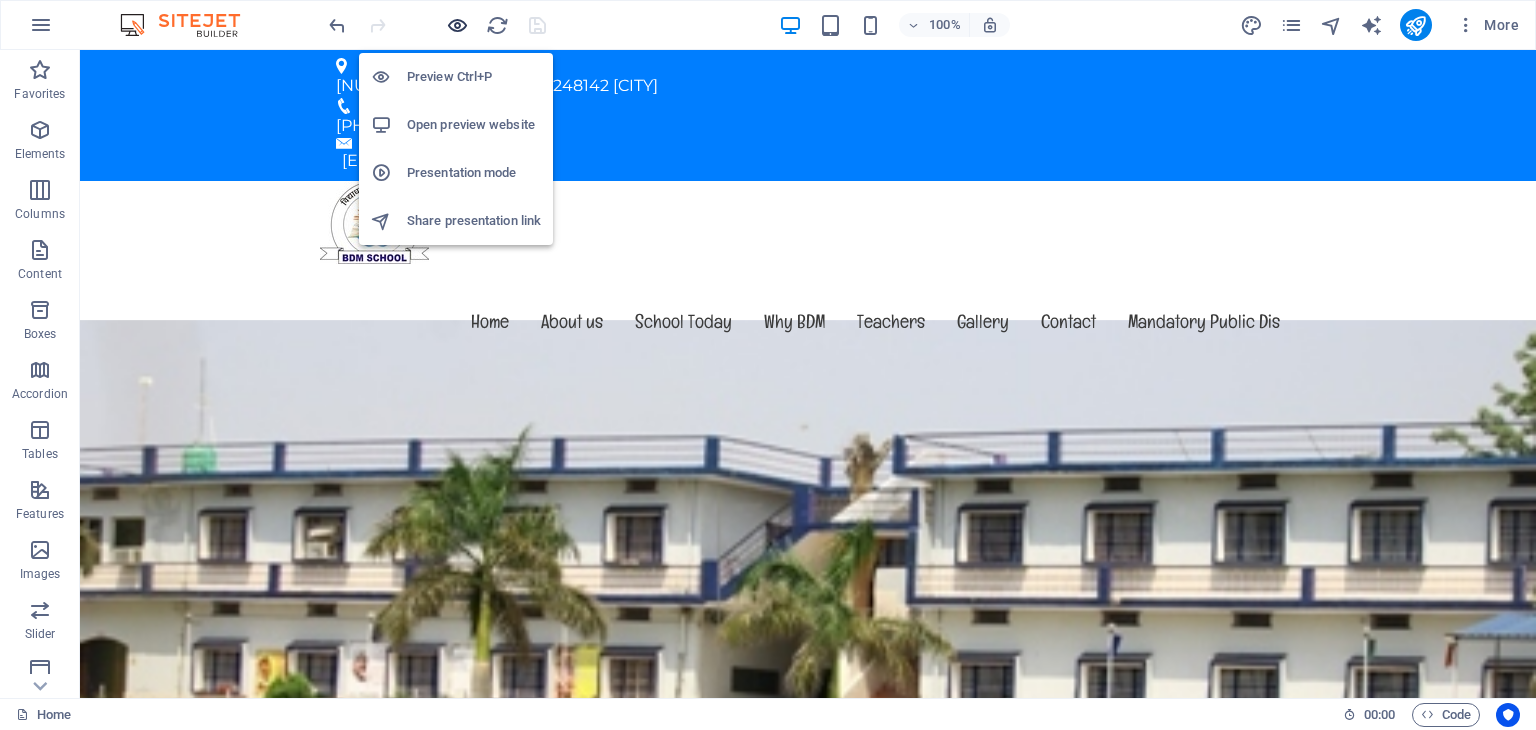 click at bounding box center [457, 25] 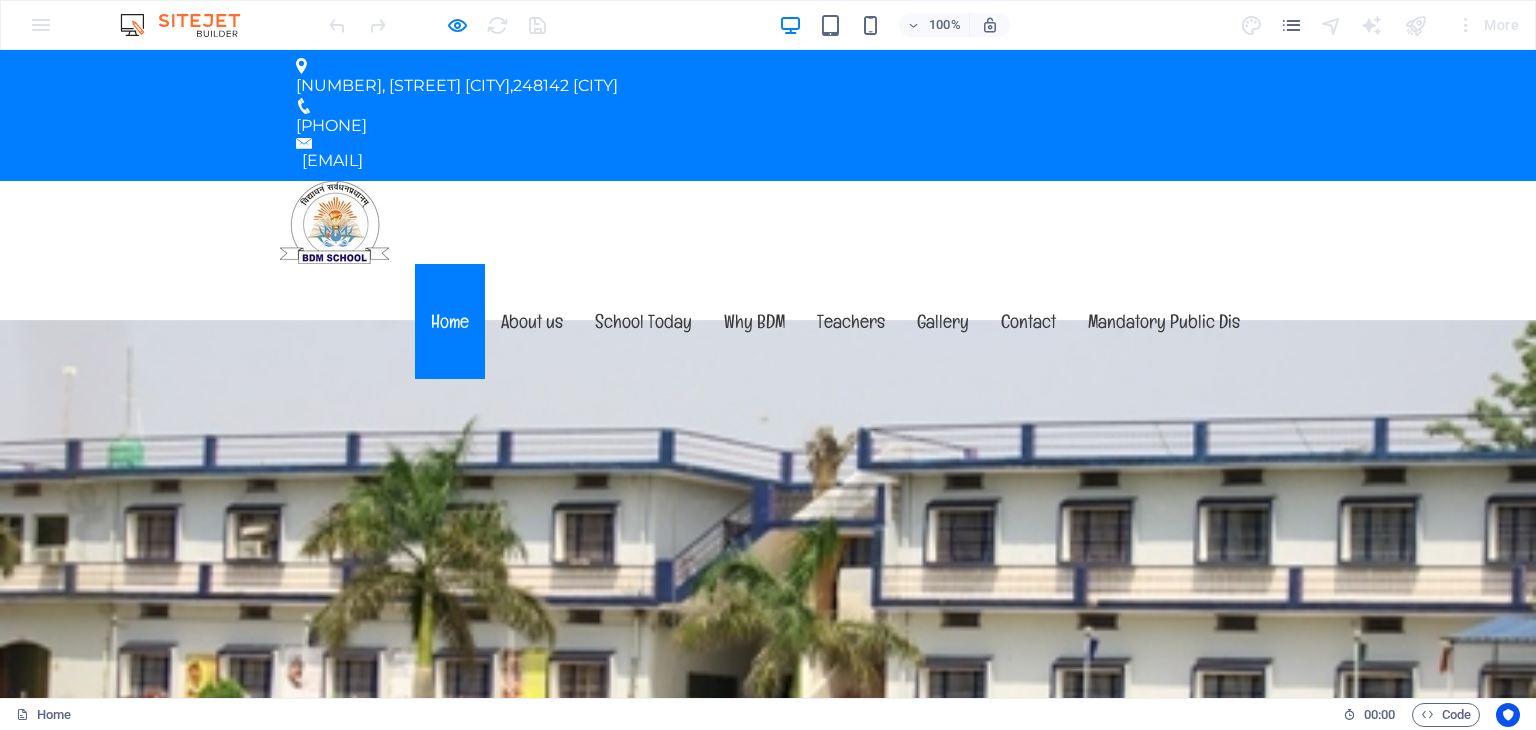 click on "Home" at bounding box center [450, 321] 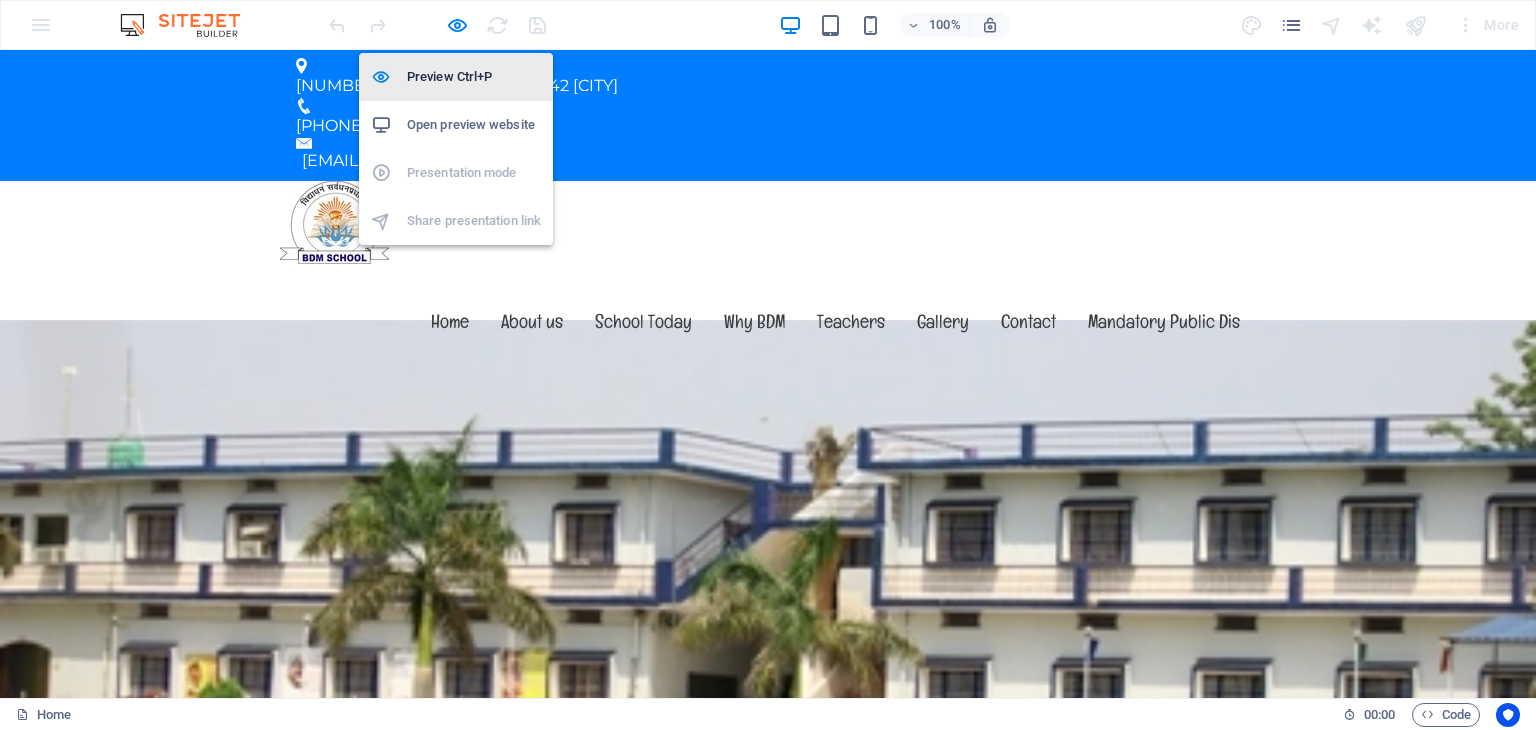 click on "Preview Ctrl+P" at bounding box center [474, 77] 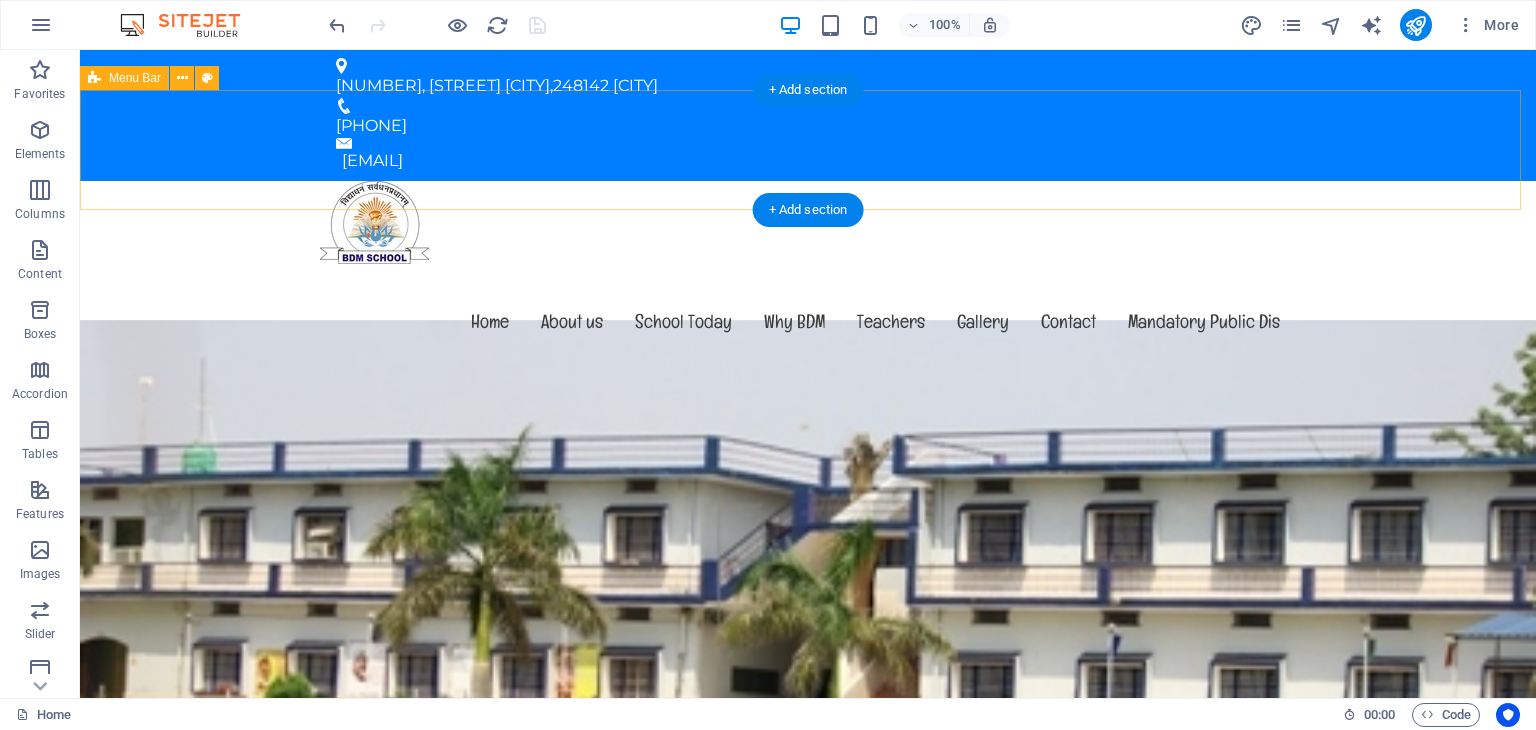 click on "Home About us School Today Why BDM Teachers Gallery Contact Mandatory Public Dis" at bounding box center [808, 282] 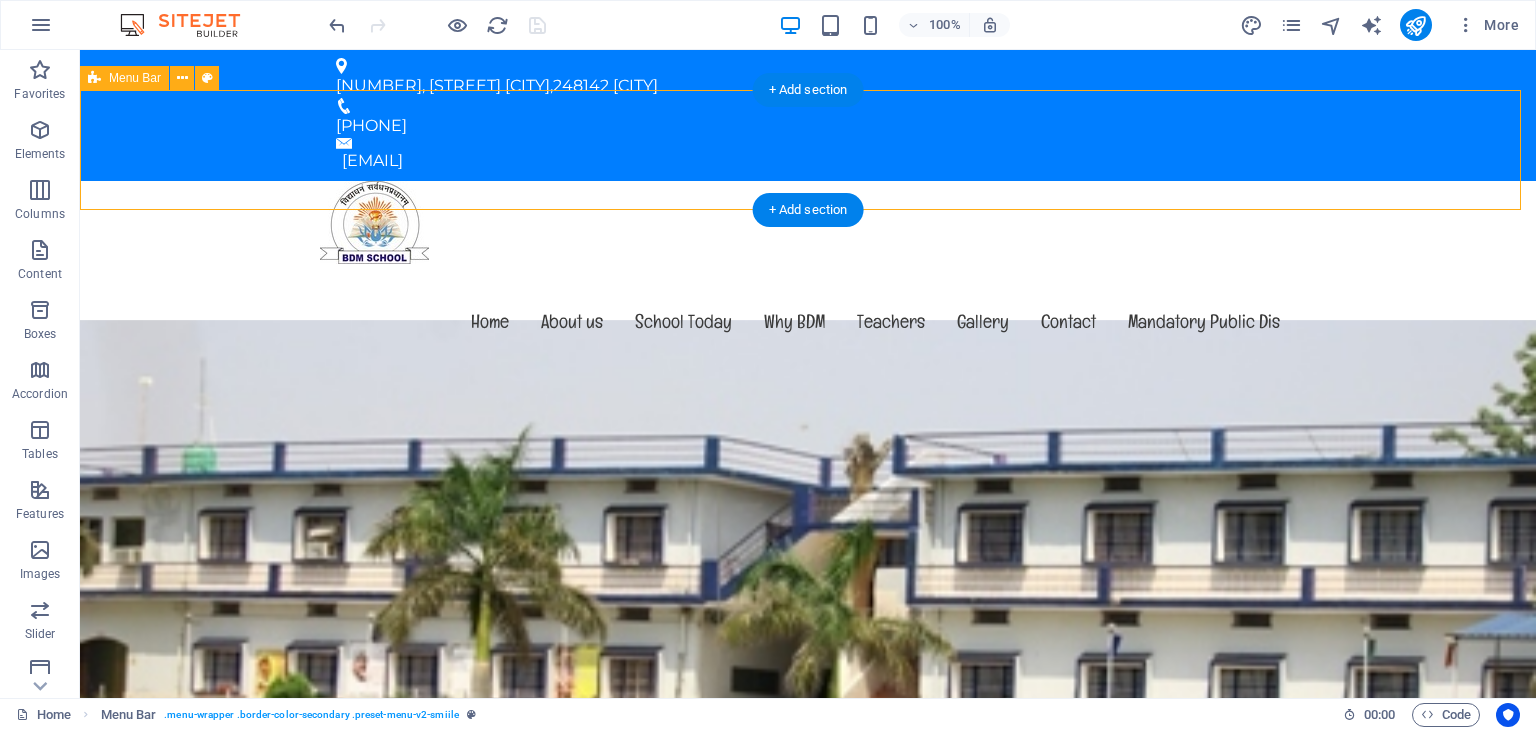 click on "Home About us School Today Why BDM Teachers Gallery Contact Mandatory Public Dis" at bounding box center (808, 282) 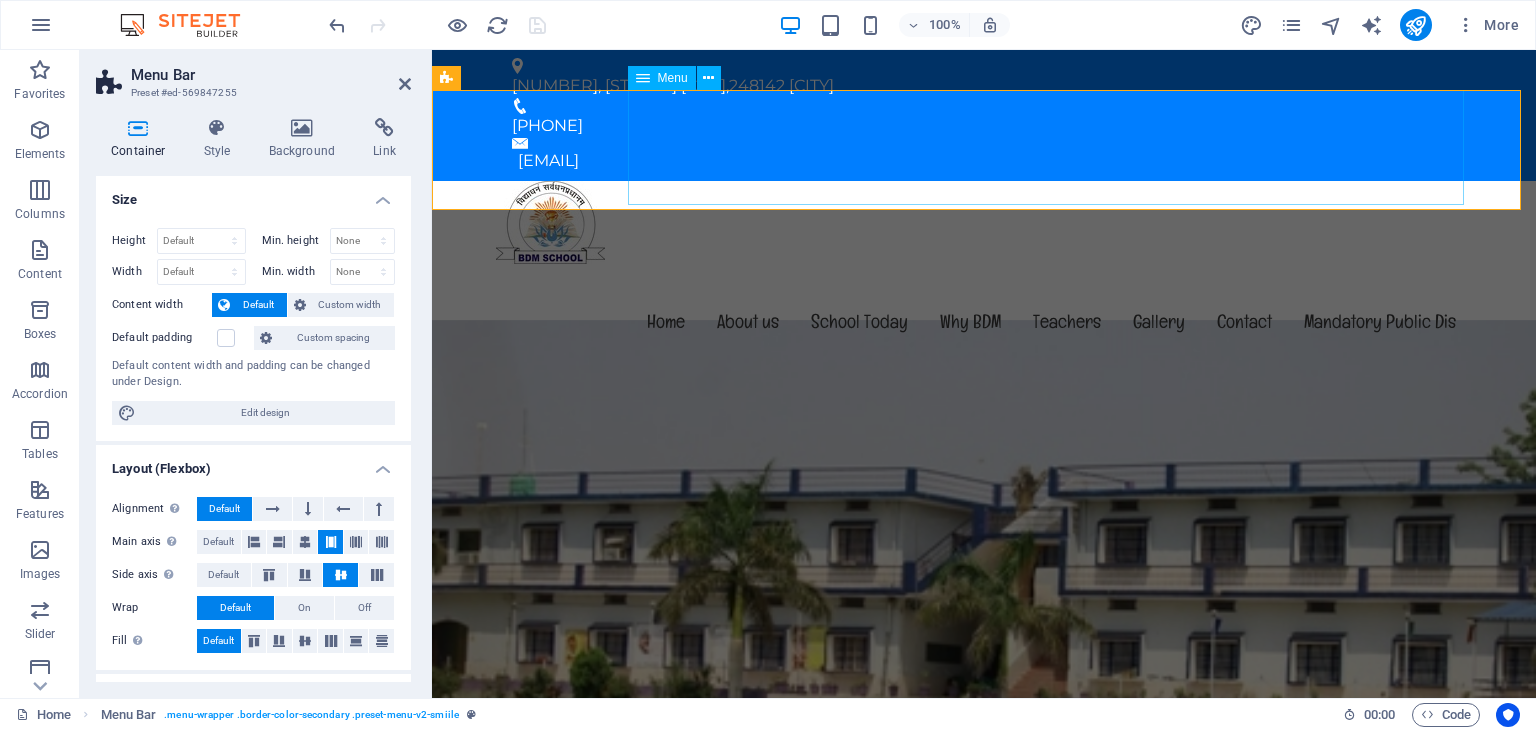 click on "Home About us School Today Why BDM Teachers Gallery Contact Mandatory Public Dis" at bounding box center [984, 321] 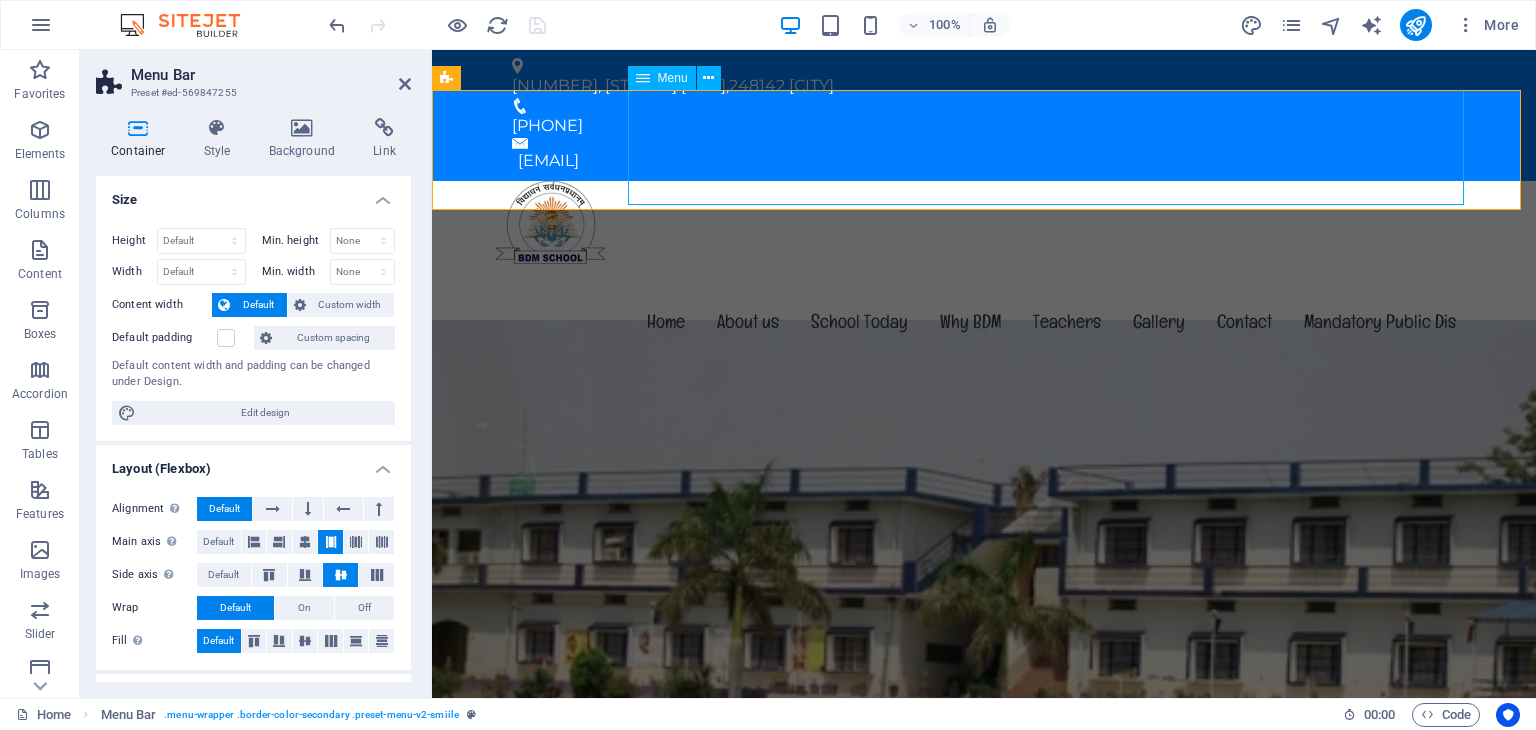 click on "Home About us School Today Why BDM Teachers Gallery Contact Mandatory Public Dis" at bounding box center [984, 321] 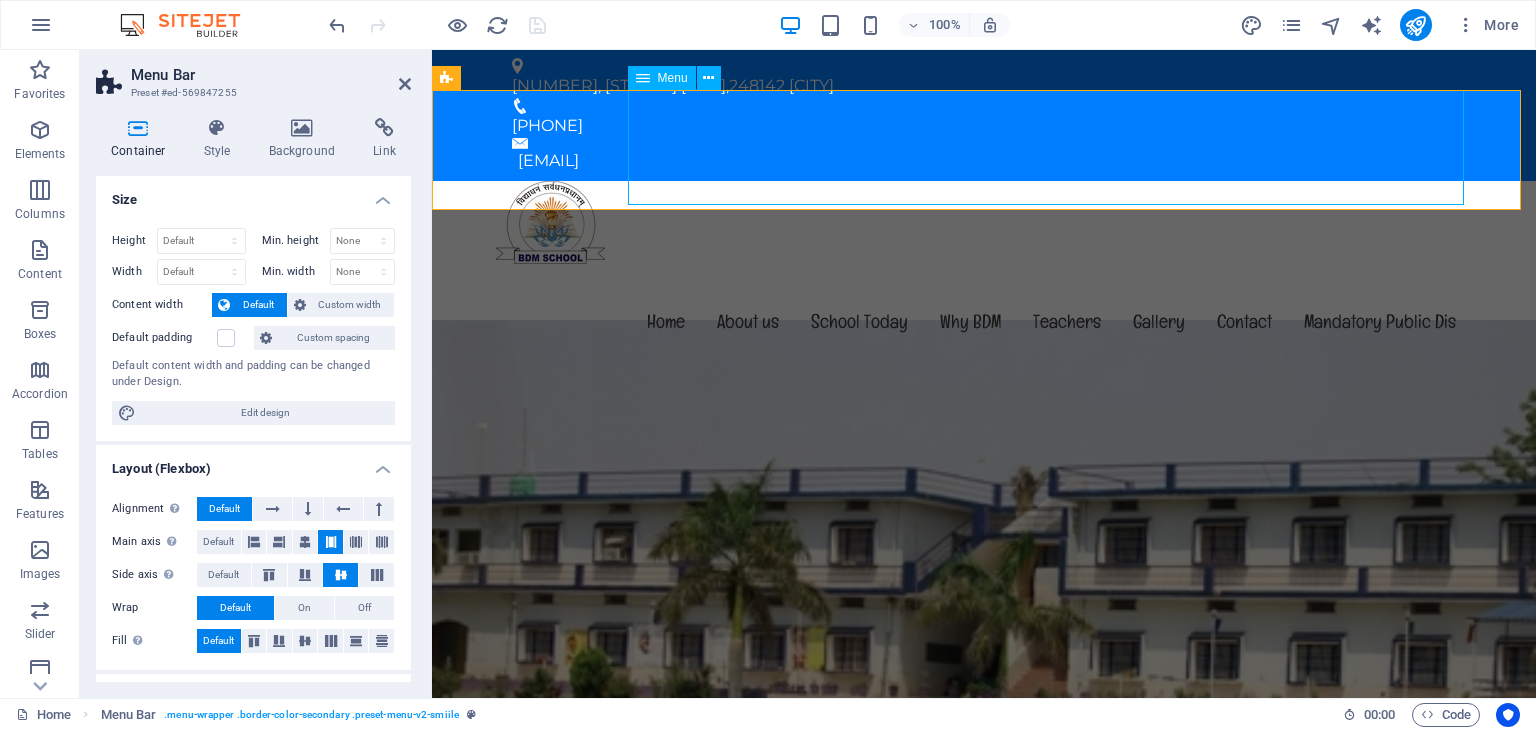 select 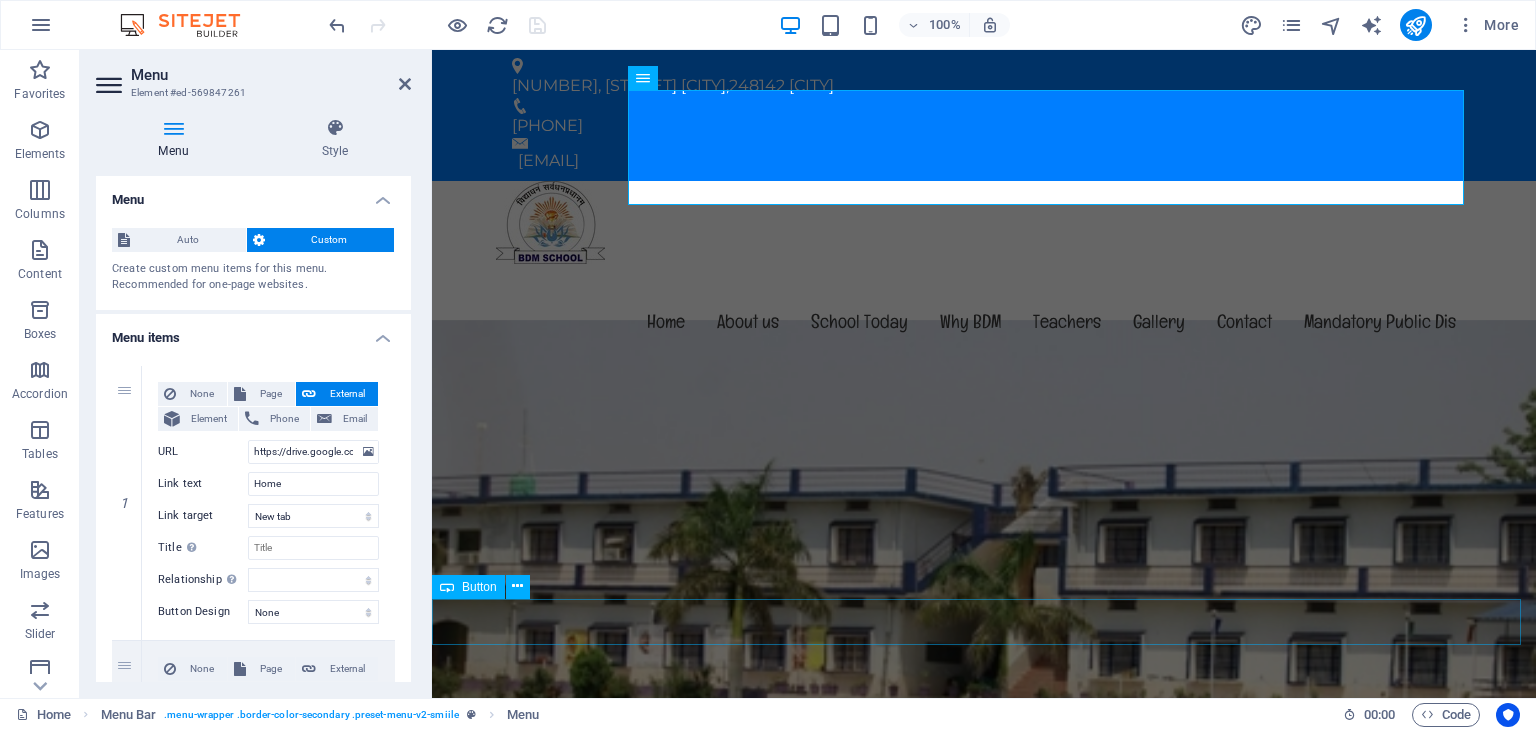 click on "other links" at bounding box center (984, 1216) 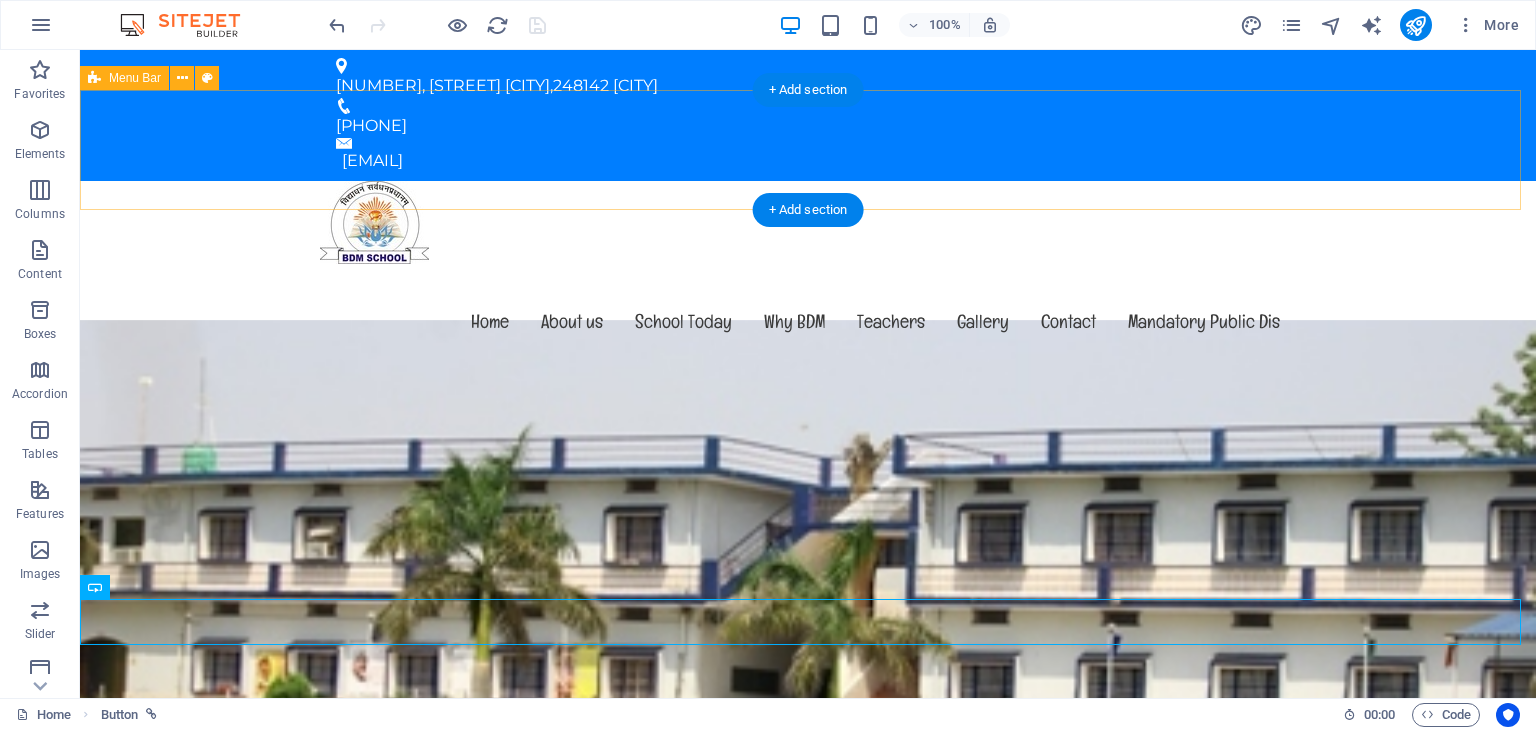 click on "Home About us School Today Why BDM Teachers Gallery Contact Mandatory Public Dis" at bounding box center (808, 282) 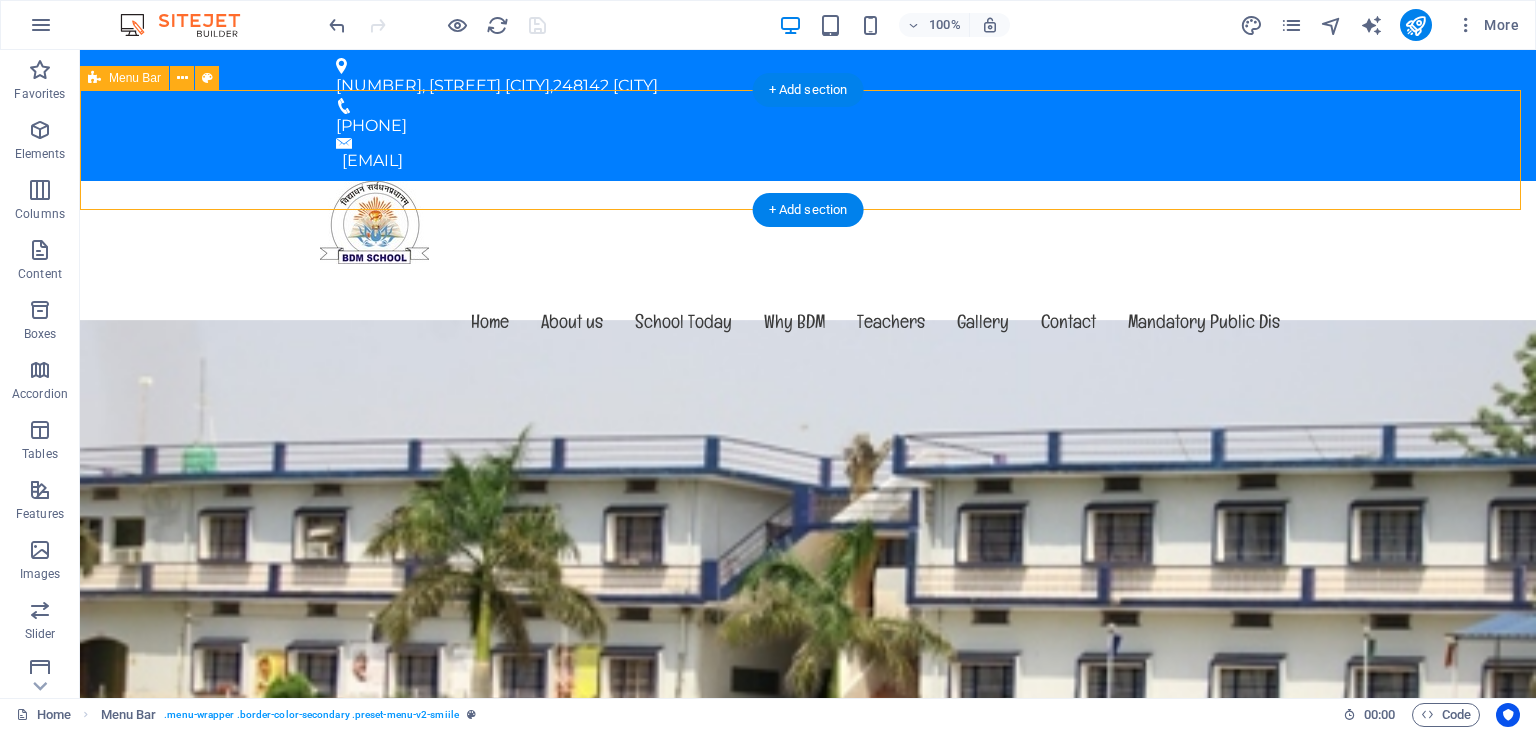 click on "Home About us School Today Why BDM Teachers Gallery Contact Mandatory Public Dis" at bounding box center (808, 282) 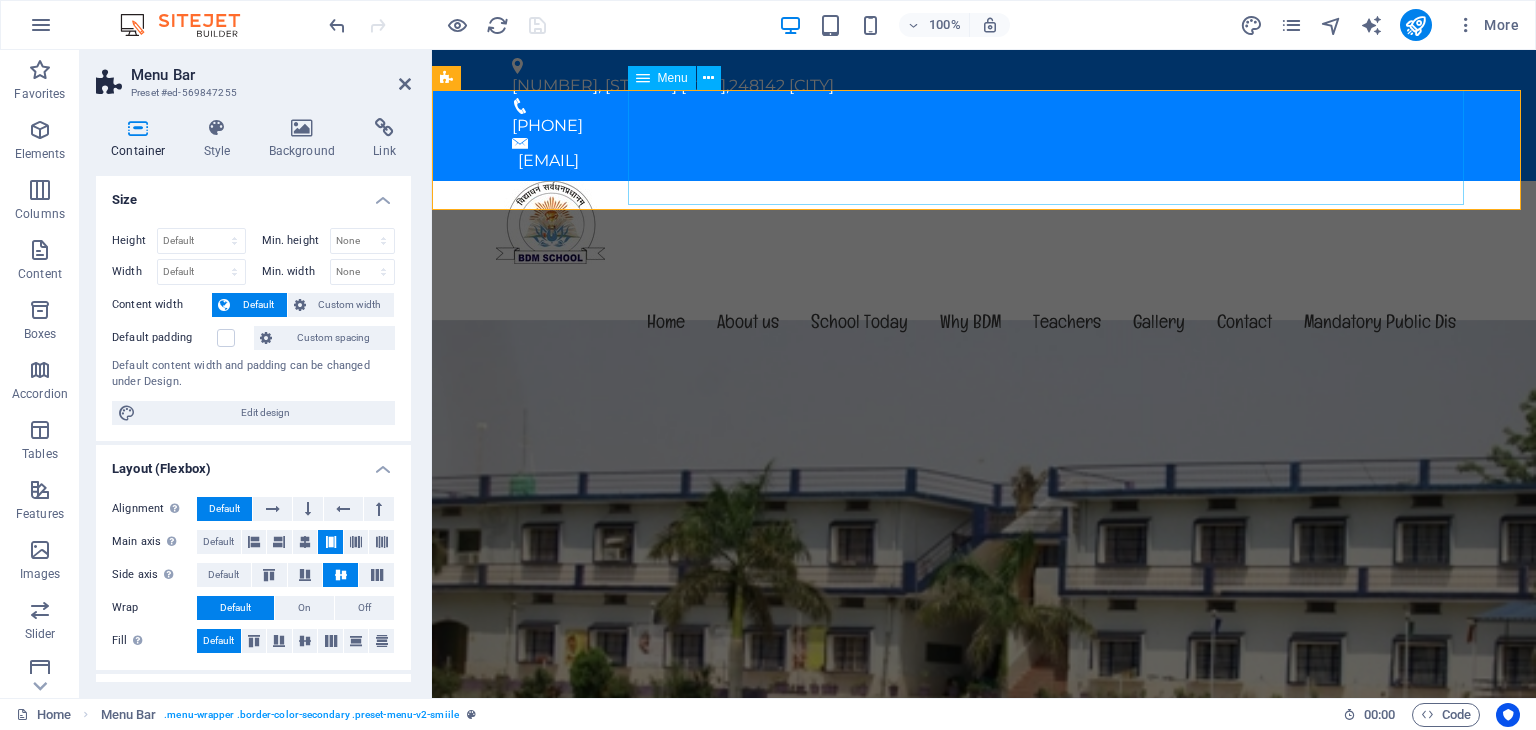 click on "Home About us School Today Why BDM Teachers Gallery Contact Mandatory Public Dis" at bounding box center (984, 321) 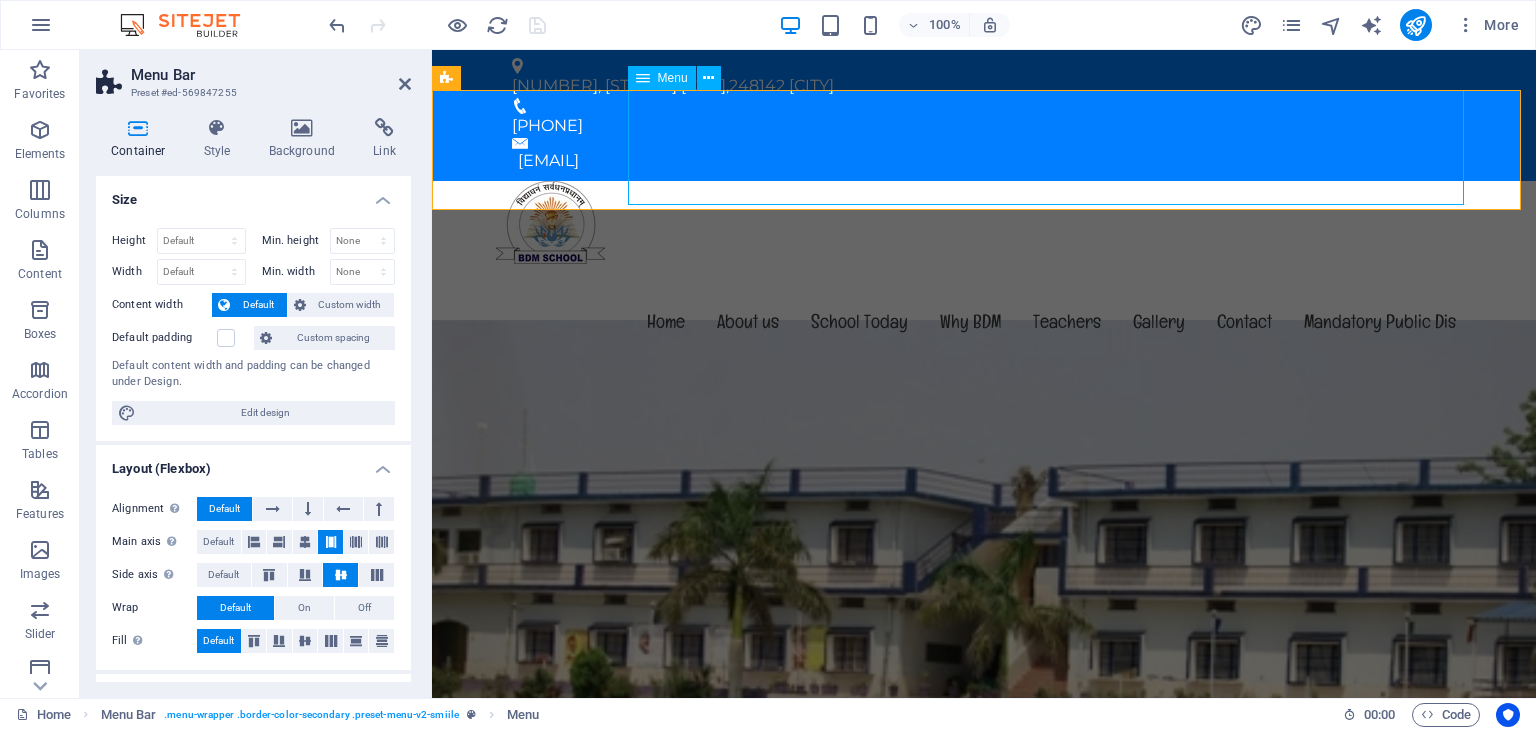 click on "Home About us School Today Why BDM Teachers Gallery Contact Mandatory Public Dis" at bounding box center [984, 321] 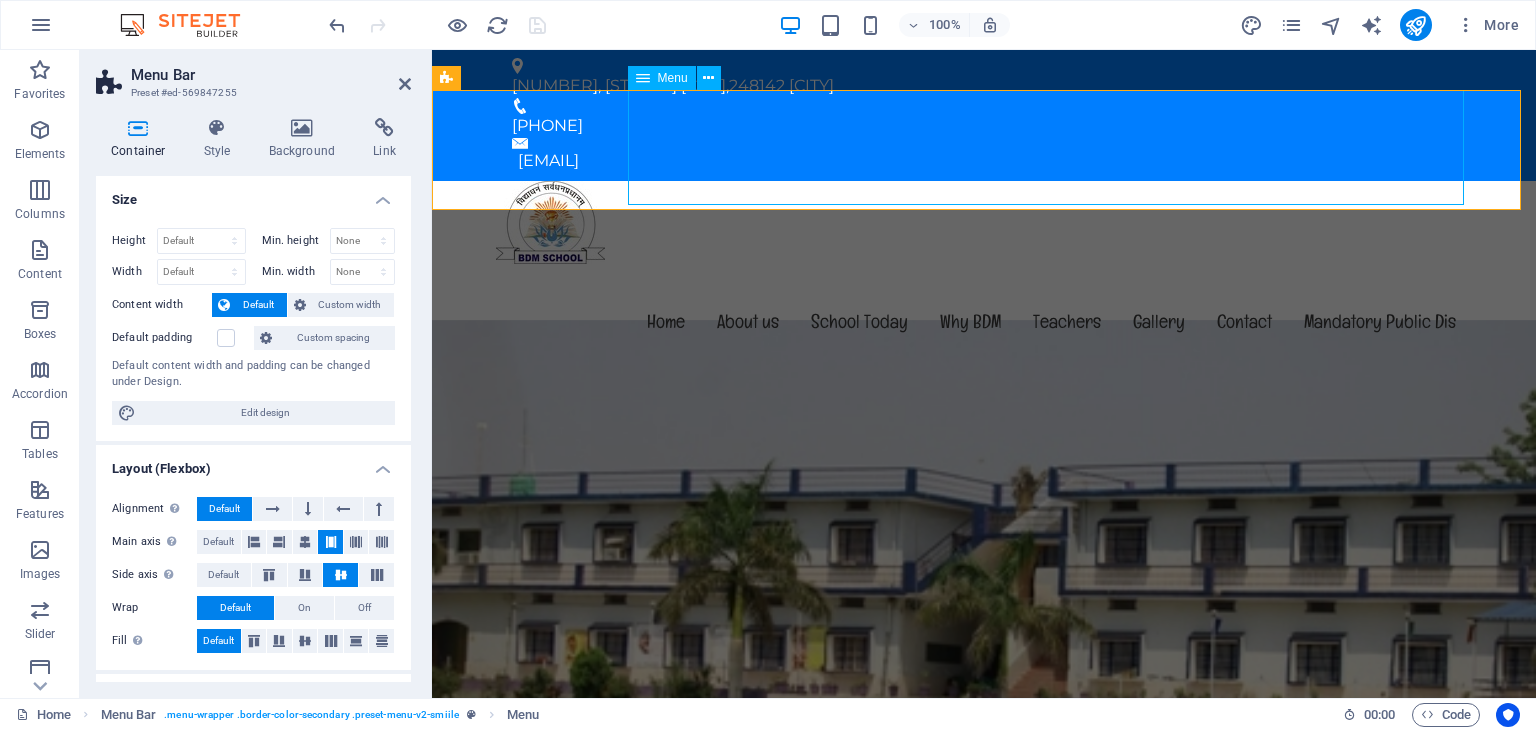 click on "Home About us School Today Why BDM Teachers Gallery Contact Mandatory Public Dis" at bounding box center (984, 321) 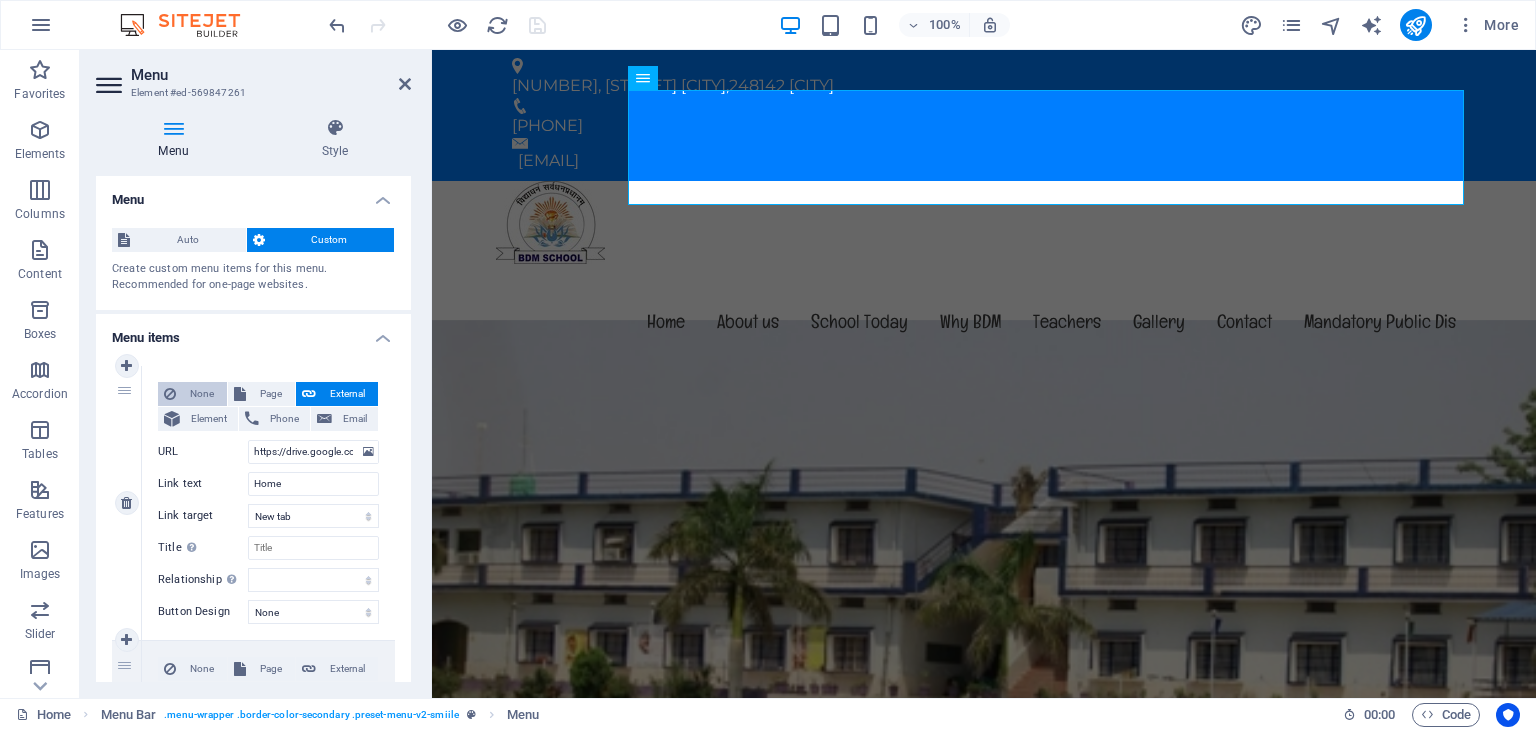 click on "None" at bounding box center (201, 394) 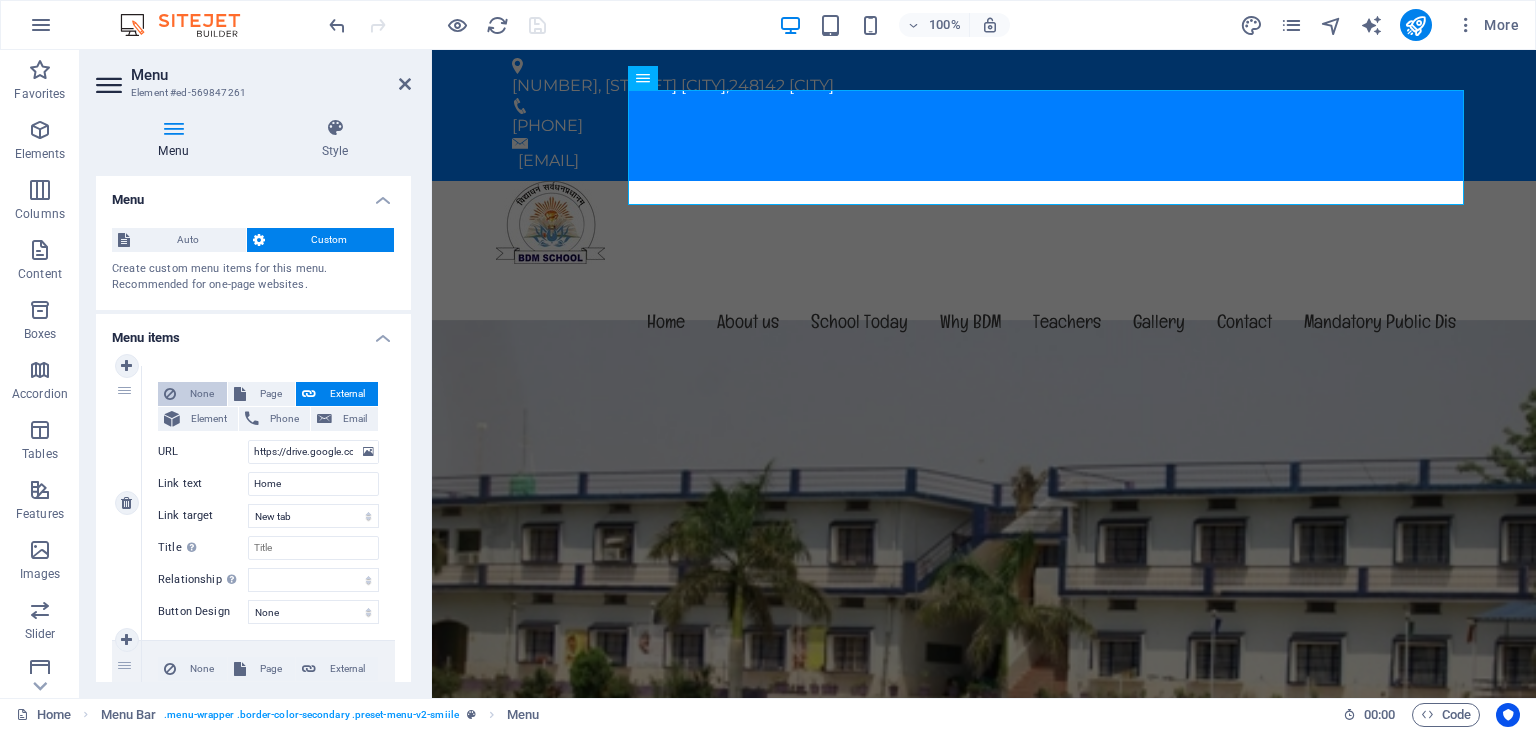 select 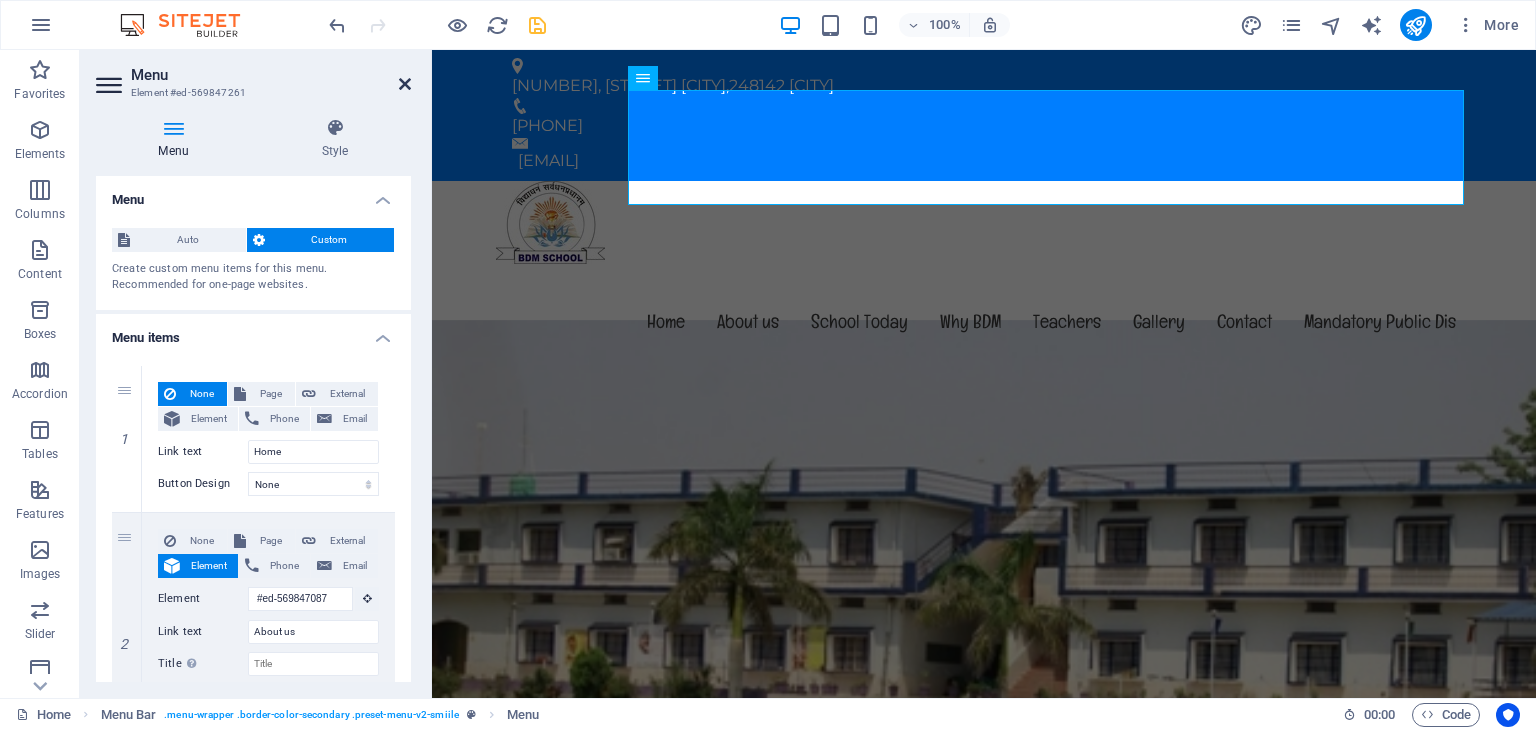 click at bounding box center [405, 84] 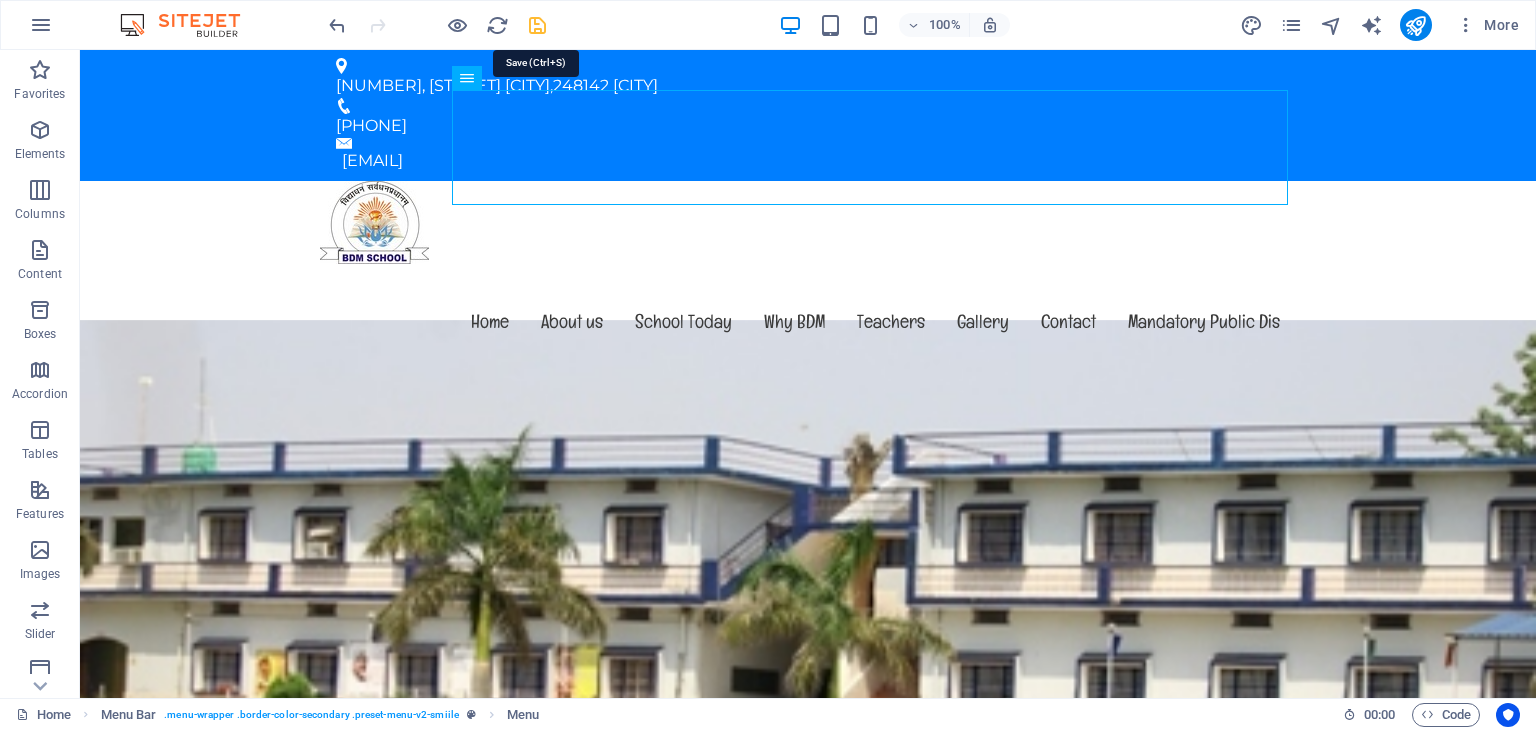 click at bounding box center [537, 25] 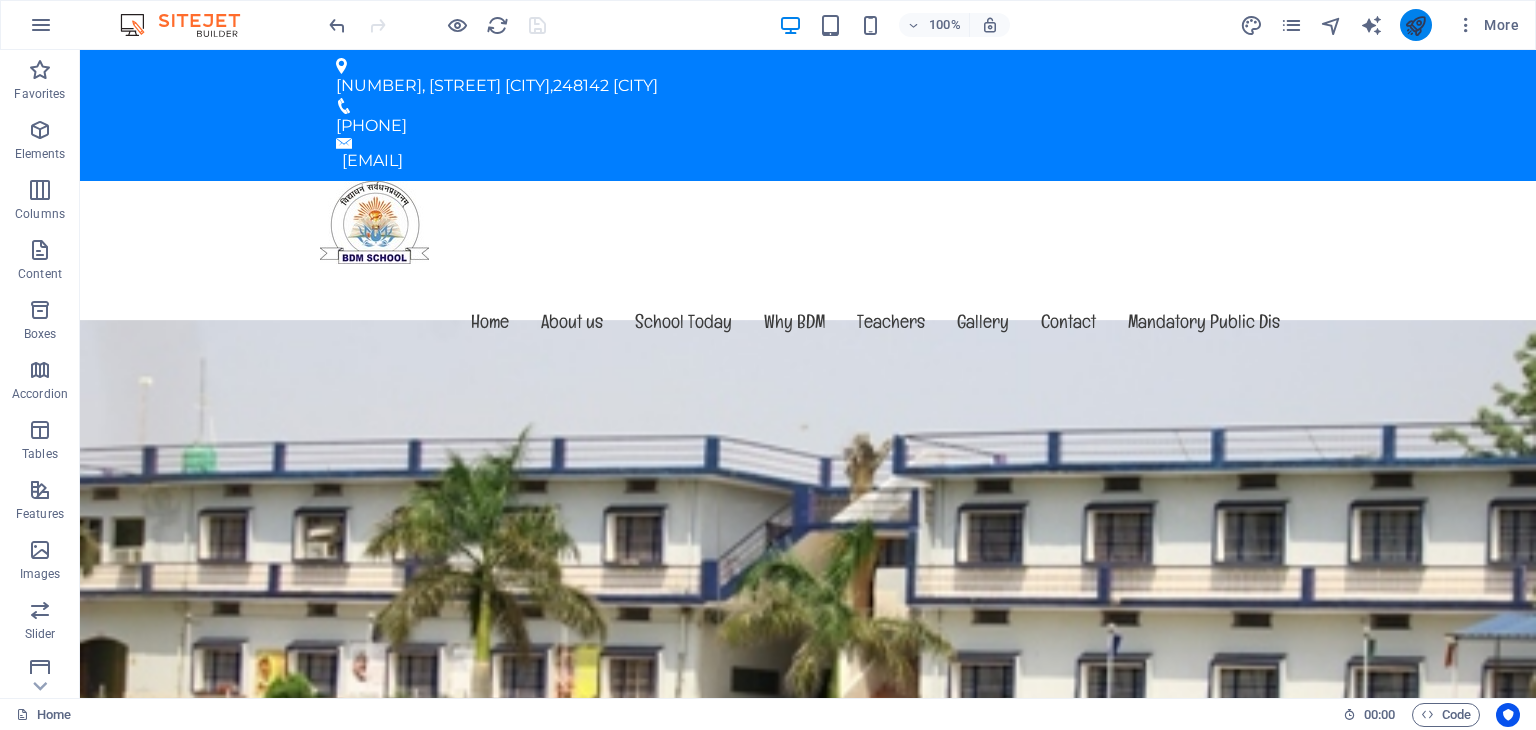 click at bounding box center [1416, 25] 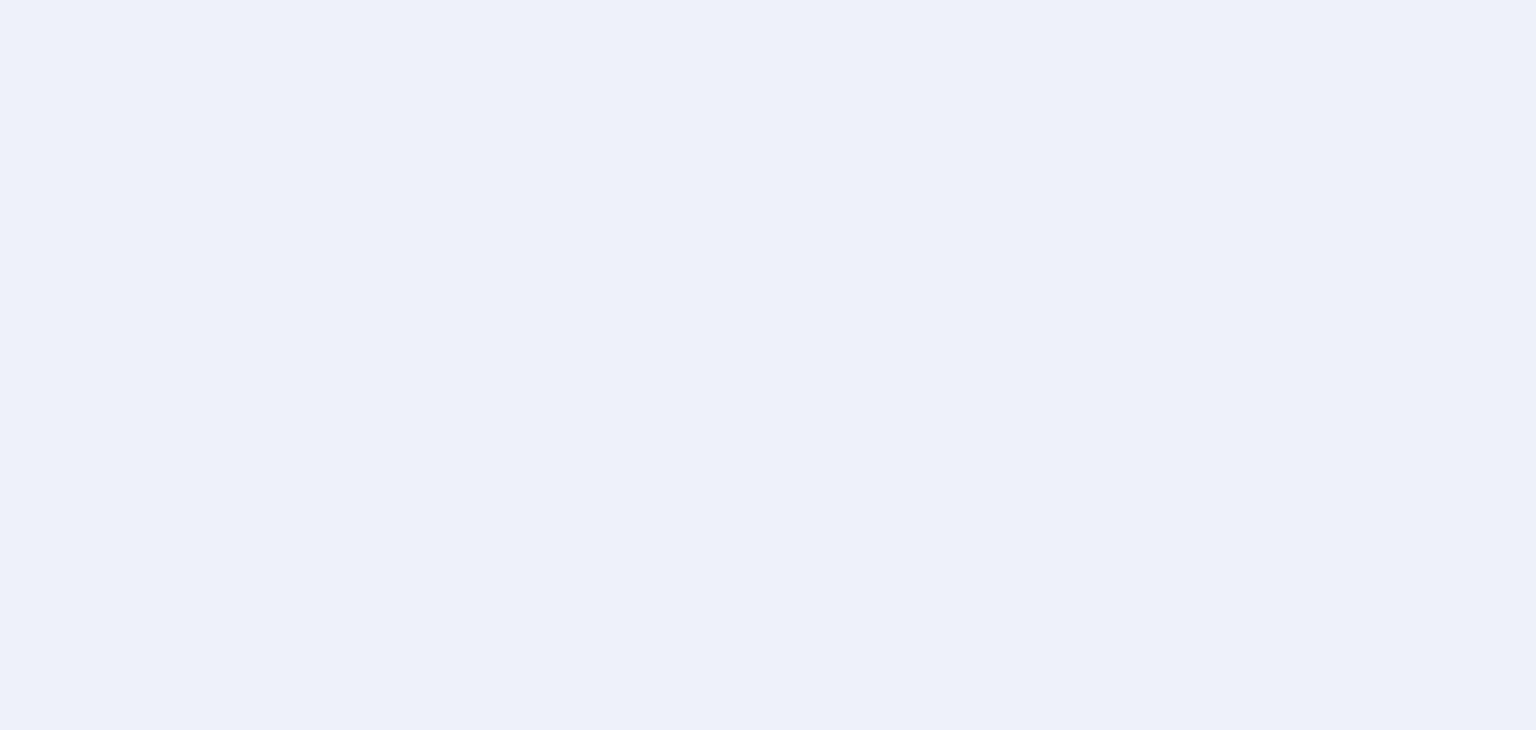 scroll, scrollTop: 0, scrollLeft: 0, axis: both 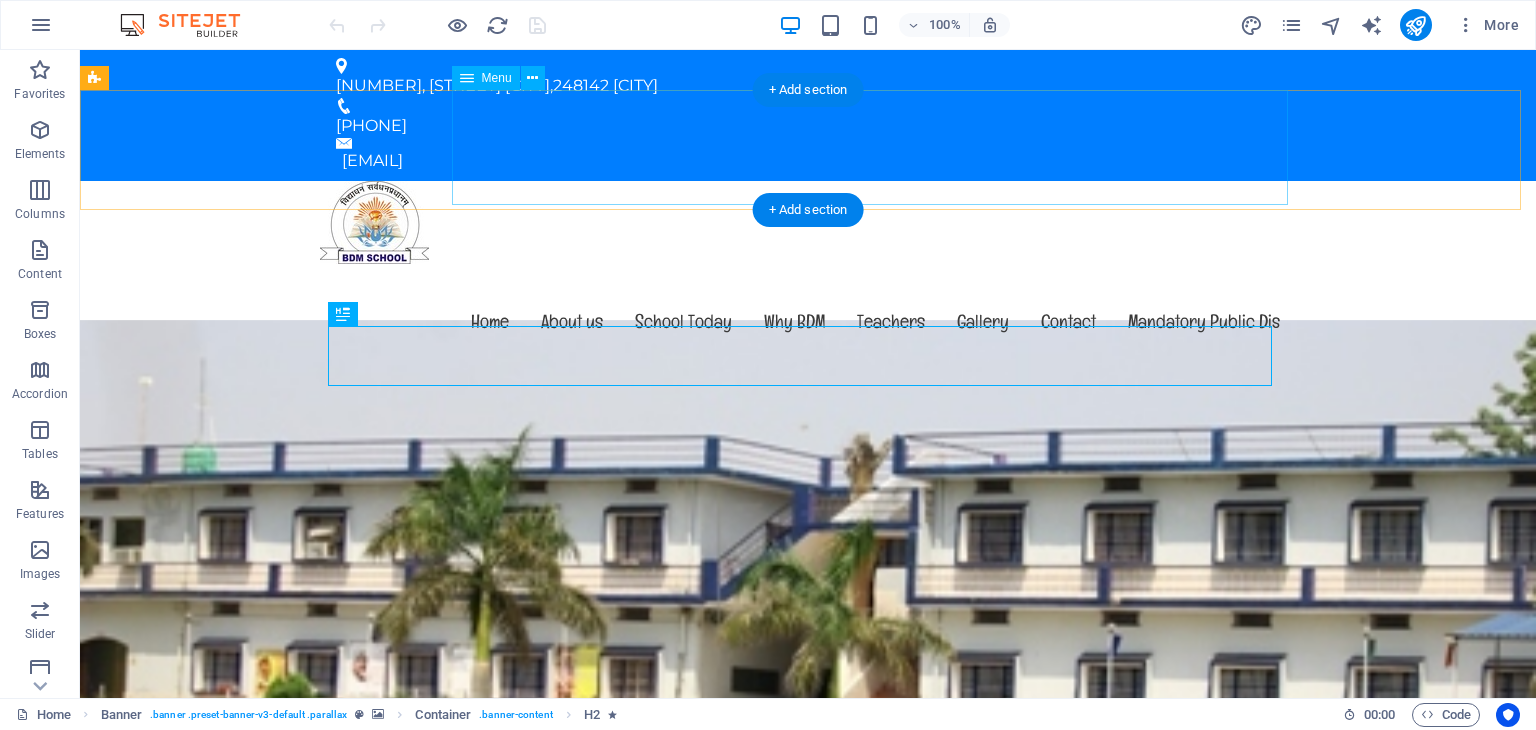 click on "Home About us School Today Why BDM Teachers Gallery Contact Mandatory Public Dis" at bounding box center [808, 321] 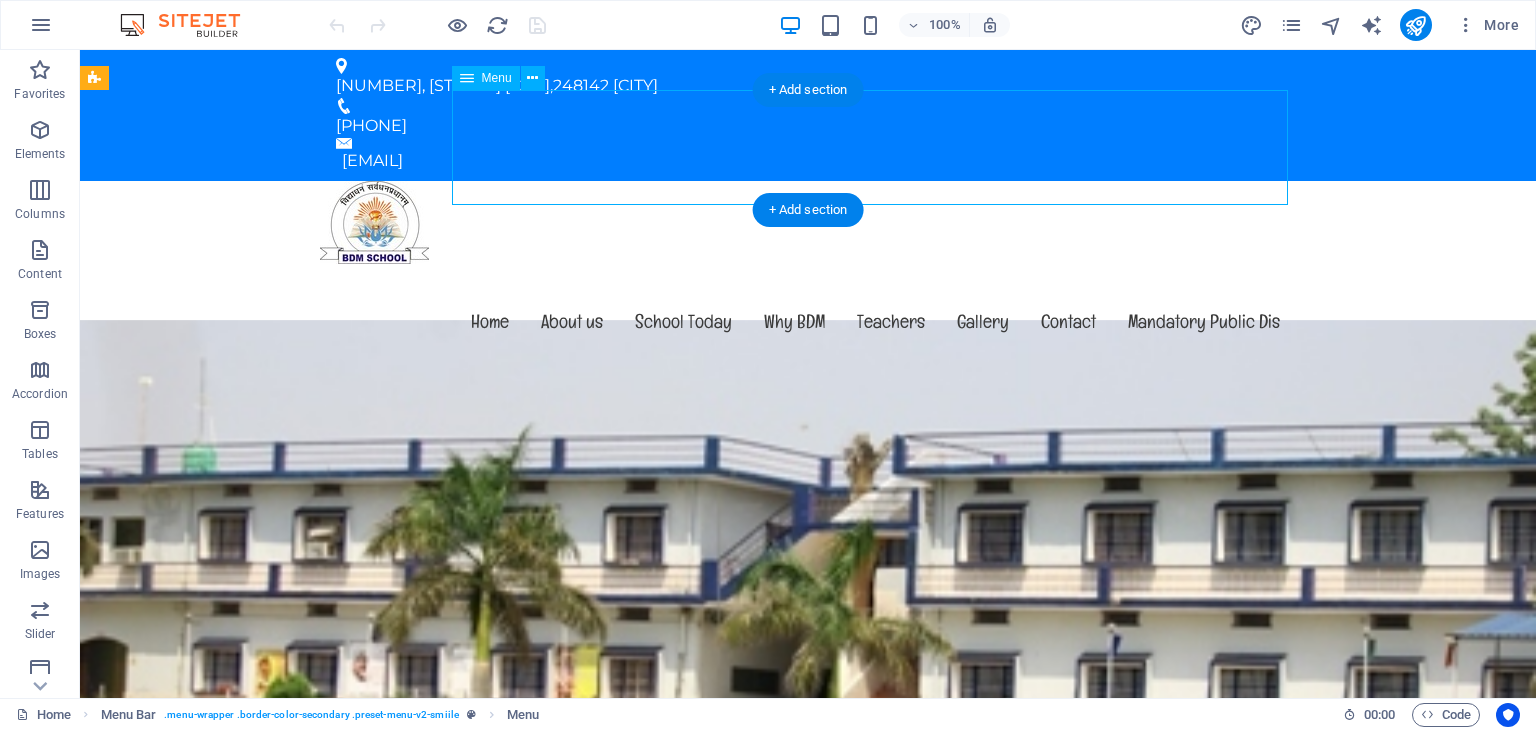 click on "Home About us School Today Why BDM Teachers Gallery Contact Mandatory Public Dis" at bounding box center [808, 321] 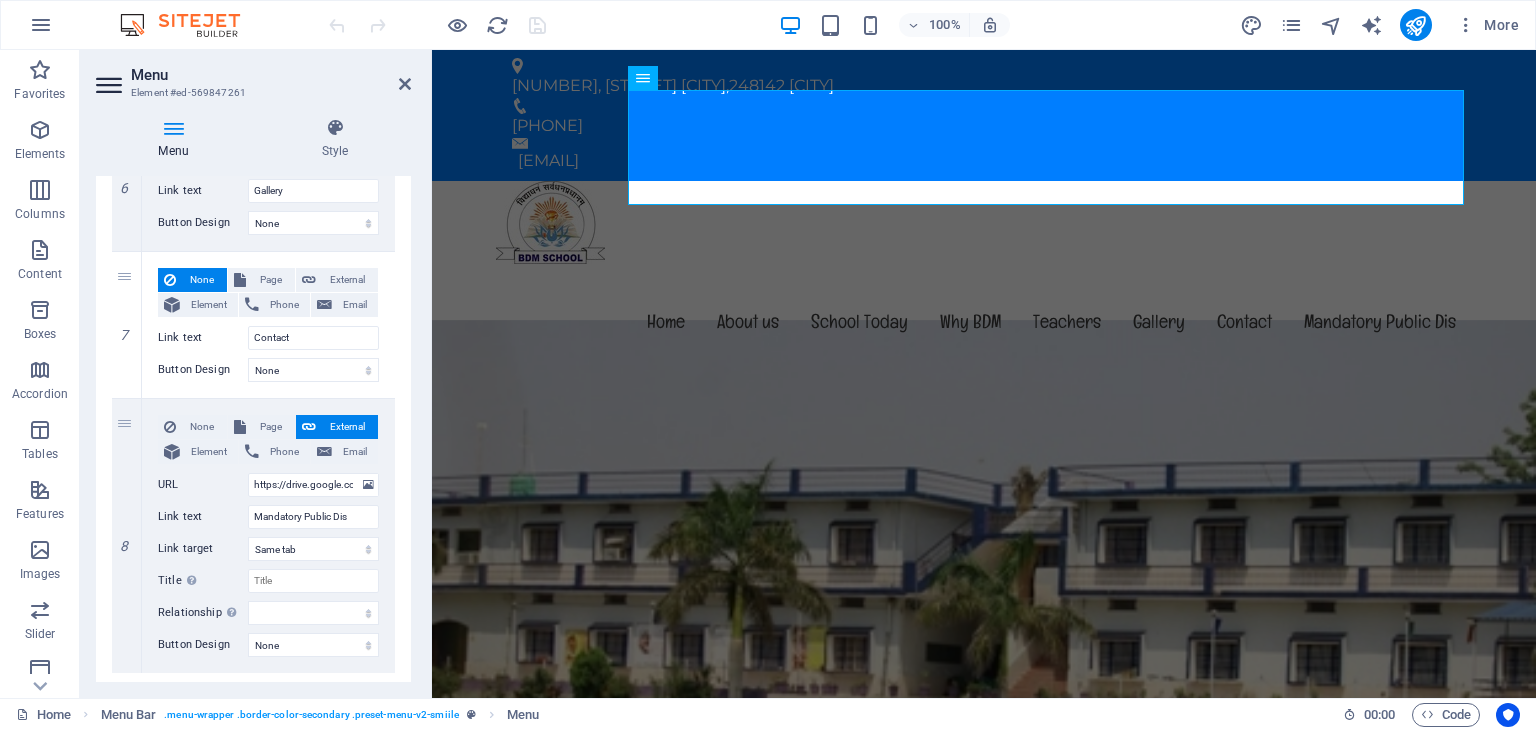 scroll, scrollTop: 1429, scrollLeft: 0, axis: vertical 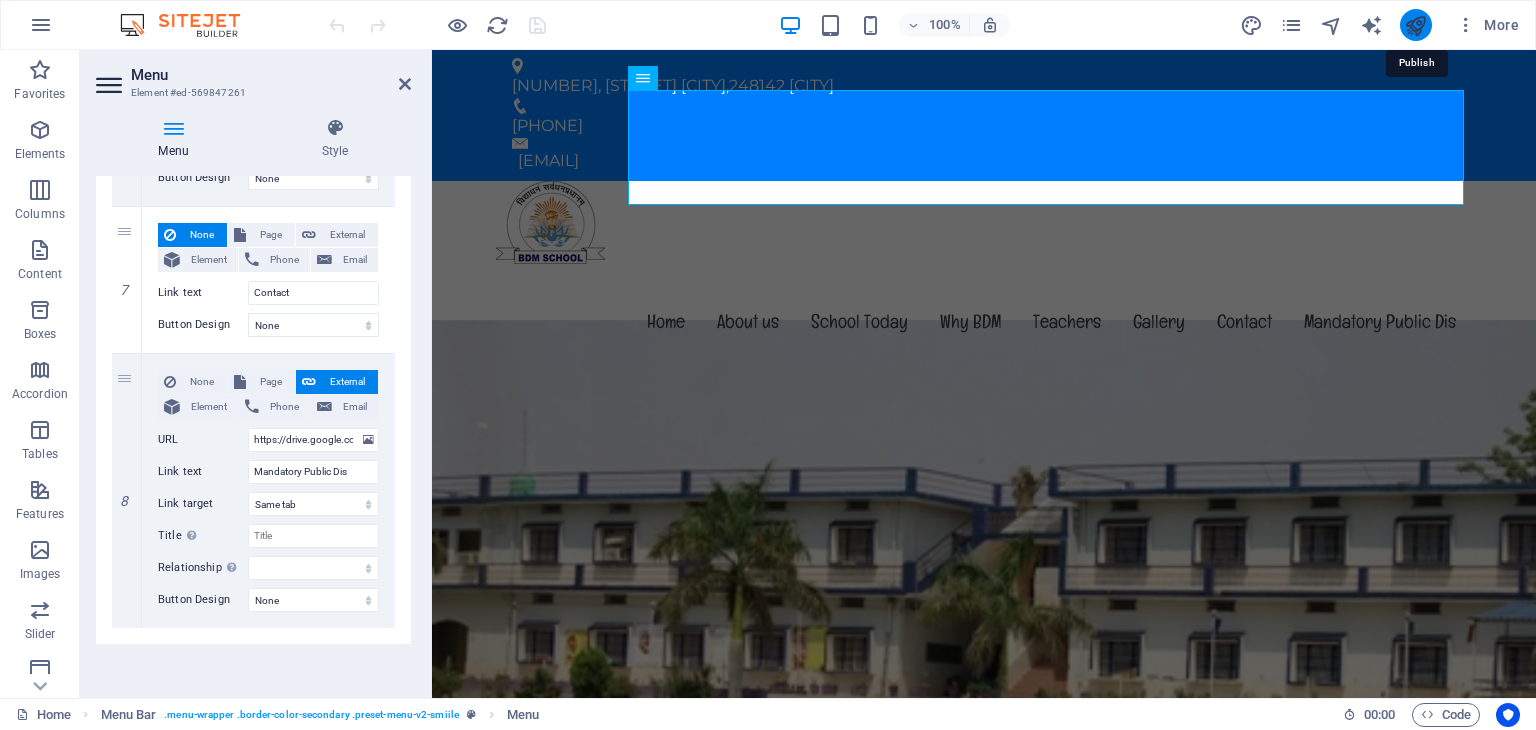 click at bounding box center [1415, 25] 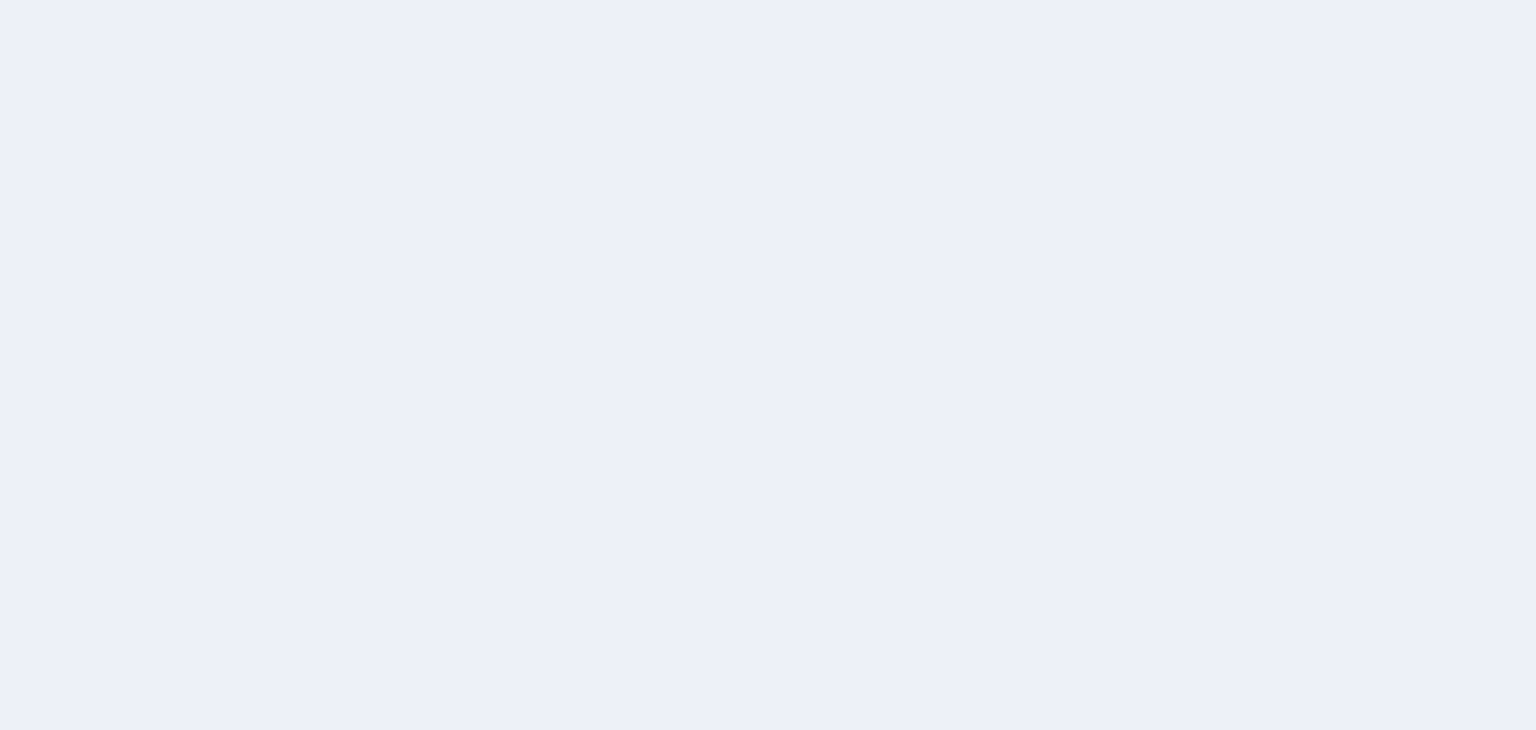 scroll, scrollTop: 0, scrollLeft: 0, axis: both 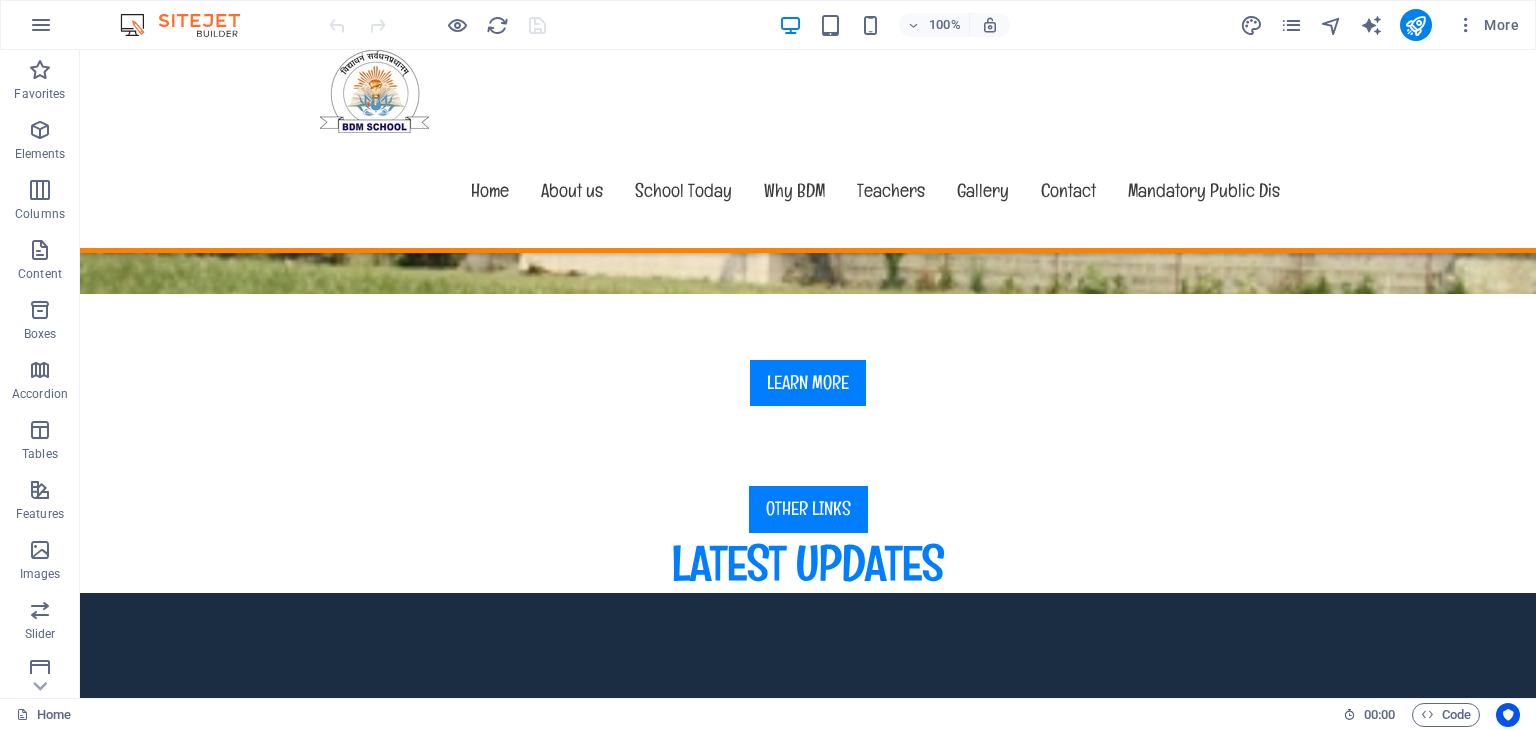 click at bounding box center (808, 923) 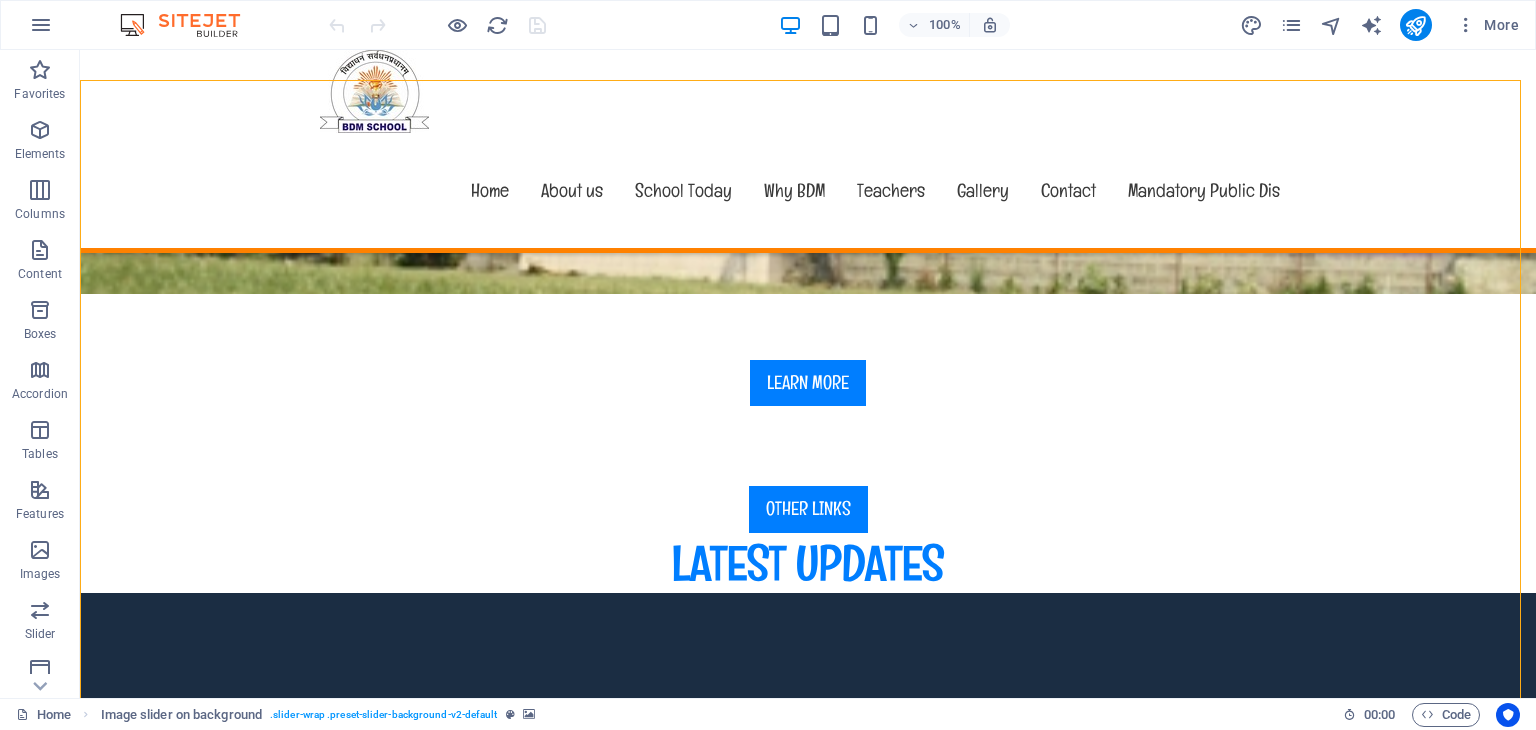 click at bounding box center (808, 923) 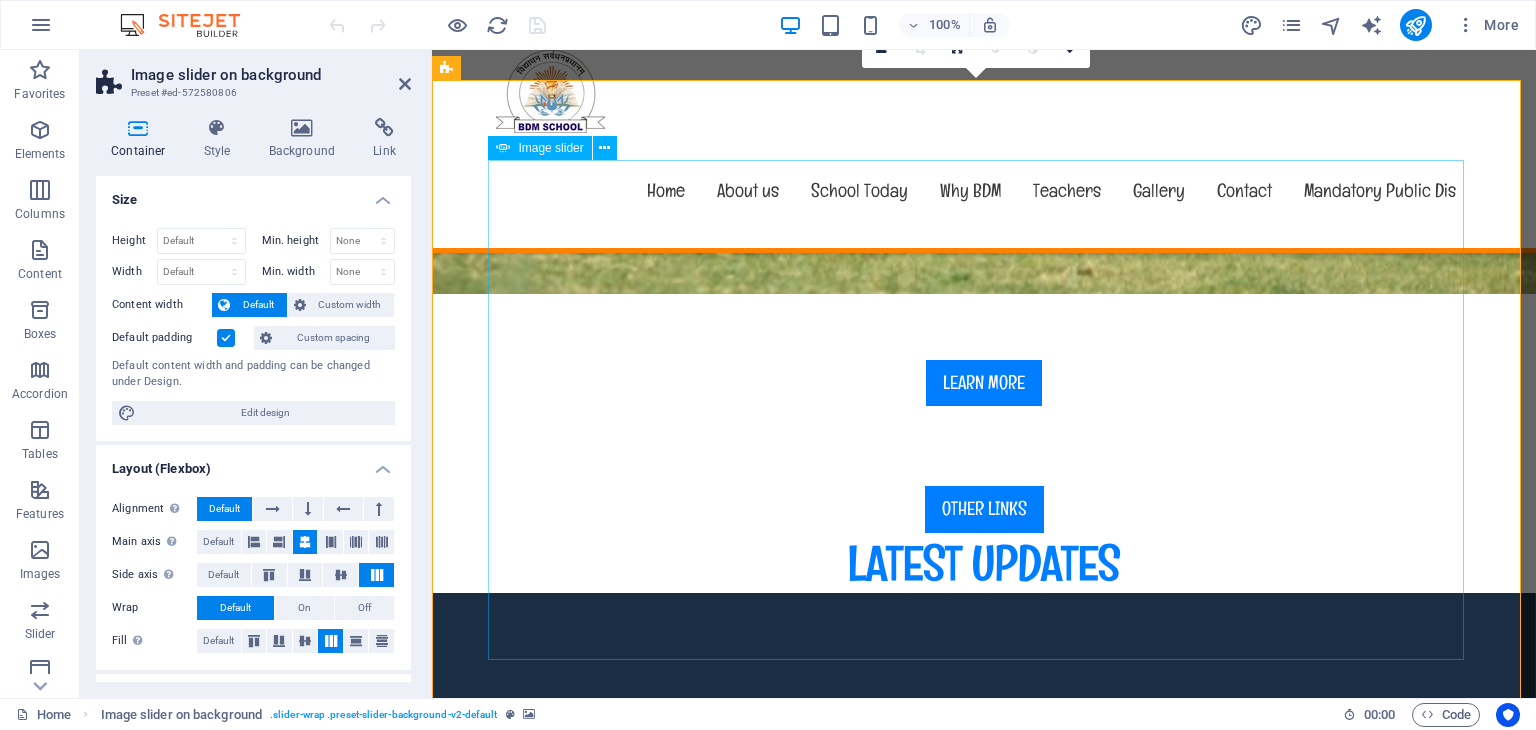 click at bounding box center (32, 1954) 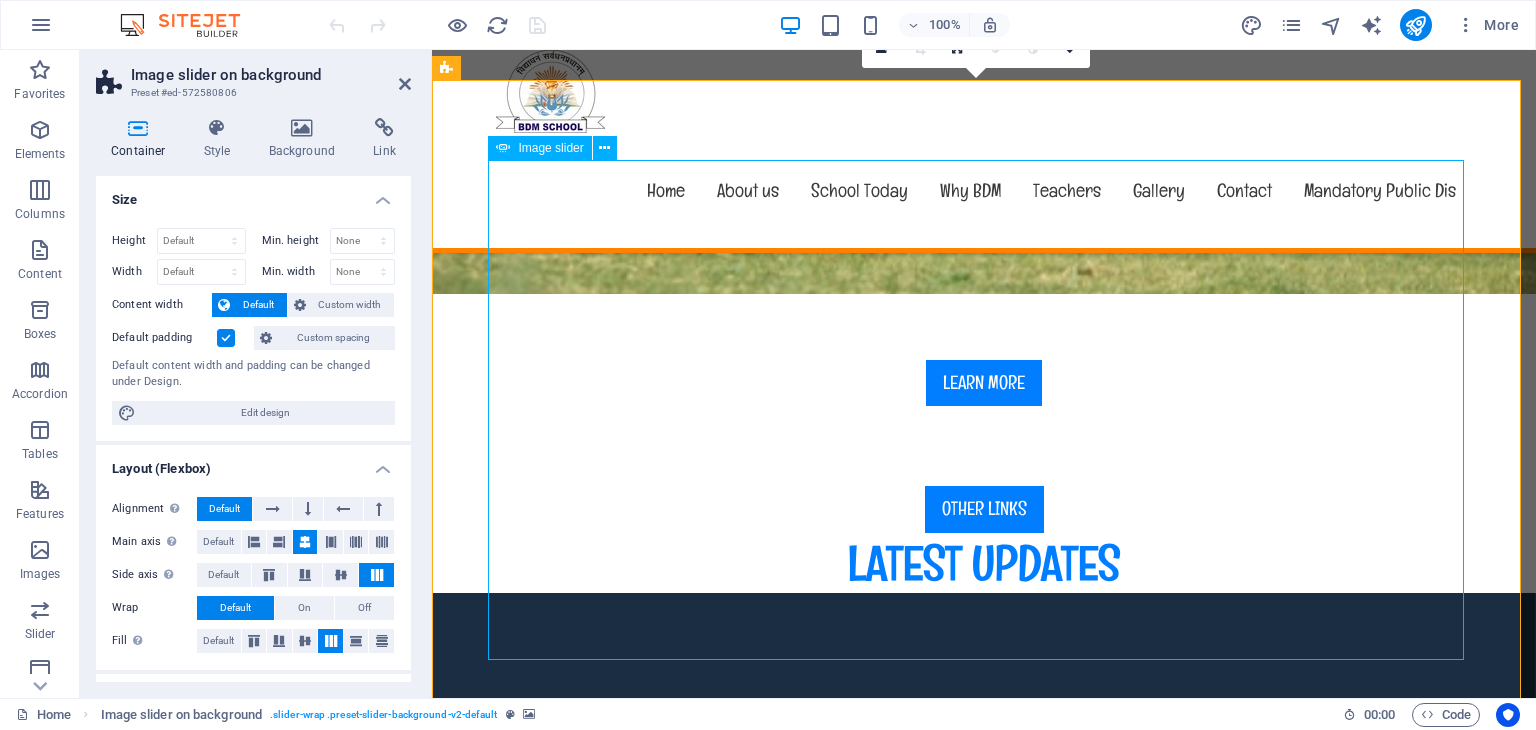 click at bounding box center [32, 1954] 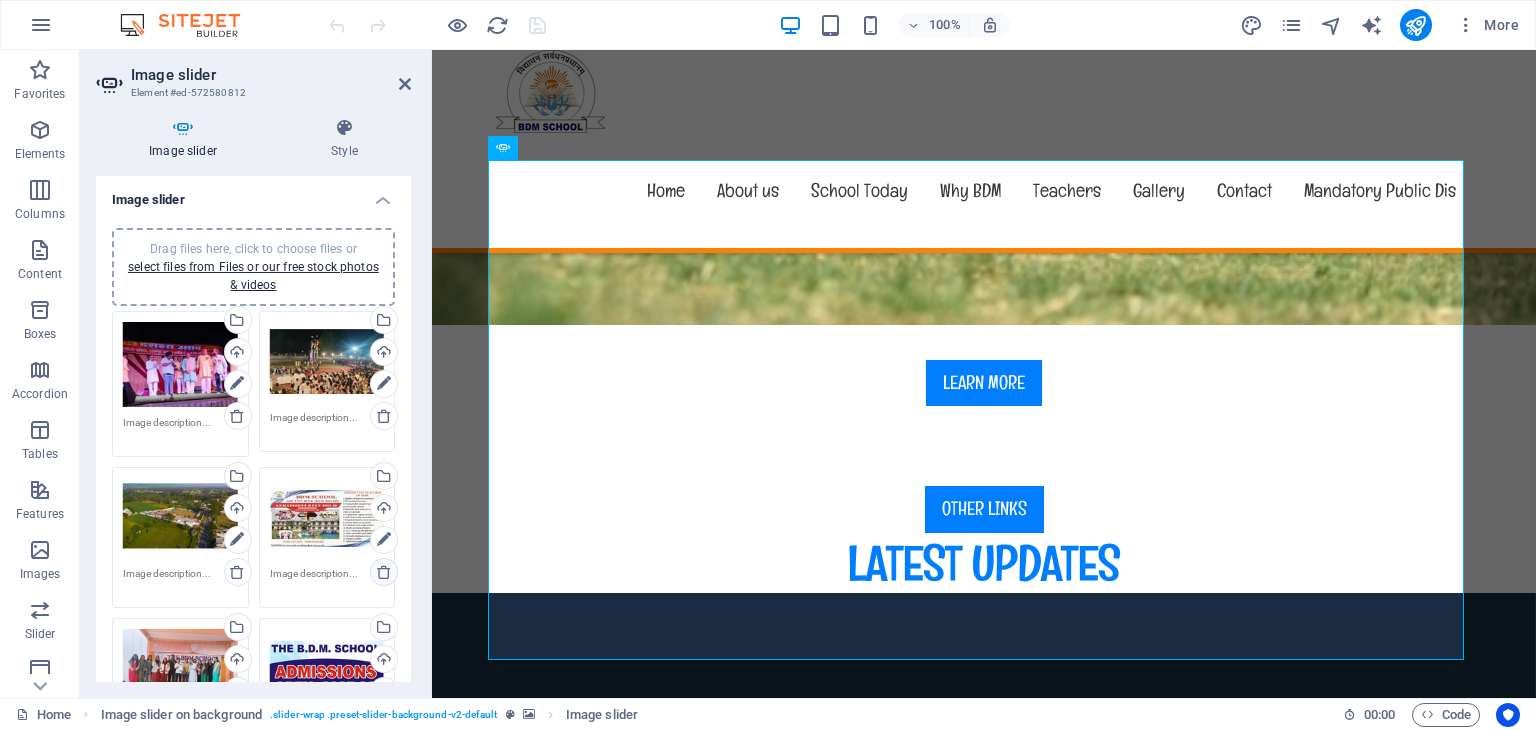 click at bounding box center (384, 572) 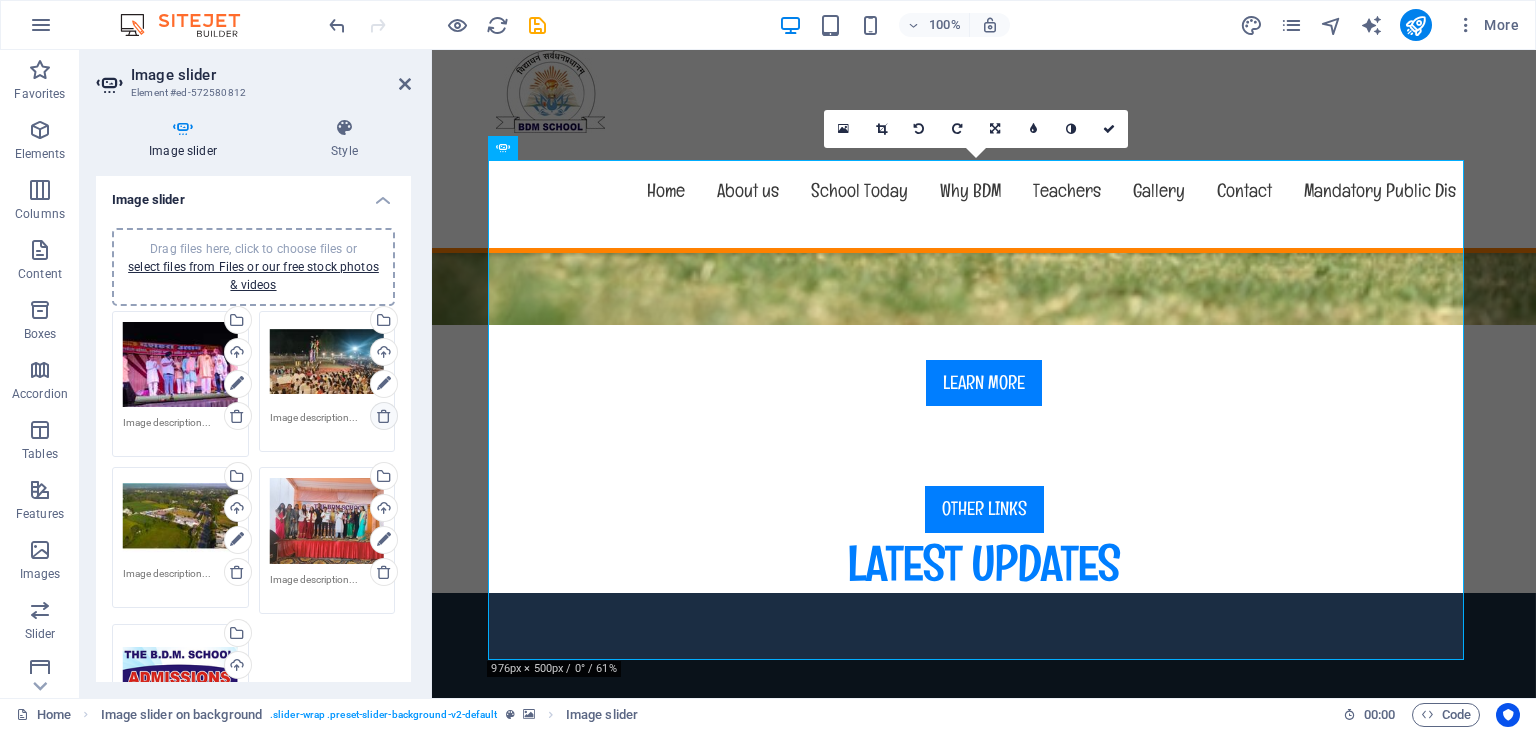 click at bounding box center [384, 416] 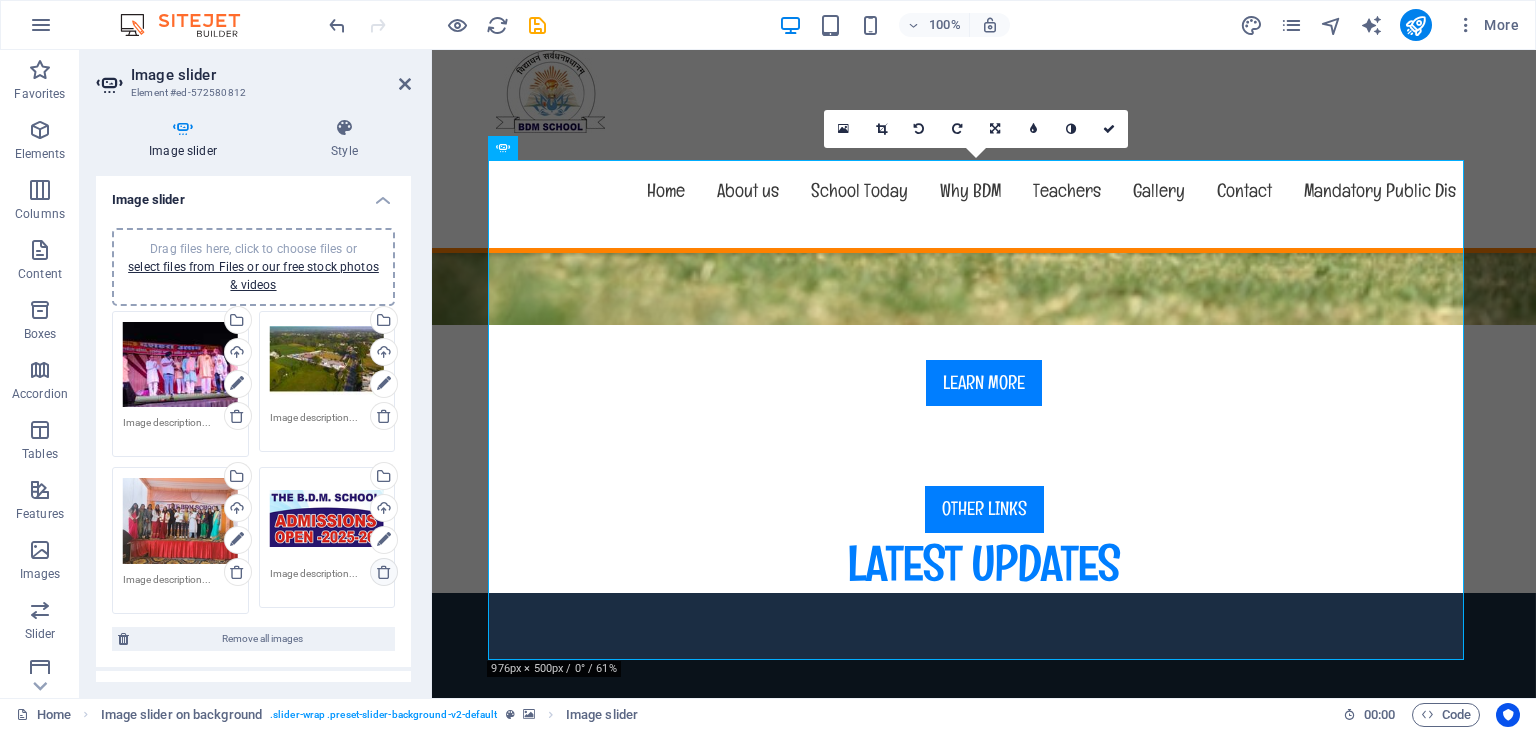 click at bounding box center [384, 572] 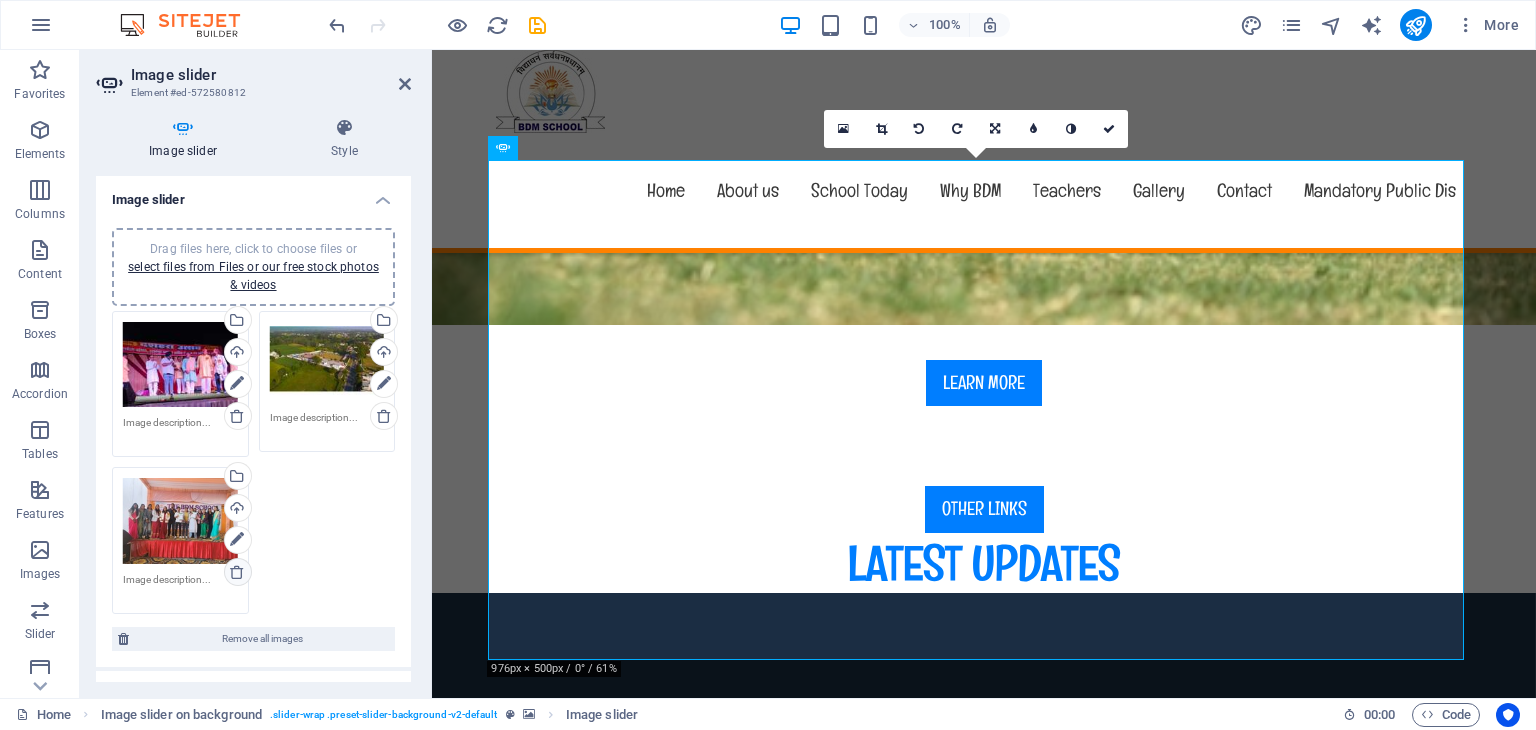 click at bounding box center [237, 572] 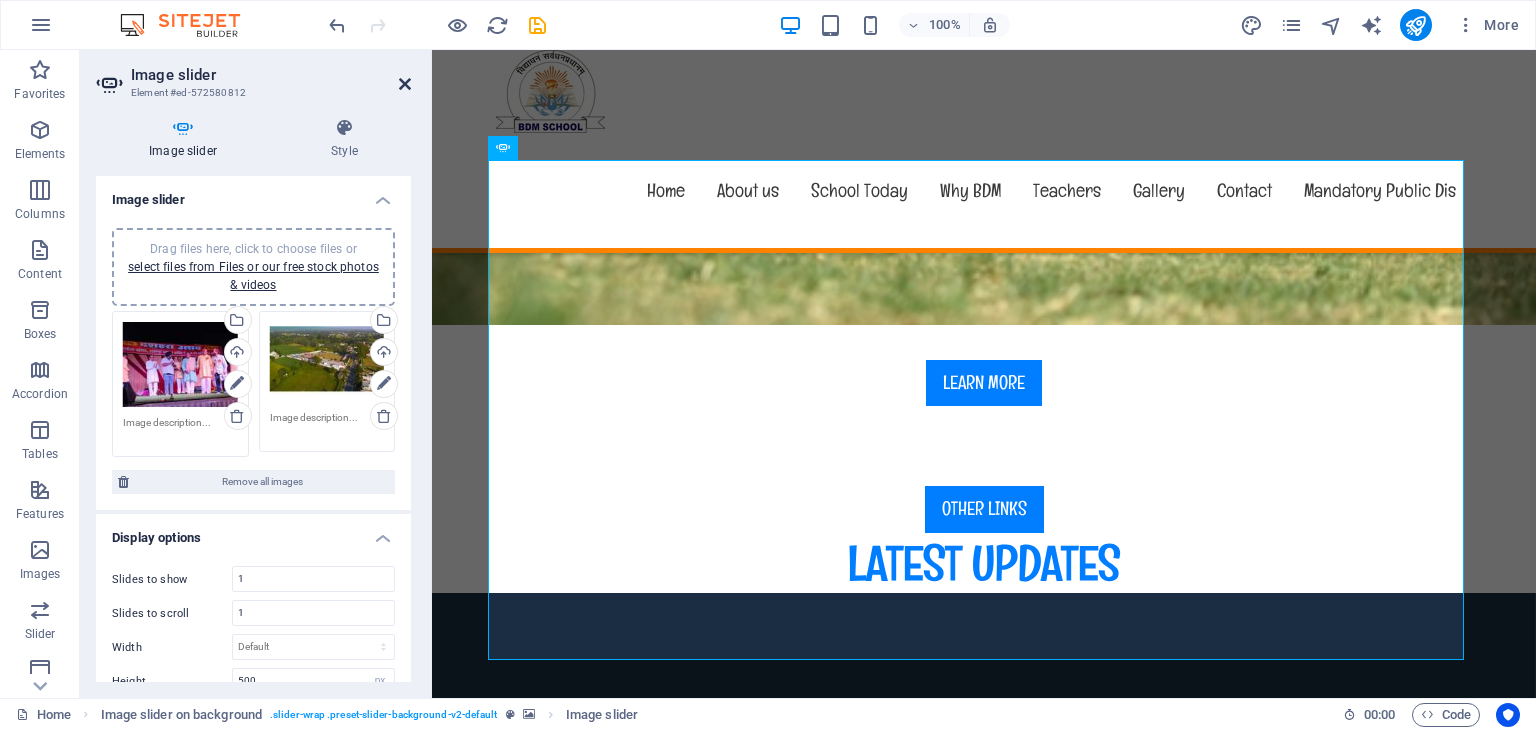 click at bounding box center (405, 84) 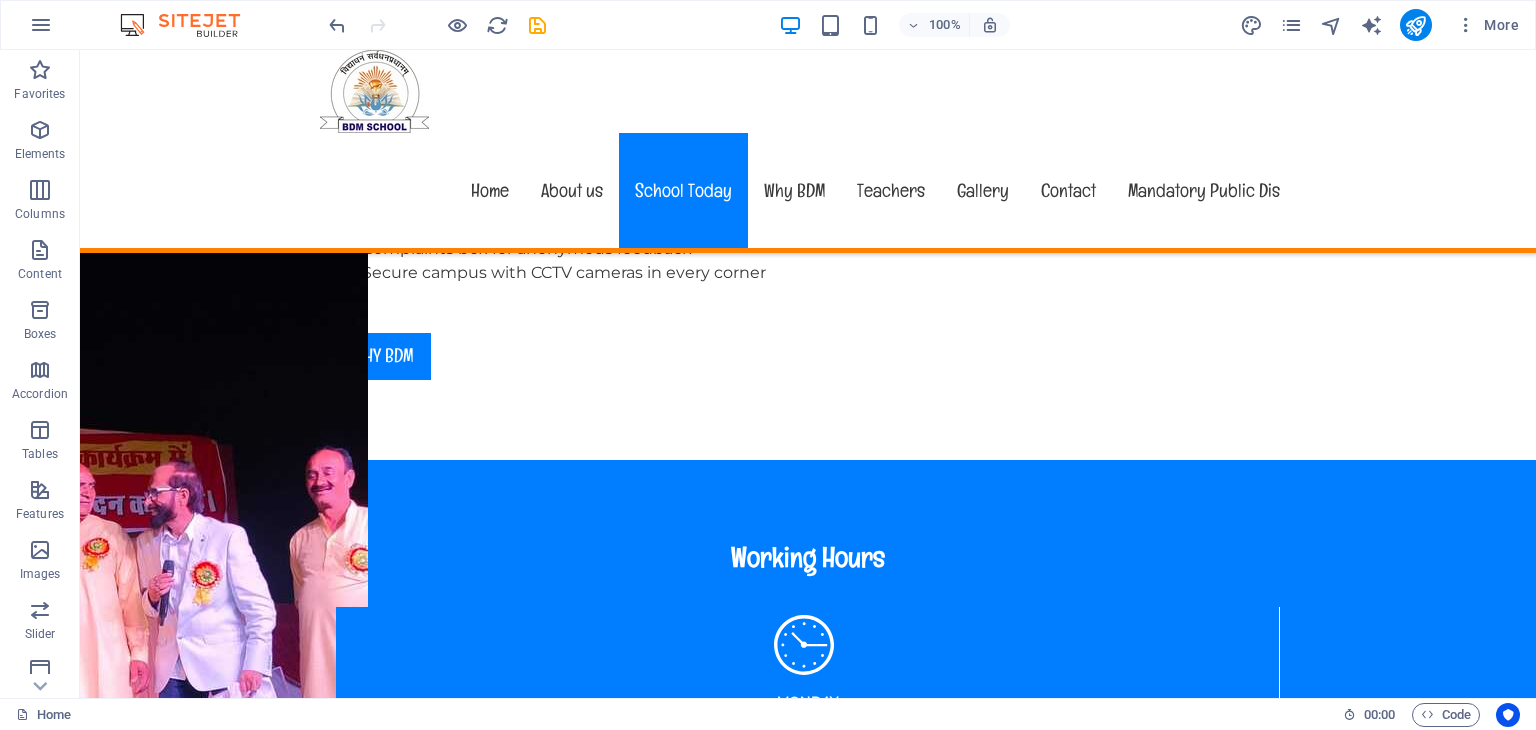 scroll, scrollTop: 3388, scrollLeft: 0, axis: vertical 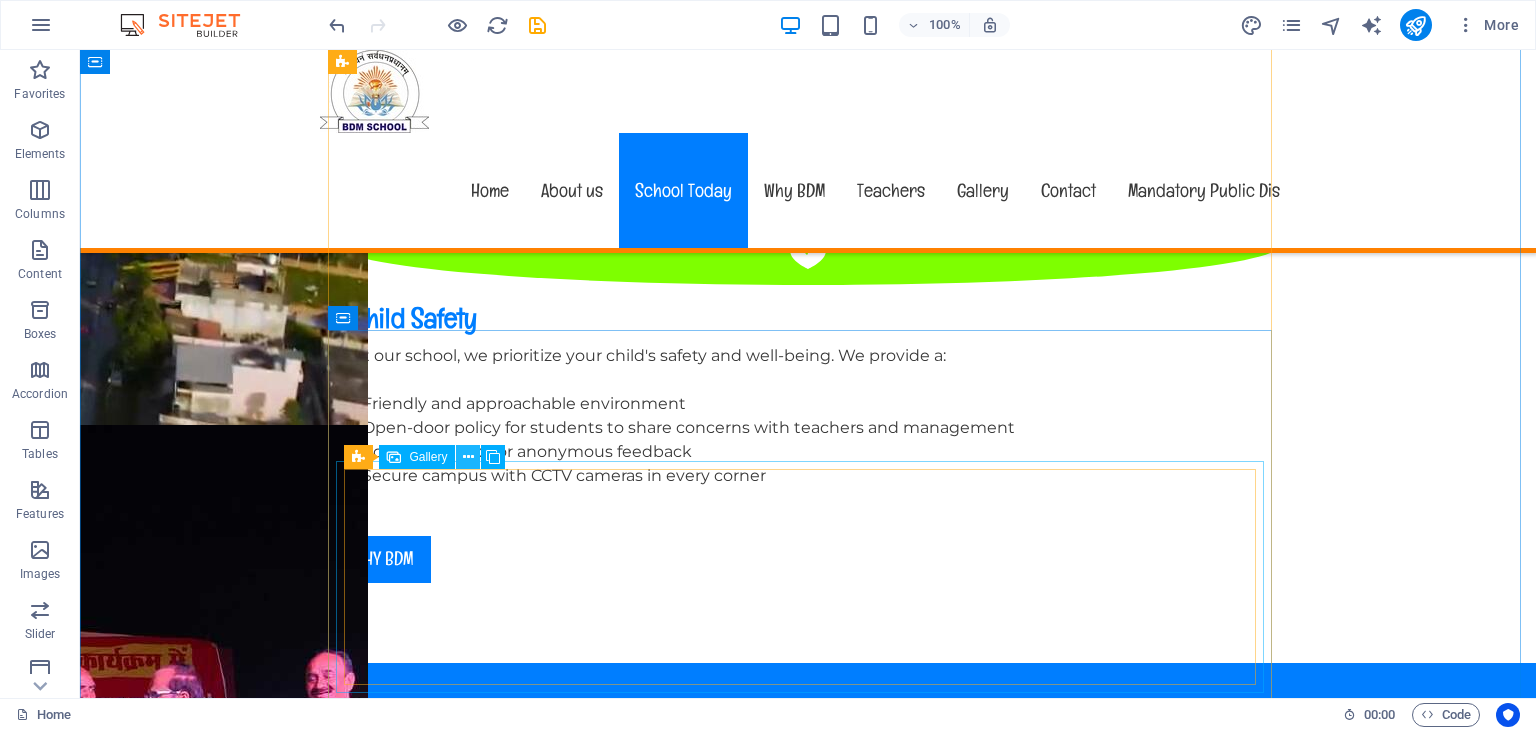click at bounding box center (468, 457) 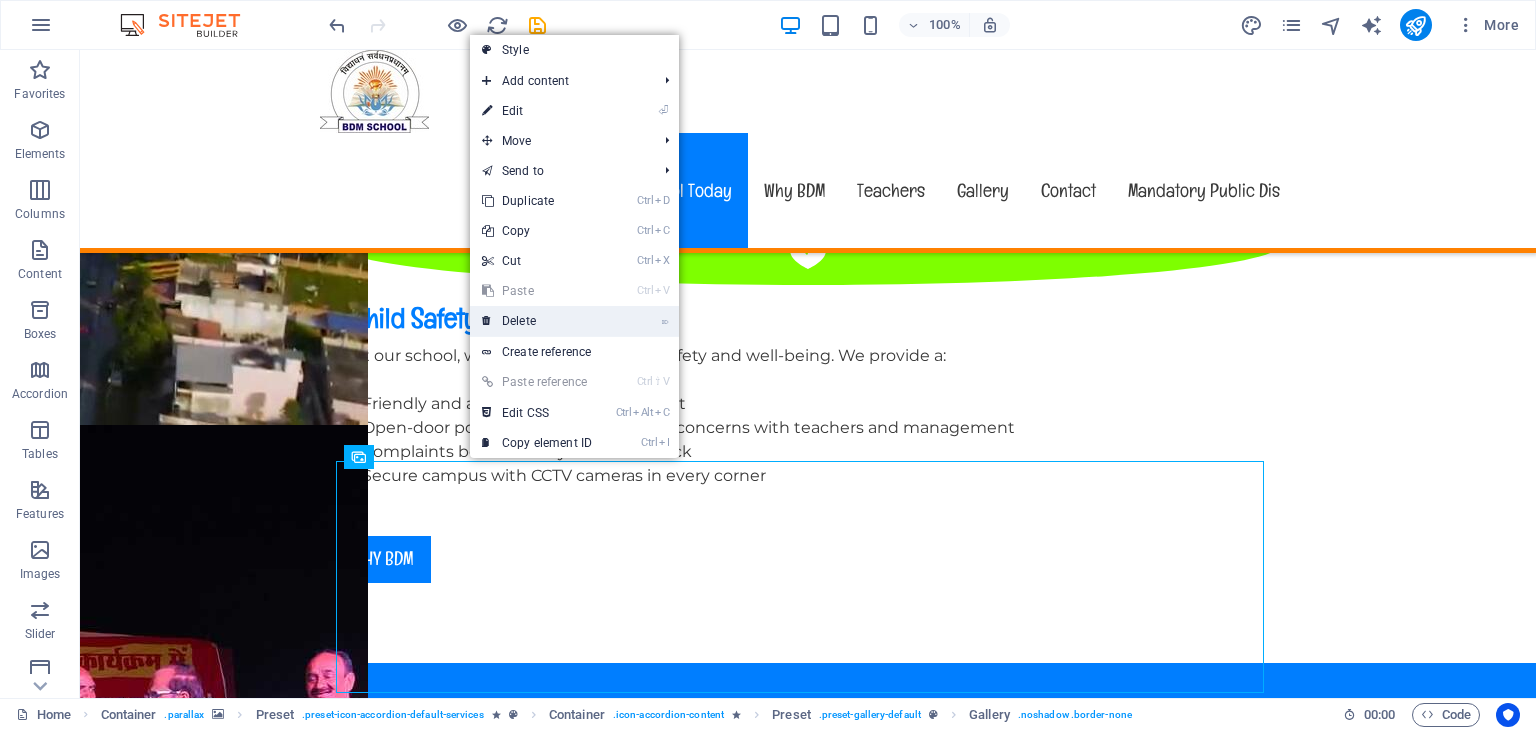 click on "⌦  Delete" at bounding box center [537, 321] 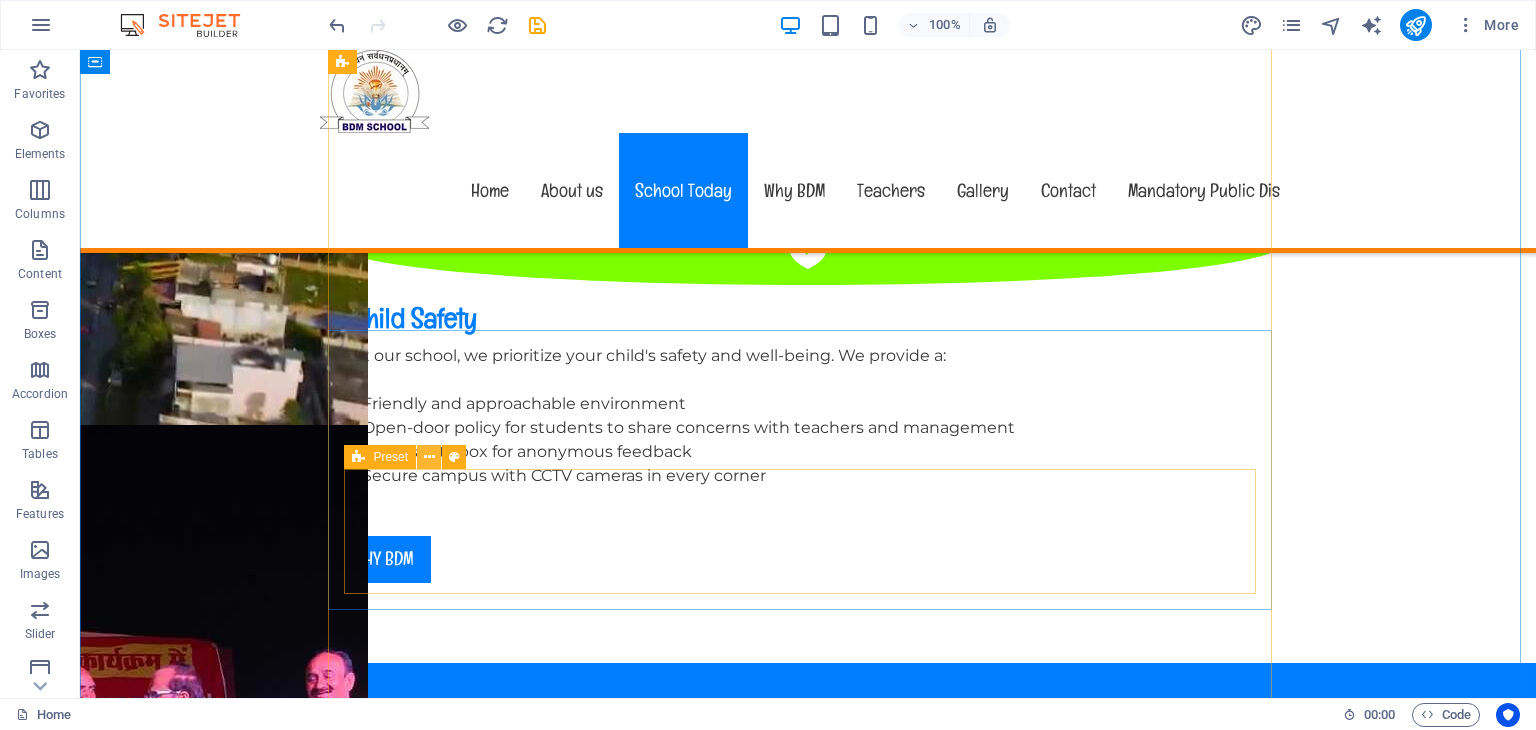 click at bounding box center [429, 457] 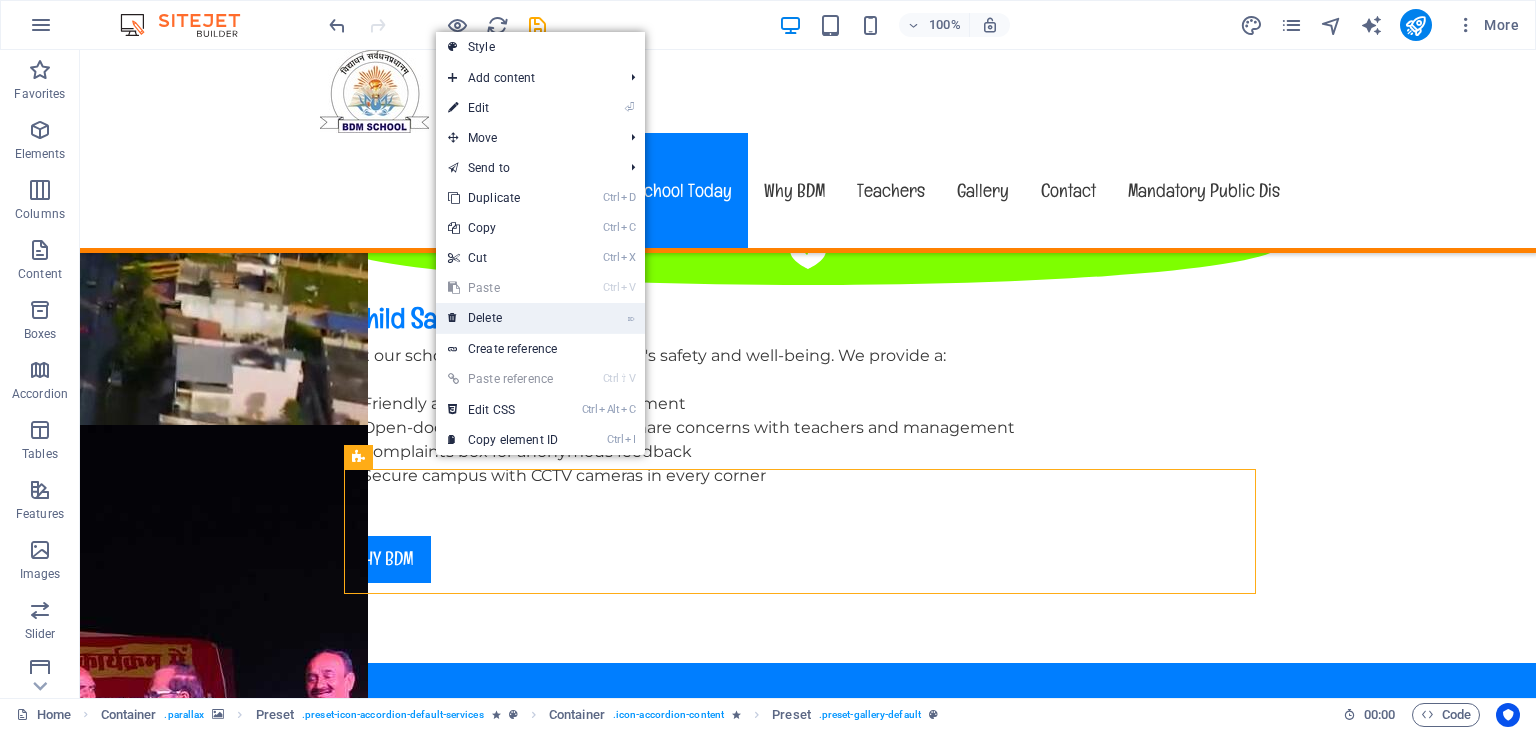 click on "⌦  Delete" at bounding box center (503, 318) 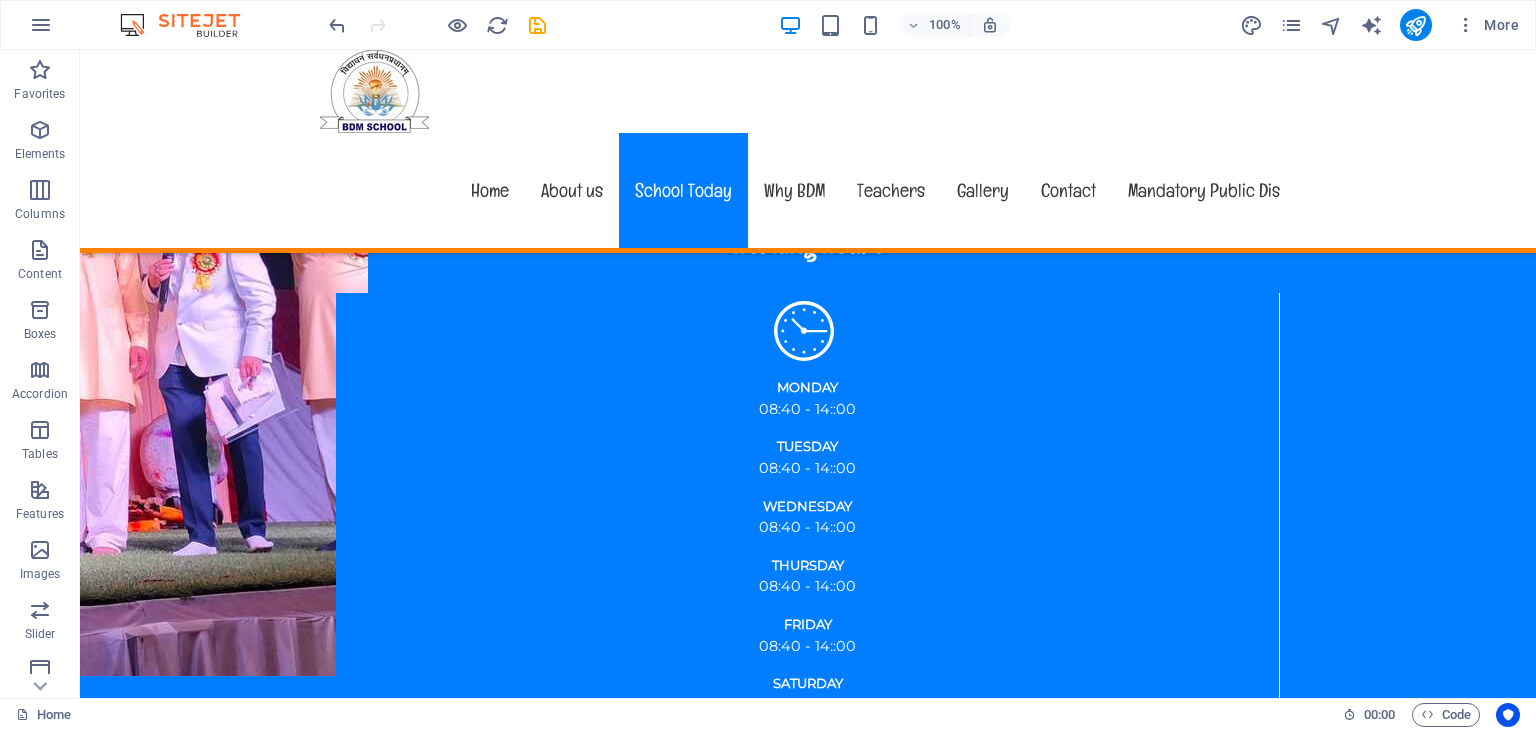 scroll, scrollTop: 3767, scrollLeft: 0, axis: vertical 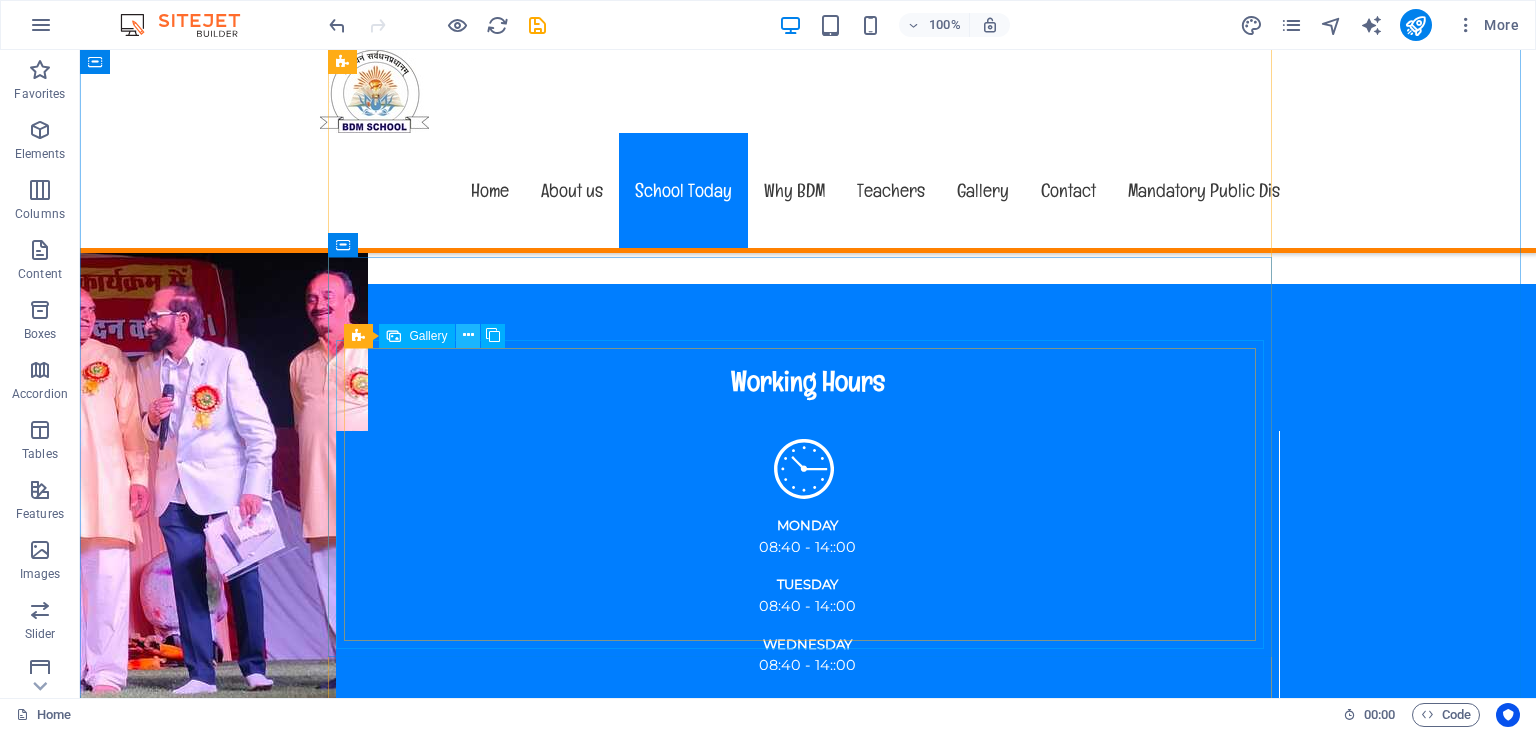 click at bounding box center (468, 335) 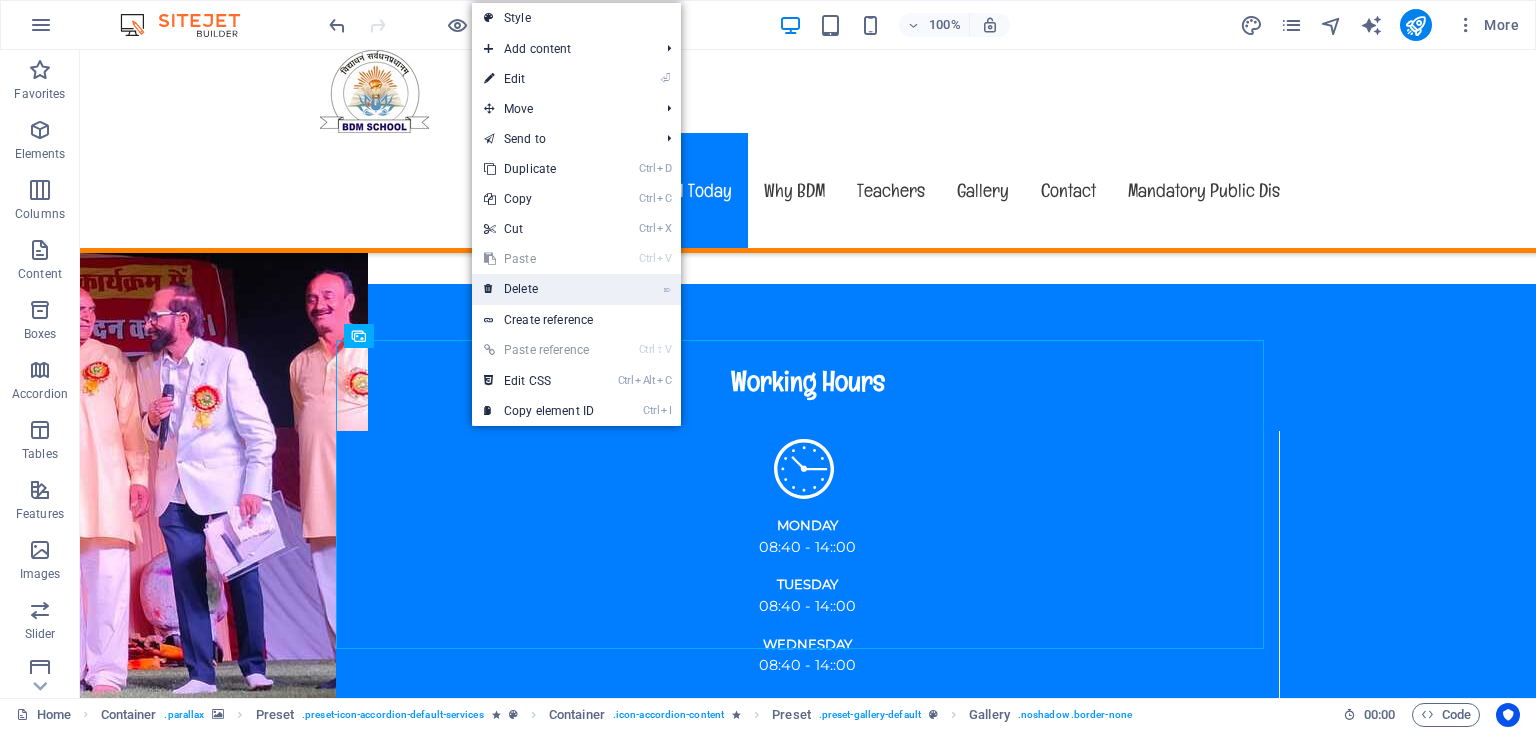 click on "⌦  Delete" at bounding box center (539, 289) 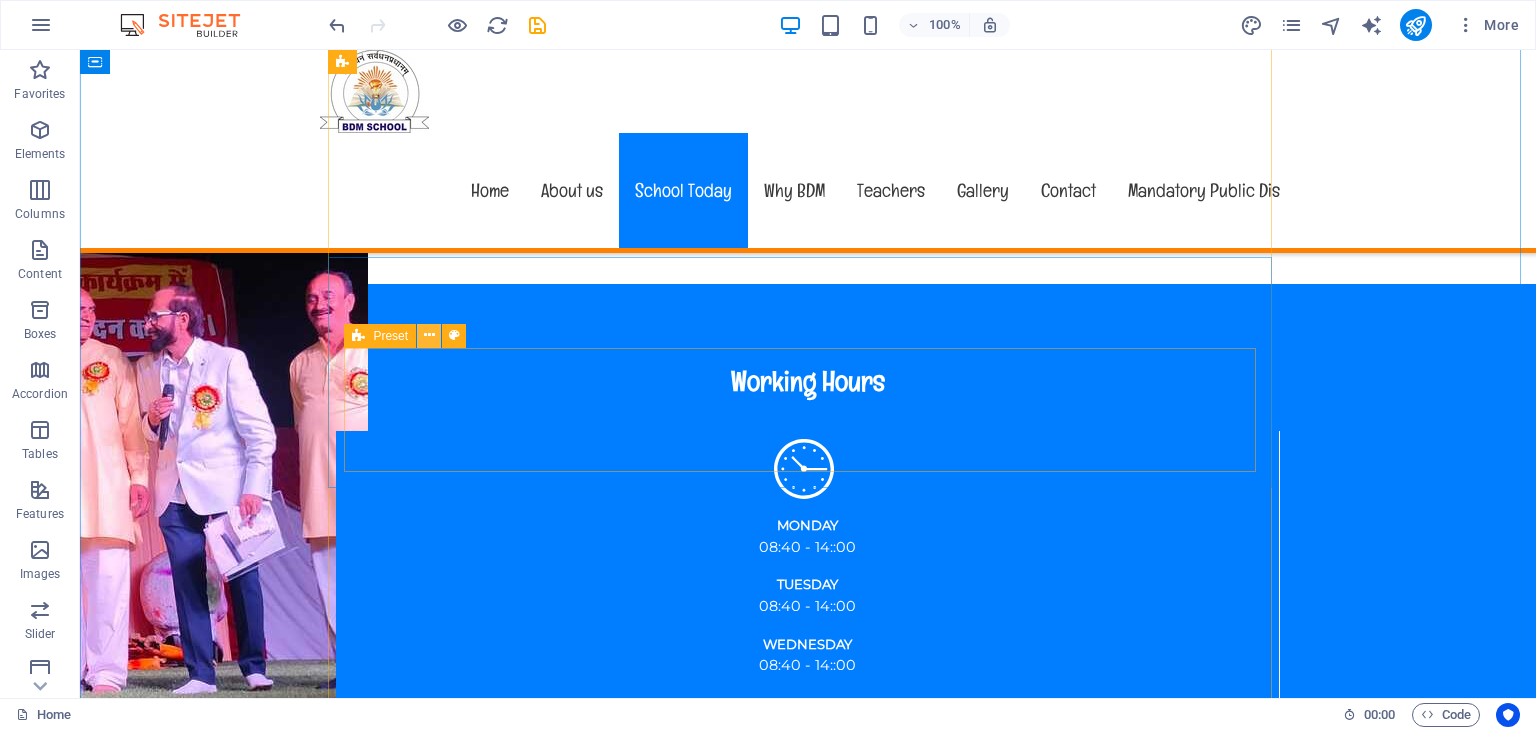click at bounding box center (429, 335) 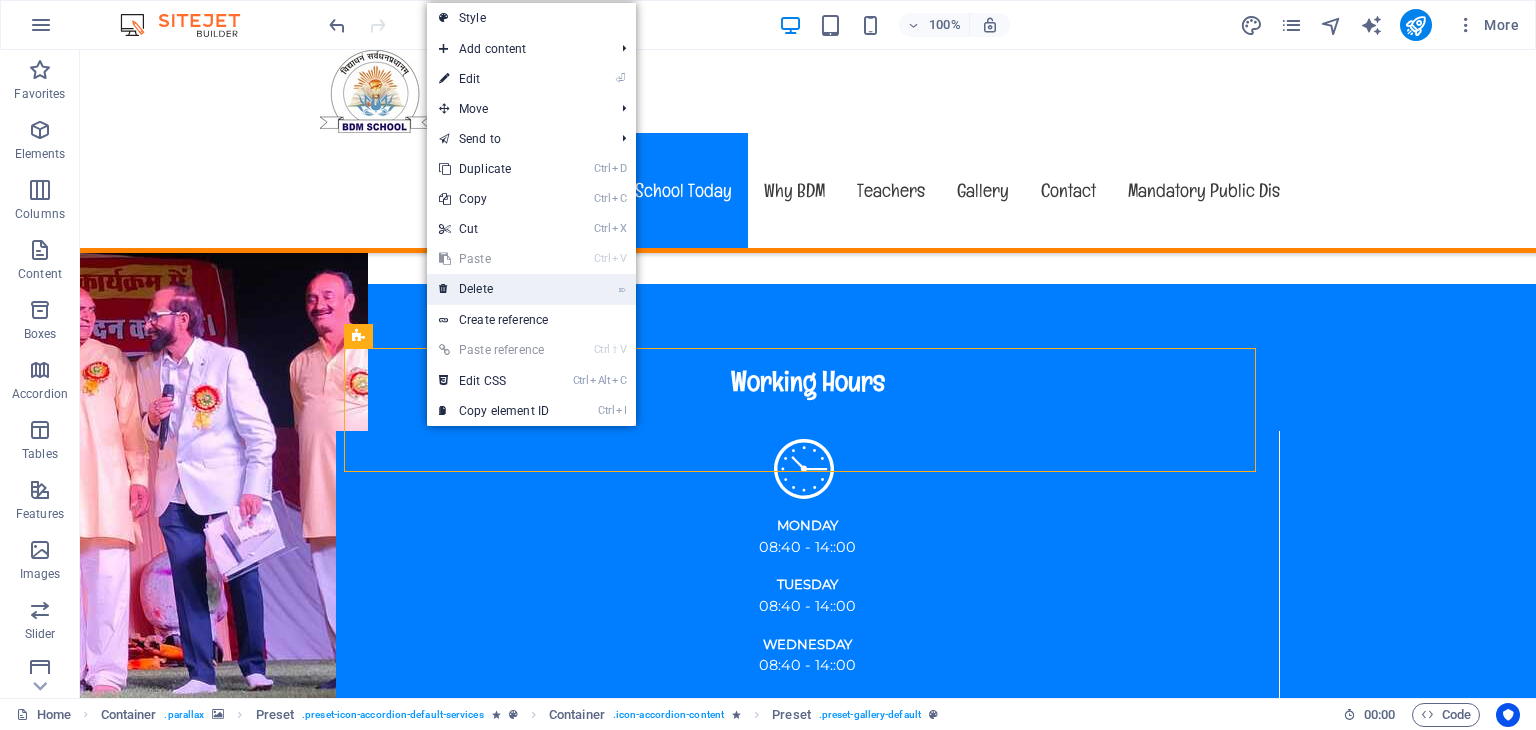 click on "⌦  Delete" at bounding box center (494, 289) 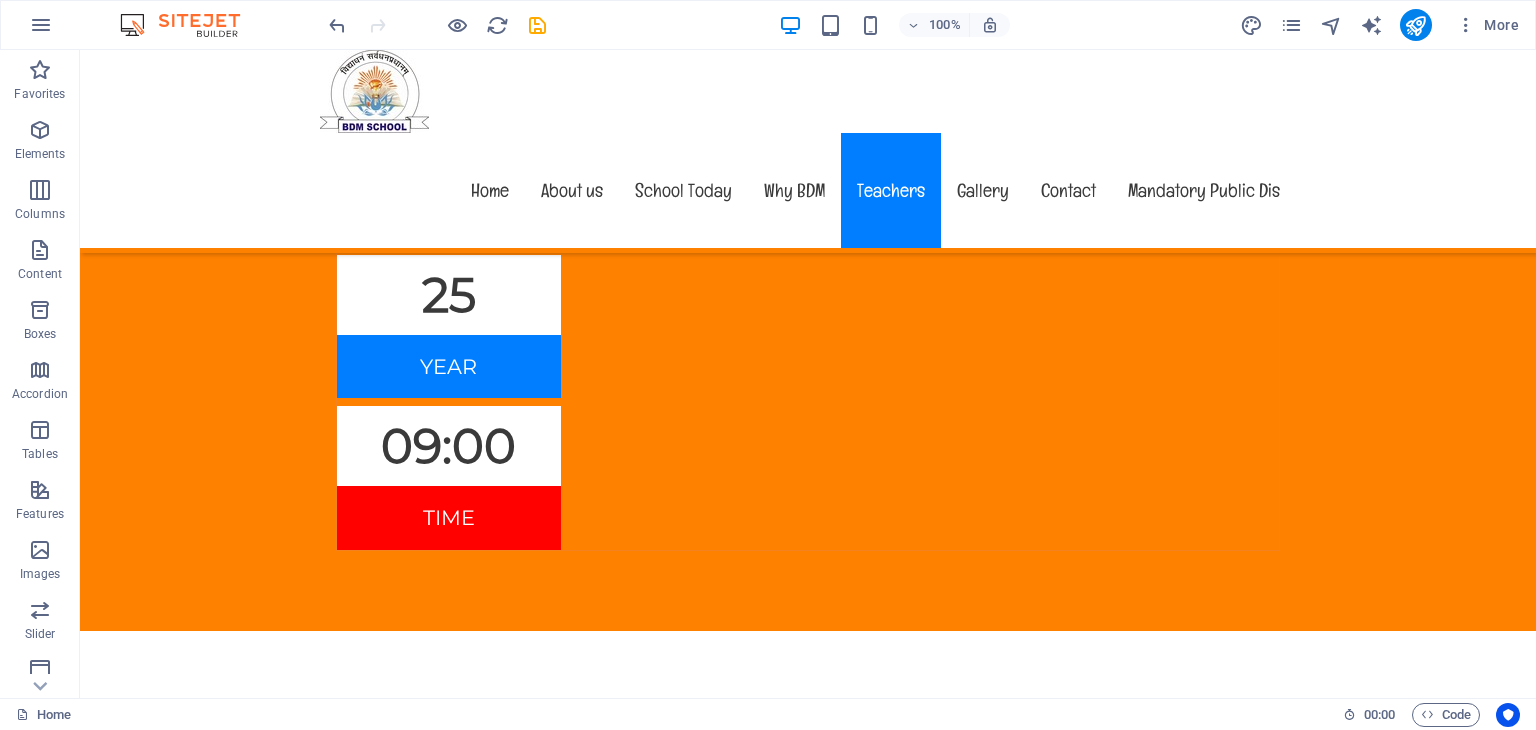 scroll, scrollTop: 7720, scrollLeft: 0, axis: vertical 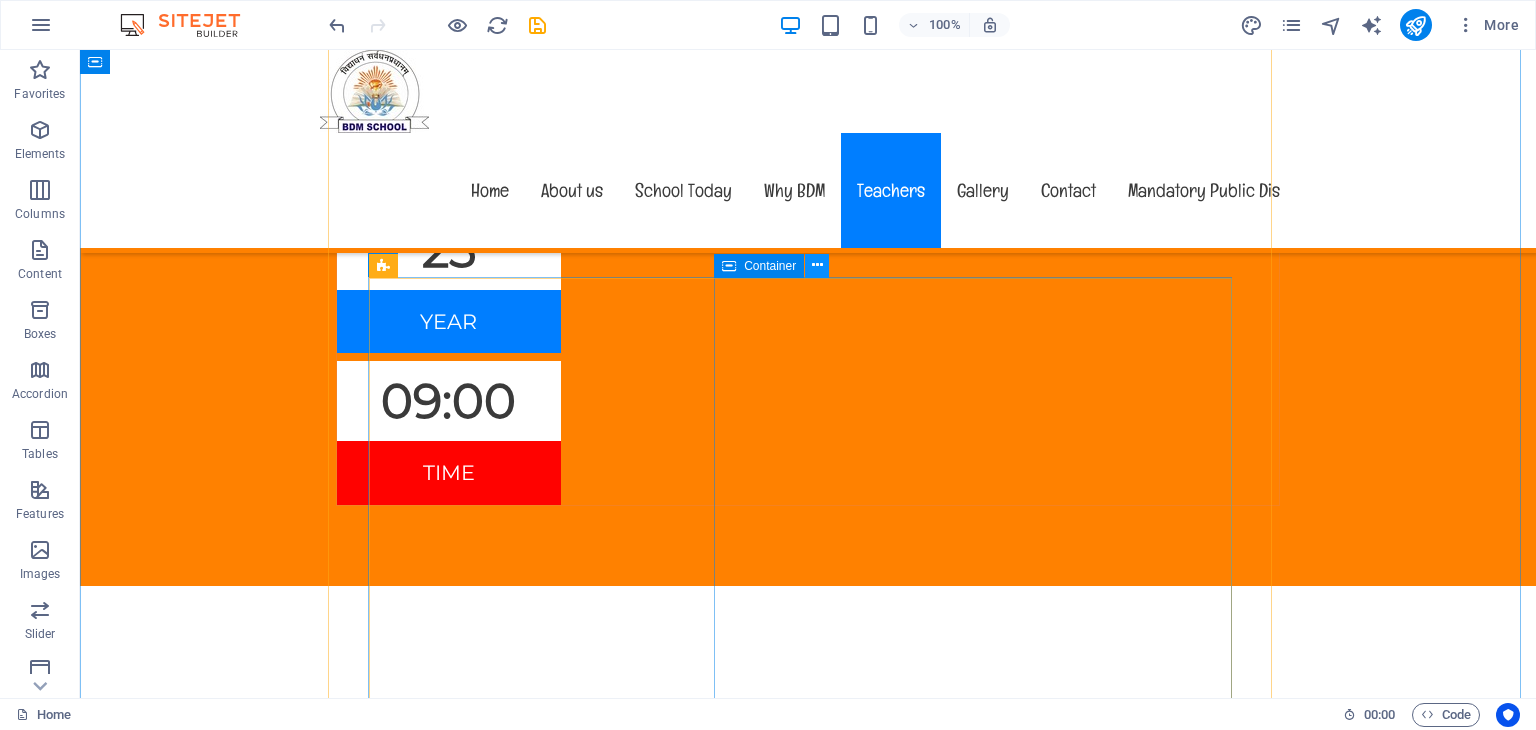 click at bounding box center (817, 265) 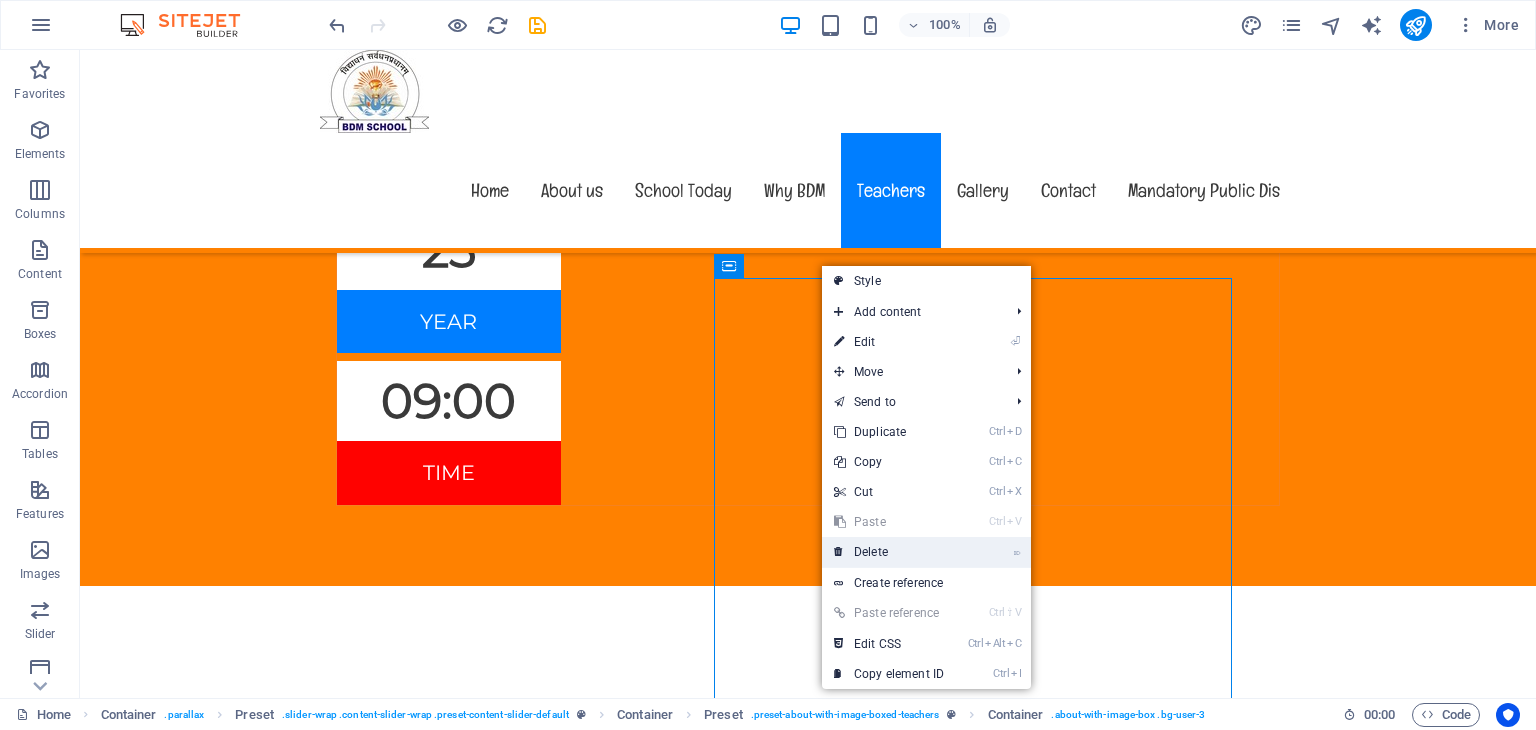 click on "⌦  Delete" at bounding box center (889, 552) 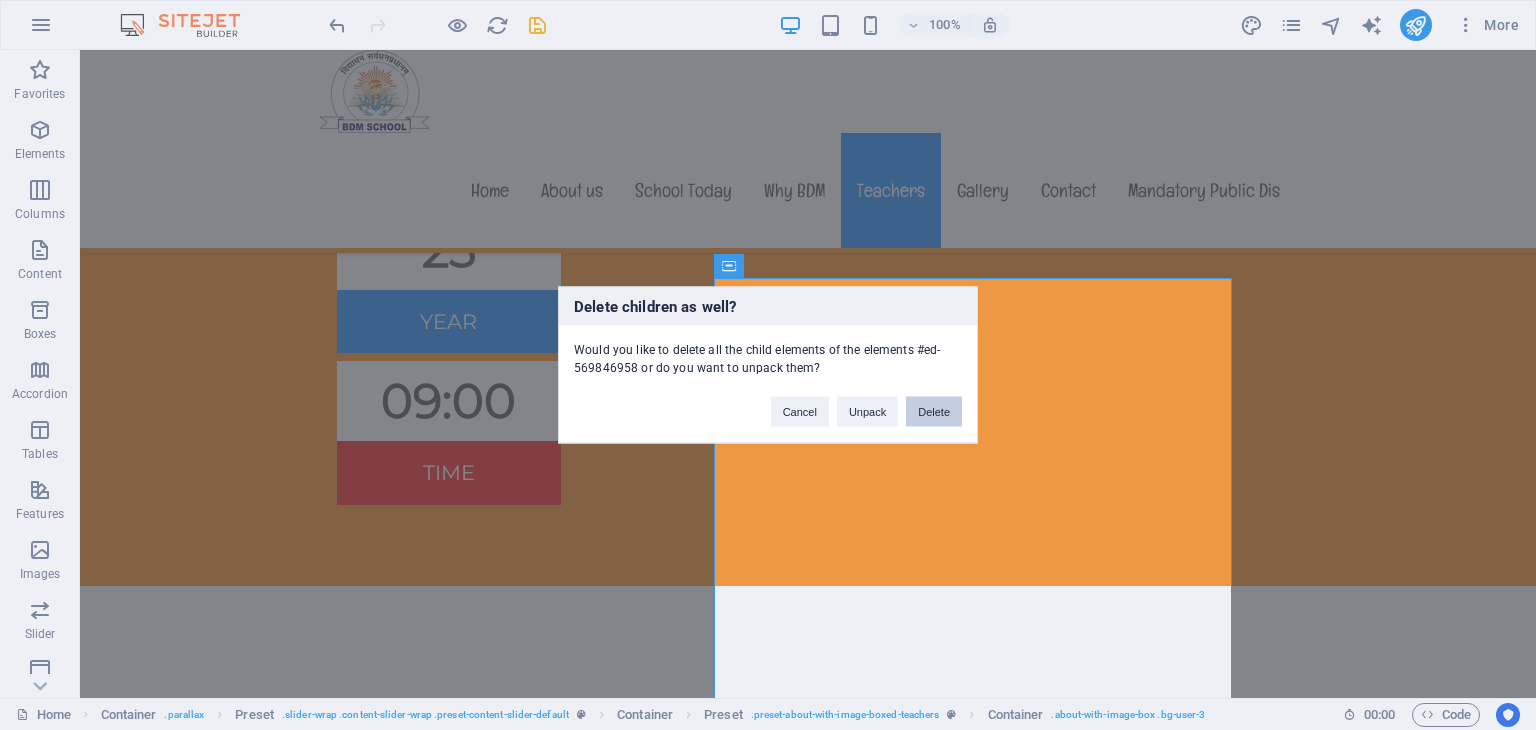 click on "Delete" at bounding box center [934, 412] 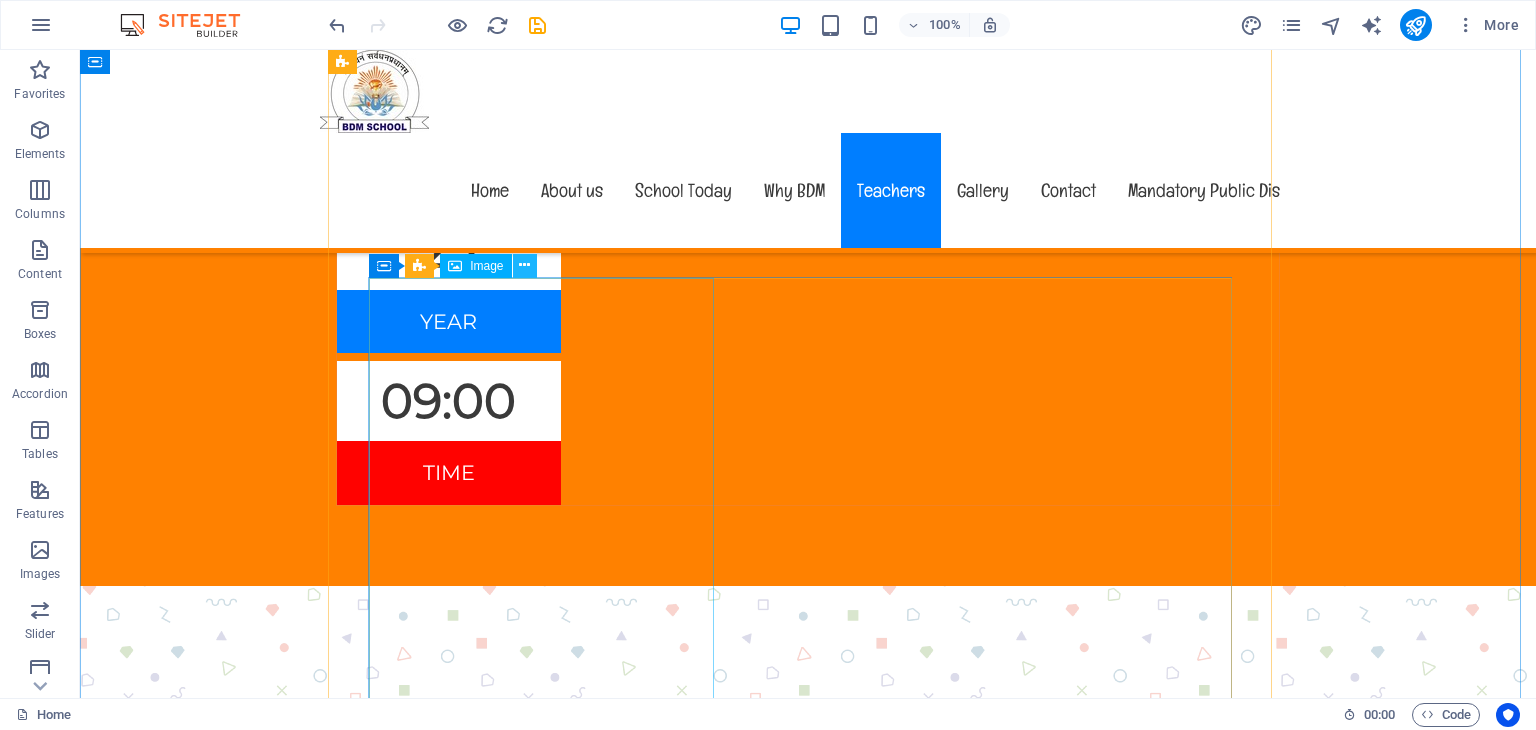 click at bounding box center (524, 265) 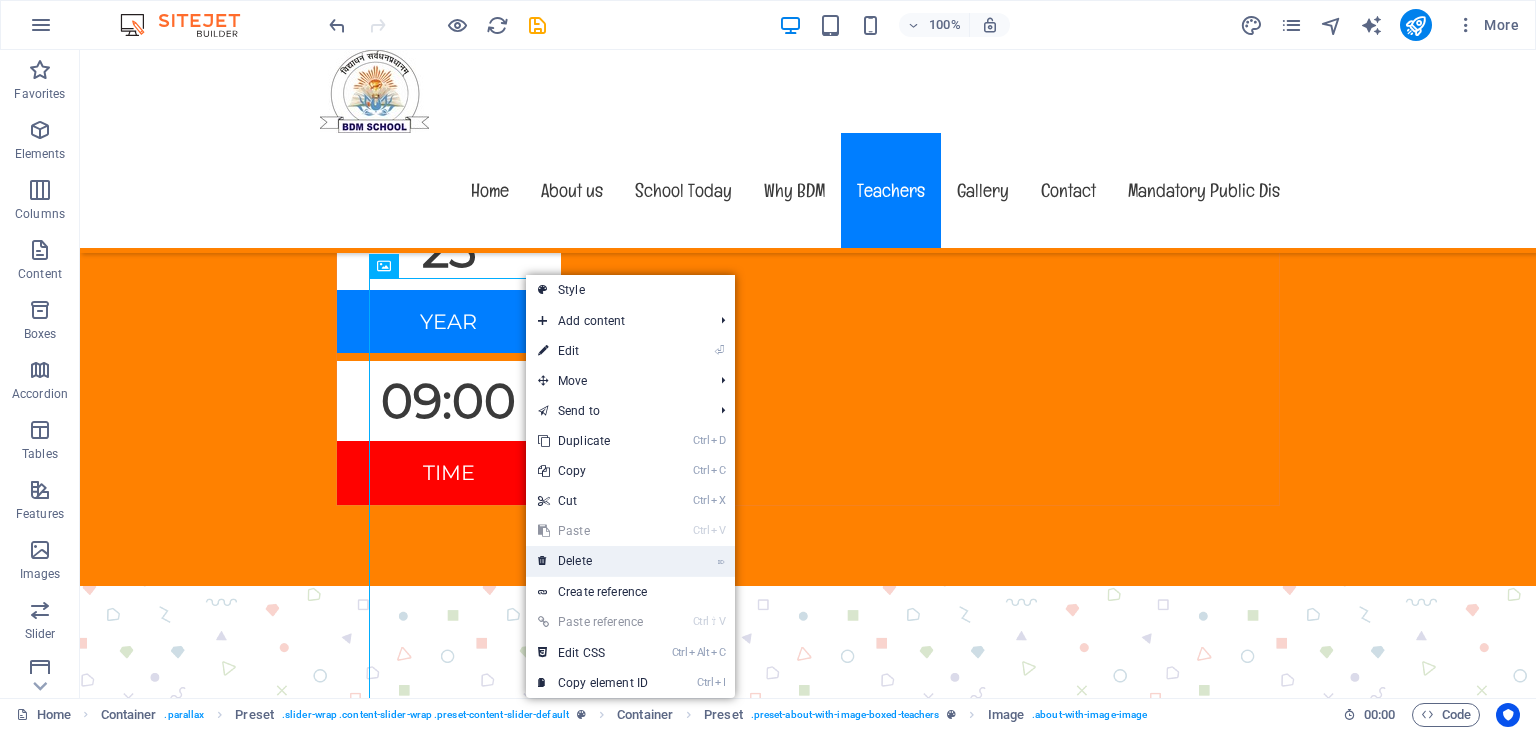 click on "⌦  Delete" at bounding box center [593, 561] 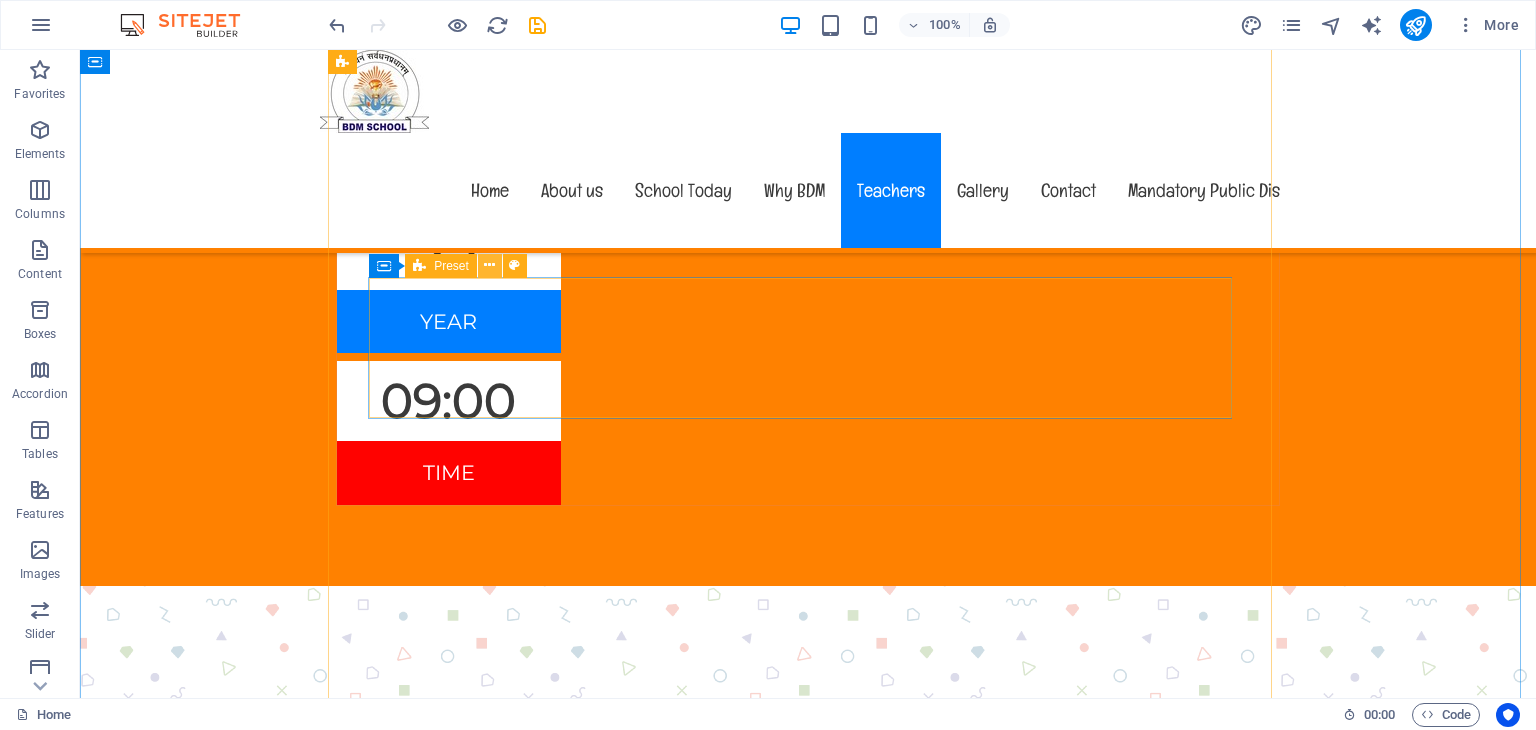 click at bounding box center [489, 265] 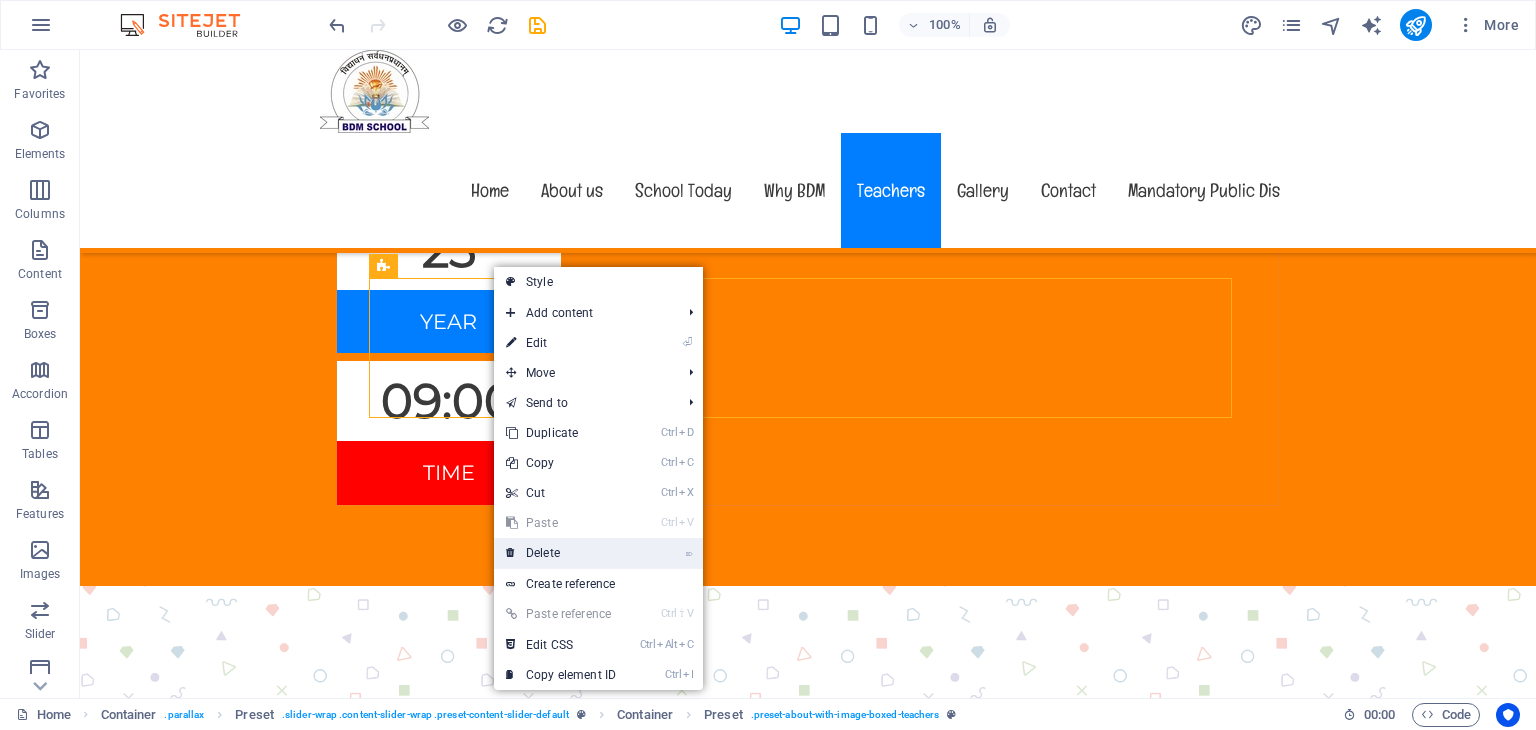 click on "⌦  Delete" at bounding box center (561, 553) 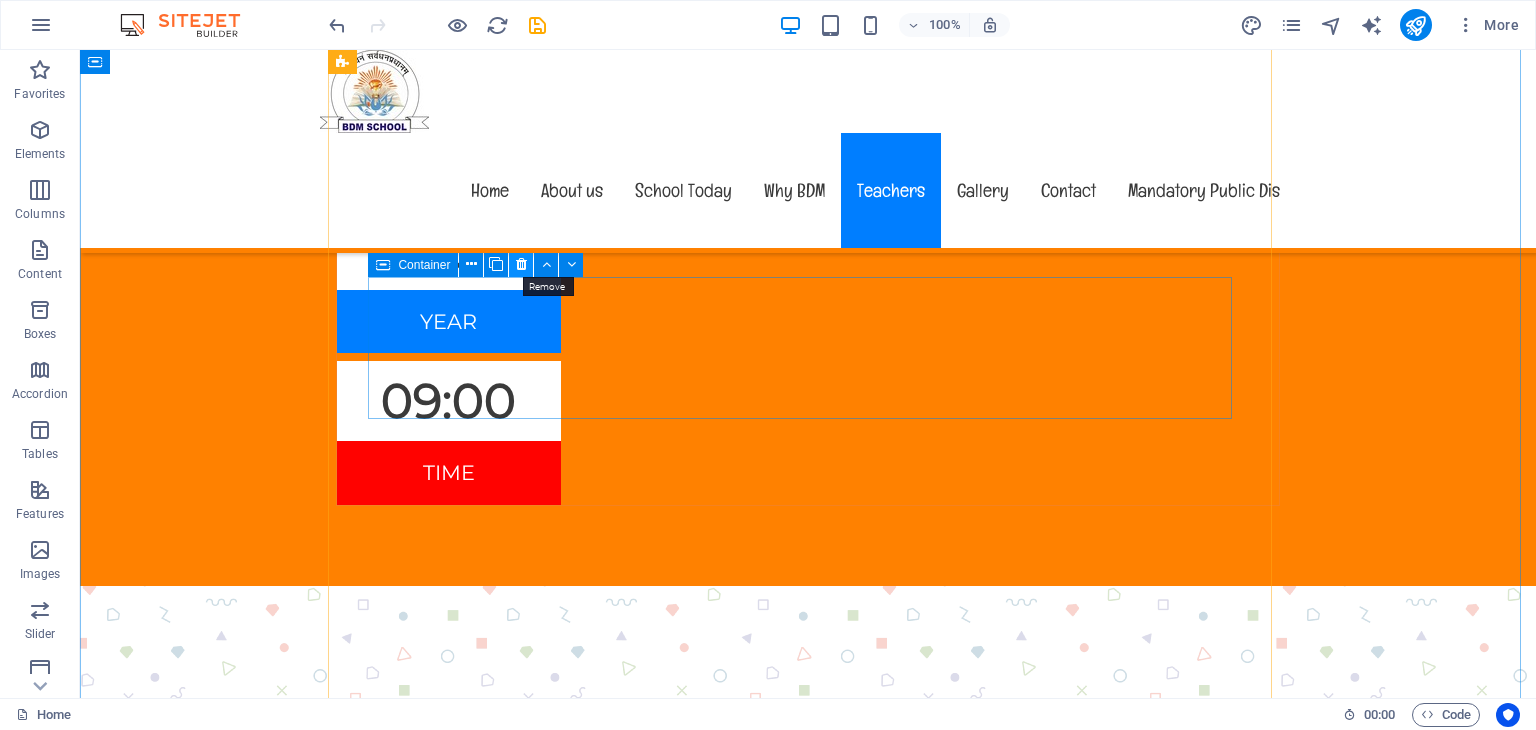 click at bounding box center (521, 264) 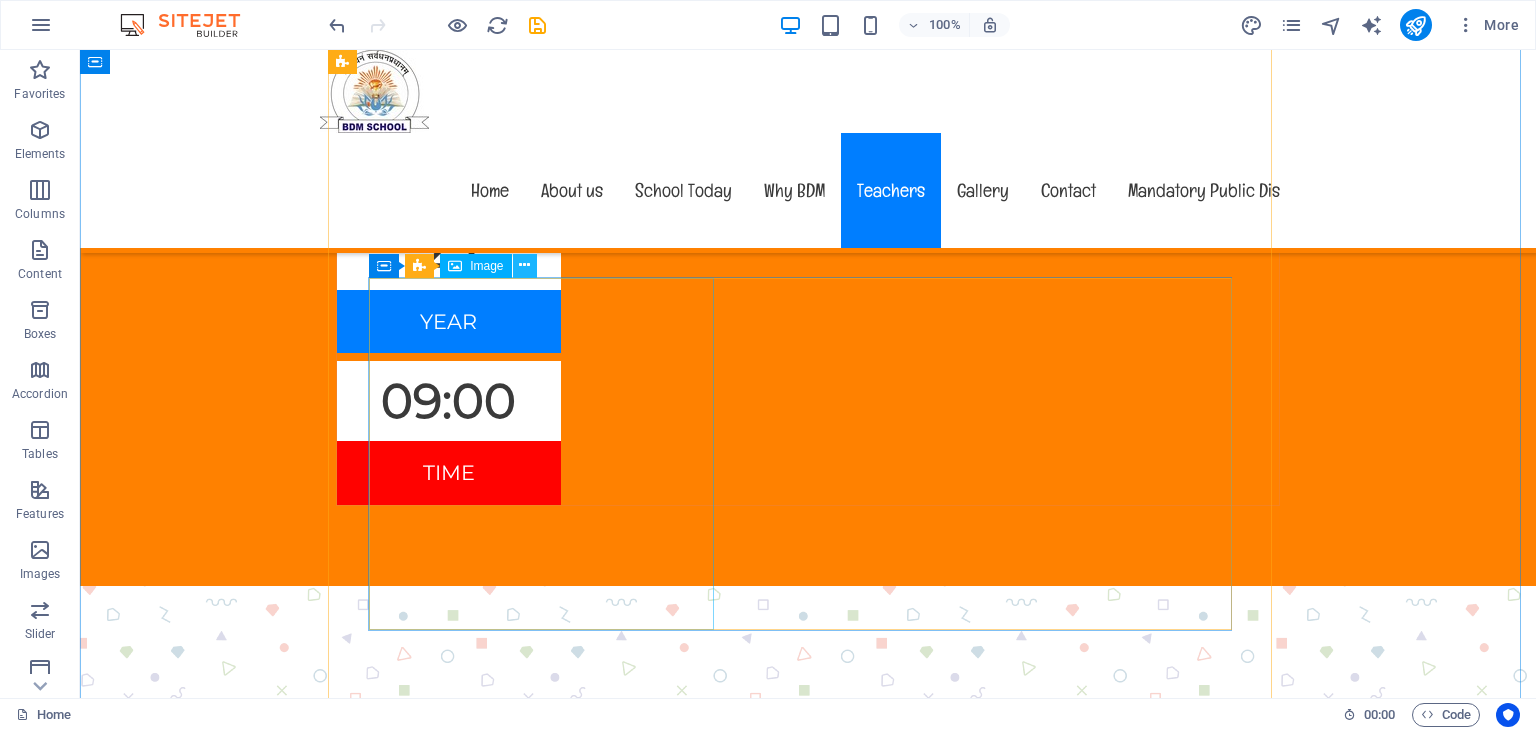 click at bounding box center [524, 265] 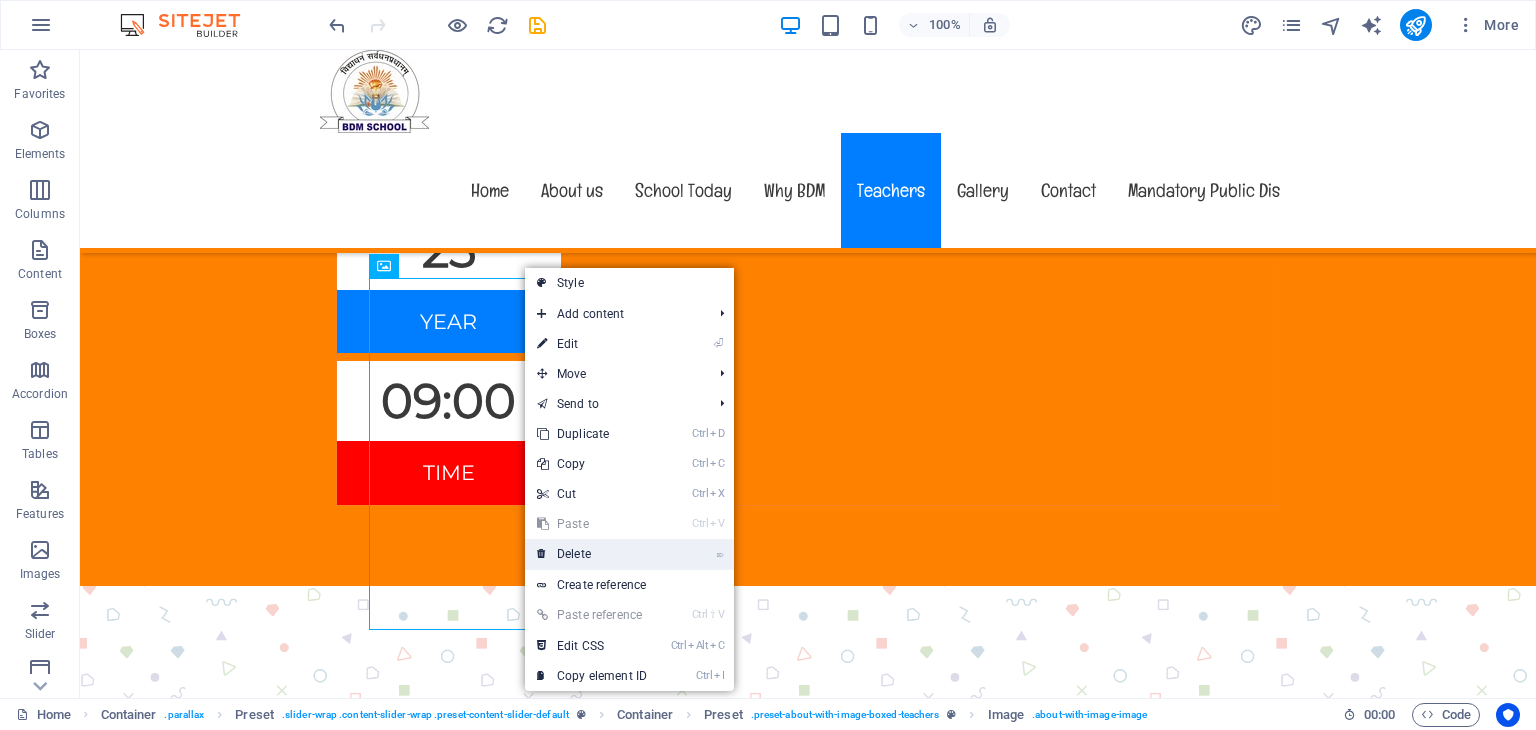 click on "⌦  Delete" at bounding box center [592, 554] 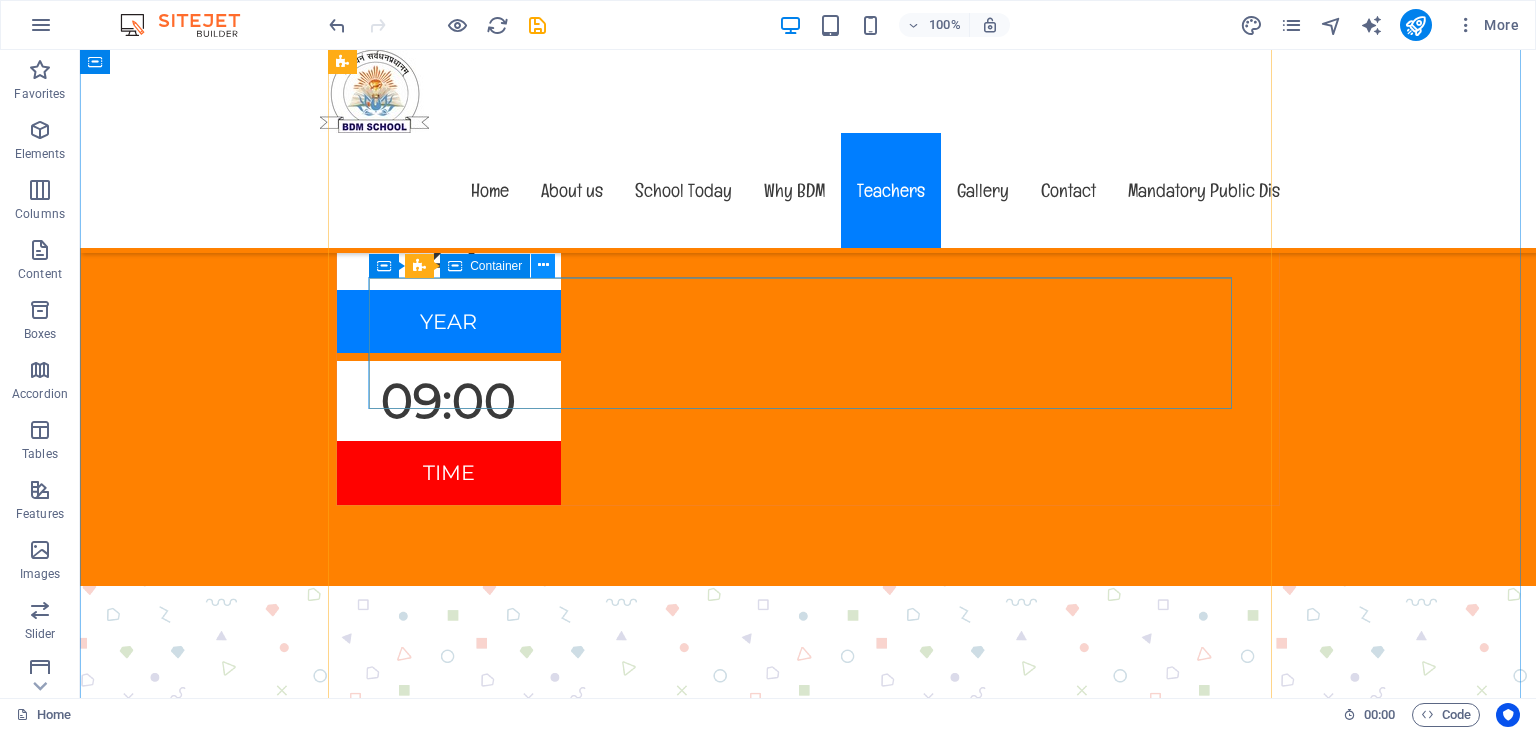 click at bounding box center (543, 266) 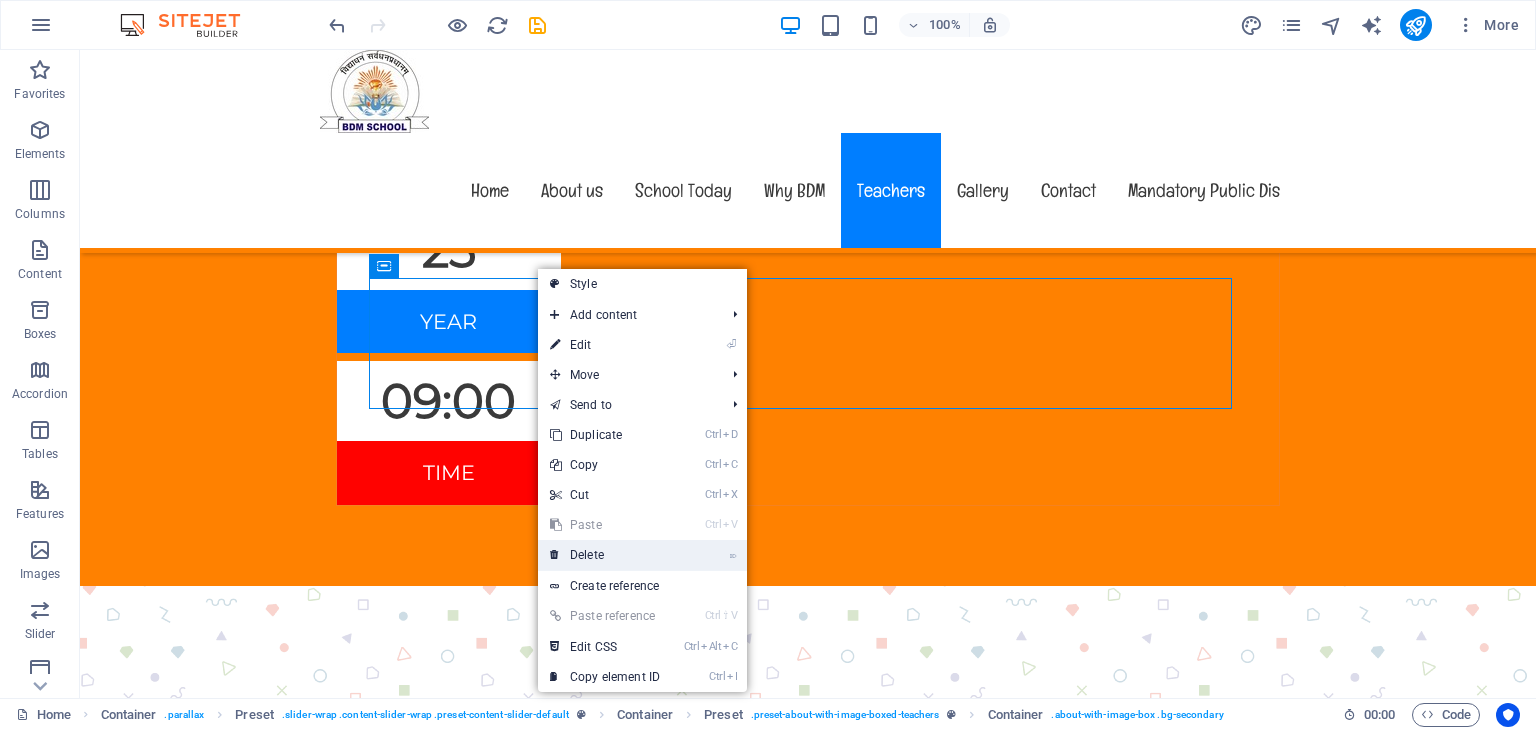 click on "⌦  Delete" at bounding box center [605, 555] 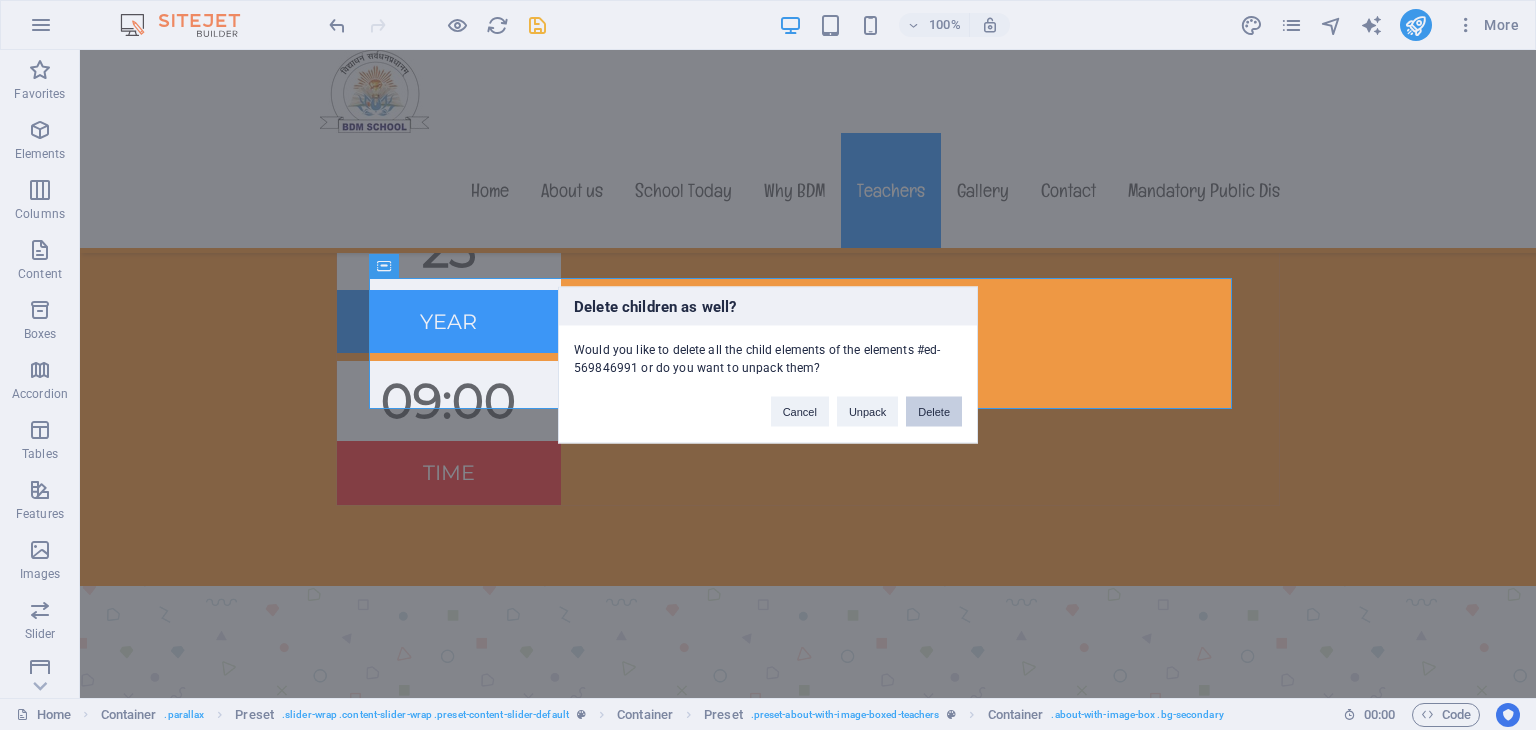 click on "Delete" at bounding box center [934, 412] 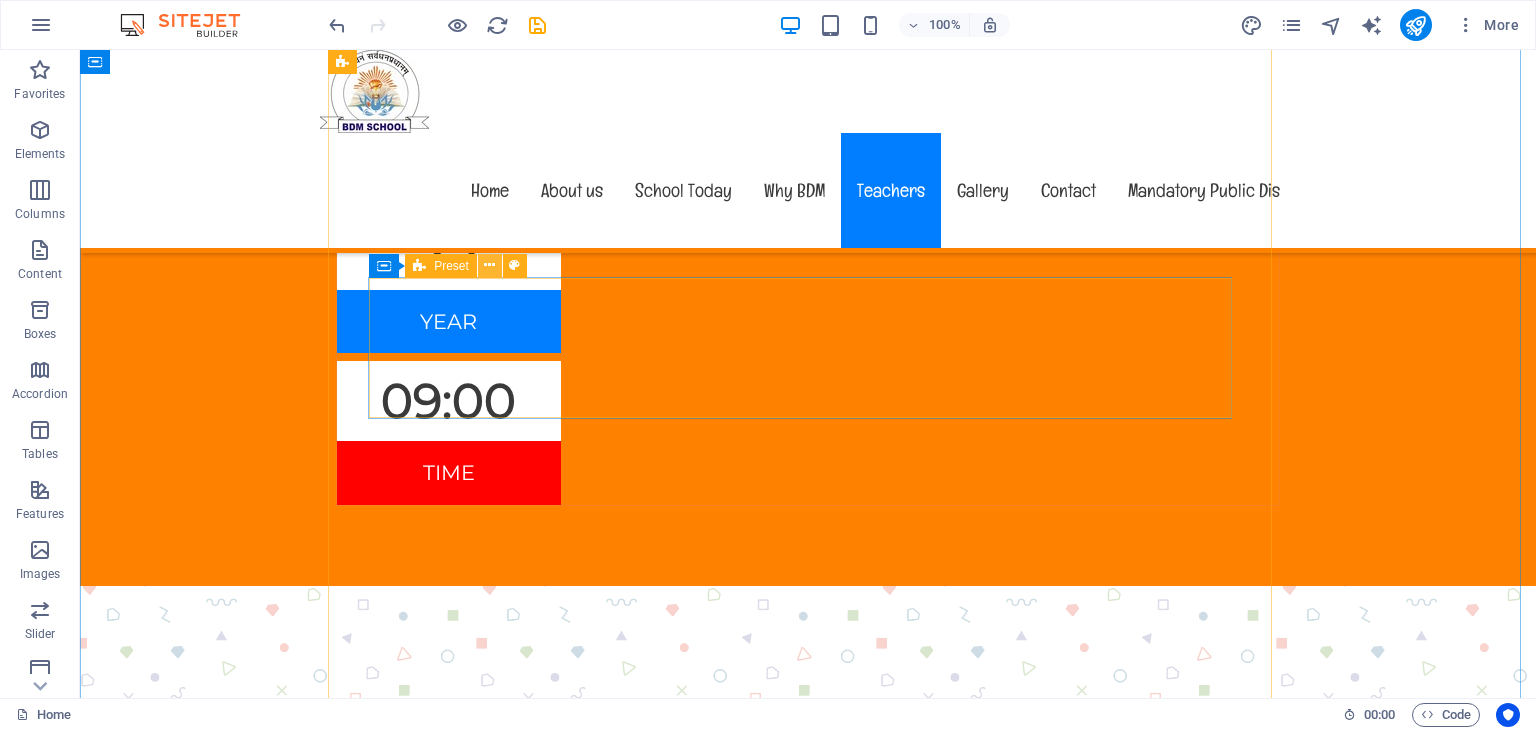 click at bounding box center (489, 265) 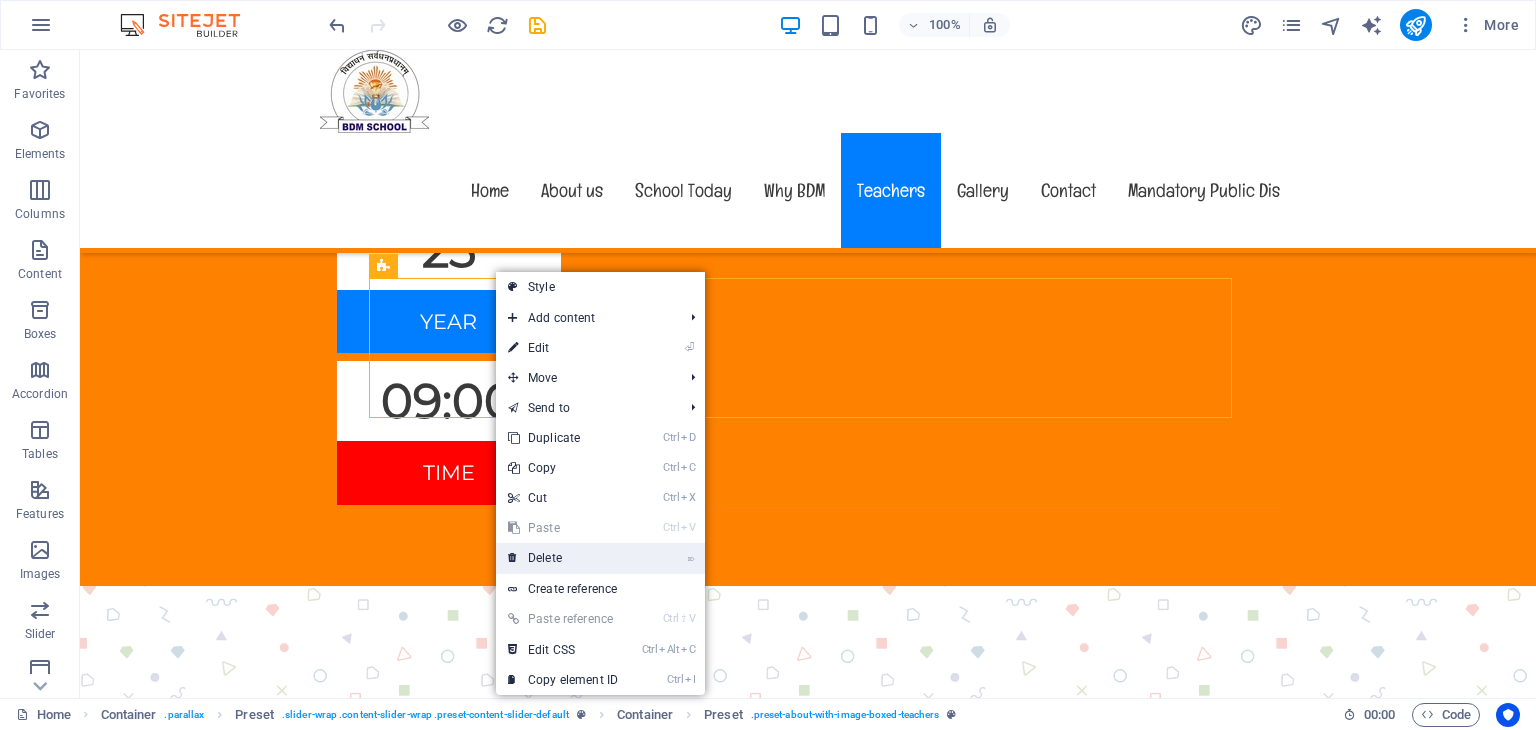 click on "⌦  Delete" at bounding box center [563, 558] 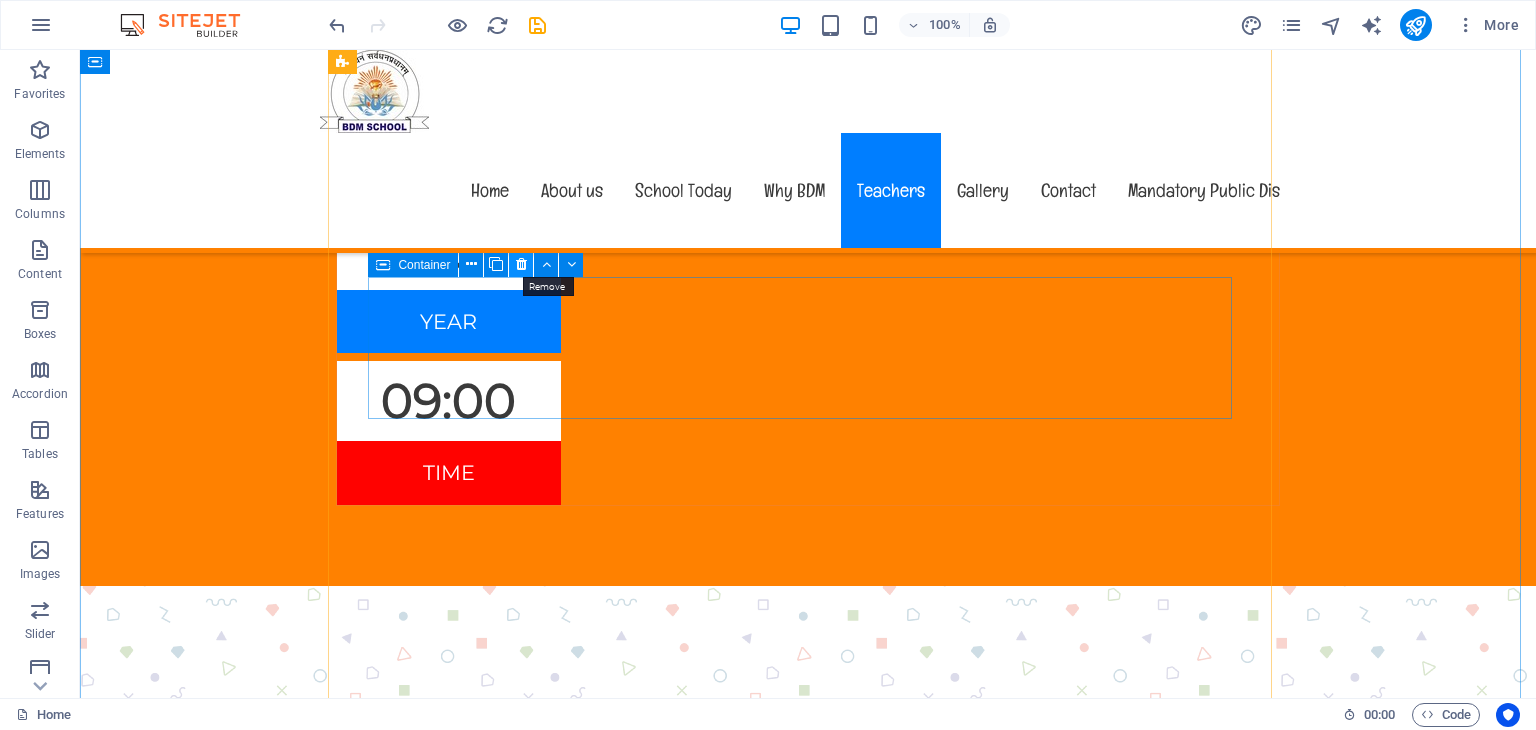 click at bounding box center [521, 265] 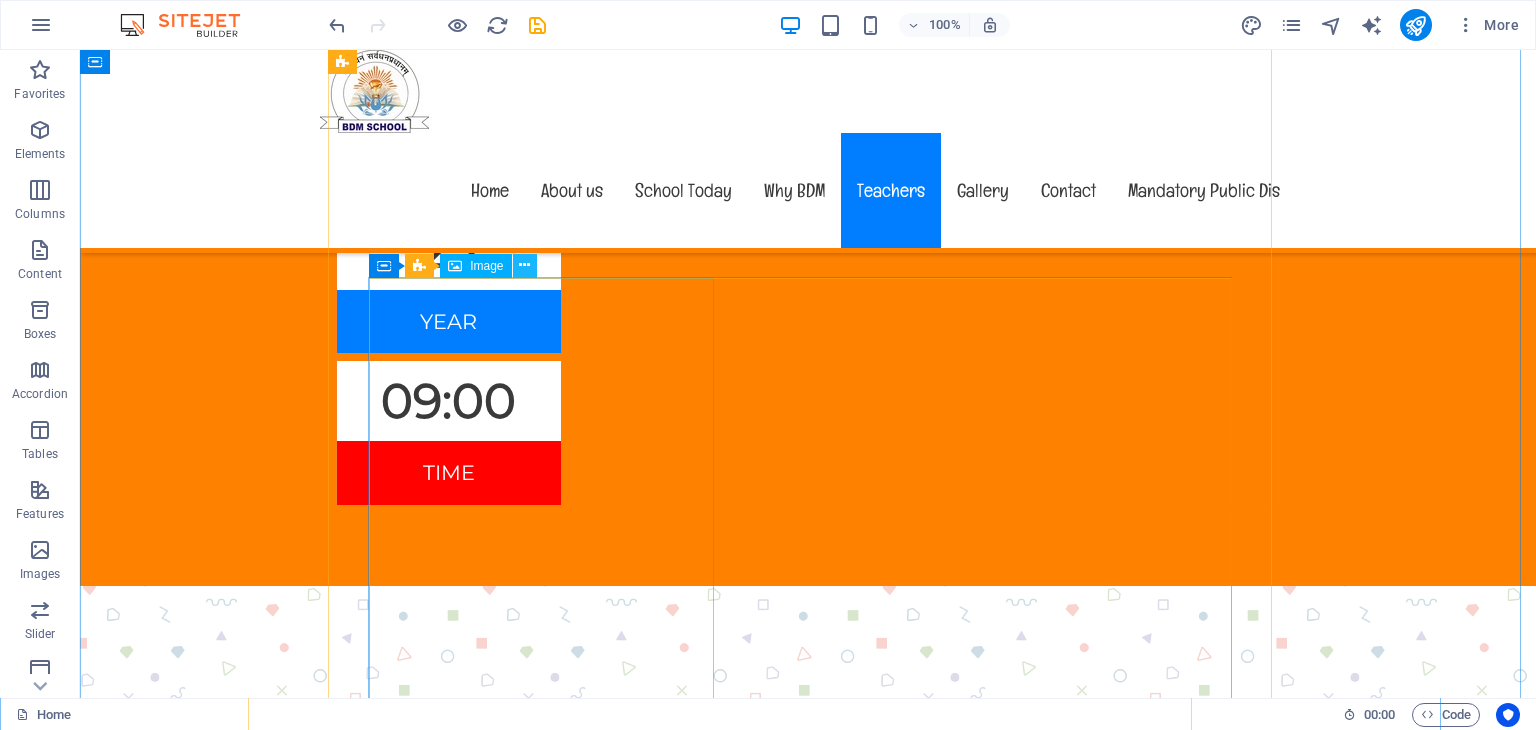 click at bounding box center (524, 265) 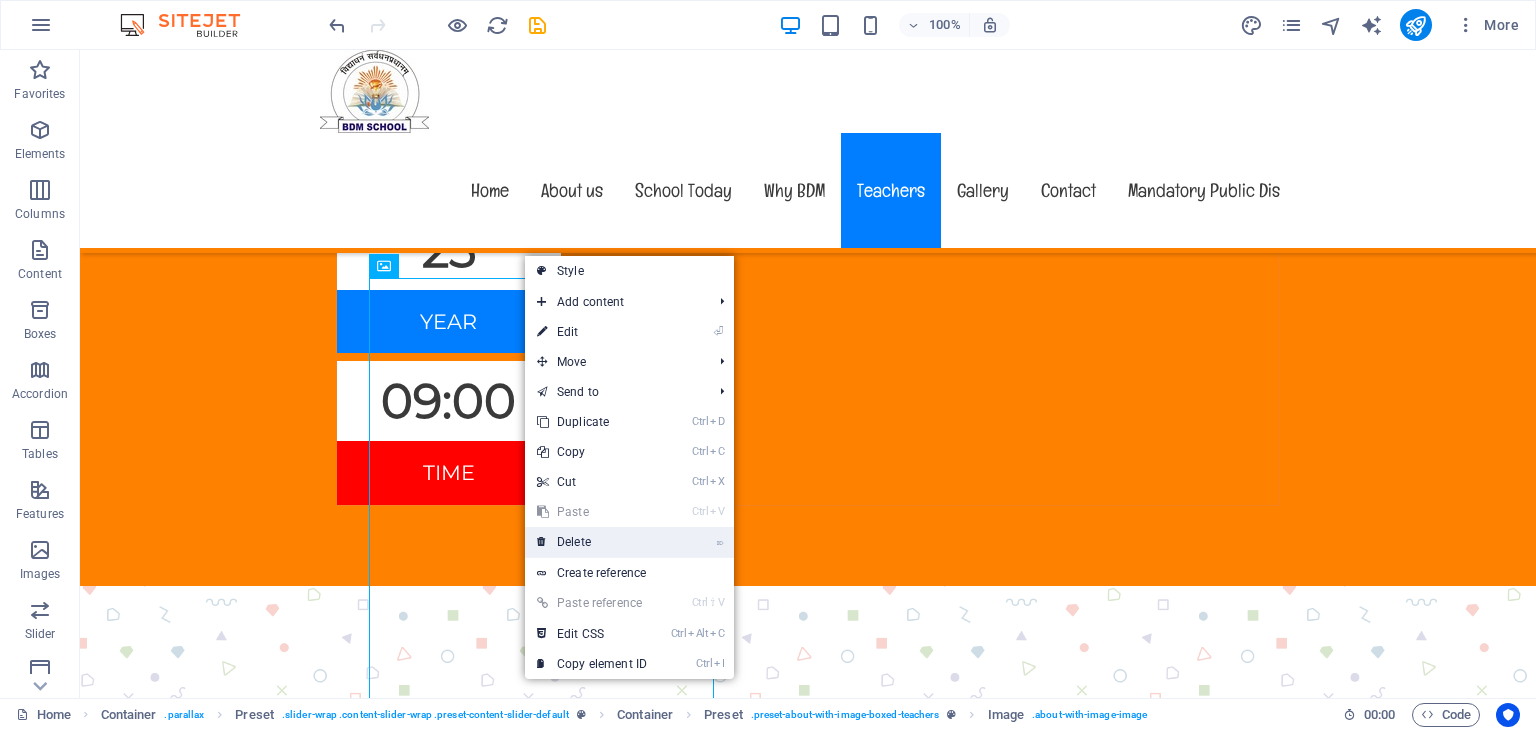 click on "⌦  Delete" at bounding box center [592, 542] 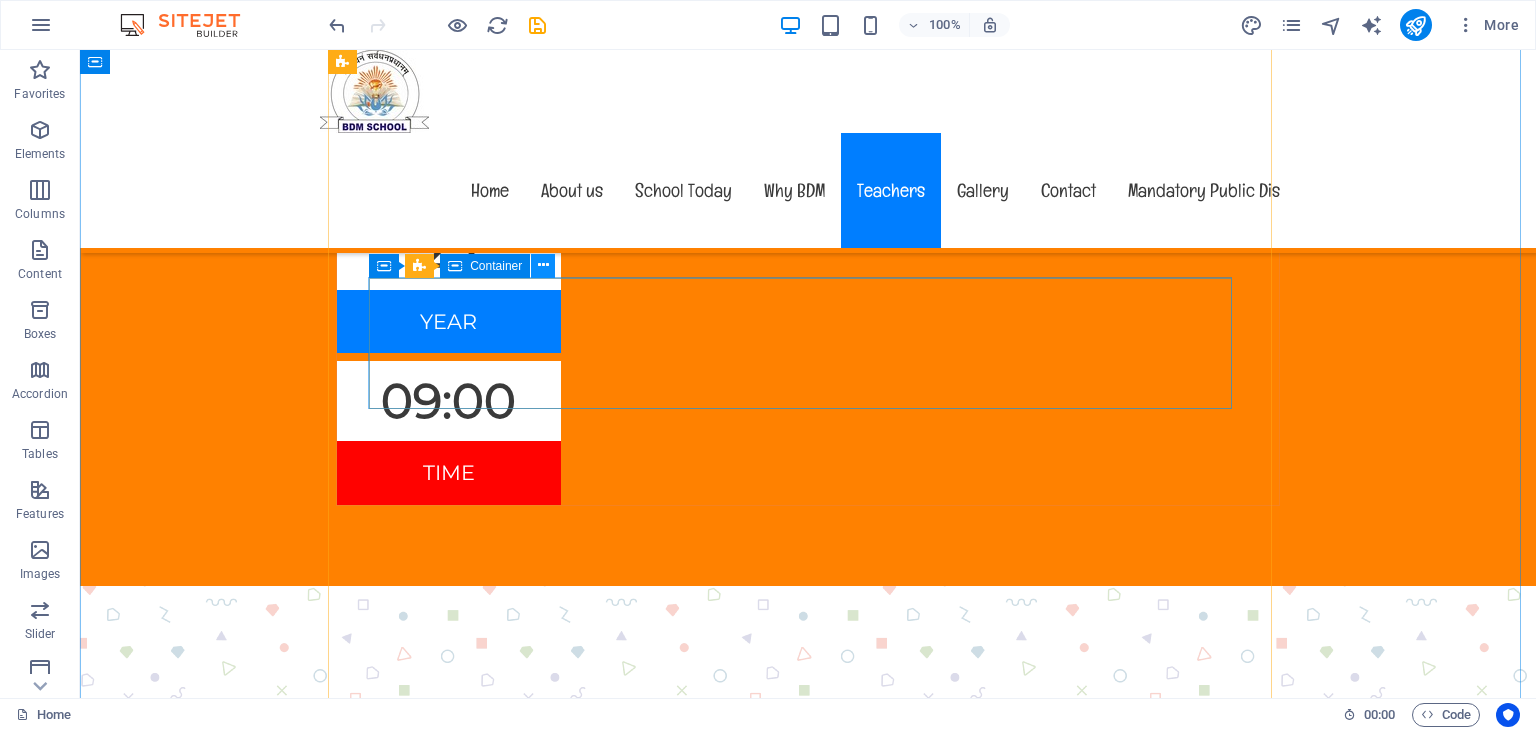 click at bounding box center (543, 266) 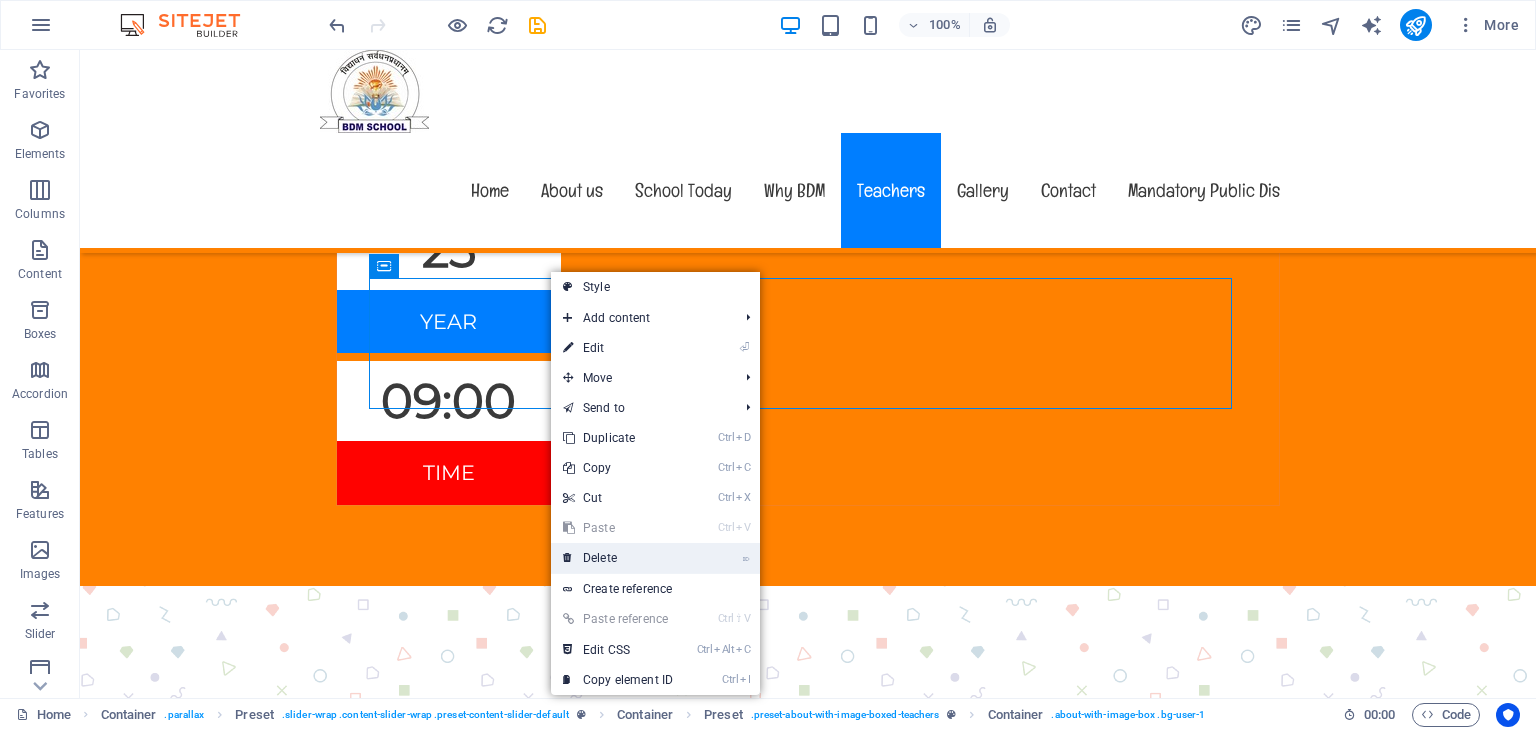 click on "⌦  Delete" at bounding box center (618, 558) 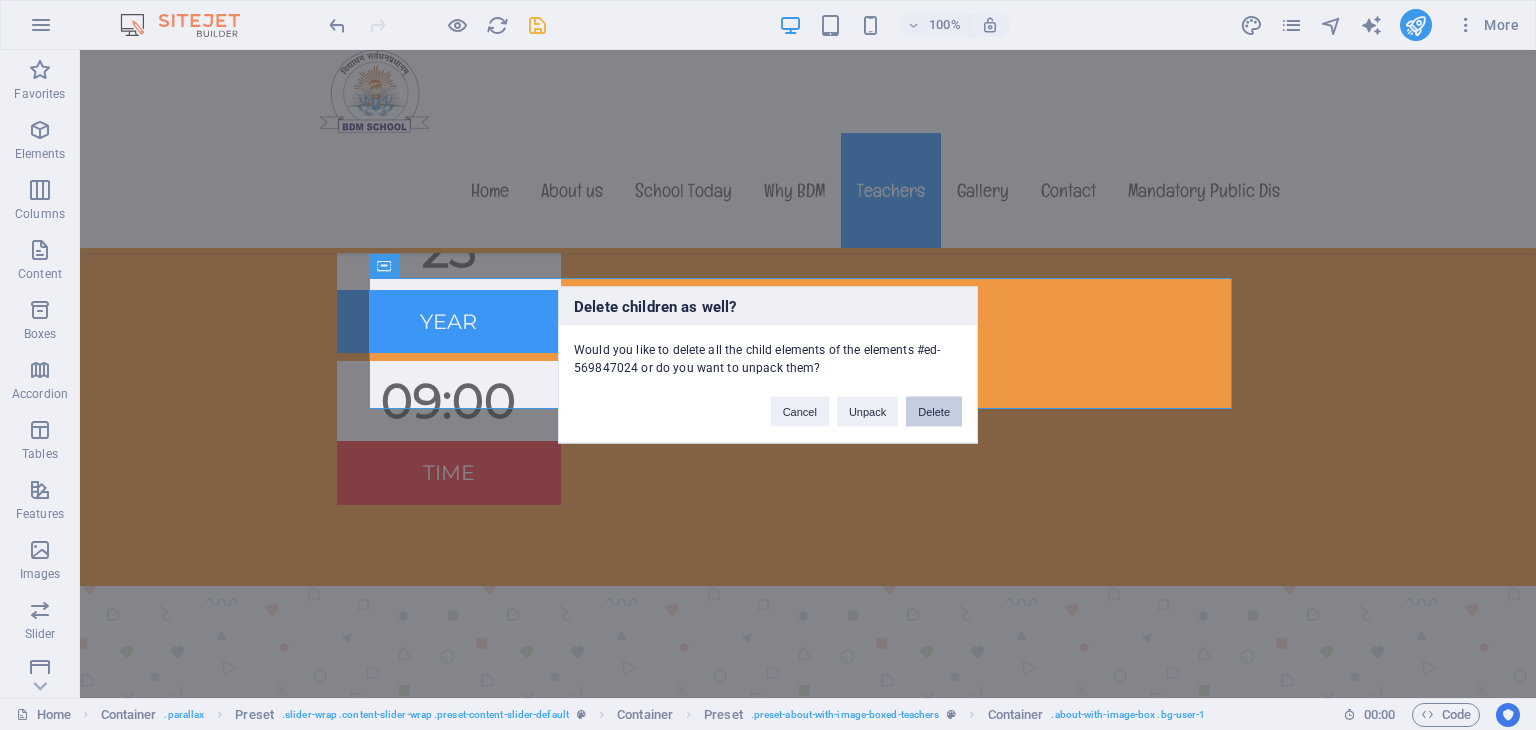 click on "Delete" at bounding box center (934, 412) 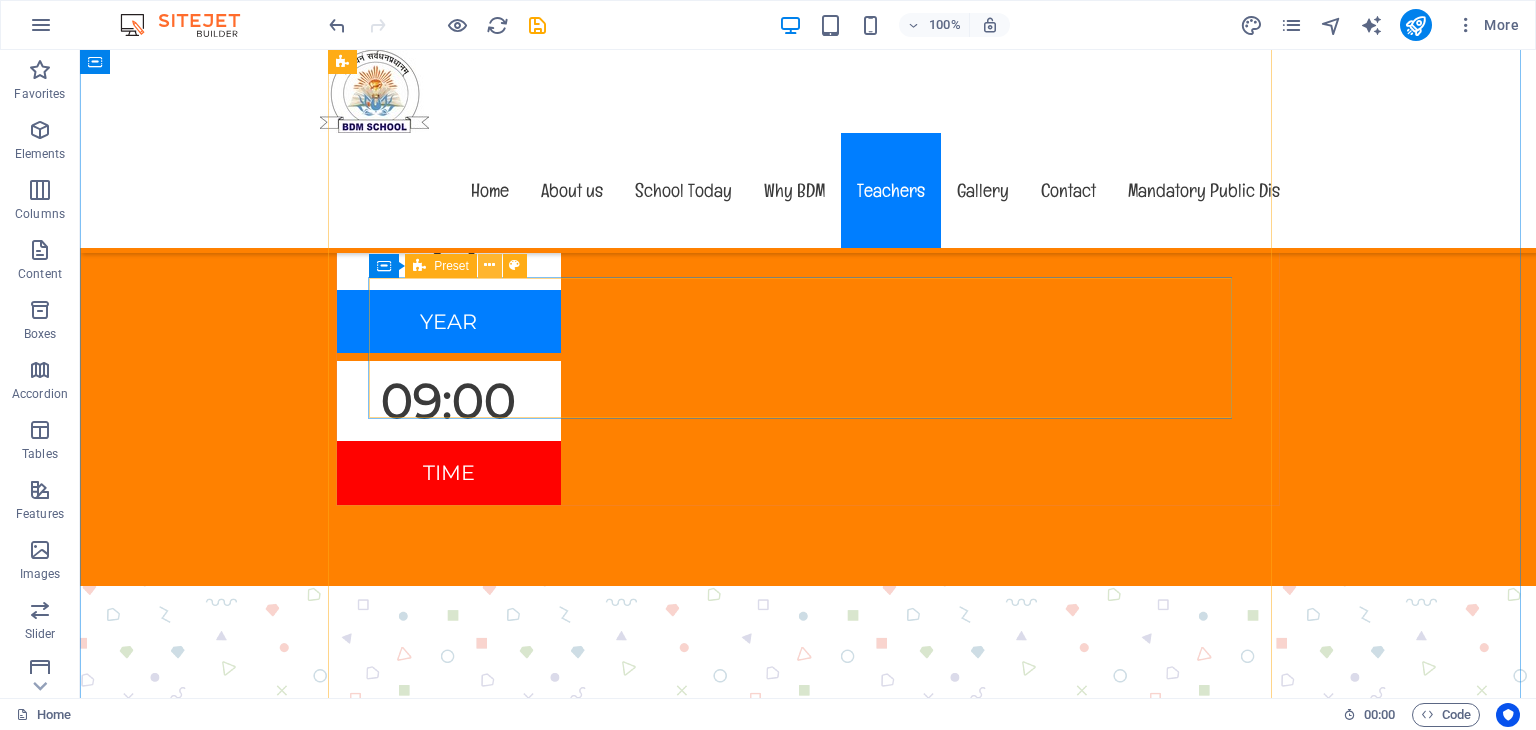 click at bounding box center [489, 265] 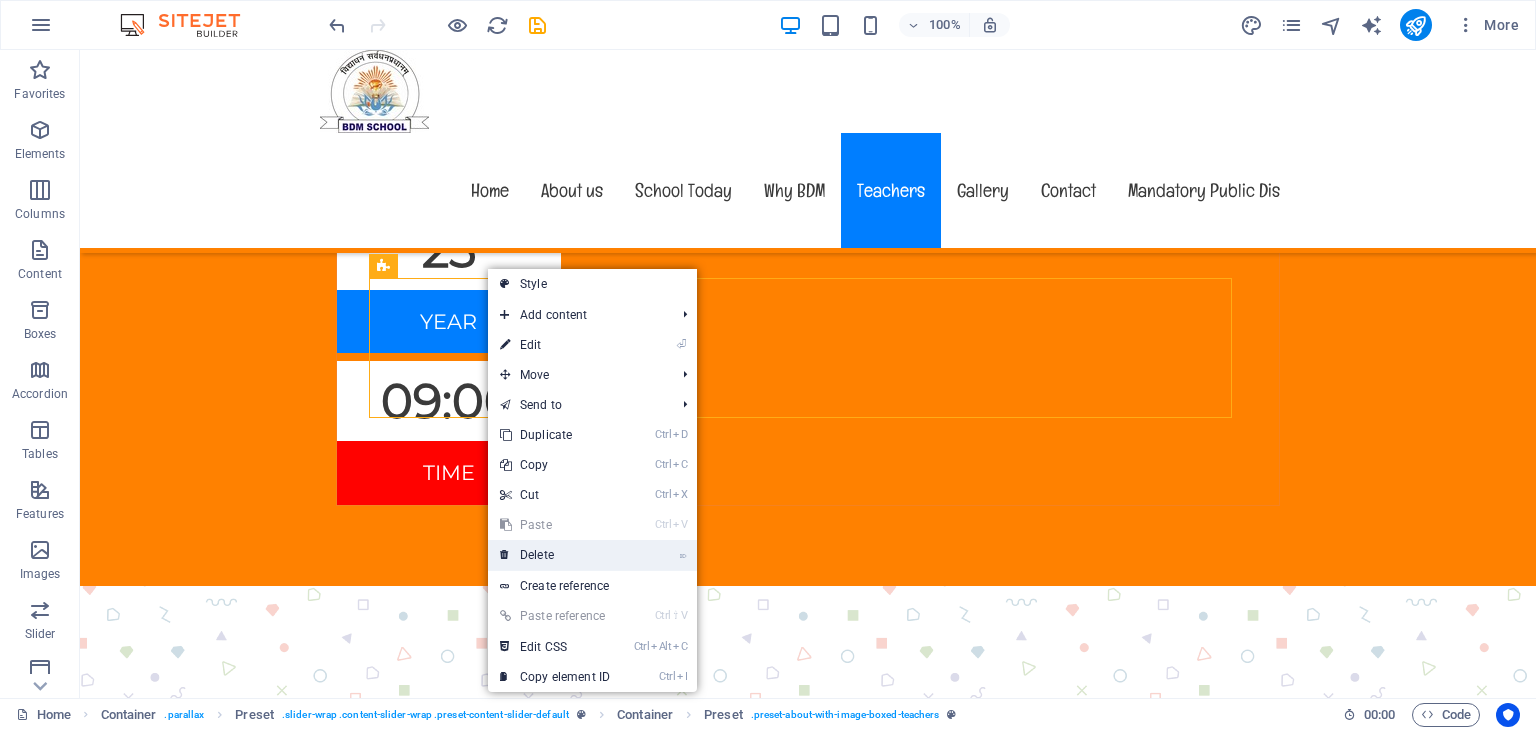 click on "⌦  Delete" at bounding box center [555, 555] 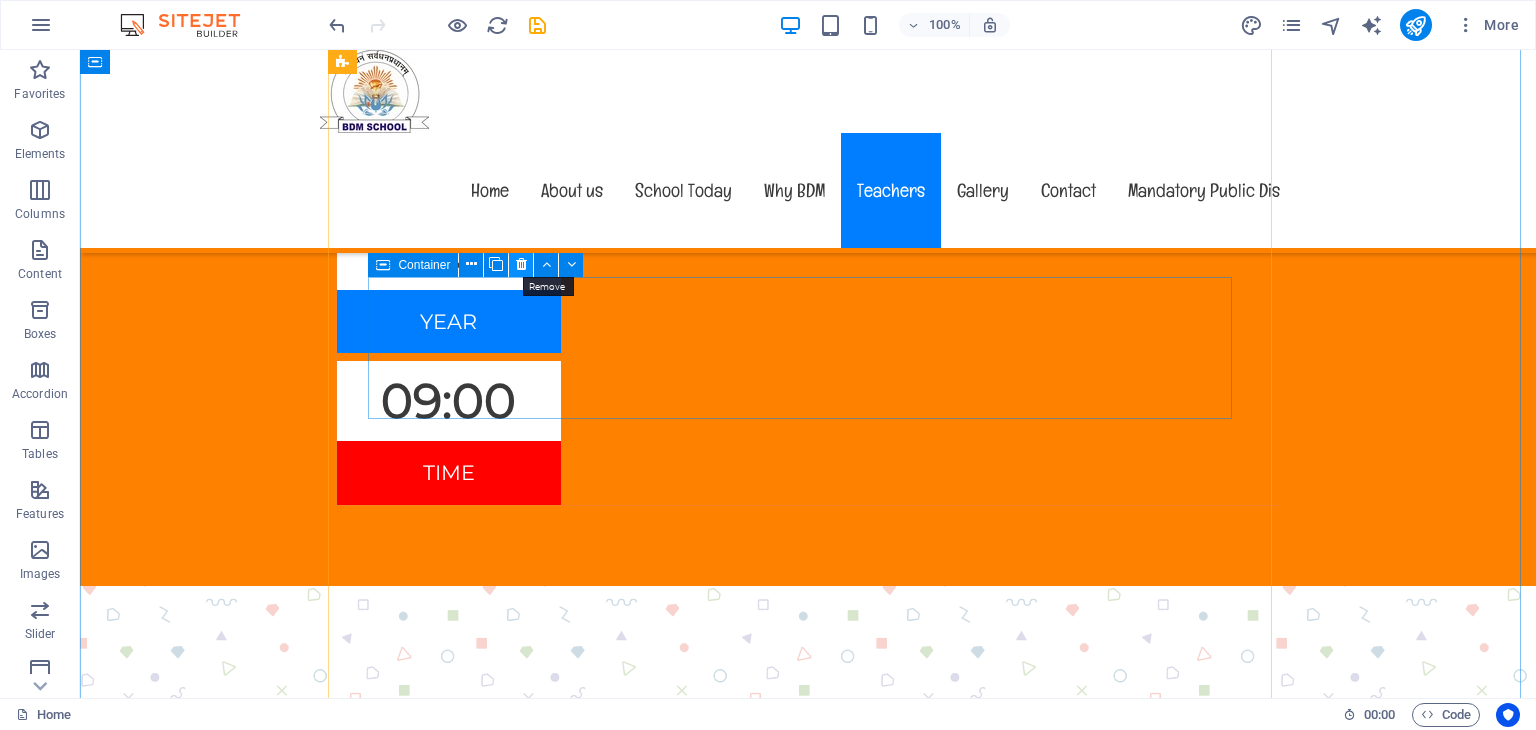 click at bounding box center (521, 264) 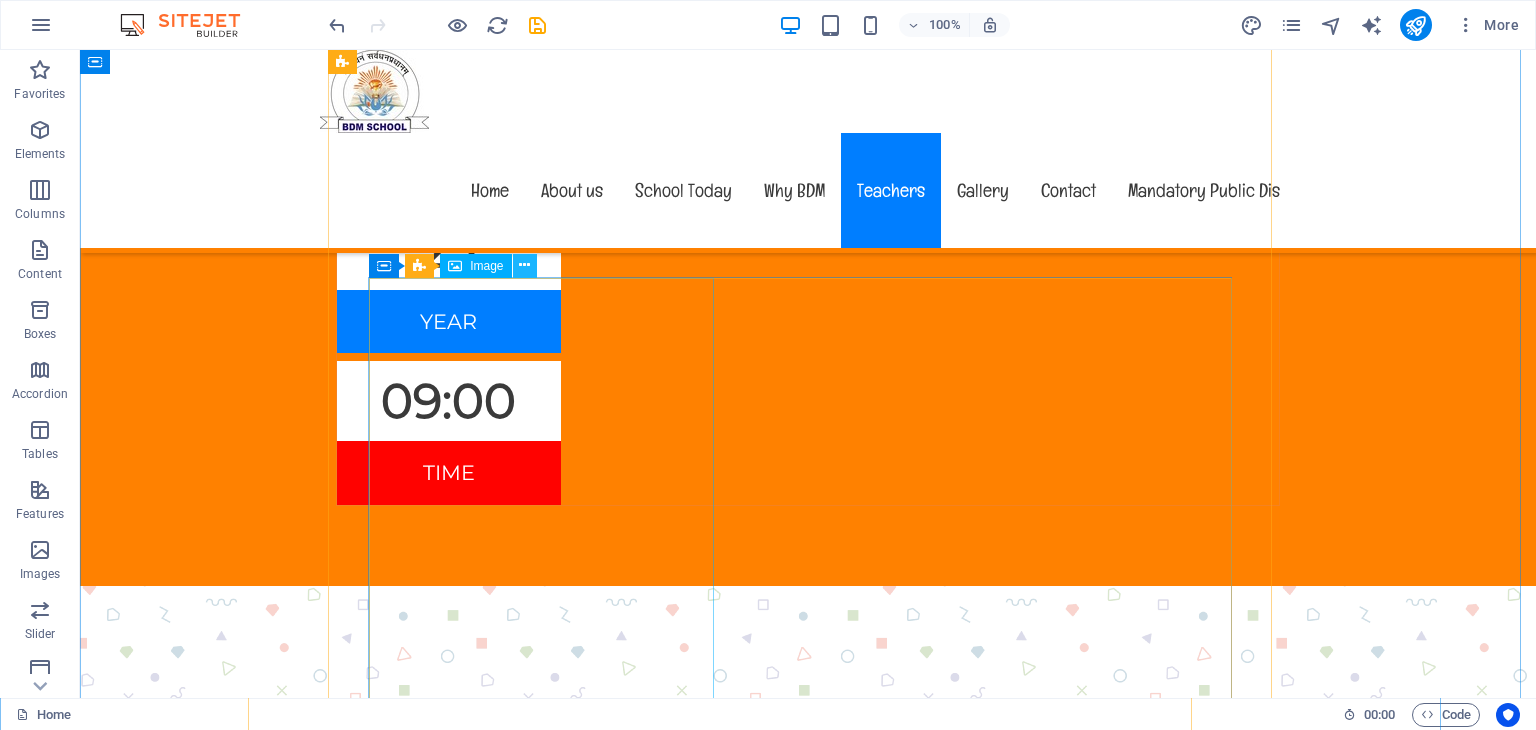click at bounding box center [524, 265] 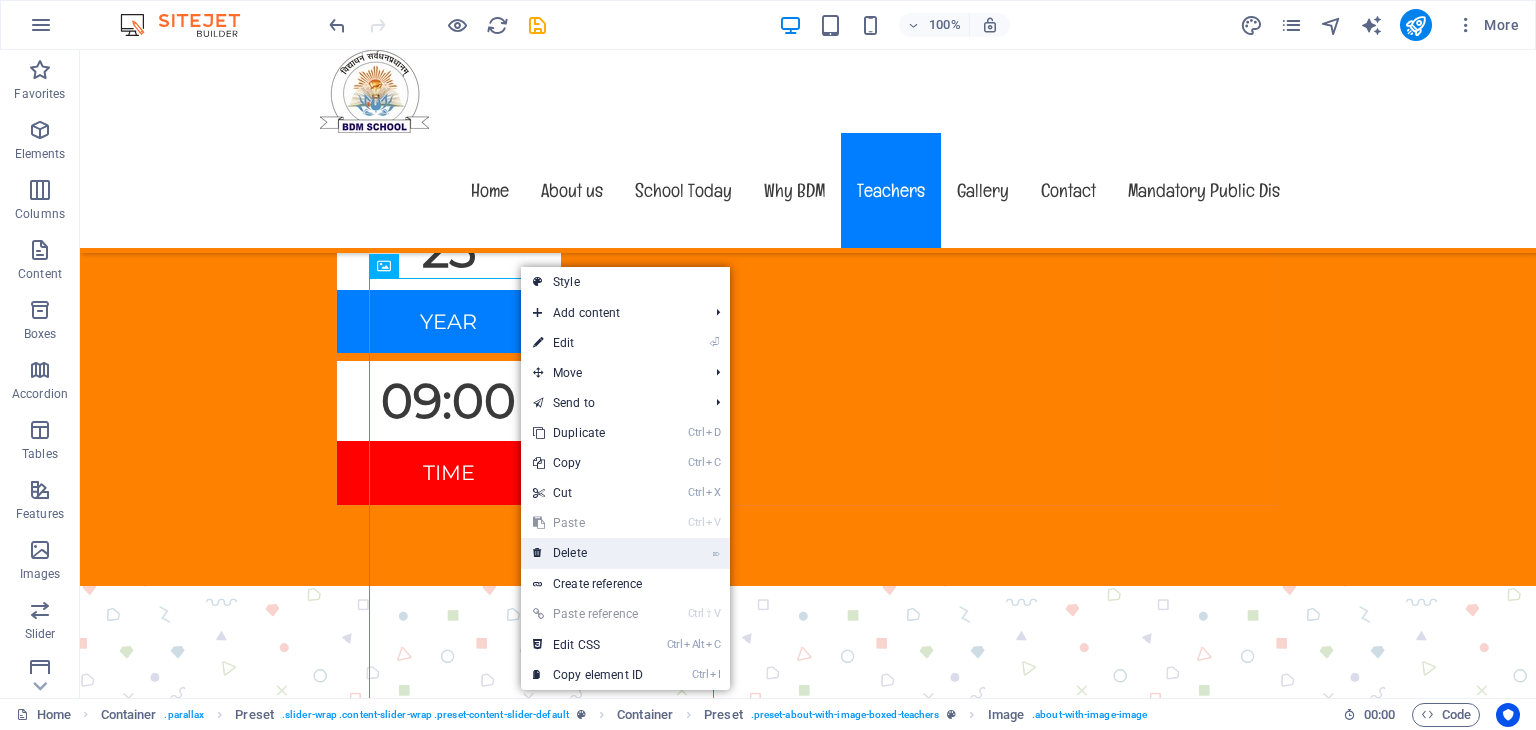 click on "⌦  Delete" at bounding box center [588, 553] 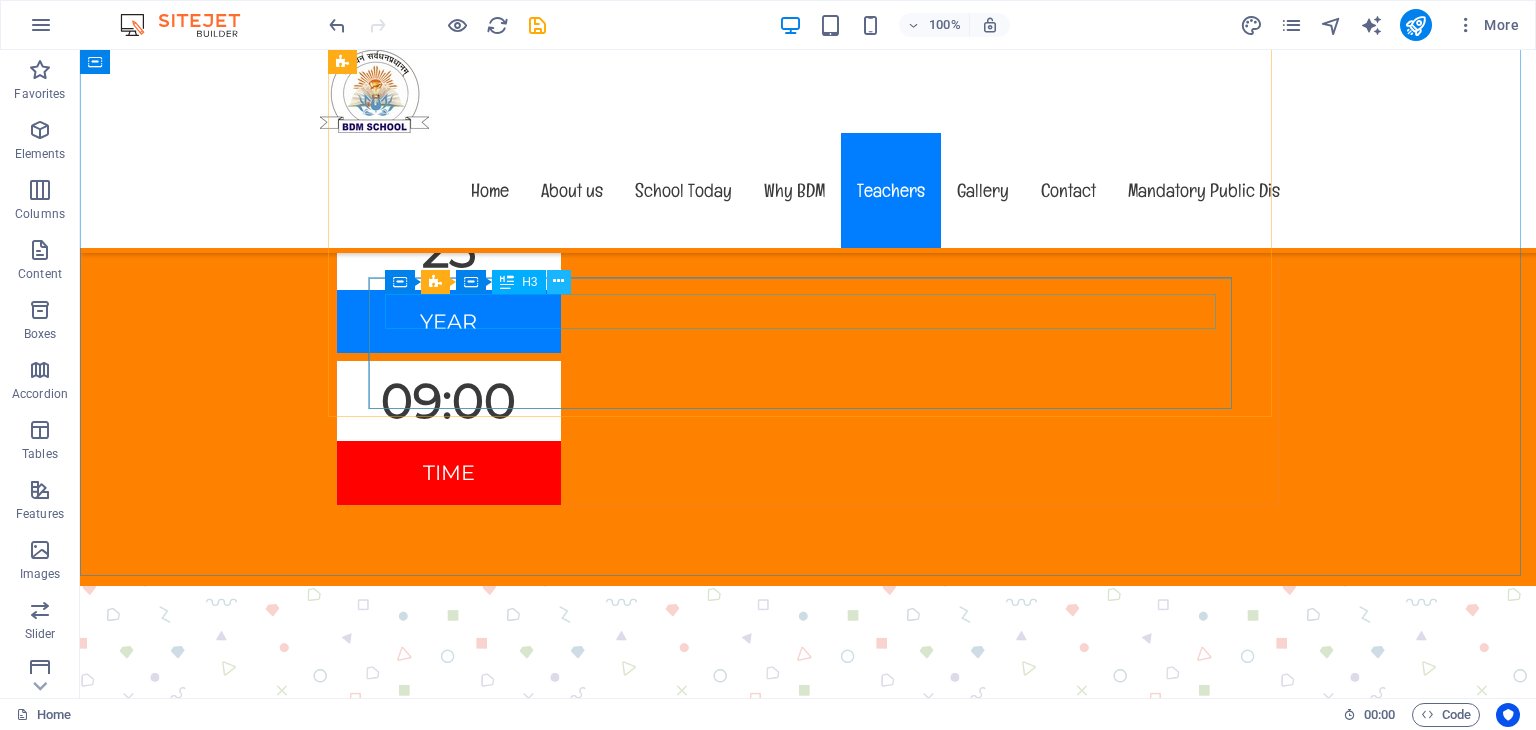 click at bounding box center (558, 281) 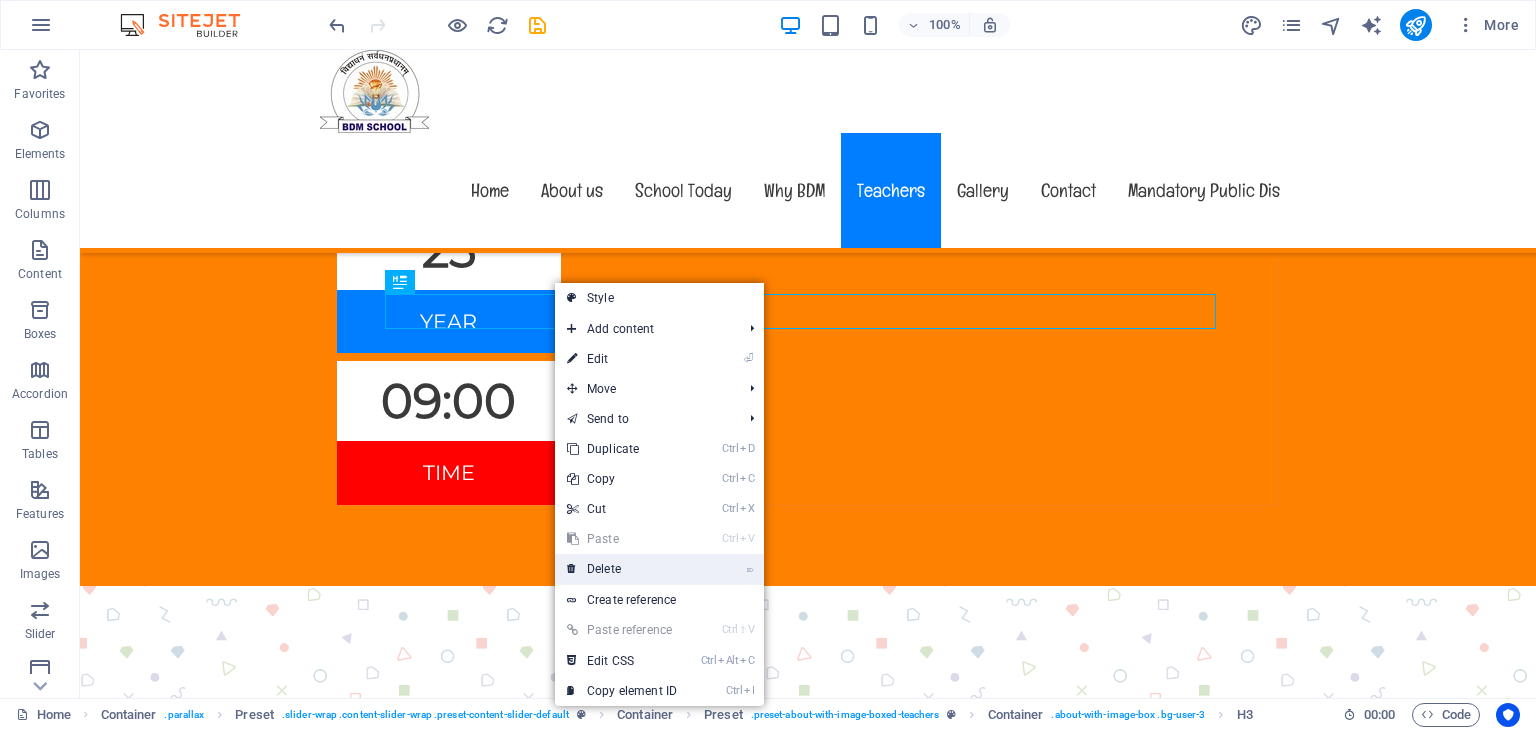 click on "⌦  Delete" at bounding box center (622, 569) 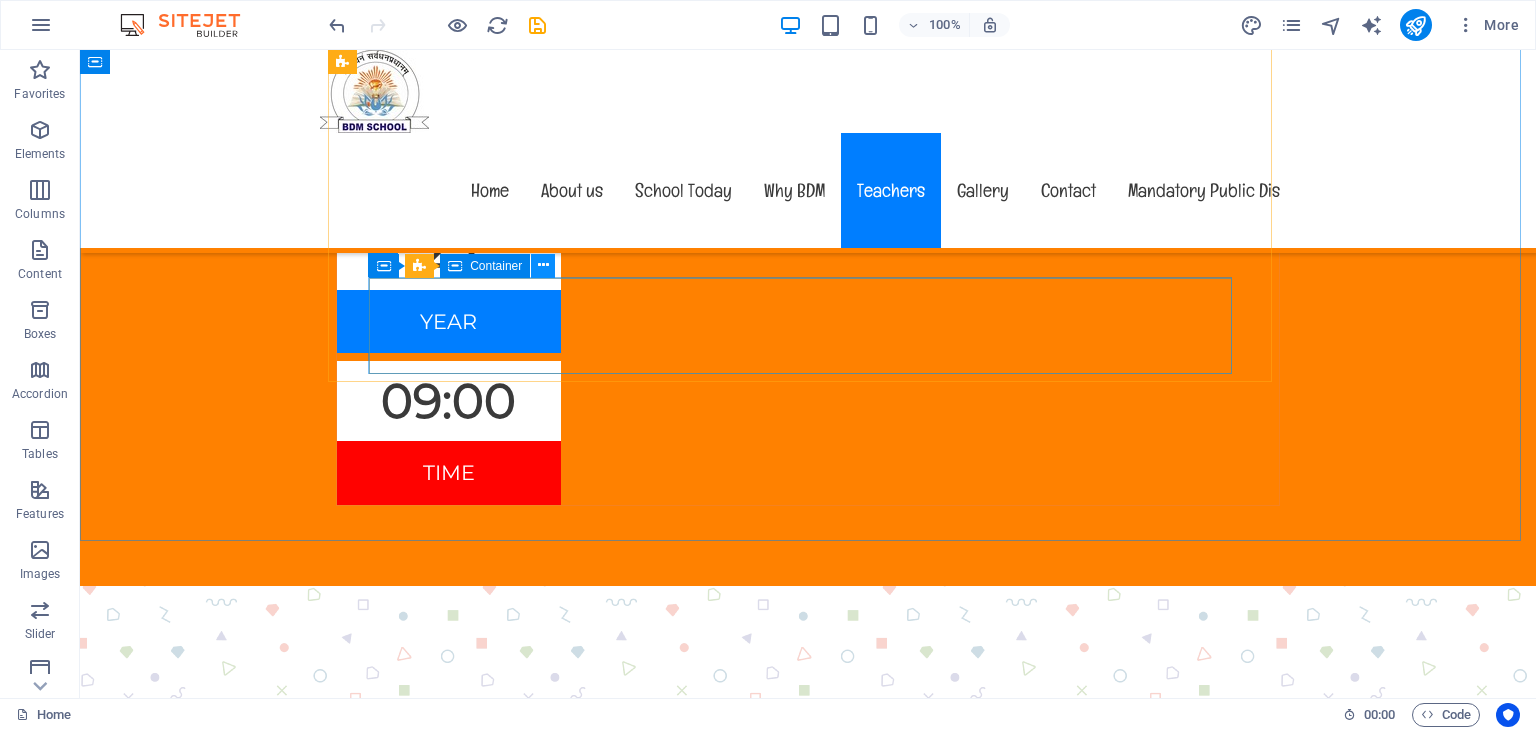 click at bounding box center (543, 265) 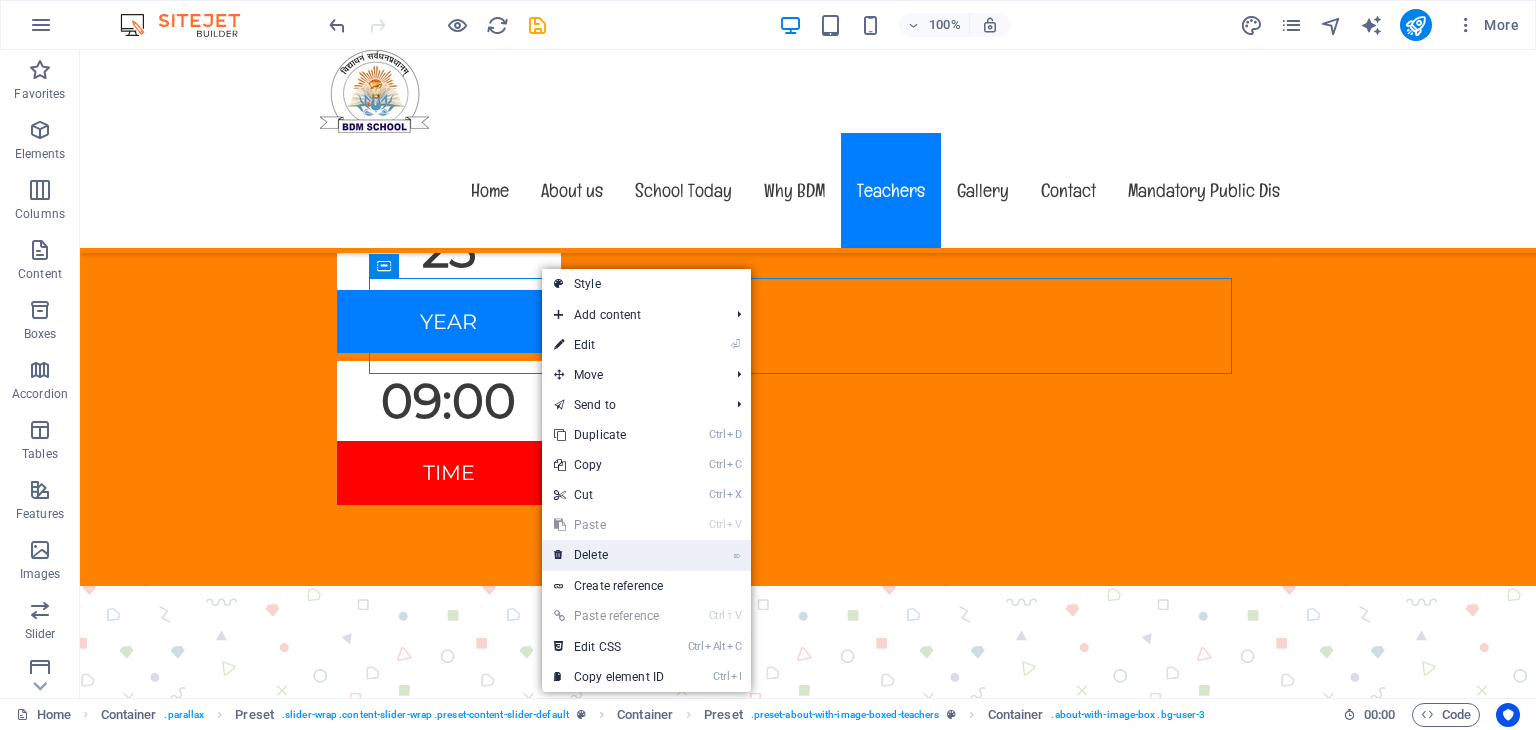 click on "⌦  Delete" at bounding box center [609, 555] 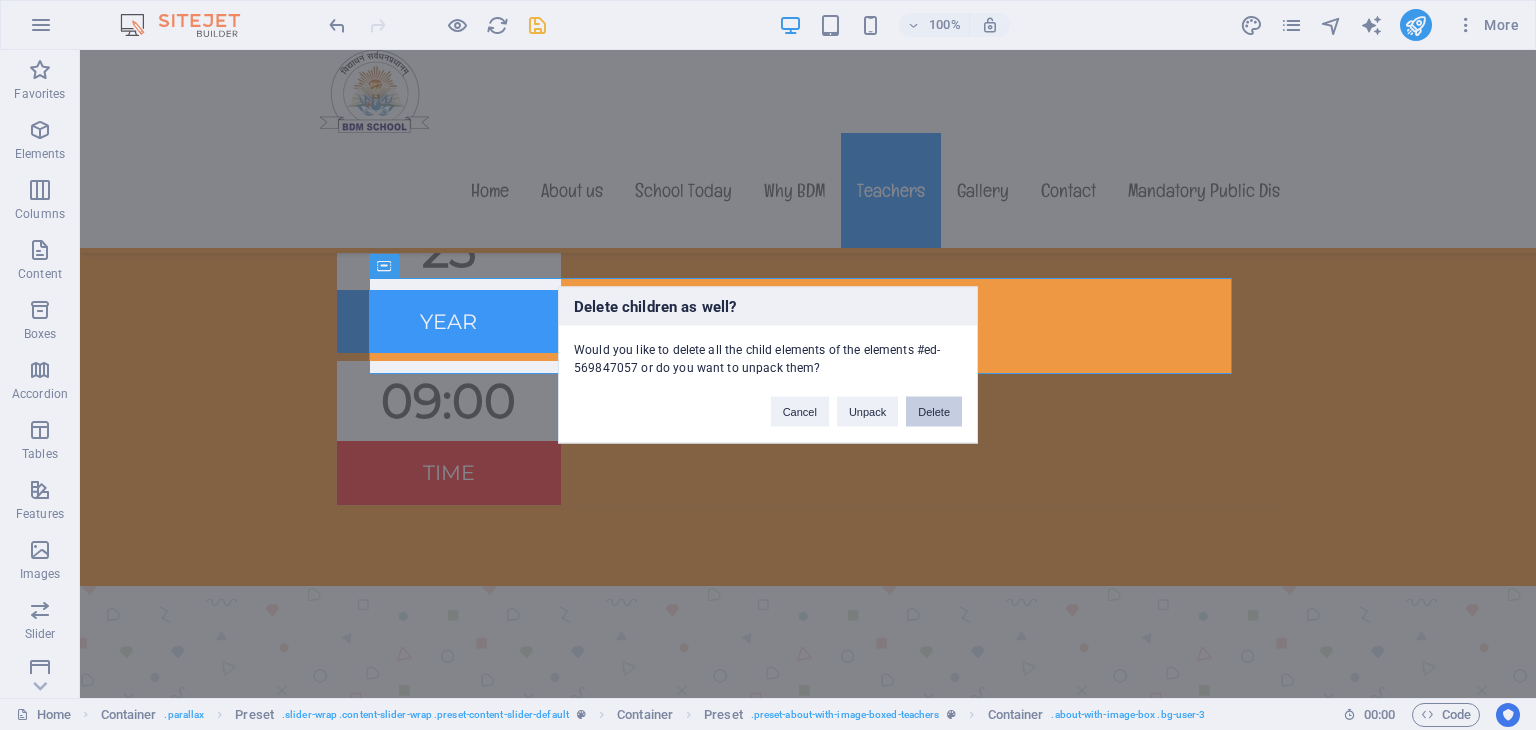 click on "Delete" at bounding box center [934, 412] 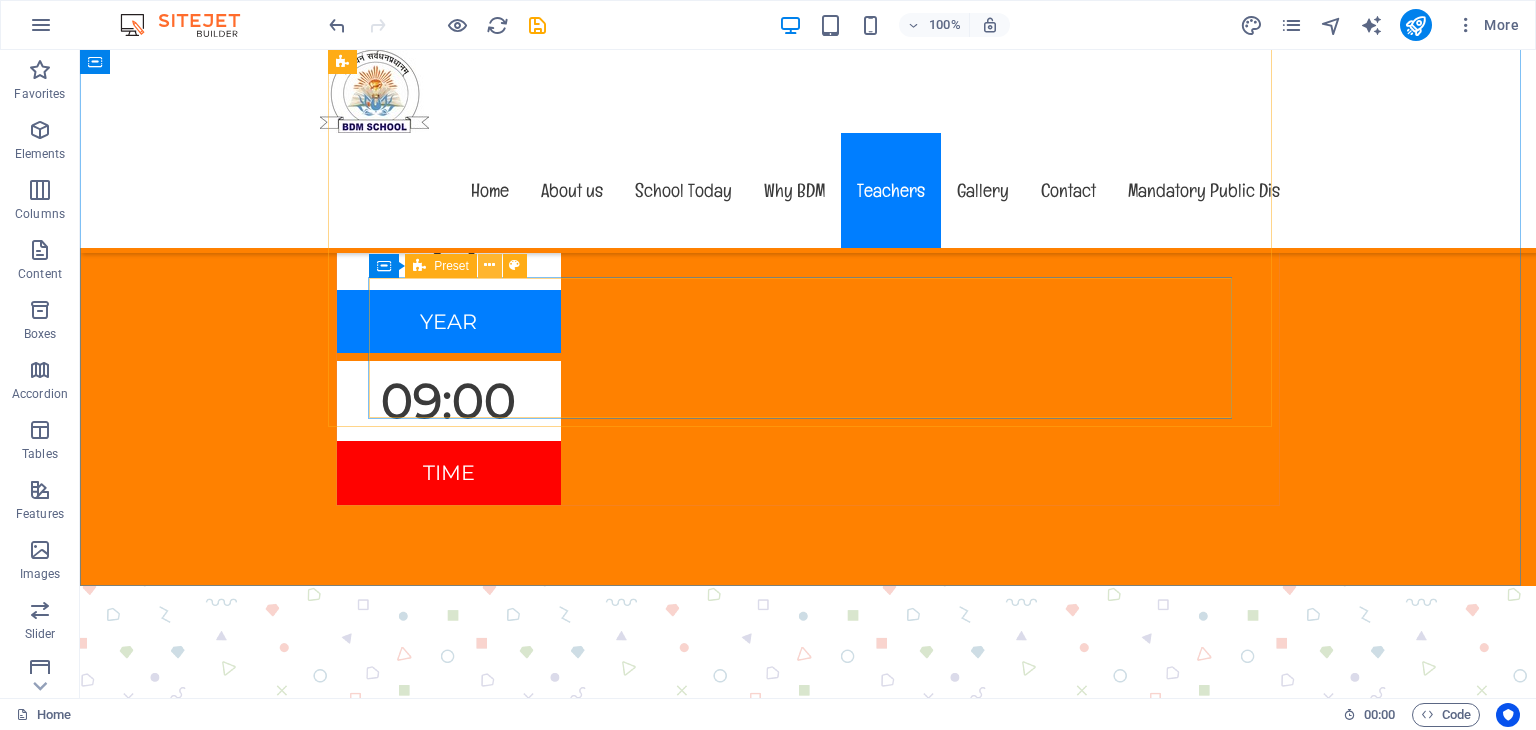 click at bounding box center (489, 265) 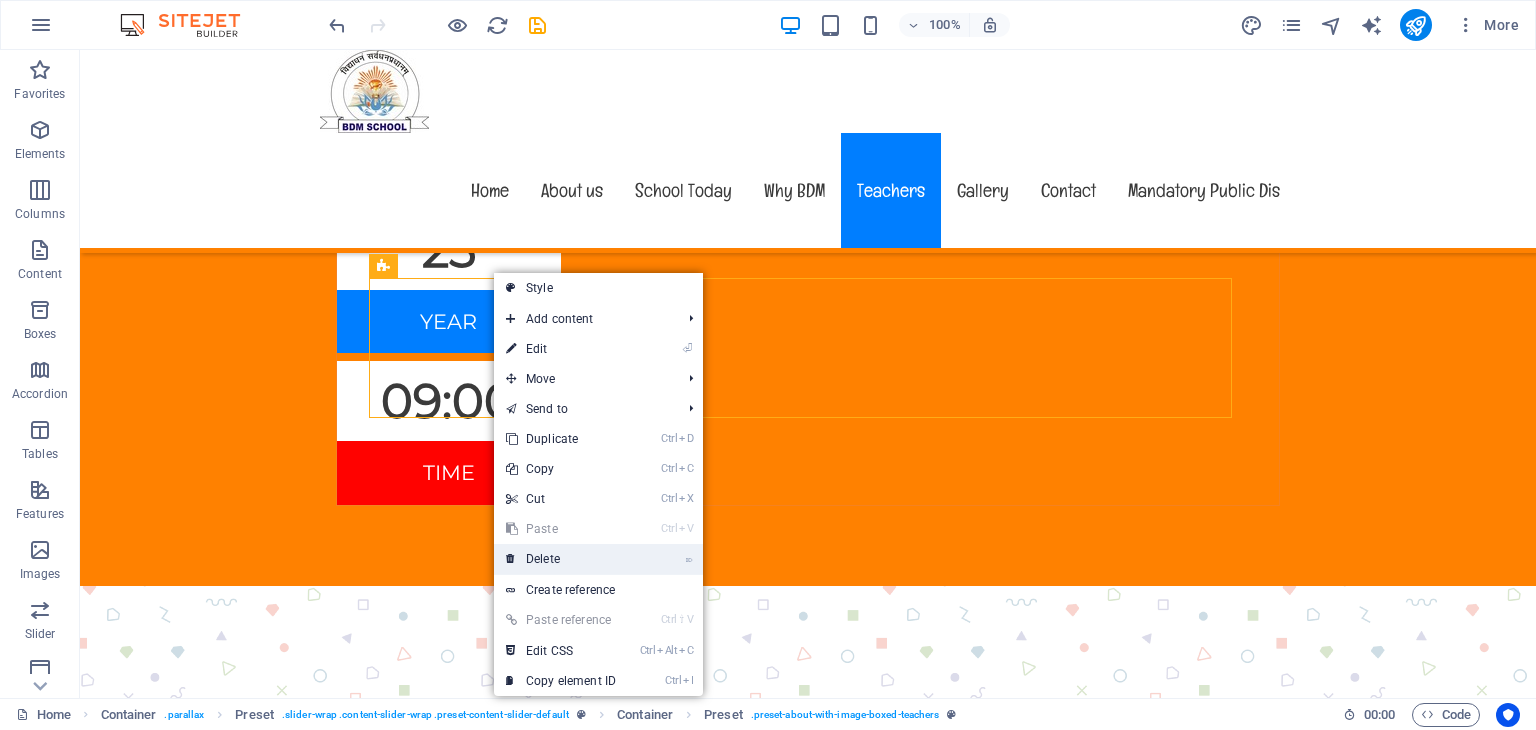 click on "⌦  Delete" at bounding box center [561, 559] 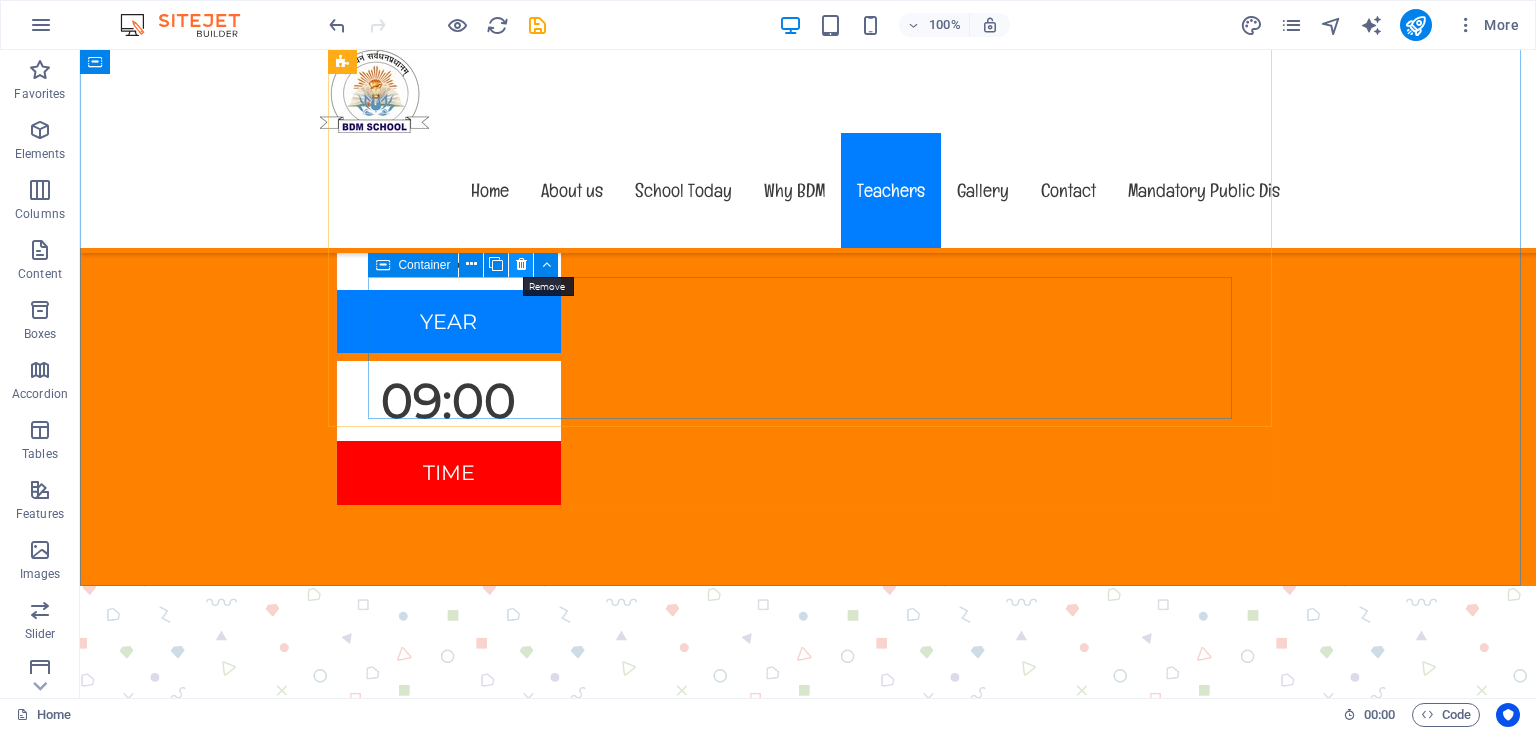 click at bounding box center (521, 264) 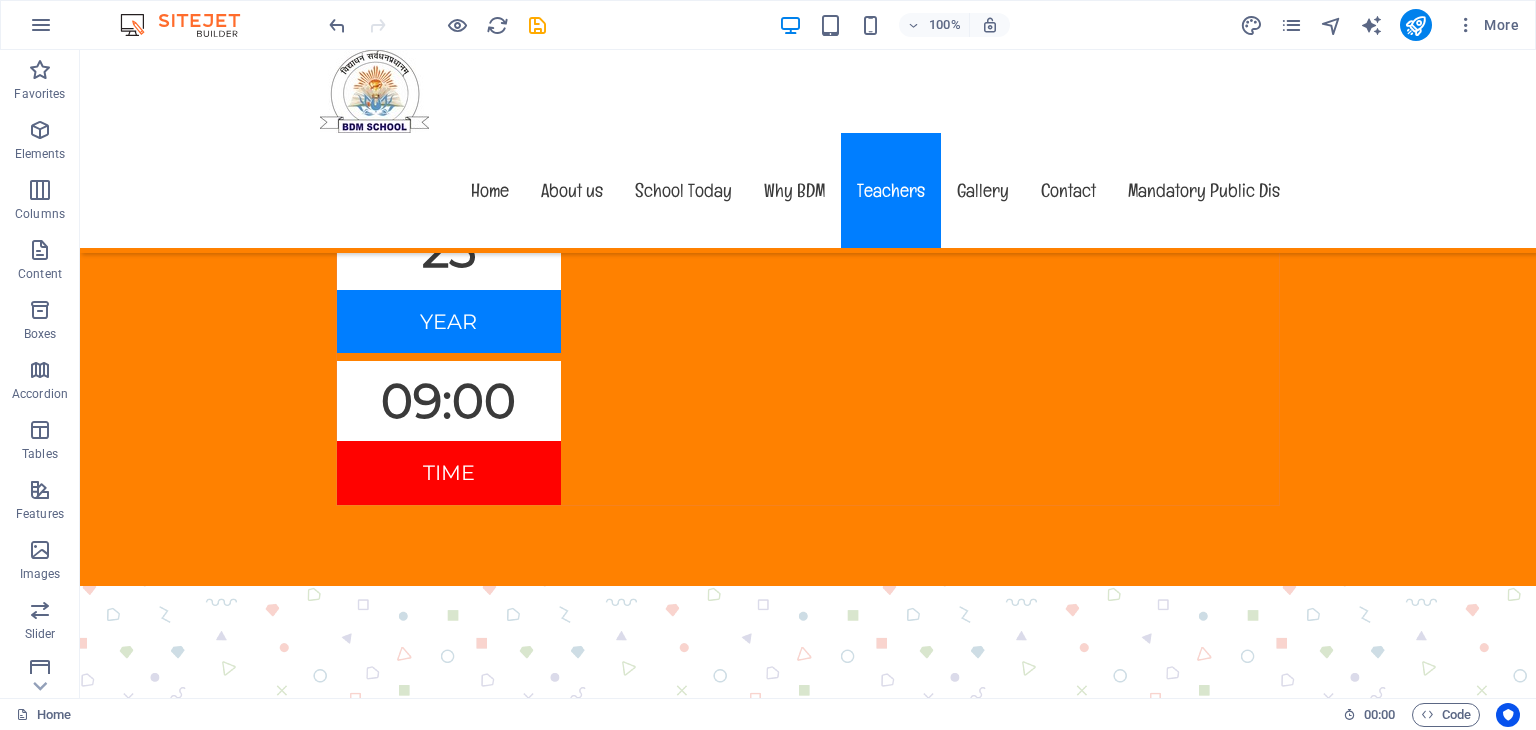 scroll, scrollTop: 8188, scrollLeft: 0, axis: vertical 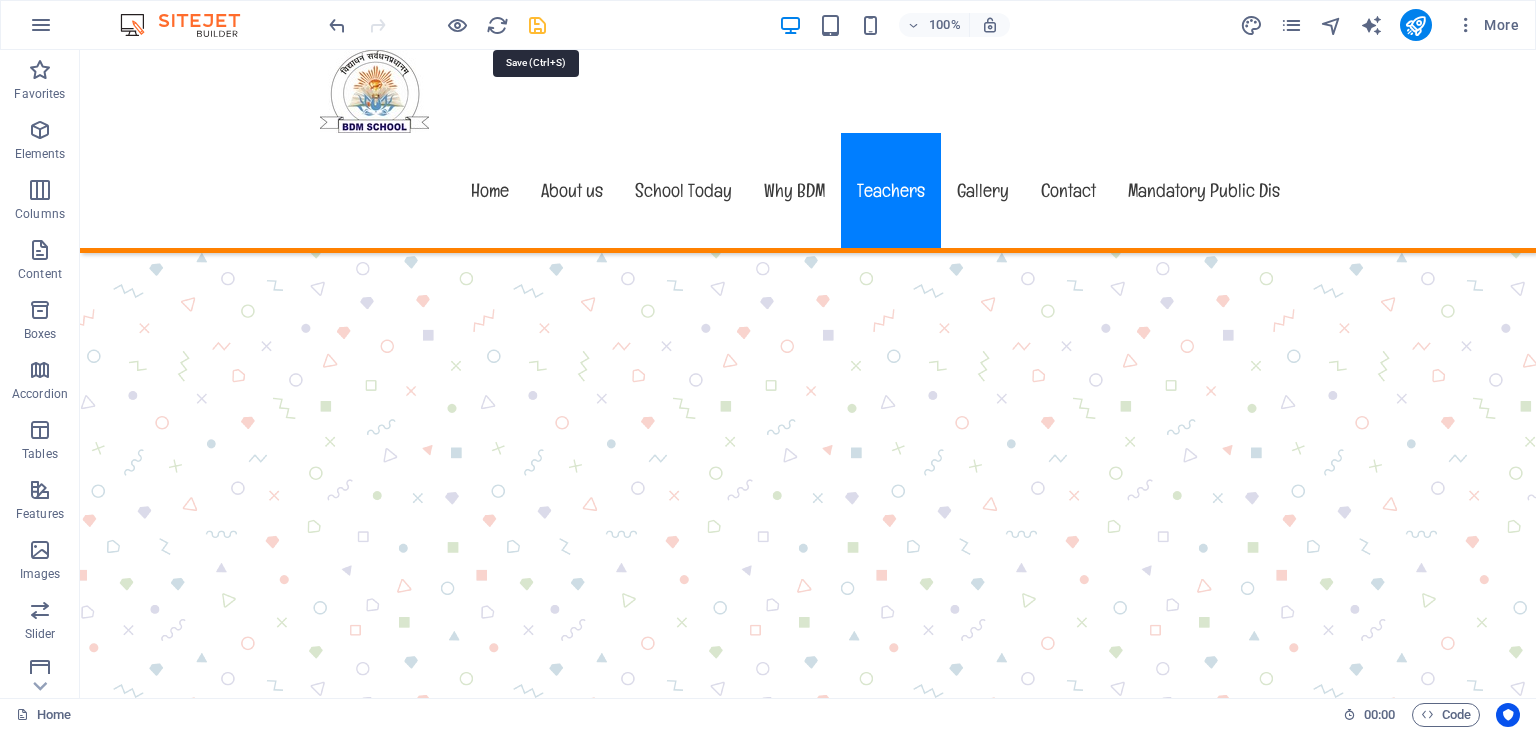 click at bounding box center [537, 25] 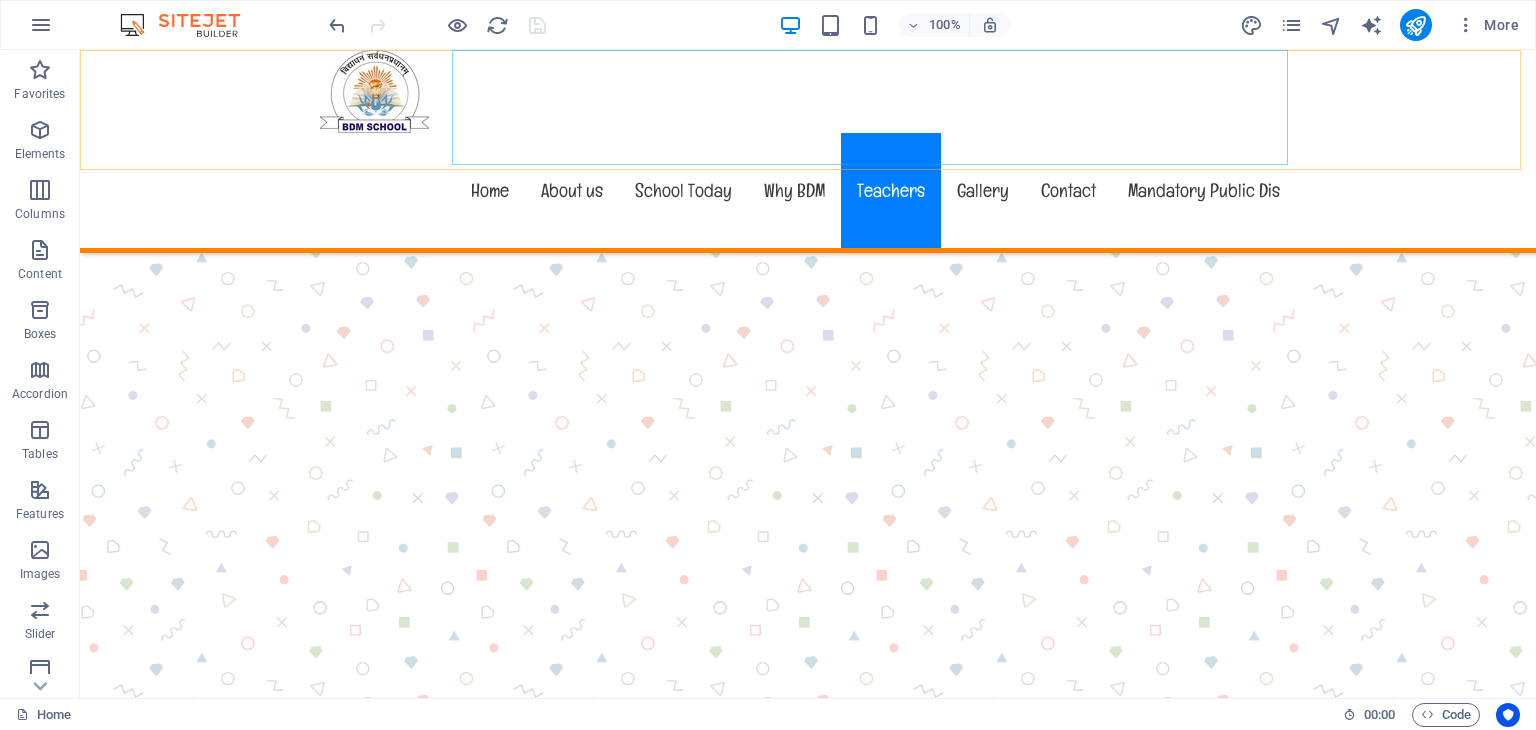 click on "Home About us School Today Why BDM Teachers Gallery Contact Mandatory Public Dis" at bounding box center (808, 190) 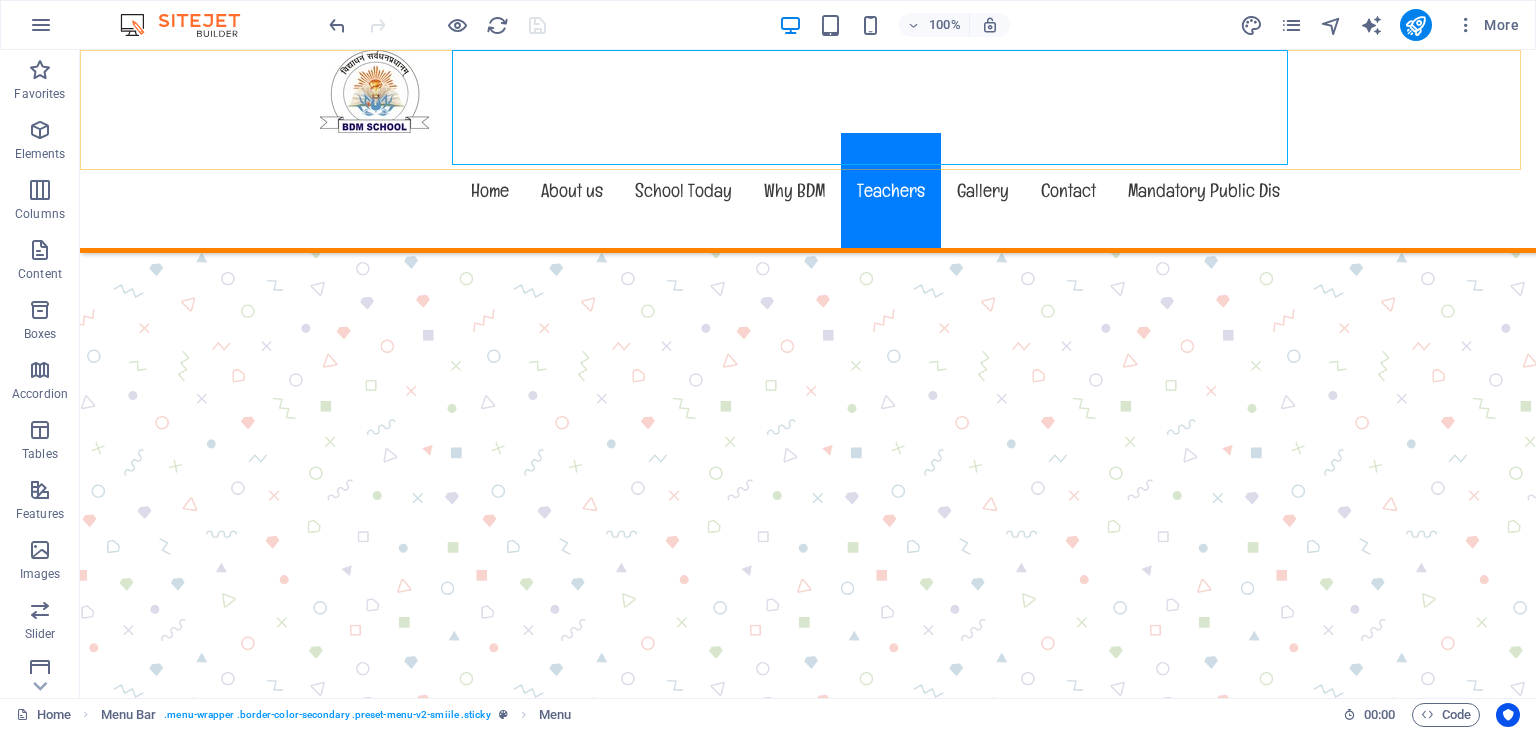 click on "Home About us School Today Why BDM Teachers Gallery Contact Mandatory Public Dis" at bounding box center (808, 151) 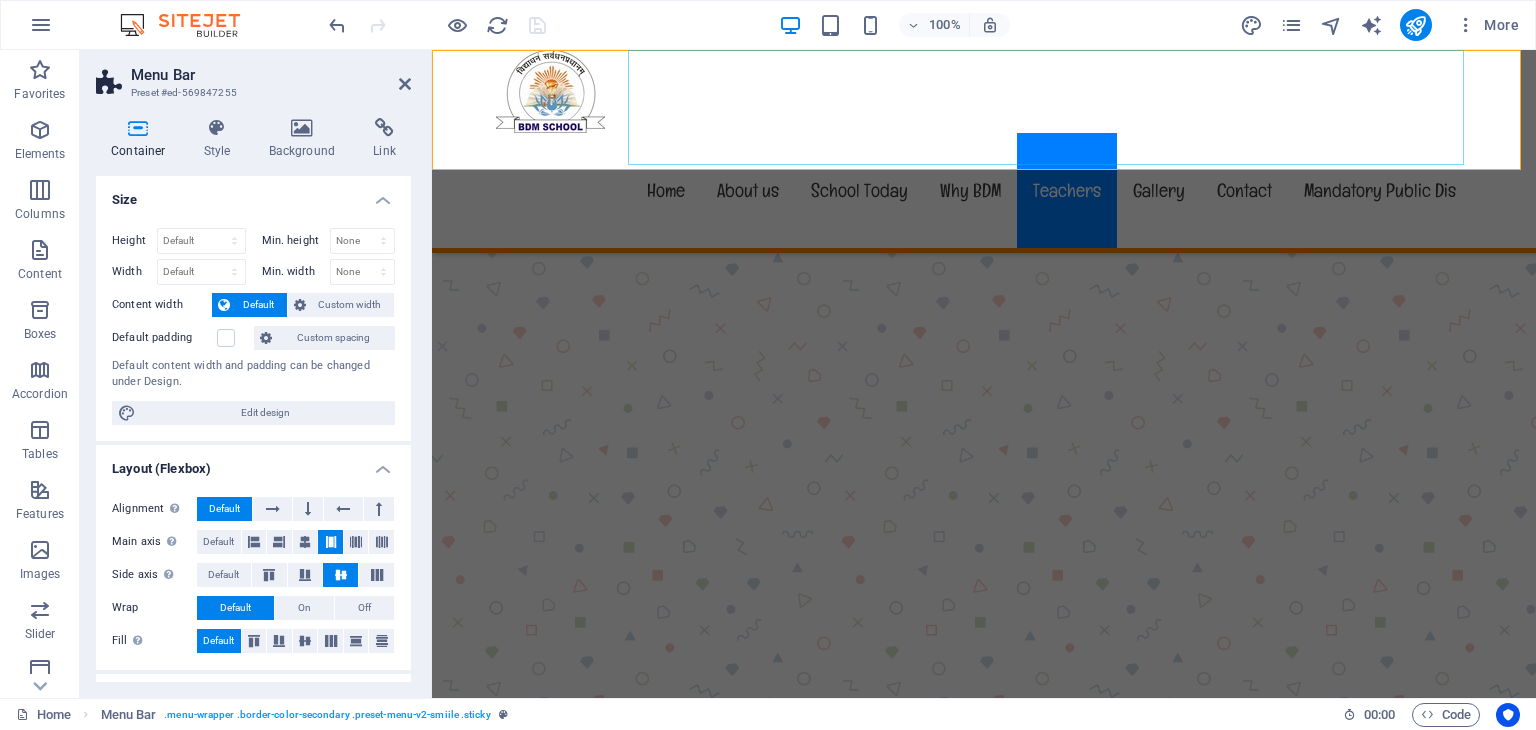 click on "Home About us School Today Why BDM Teachers Gallery Contact Mandatory Public Dis" at bounding box center [984, 190] 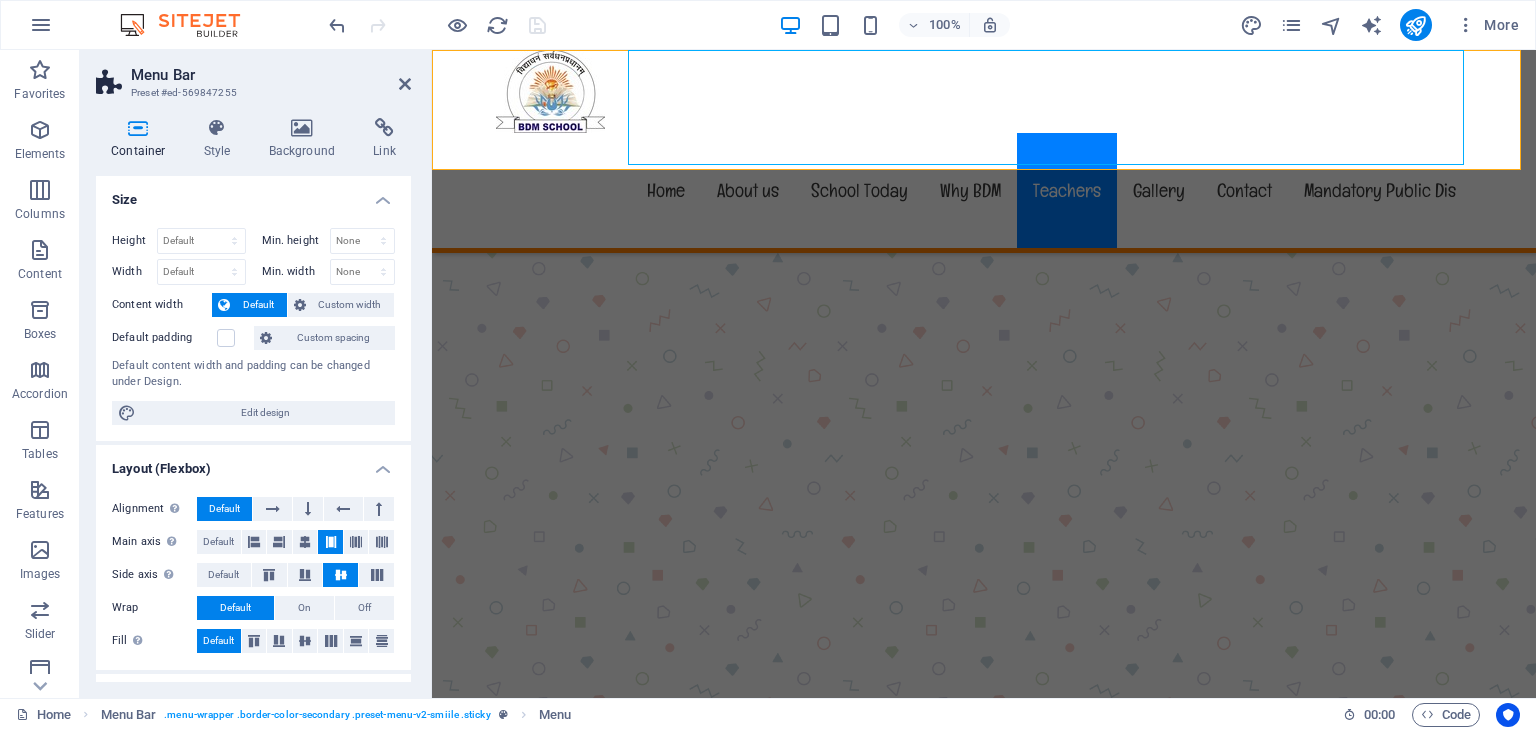 click on "Home About us School Today Why BDM Teachers Gallery Contact Mandatory Public Dis" at bounding box center [984, 190] 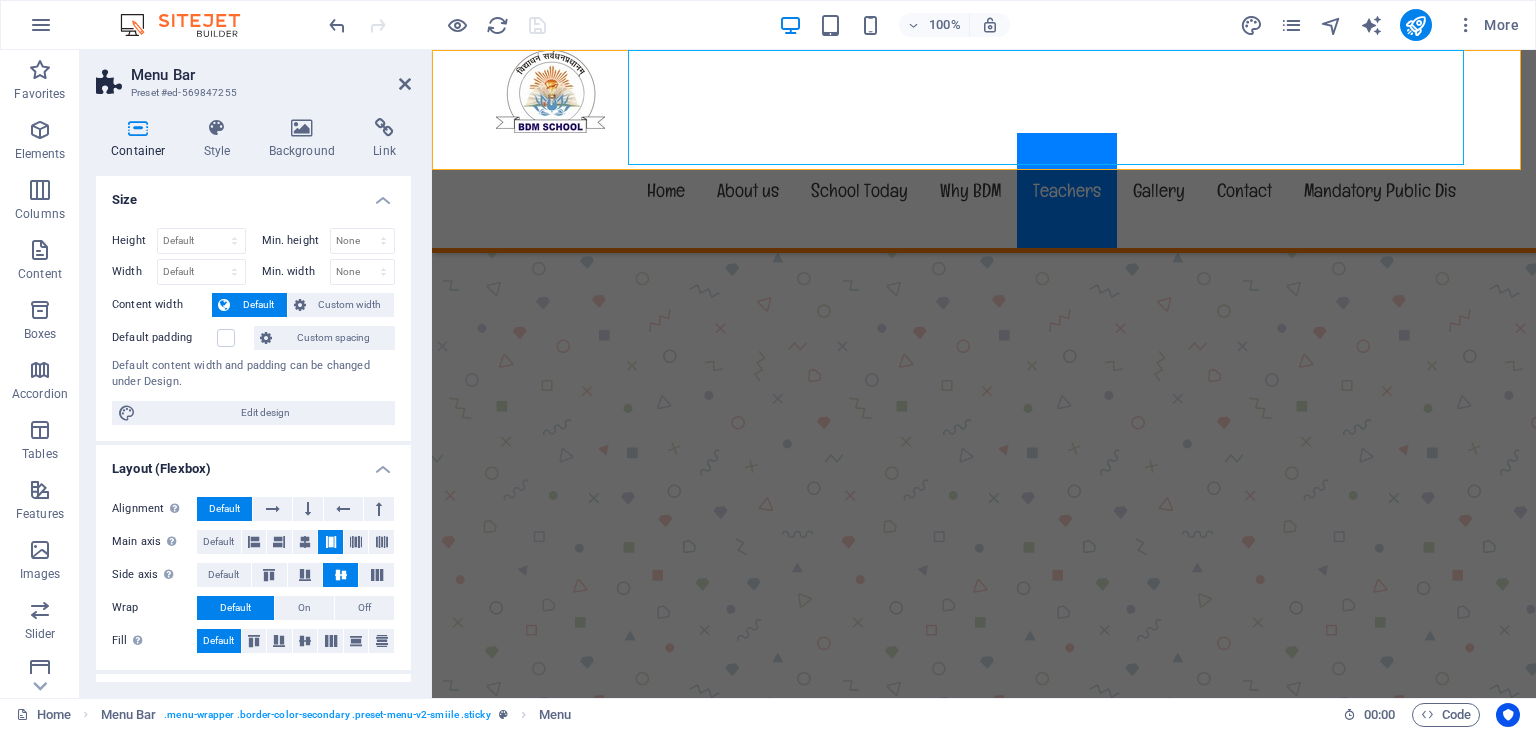 click on "Home About us School Today Why BDM Teachers Gallery Contact Mandatory Public Dis" at bounding box center [984, 190] 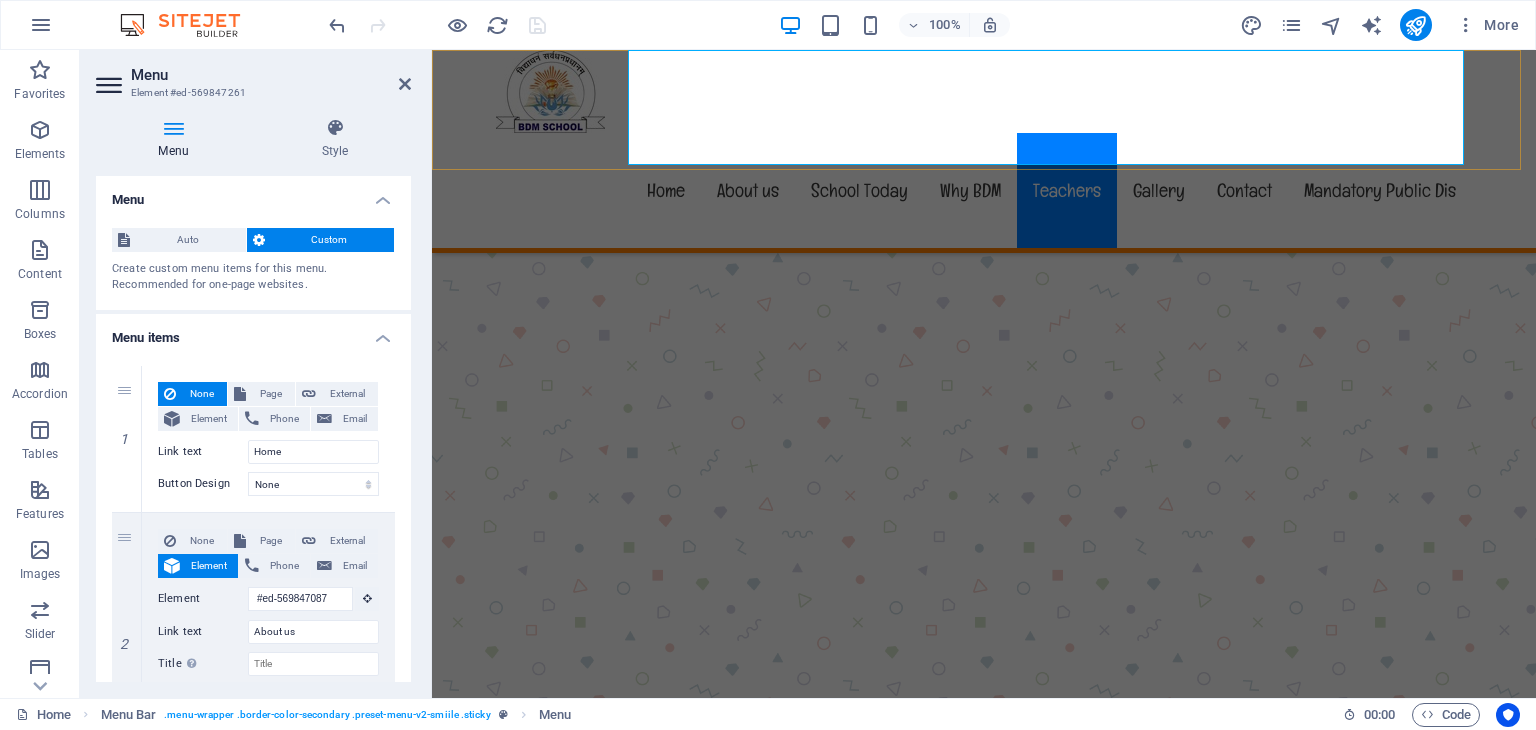 click on "Home About us School Today Why BDM Teachers Gallery Contact Mandatory Public Dis" at bounding box center (984, 190) 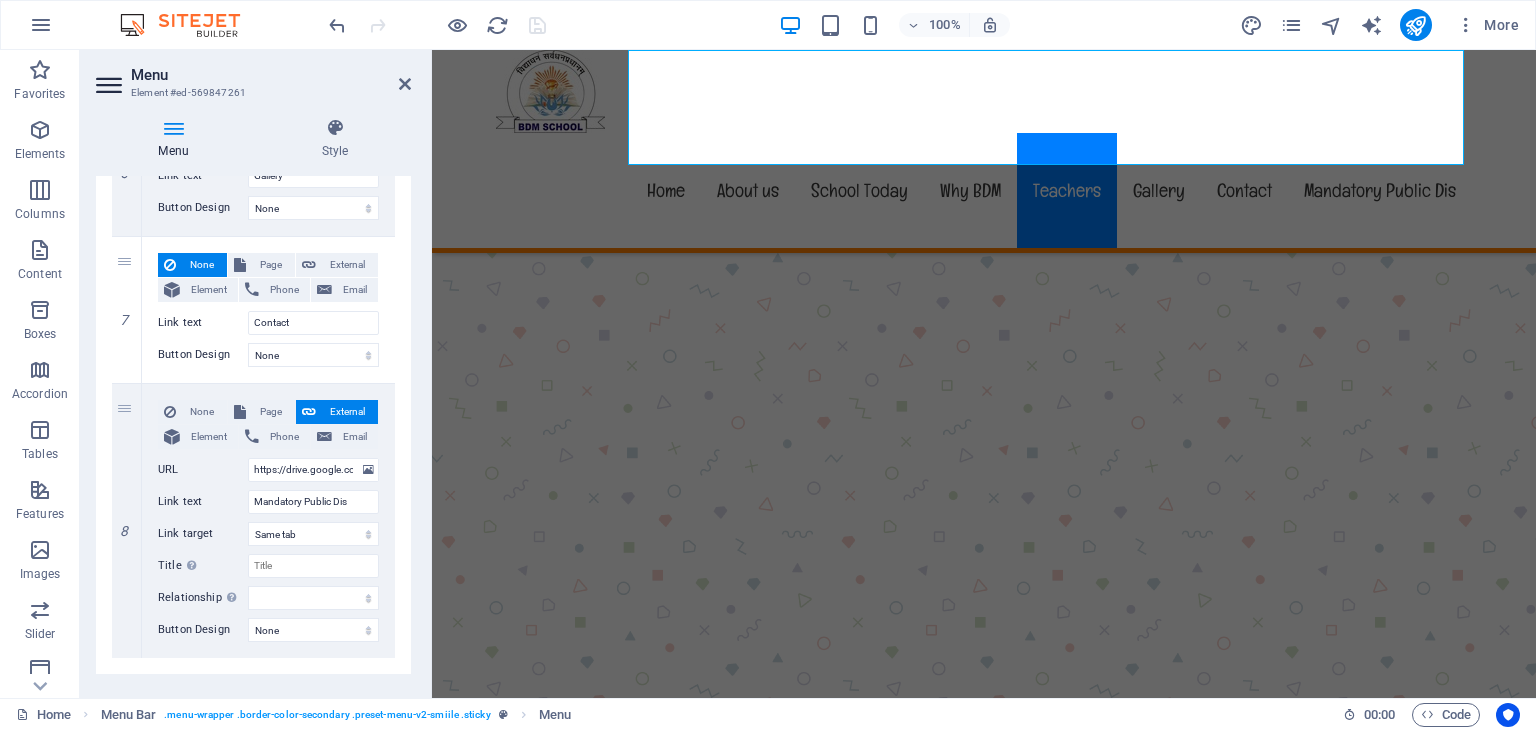 scroll, scrollTop: 1429, scrollLeft: 0, axis: vertical 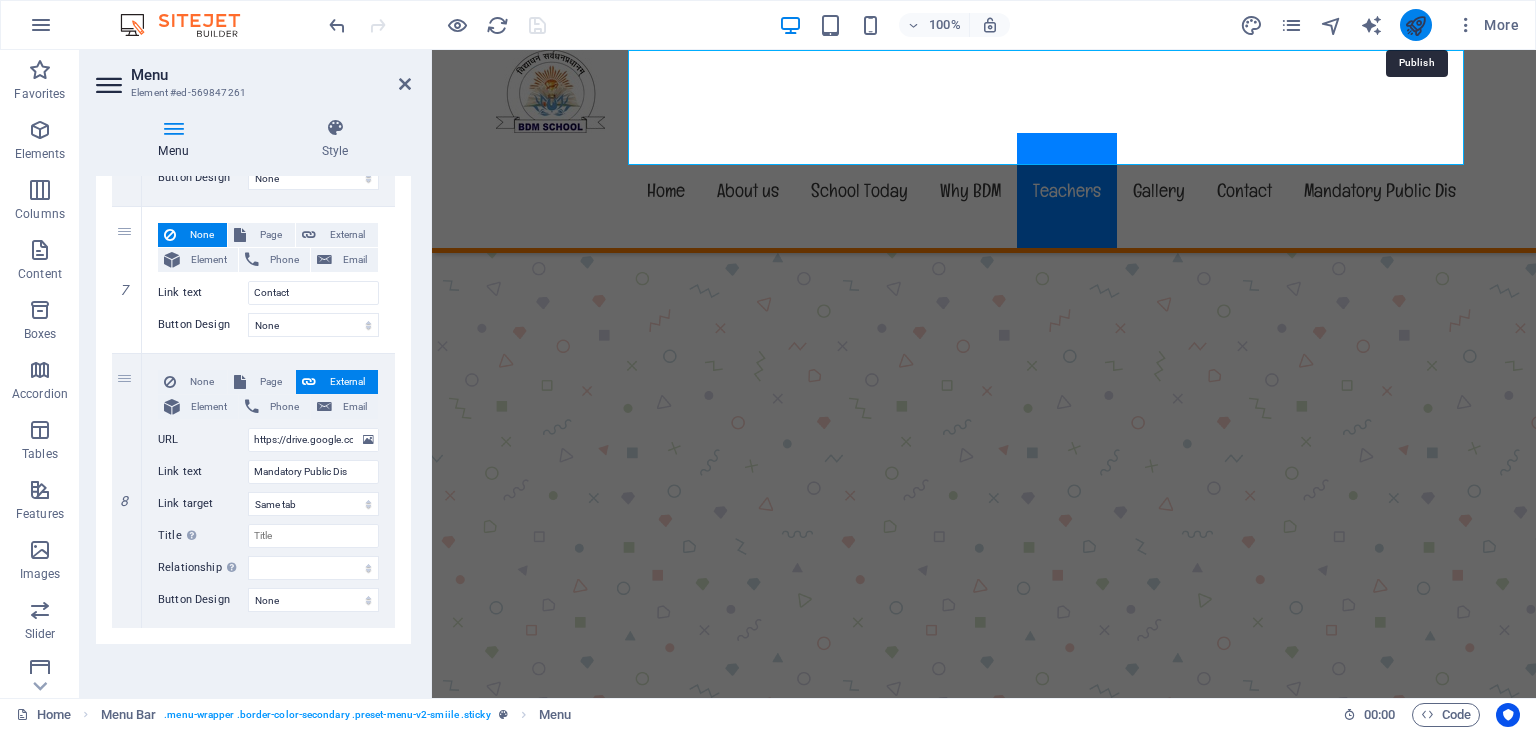 click at bounding box center [1415, 25] 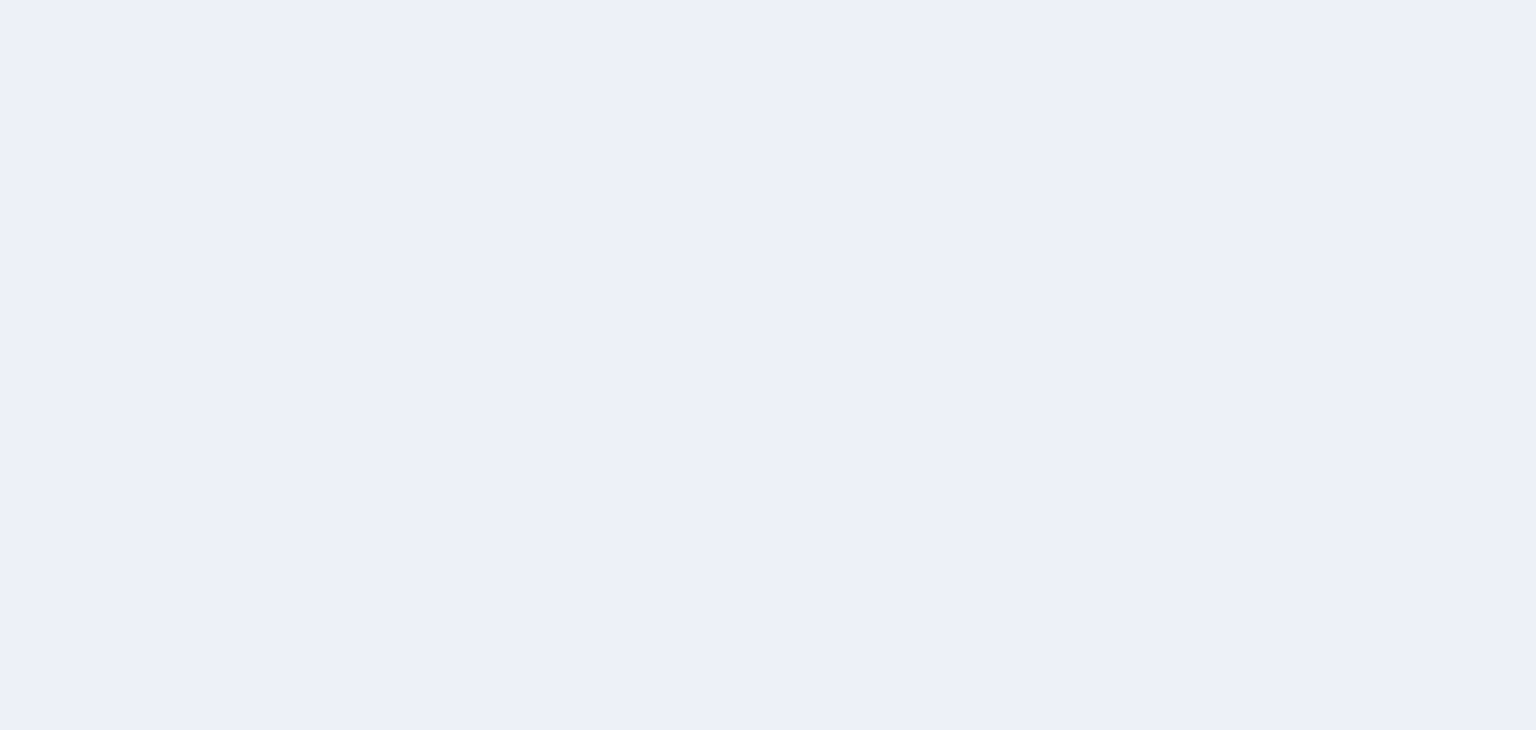 scroll, scrollTop: 0, scrollLeft: 0, axis: both 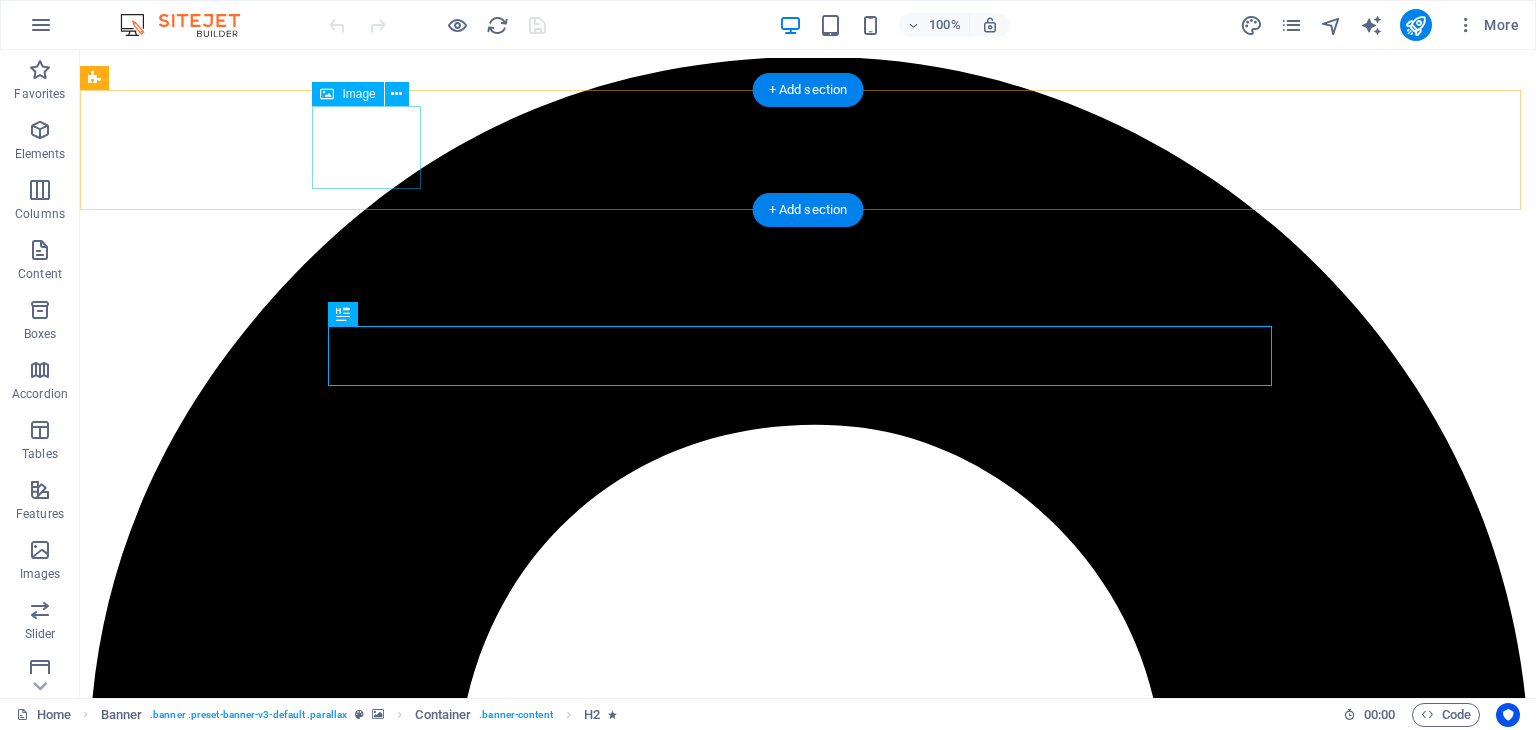 click at bounding box center [808, 5253] 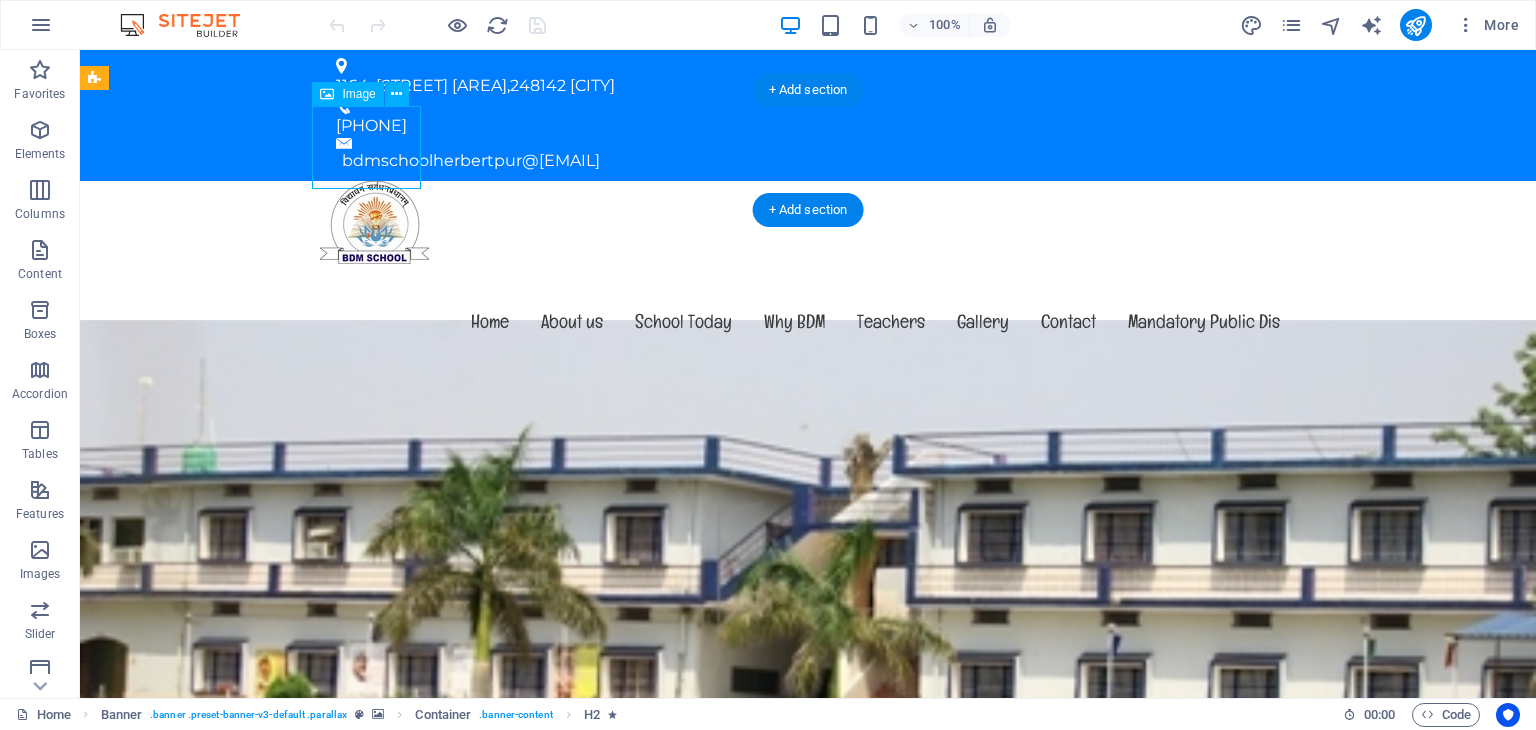 click at bounding box center (808, 222) 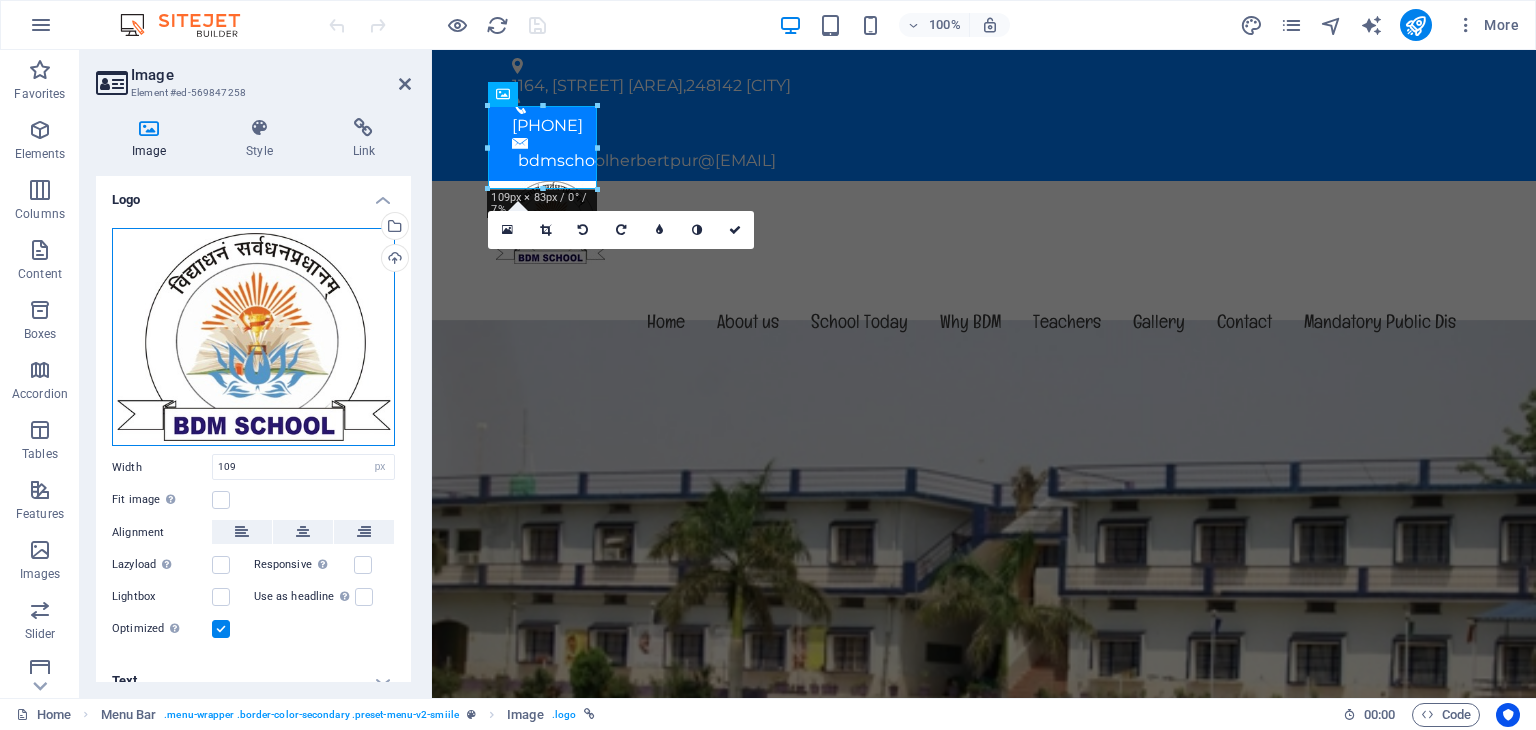 click on "Drag files here, click to choose files or select files from Files or our free stock photos & videos" at bounding box center (253, 337) 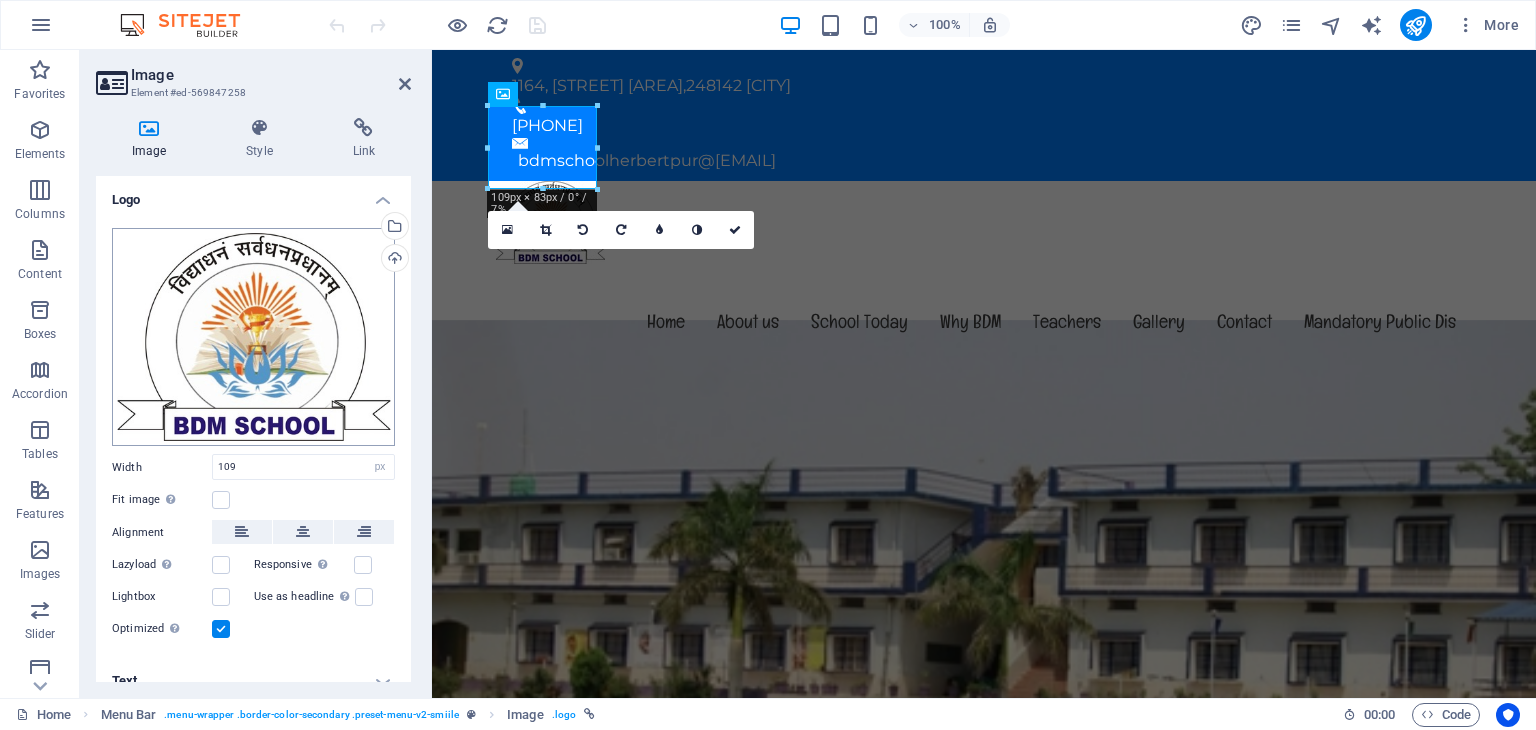 click on "THE BDM SCHOOL Home Favorites Elements Columns Content Boxes Accordion Tables Features Images Slider Header Footer Forms Marketing Collections Image Element #ed-569847258 Image Style Link Logo Drag files here, click to choose files or select files from Files or our free stock photos & videos Select files from the file manager, stock photos, or upload file(s) Upload Width 109 Default auto px rem % em vh vw Fit image Automatically fit image to a fixed width and height Height Default auto px Alignment Lazyload Loading images after the page loads improves page speed. Responsive Automatically load retina image and smartphone optimized sizes. Lightbox Use as headline The image will be wrapped in an H1 headline tag. Useful for giving alternative text the weight of an H1 headline, e.g. for the logo. Leave unchecked if uncertain. Optimized Images are compressed to improve page speed. Position Direction Custom X offset 50 px rem % vh vw 50" at bounding box center [768, 365] 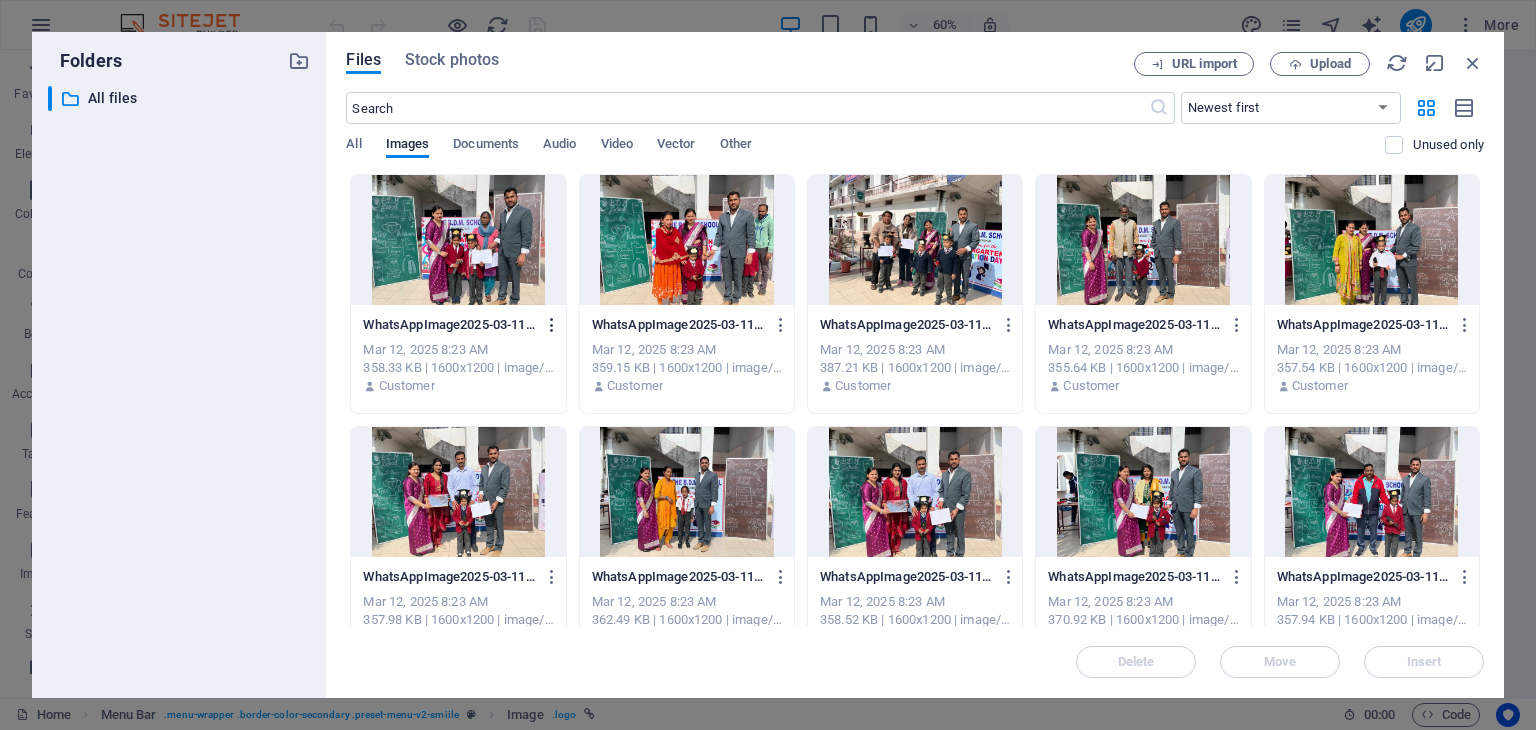click at bounding box center (552, 325) 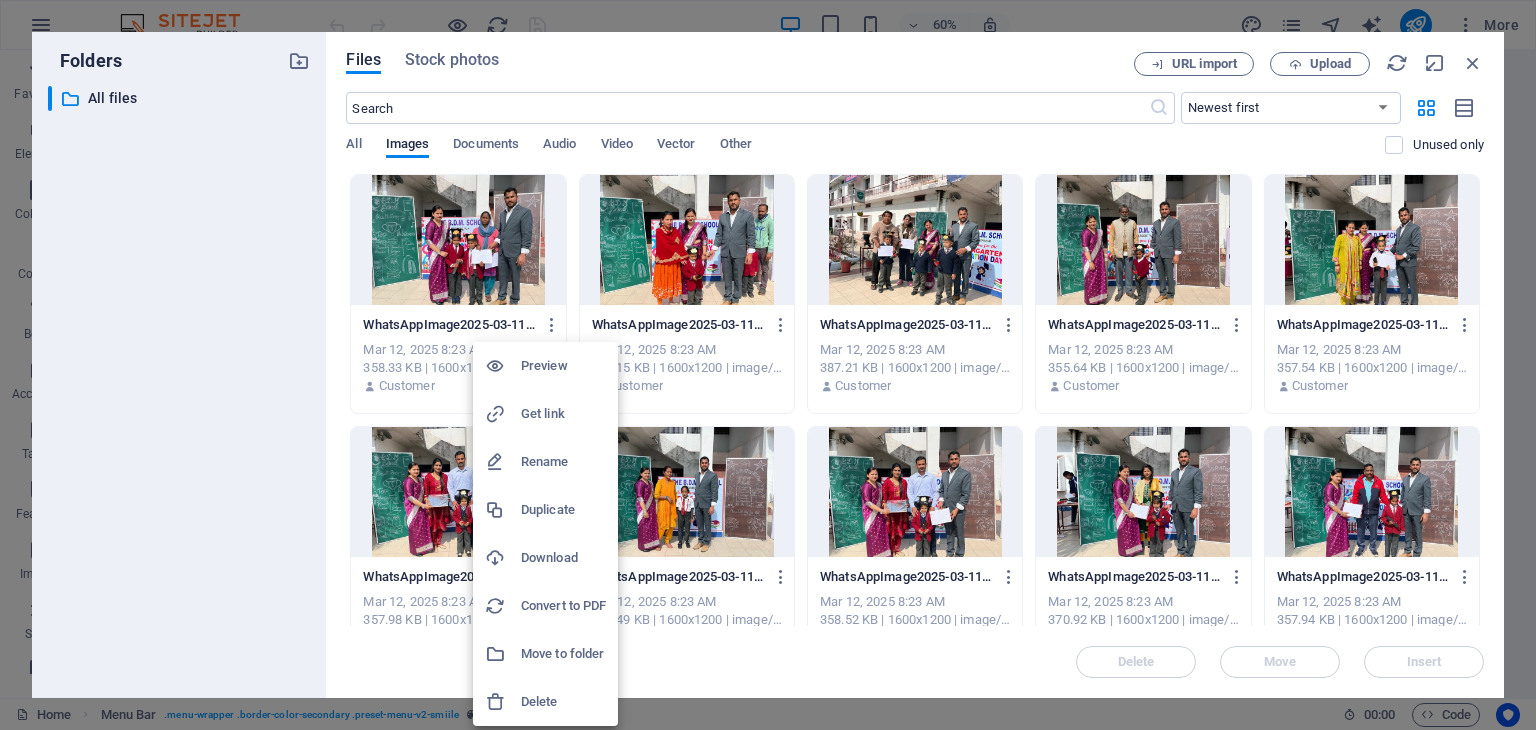 click on "Delete" at bounding box center [563, 702] 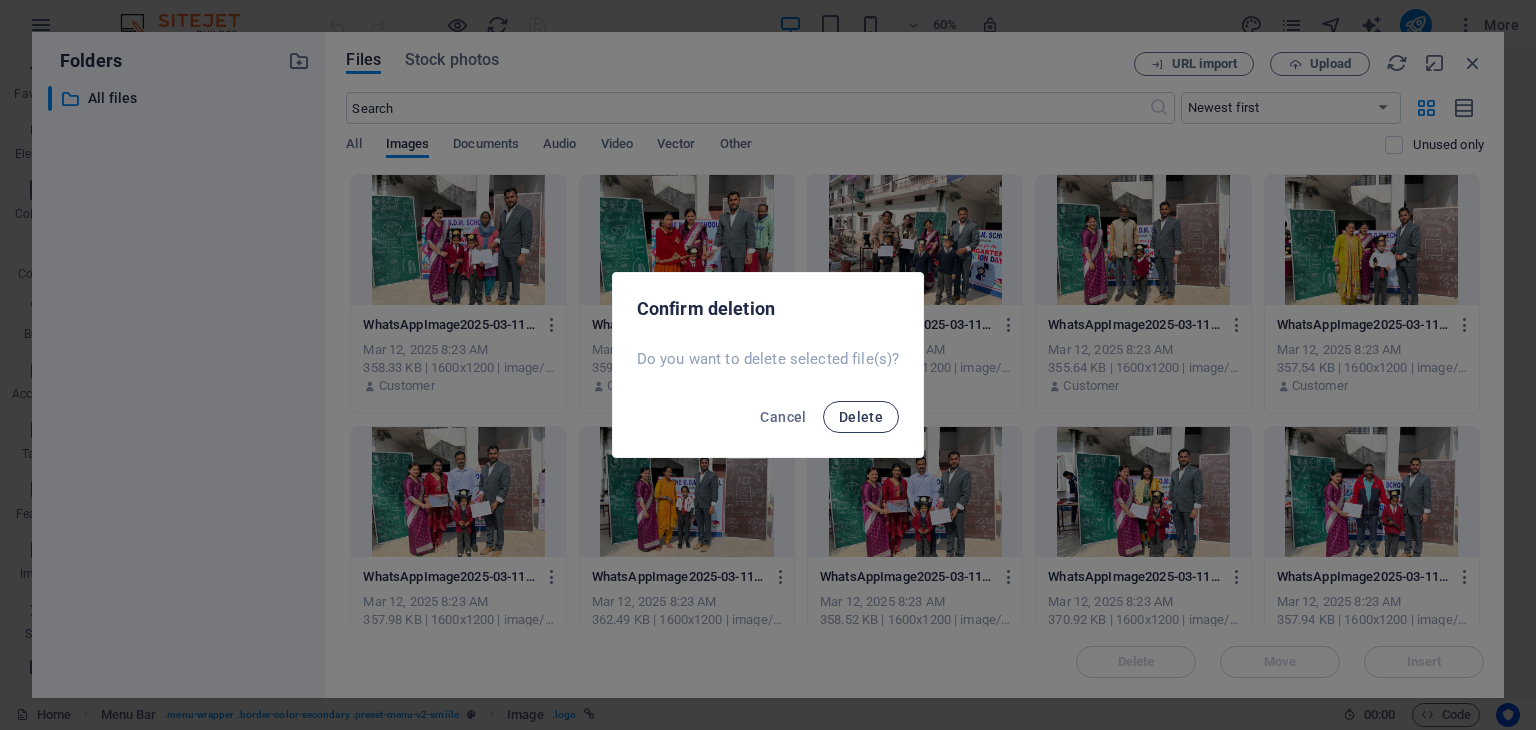 click on "Delete" at bounding box center (861, 417) 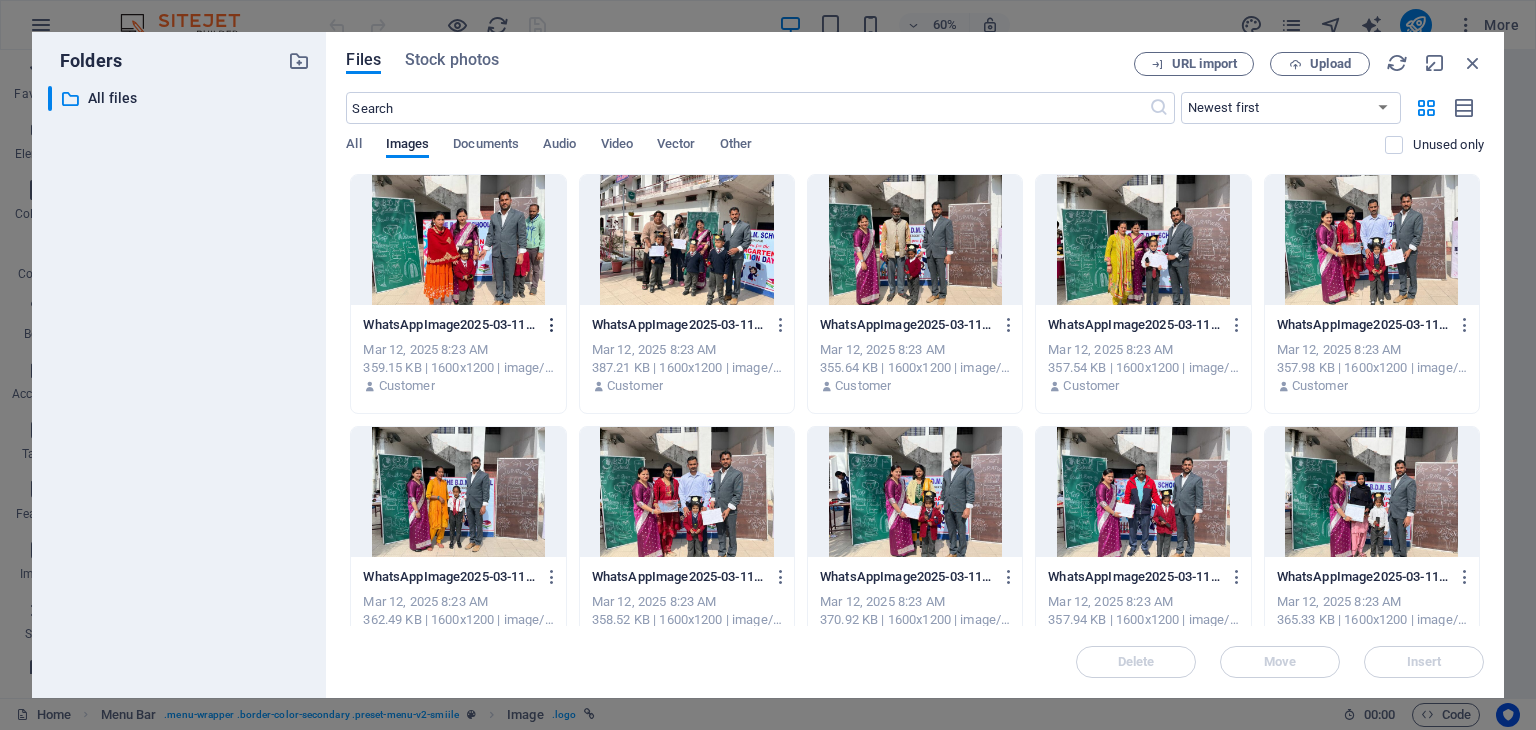 click at bounding box center (552, 325) 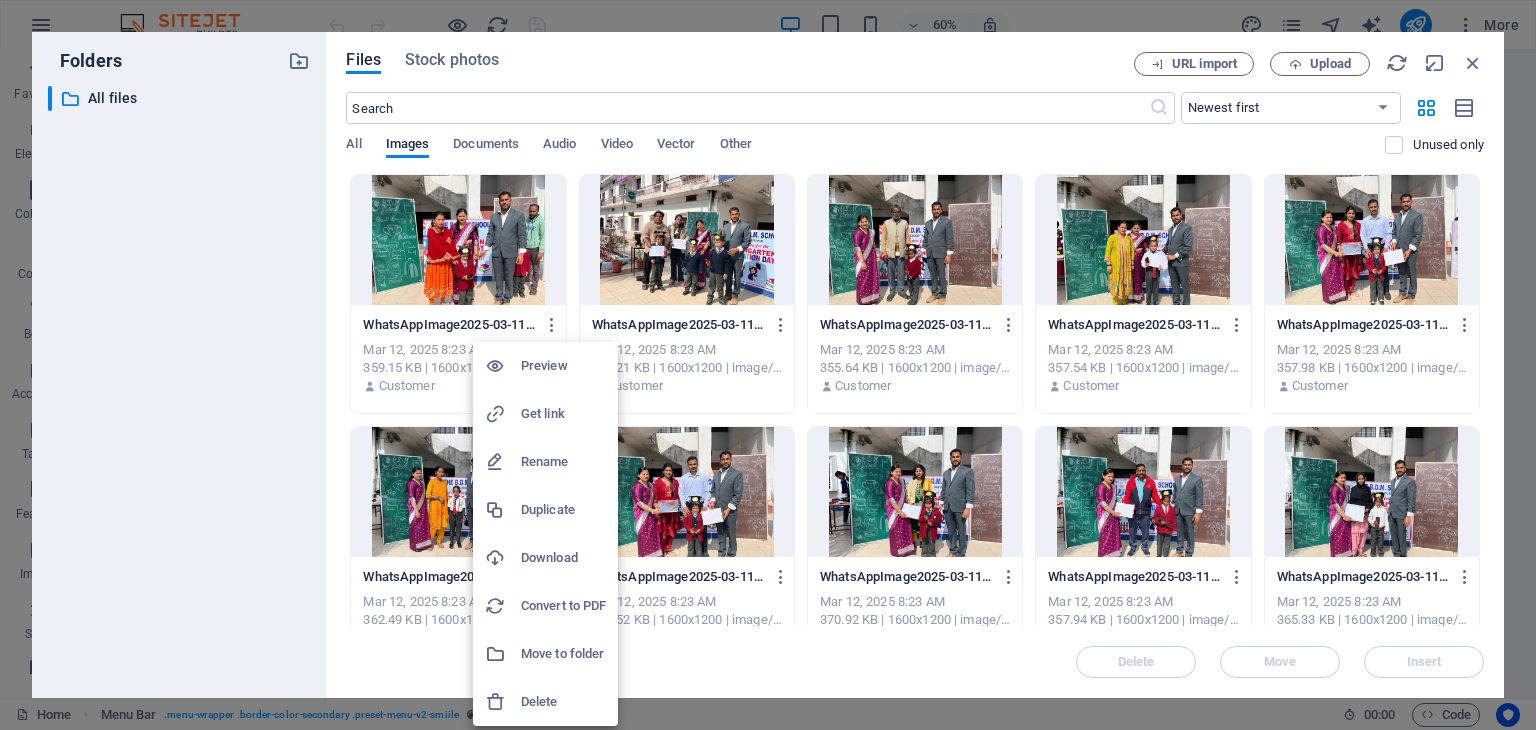 click at bounding box center [768, 365] 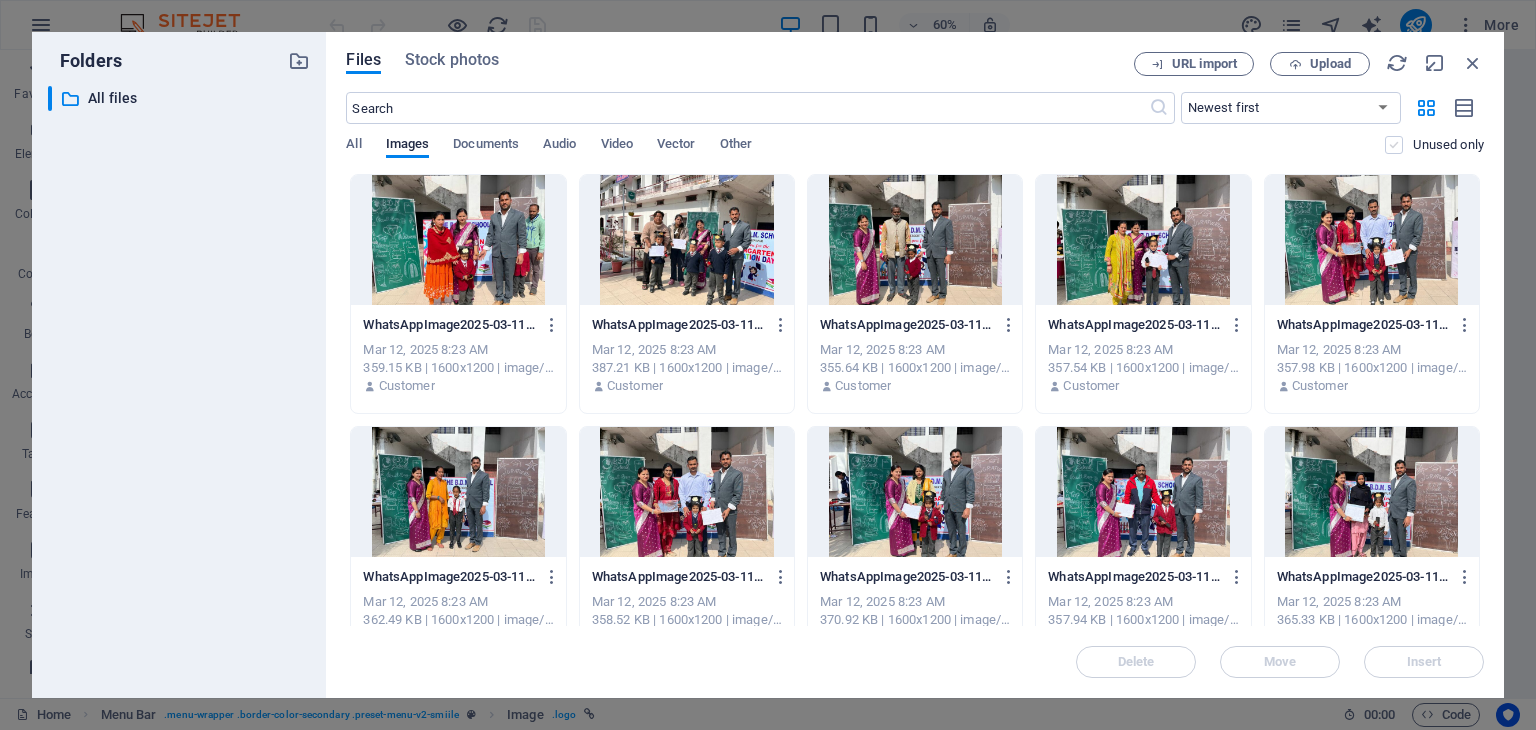 click at bounding box center (1394, 145) 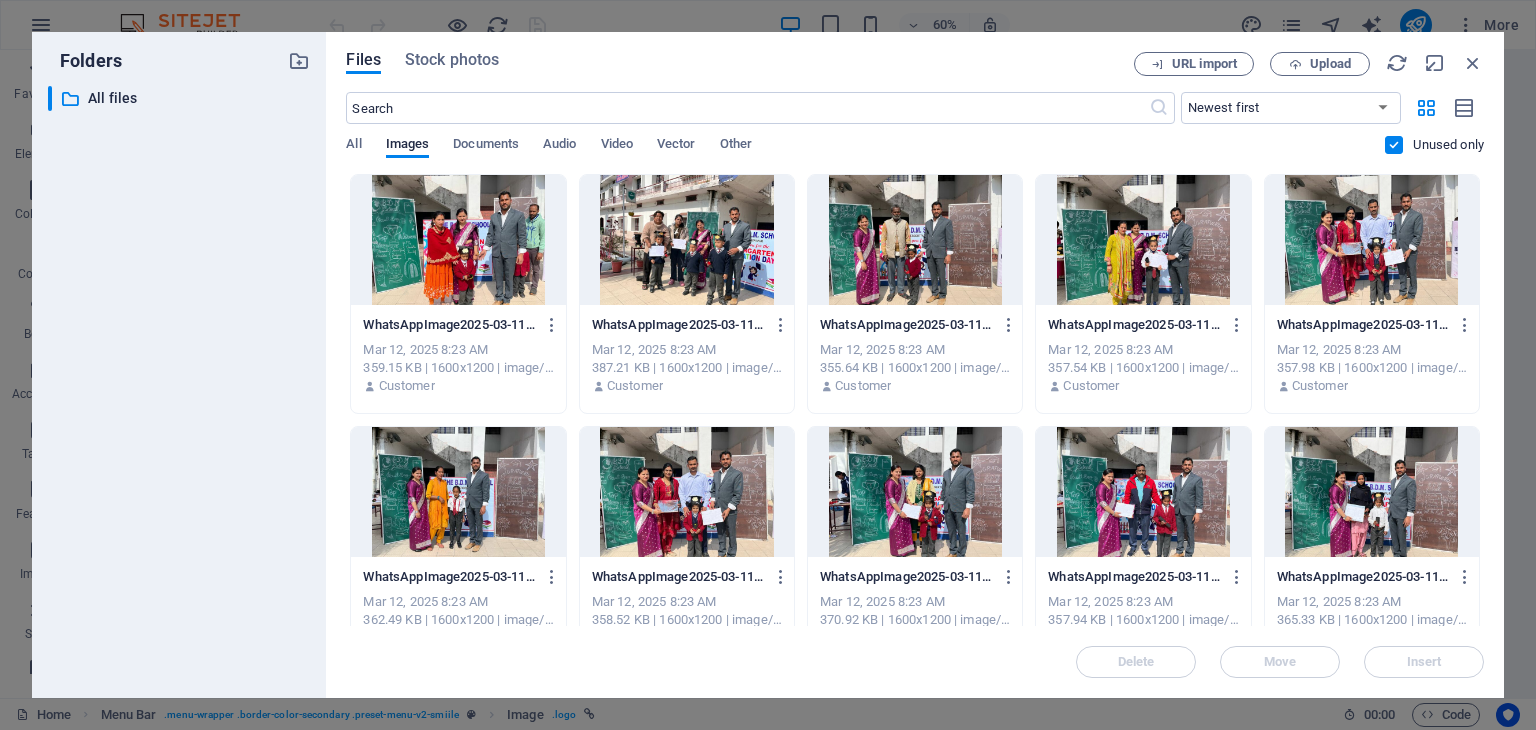 click at bounding box center (1394, 145) 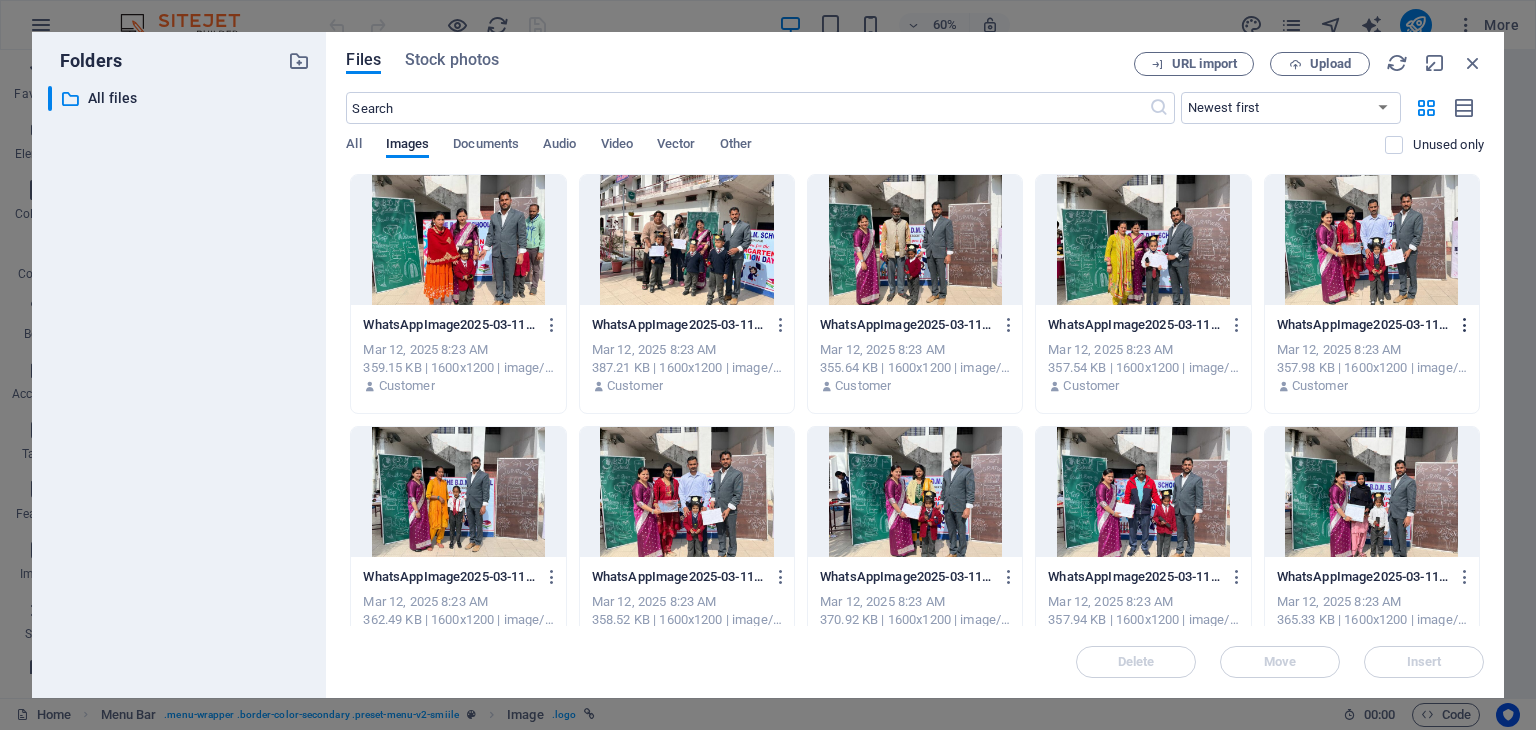 click at bounding box center [1465, 325] 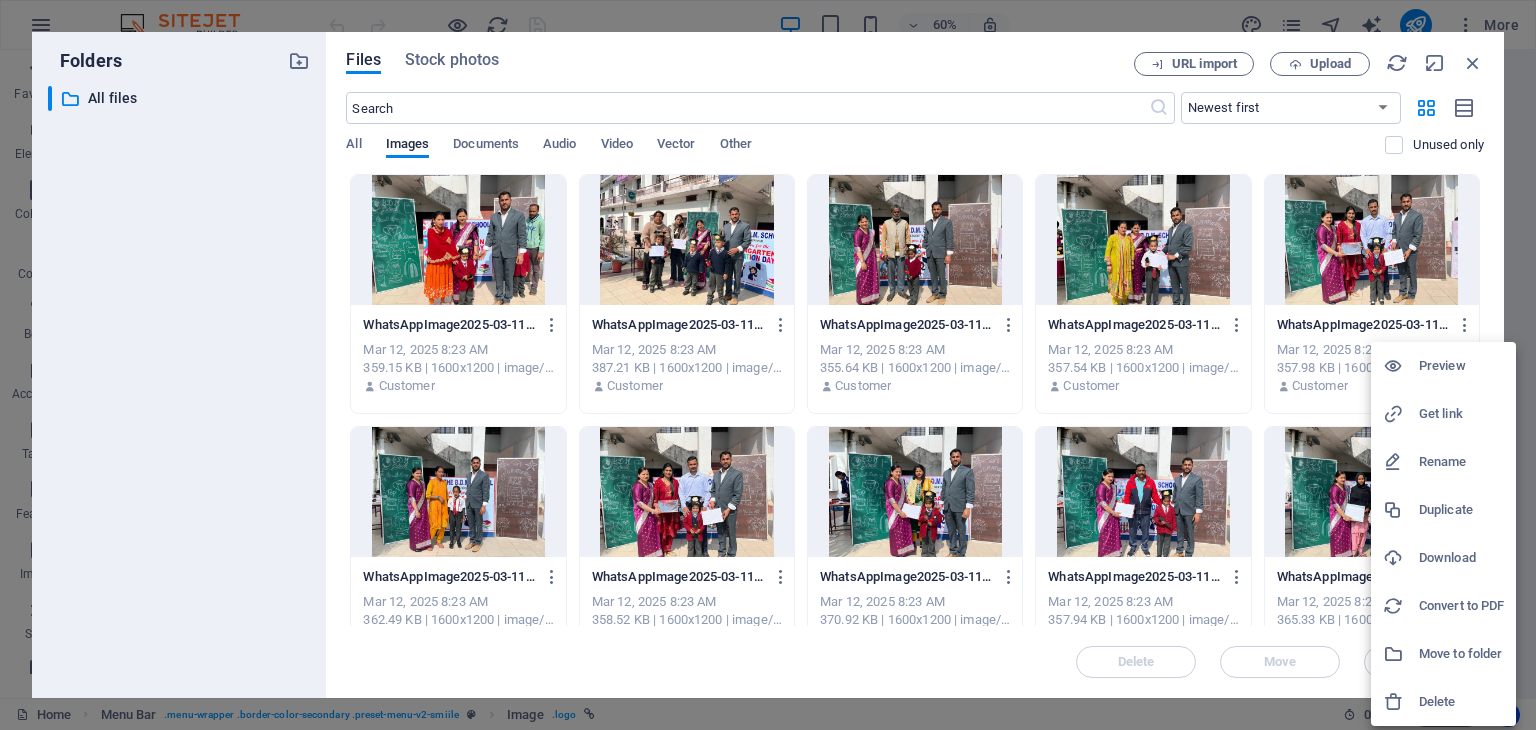 click on "Delete" at bounding box center (1461, 702) 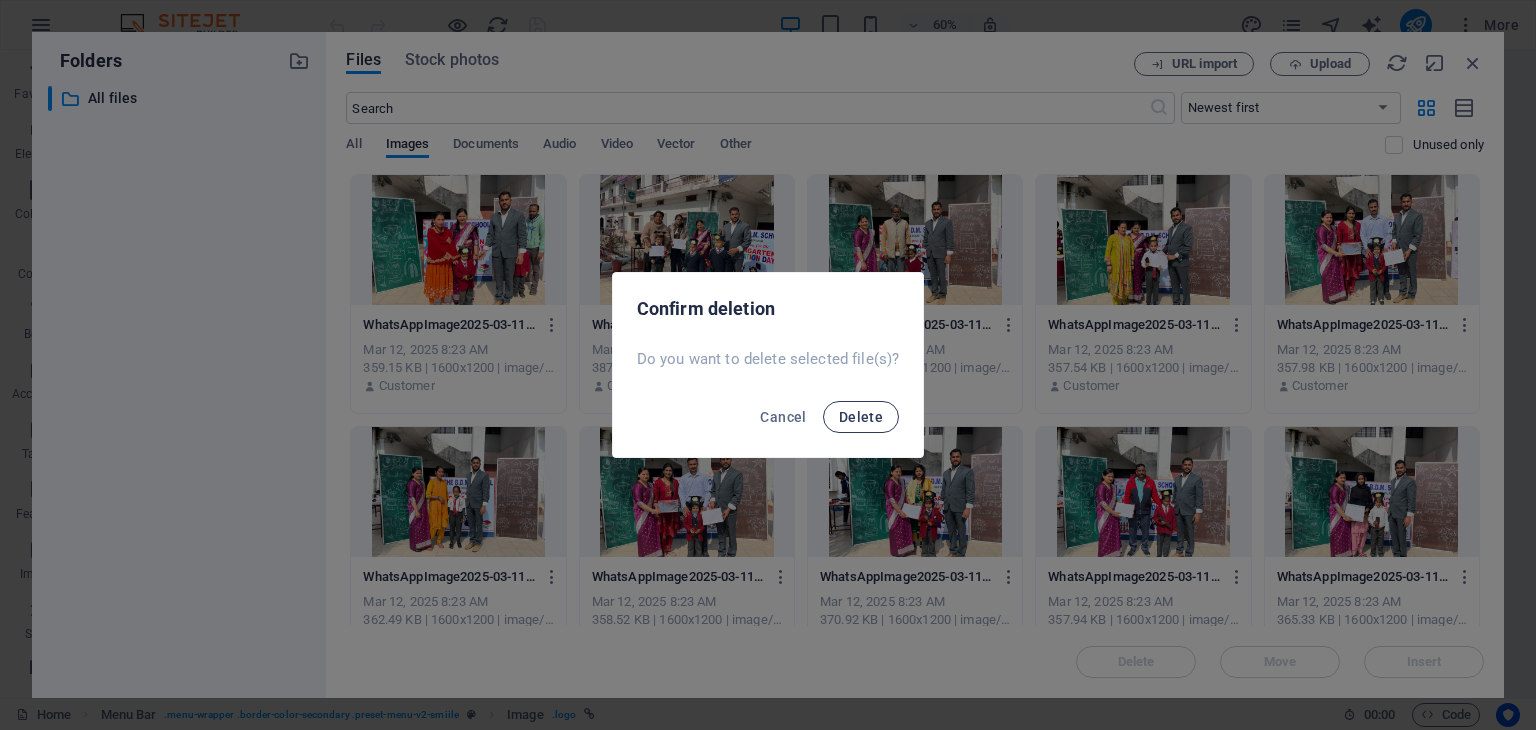 click on "Delete" at bounding box center (861, 417) 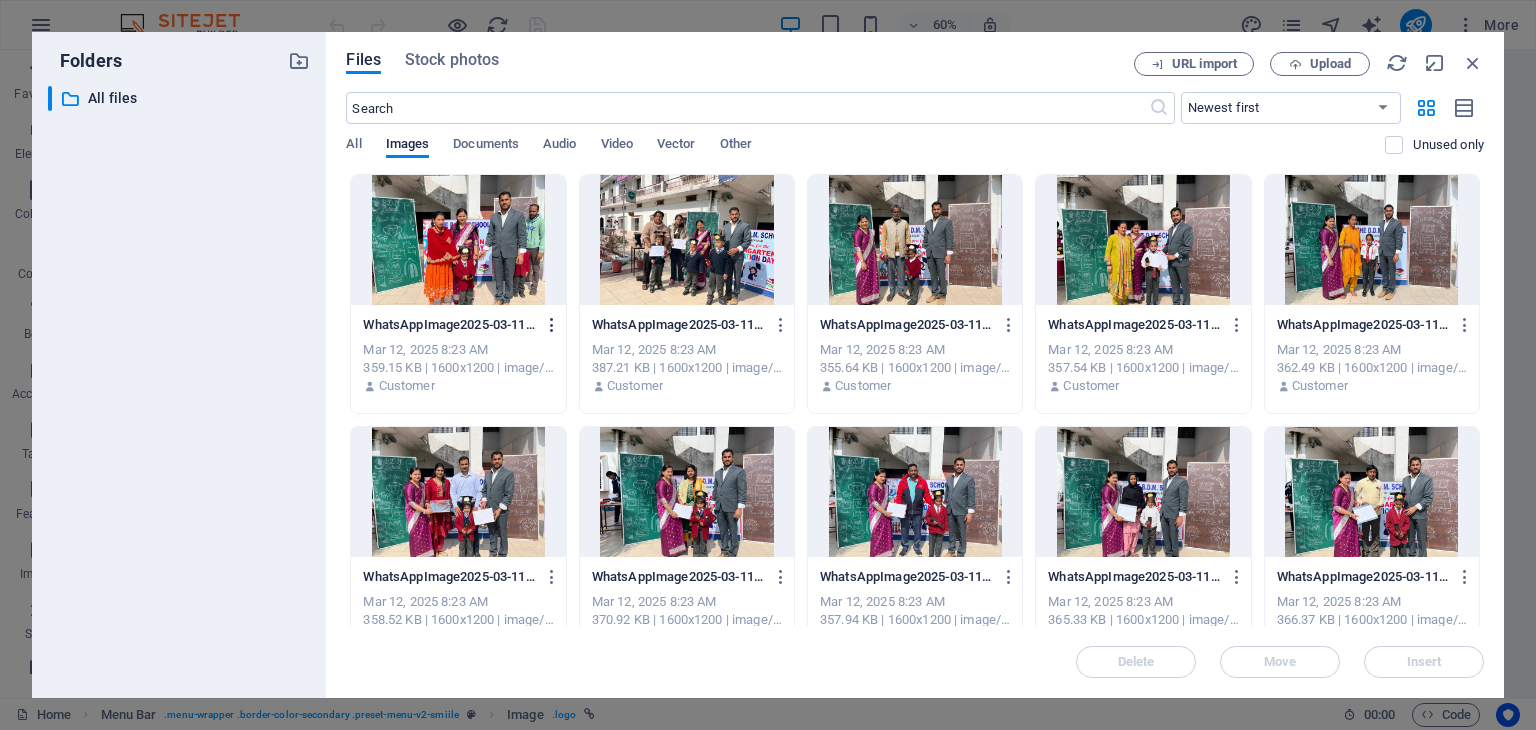 click at bounding box center [552, 325] 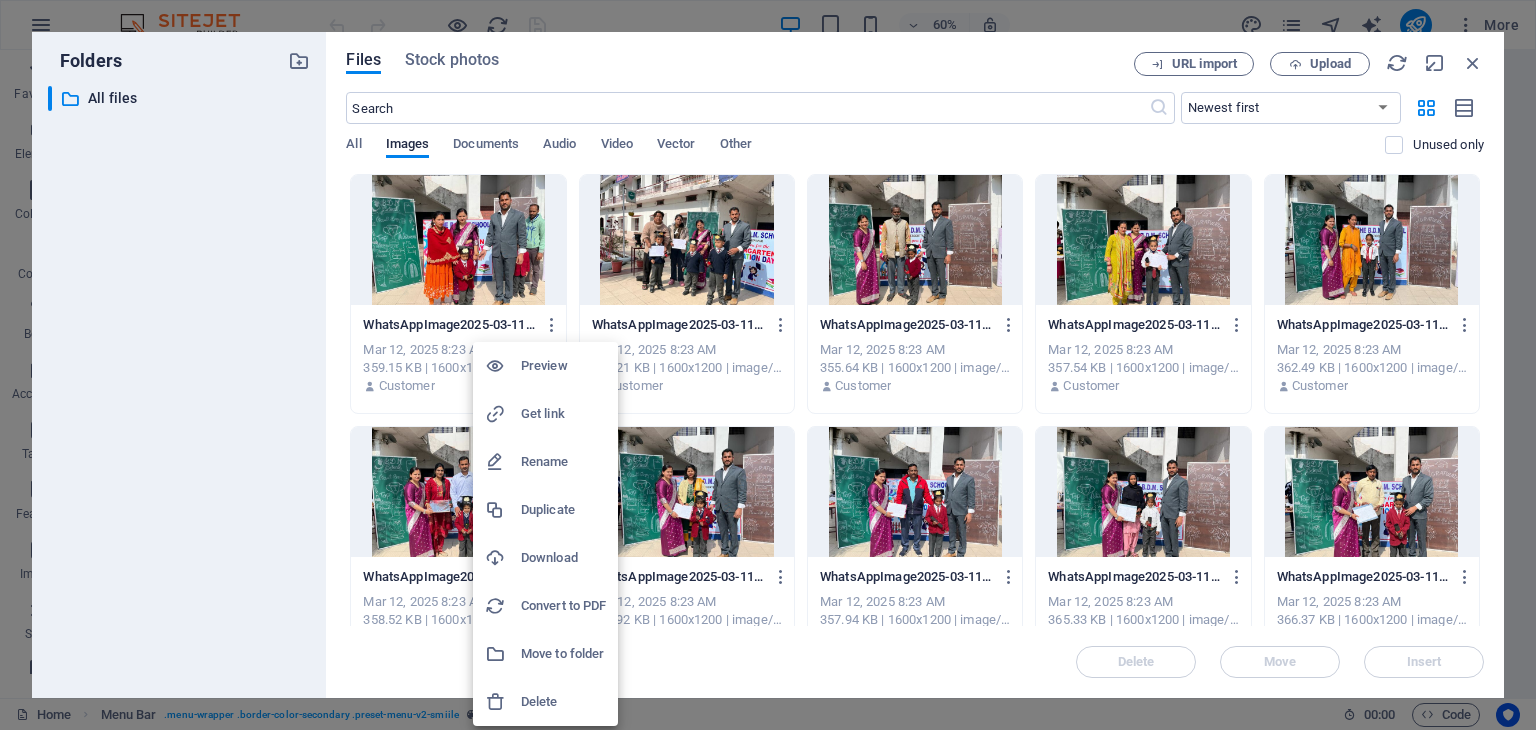 click on "Delete" at bounding box center [563, 702] 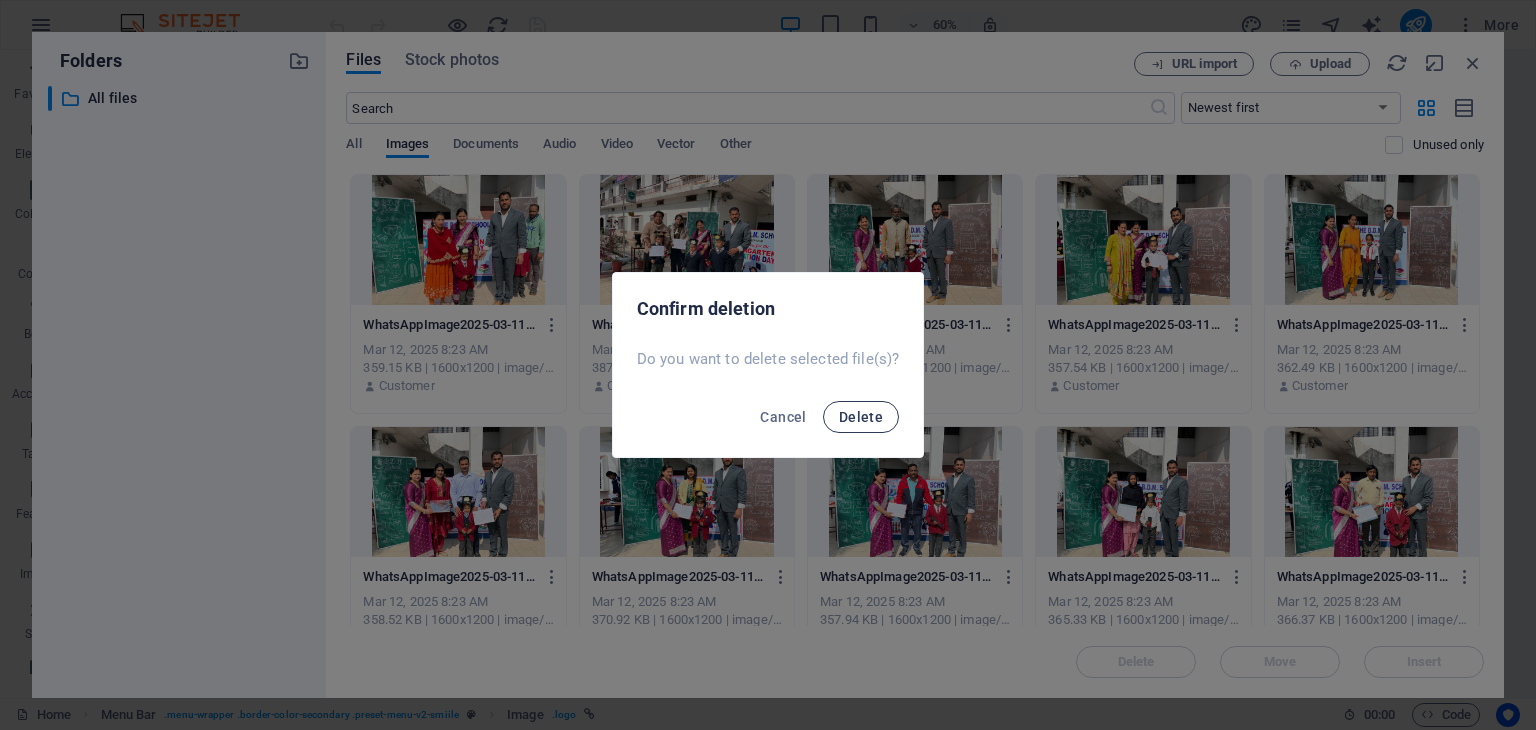 click on "Delete" at bounding box center [861, 417] 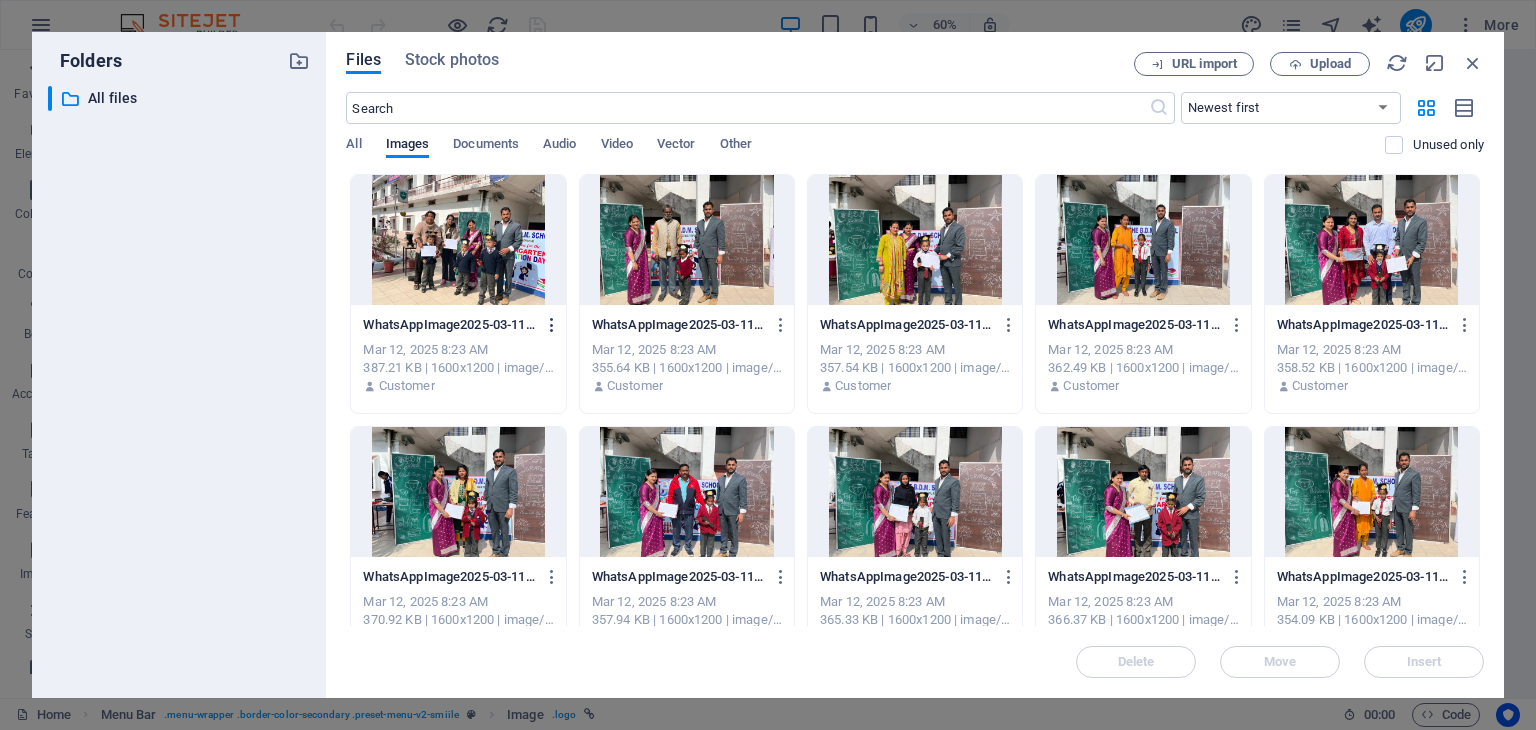 click at bounding box center [552, 325] 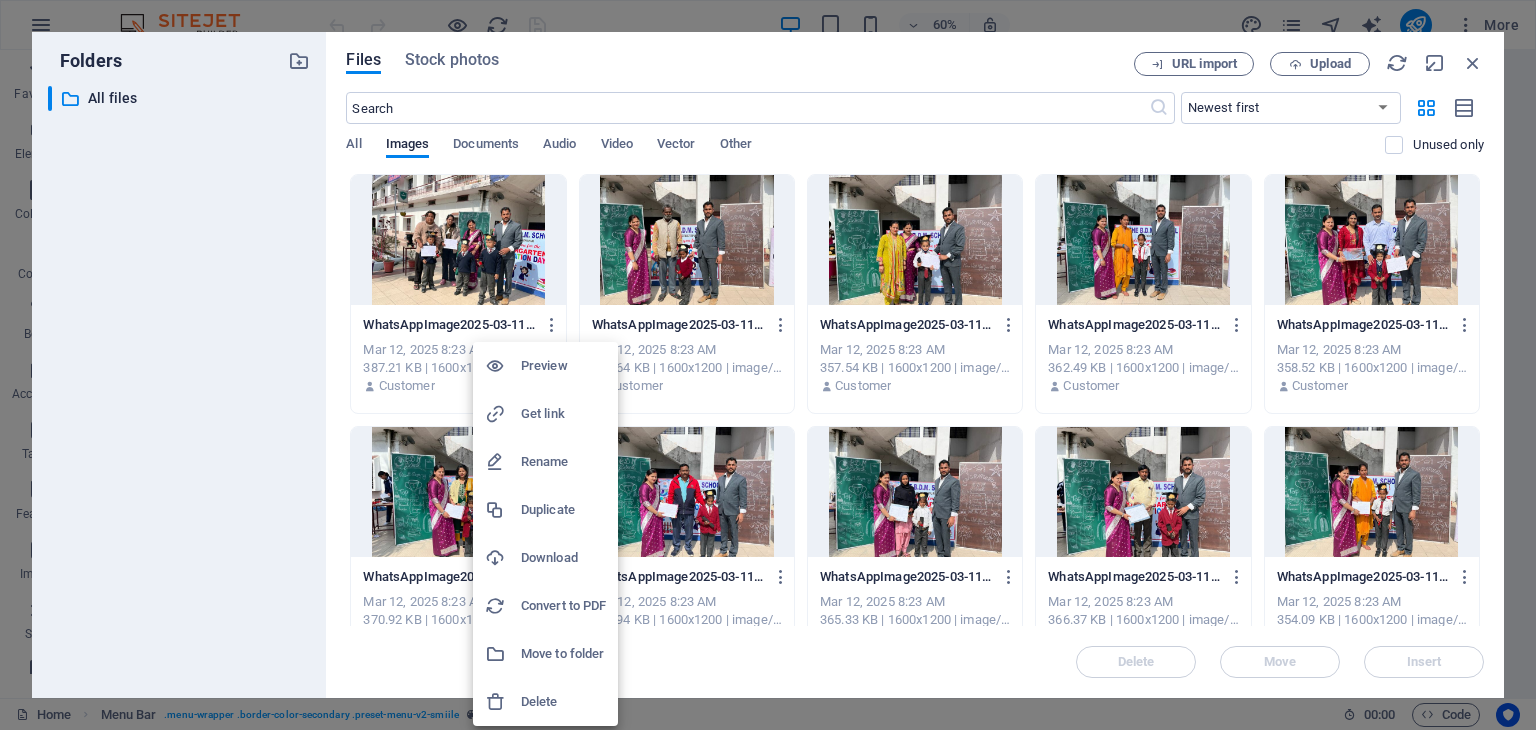 click on "Delete" at bounding box center (563, 702) 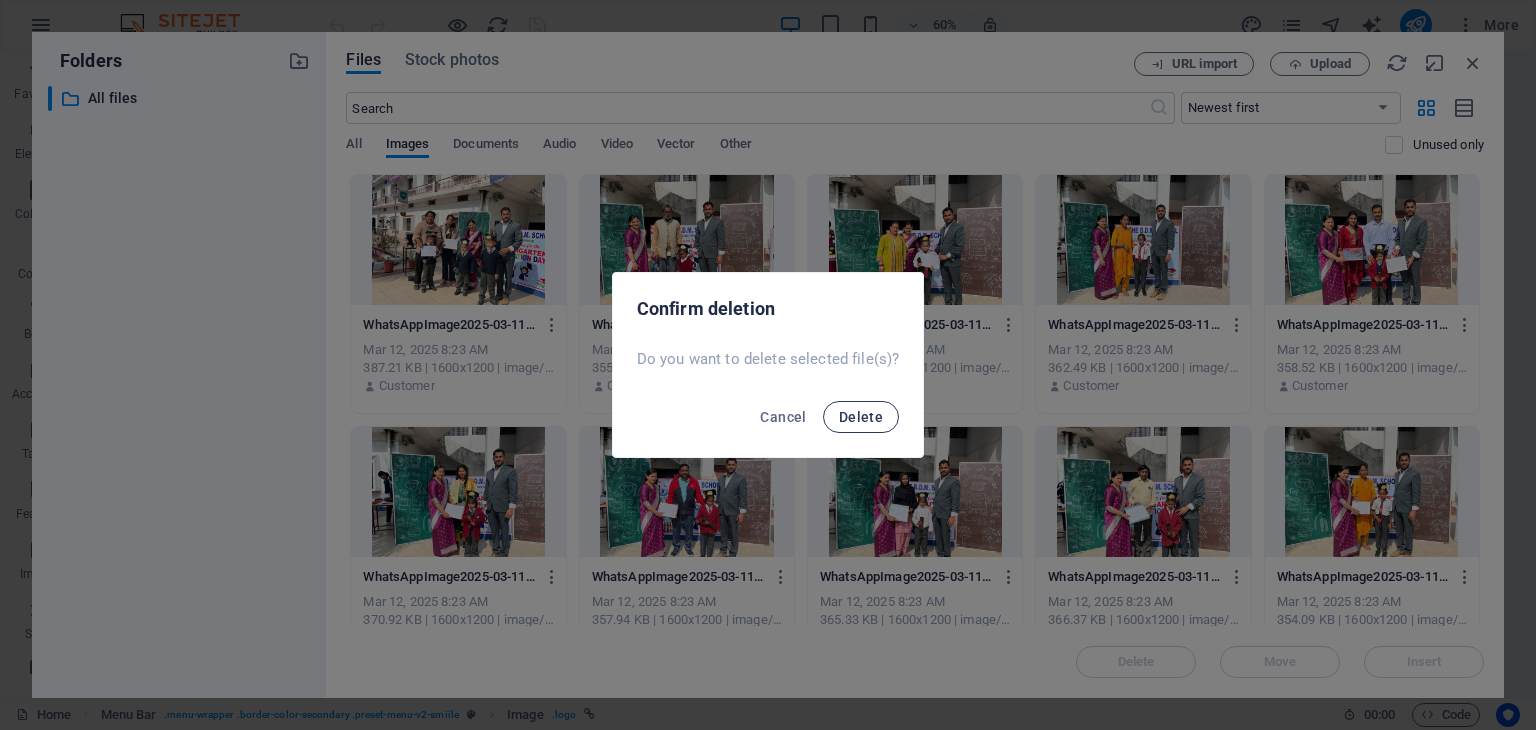 click on "Delete" at bounding box center [861, 417] 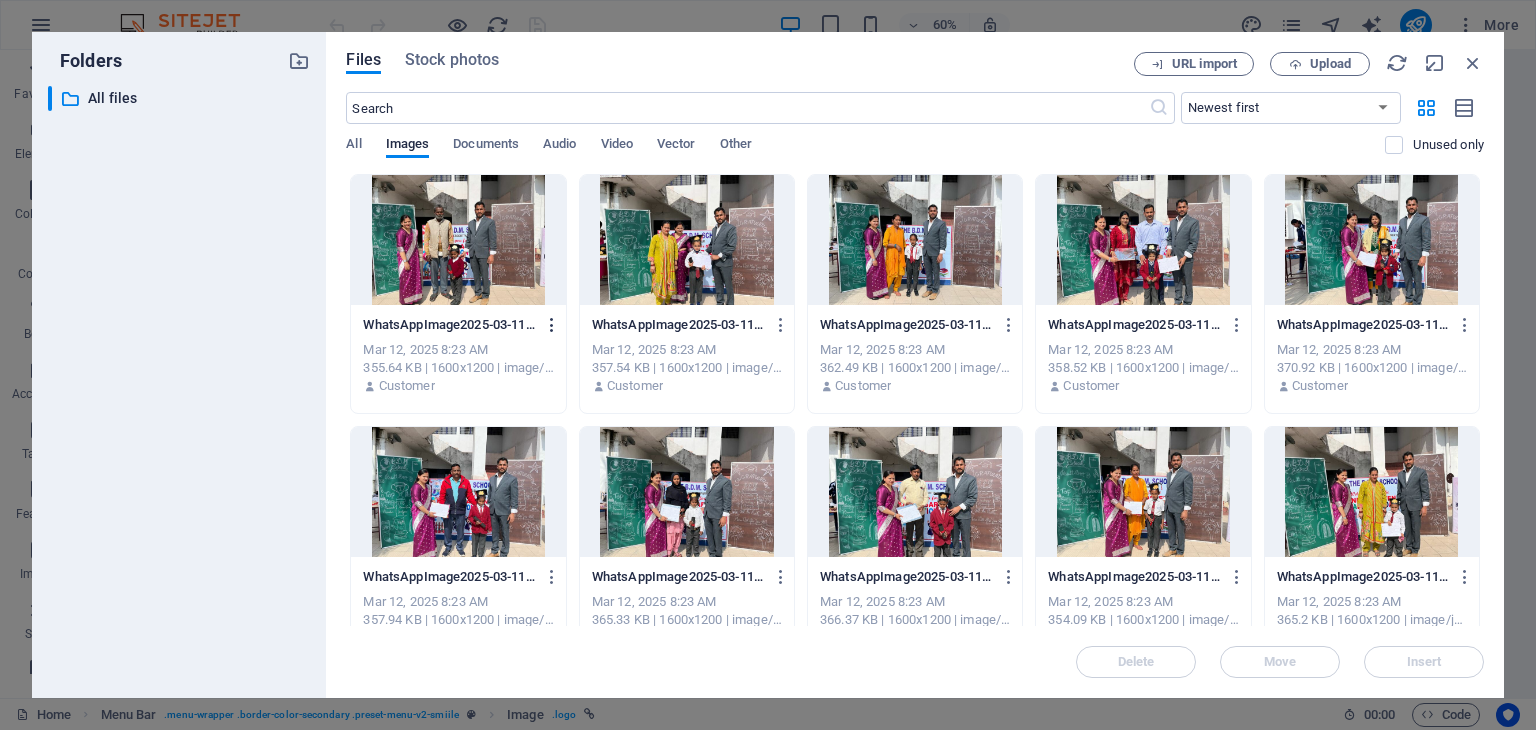 click at bounding box center [552, 325] 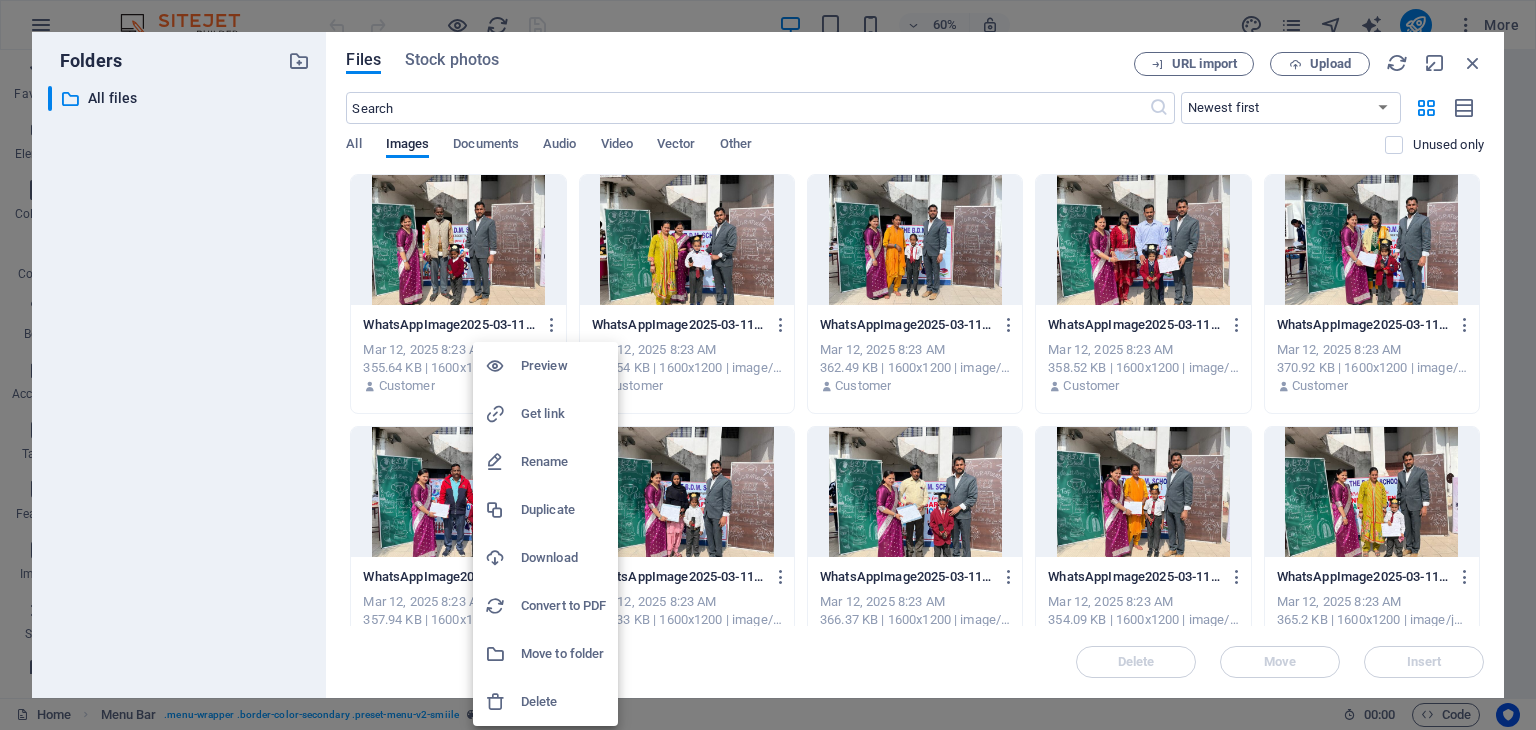 click on "Delete" at bounding box center [563, 702] 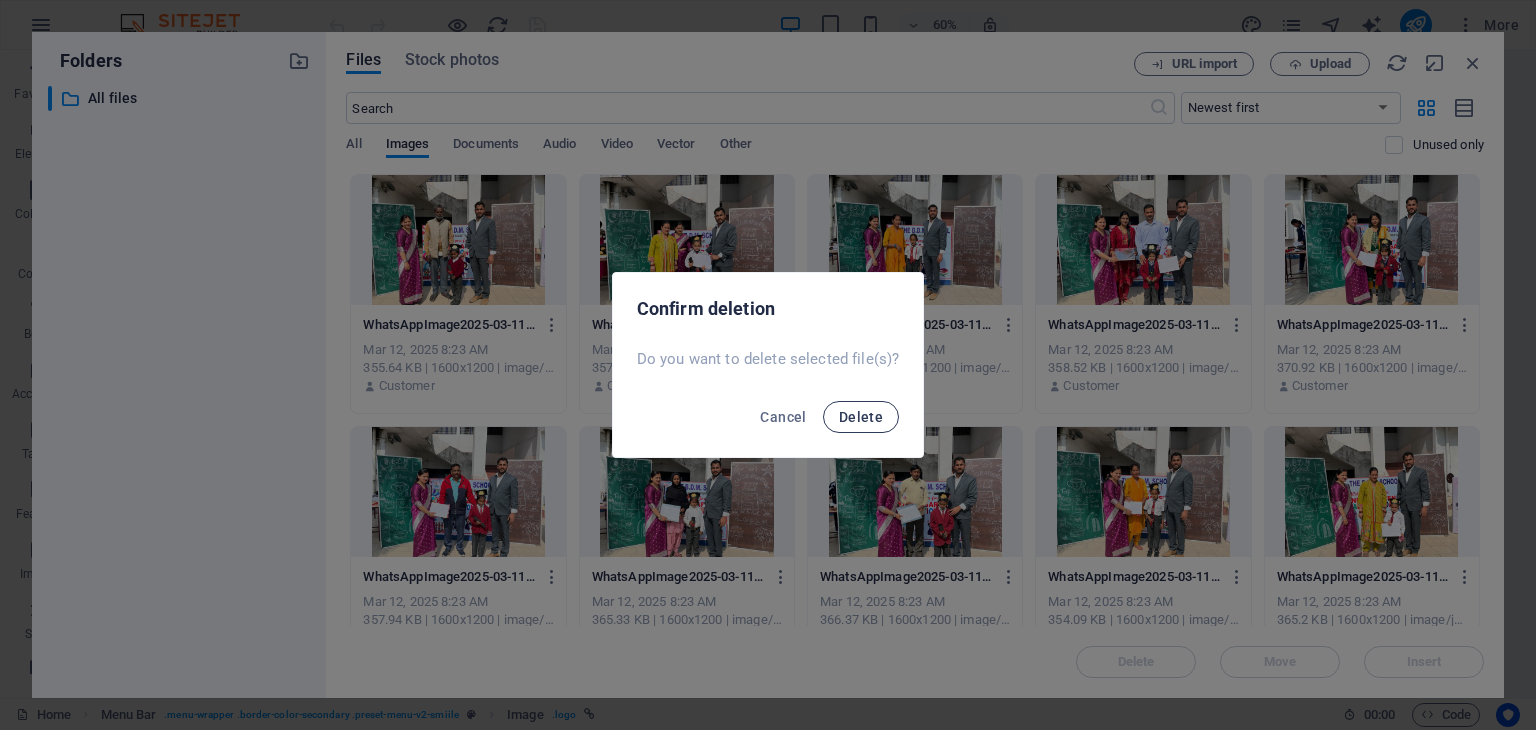 click on "Delete" at bounding box center [861, 417] 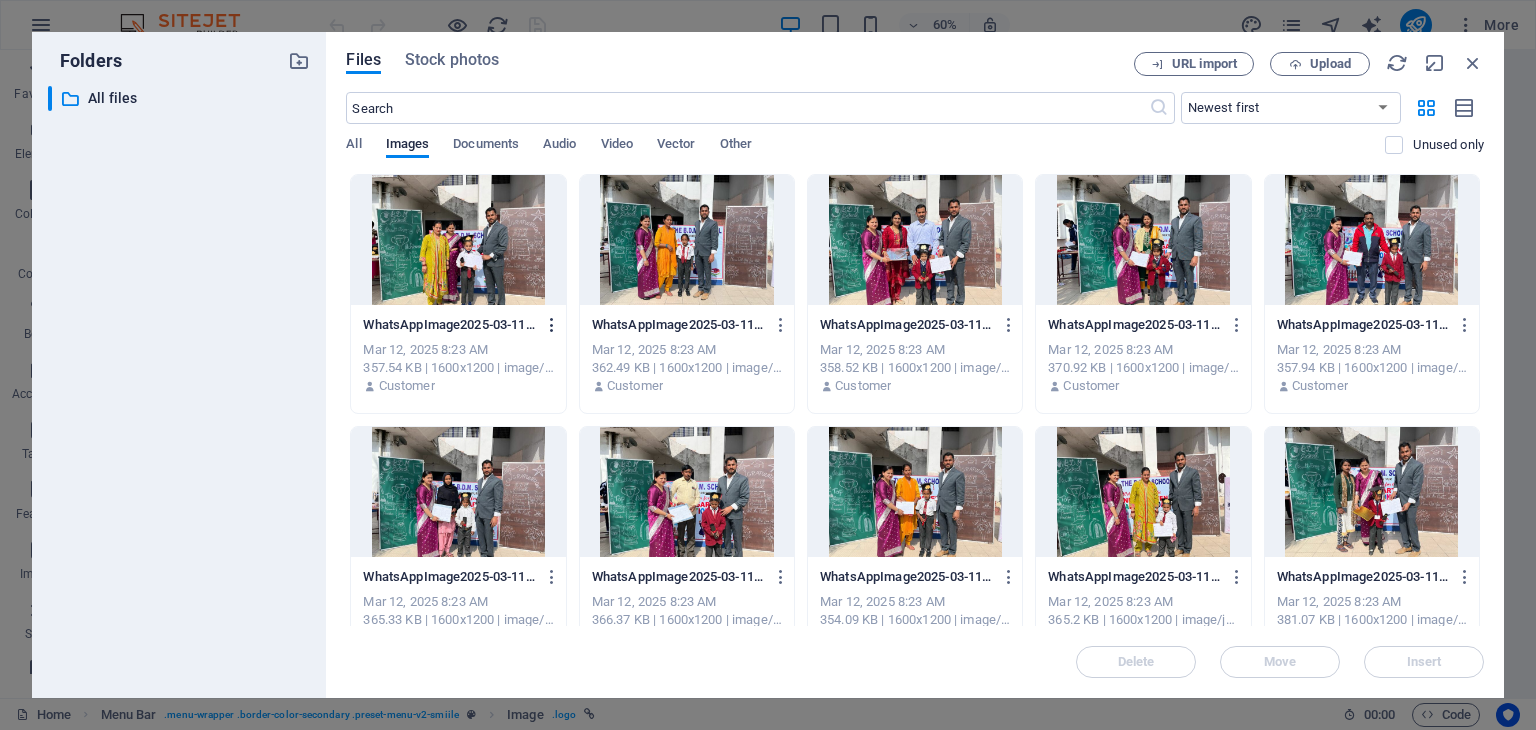 click at bounding box center [552, 325] 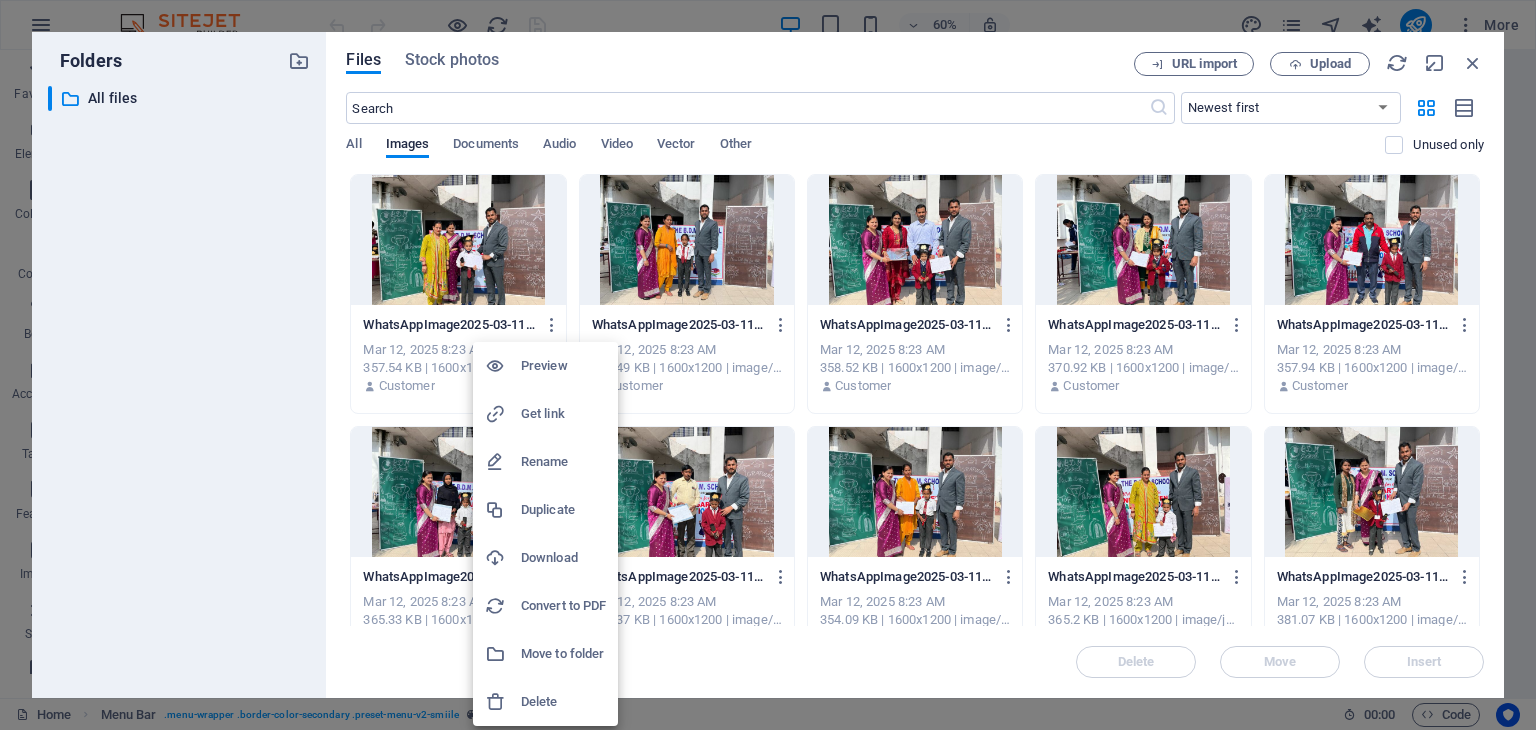 click on "Delete" at bounding box center (563, 702) 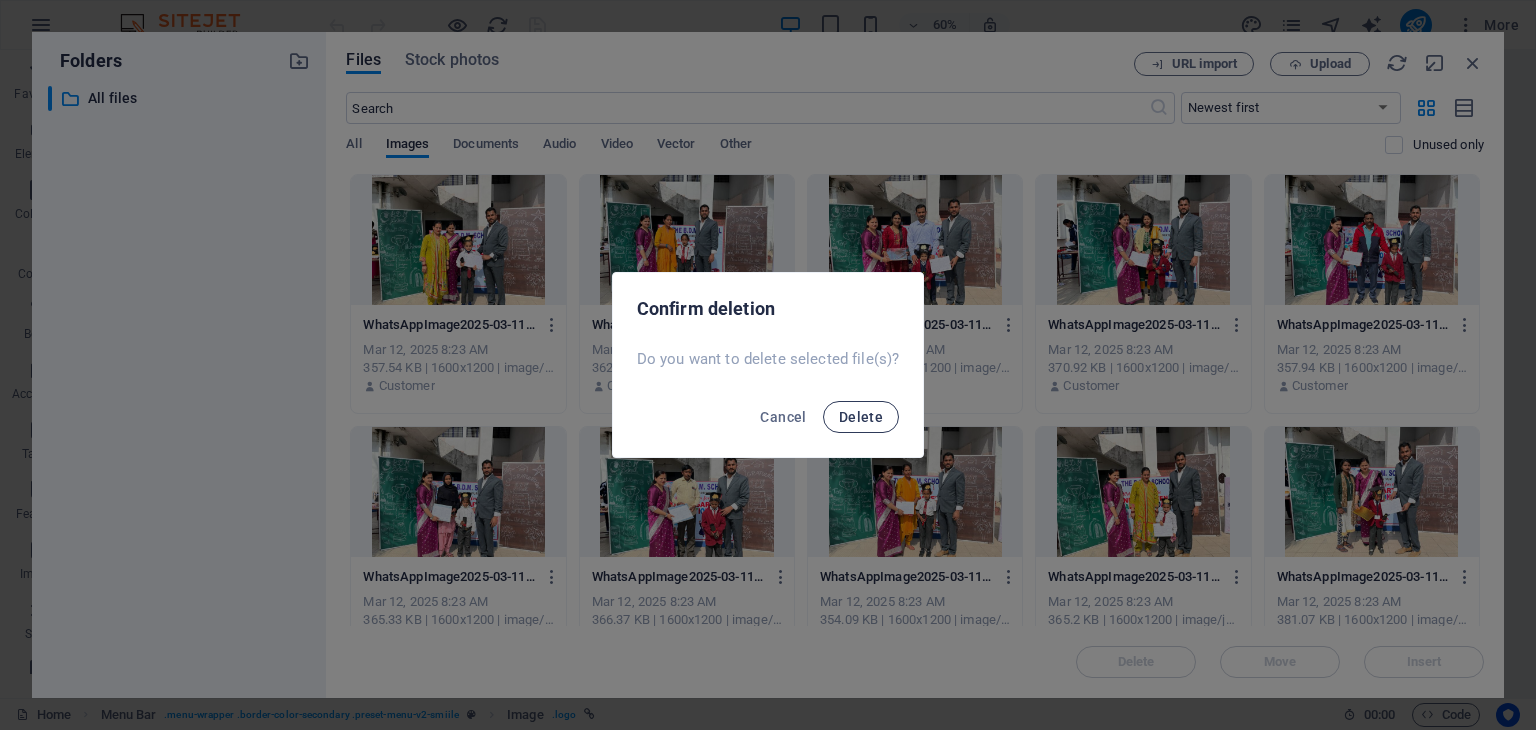 click on "Delete" at bounding box center (861, 417) 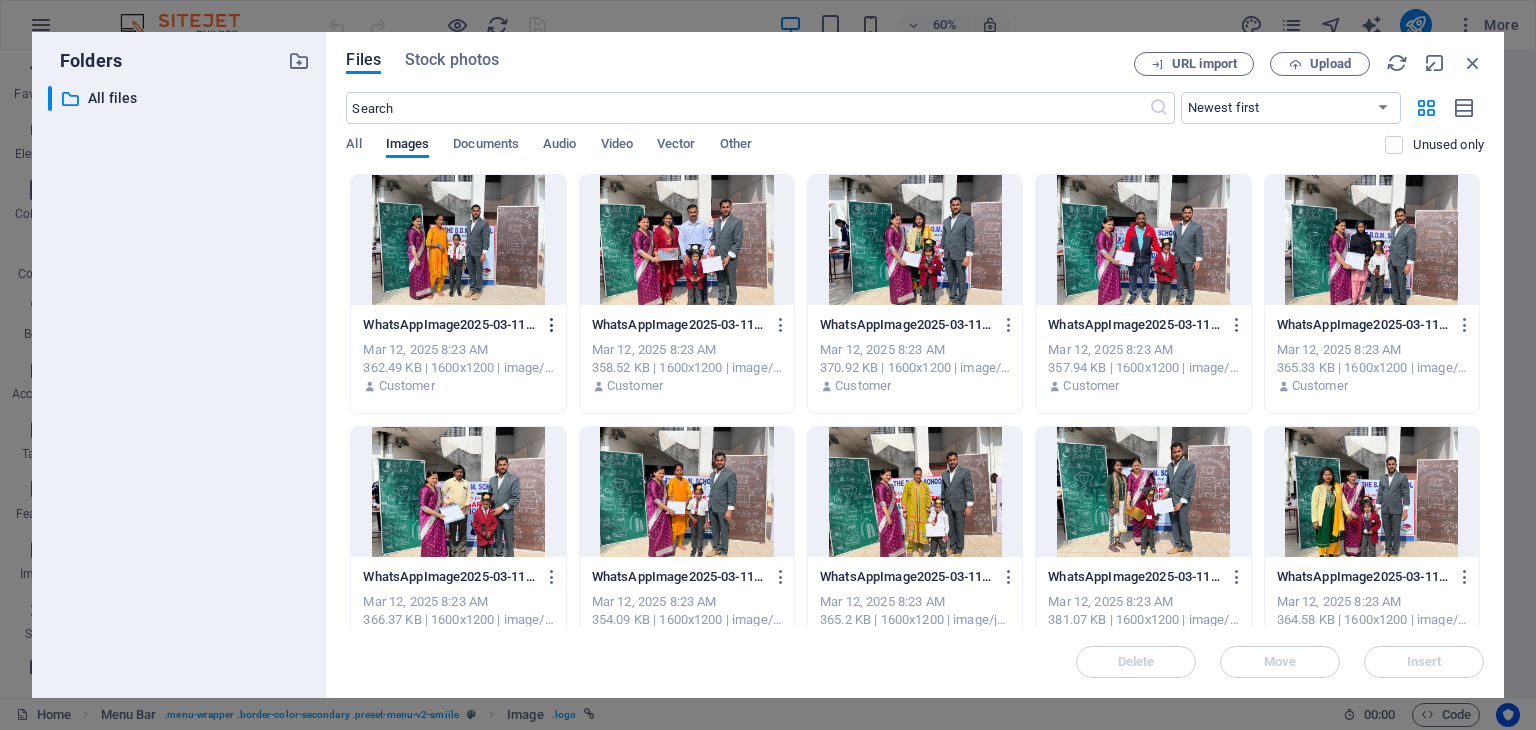 click at bounding box center [552, 325] 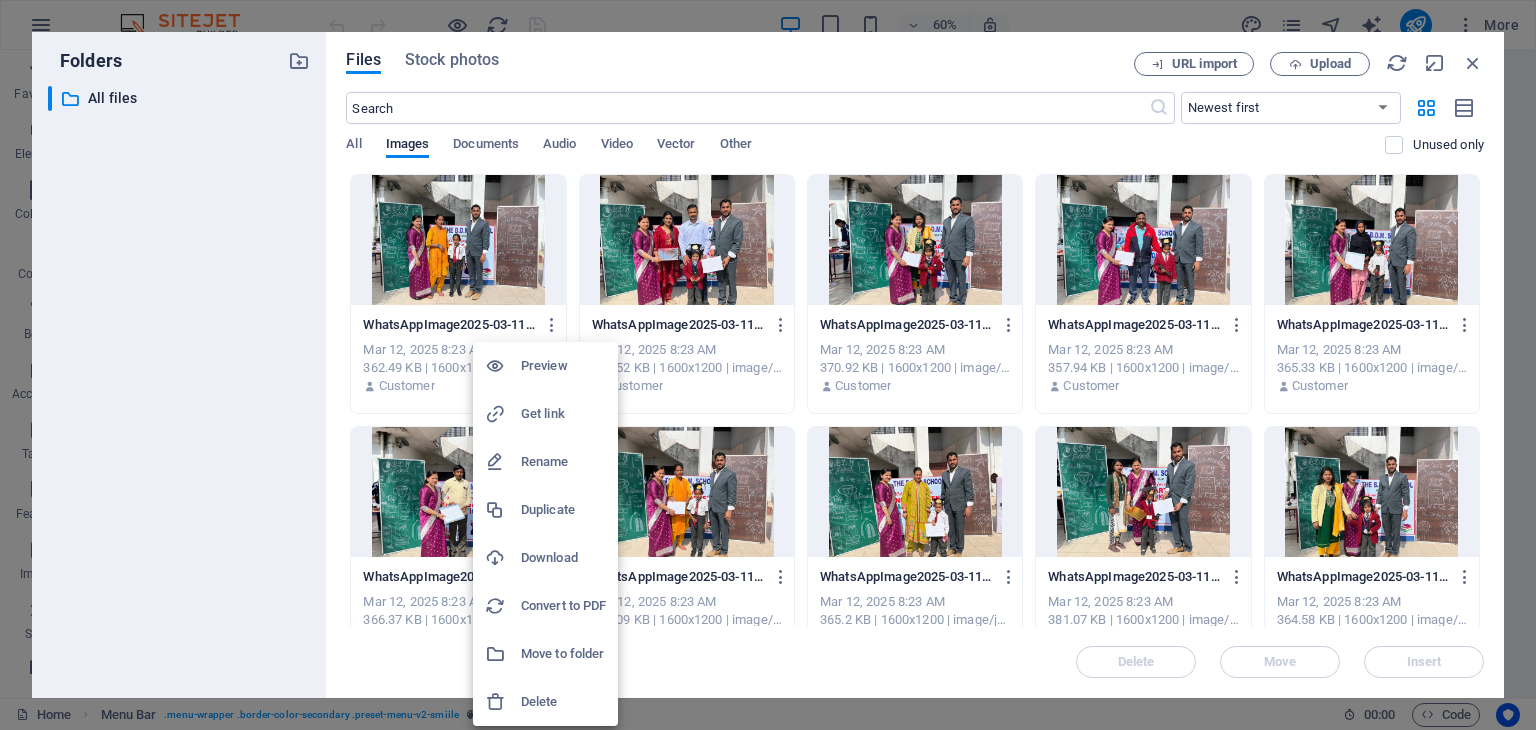 click on "Delete" at bounding box center (563, 702) 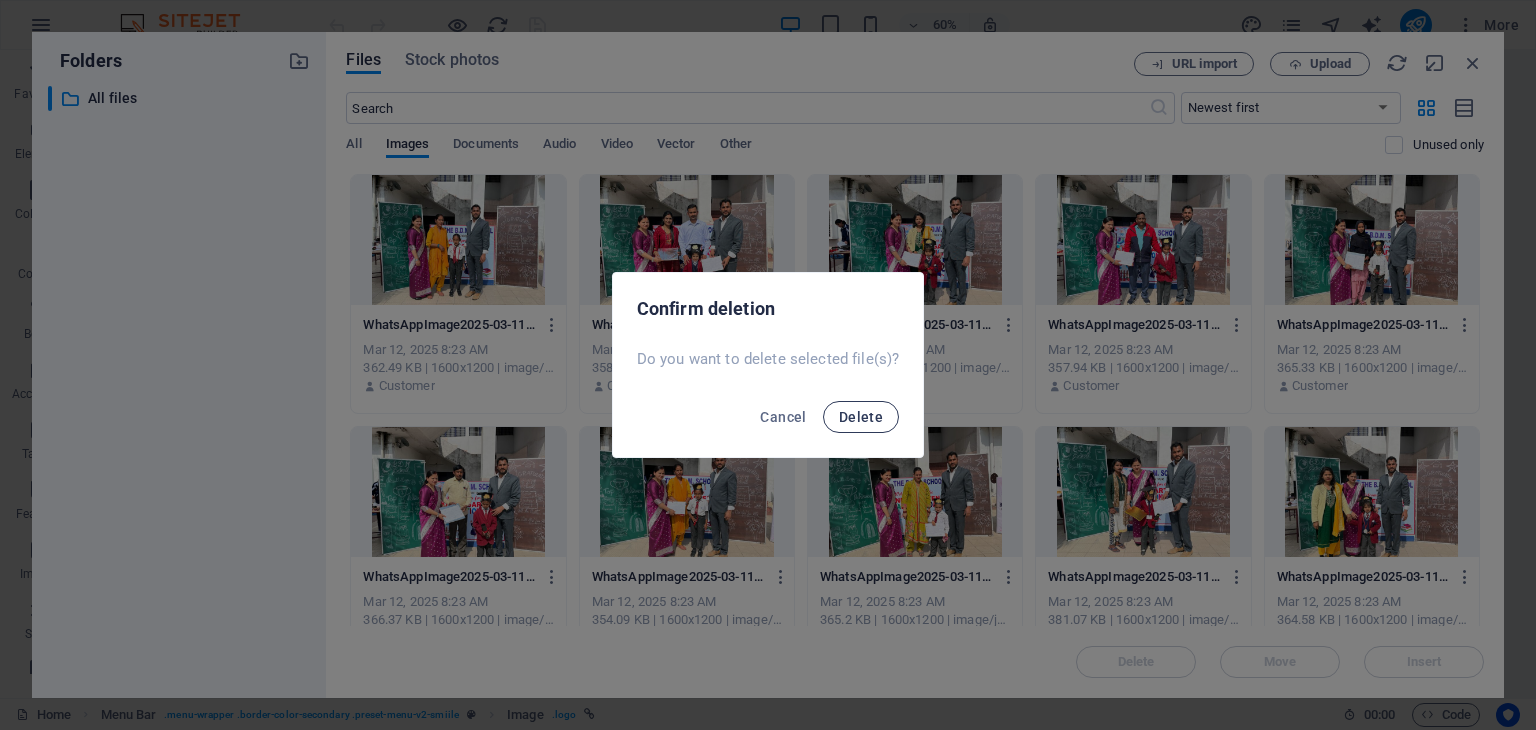 click on "Delete" at bounding box center [861, 417] 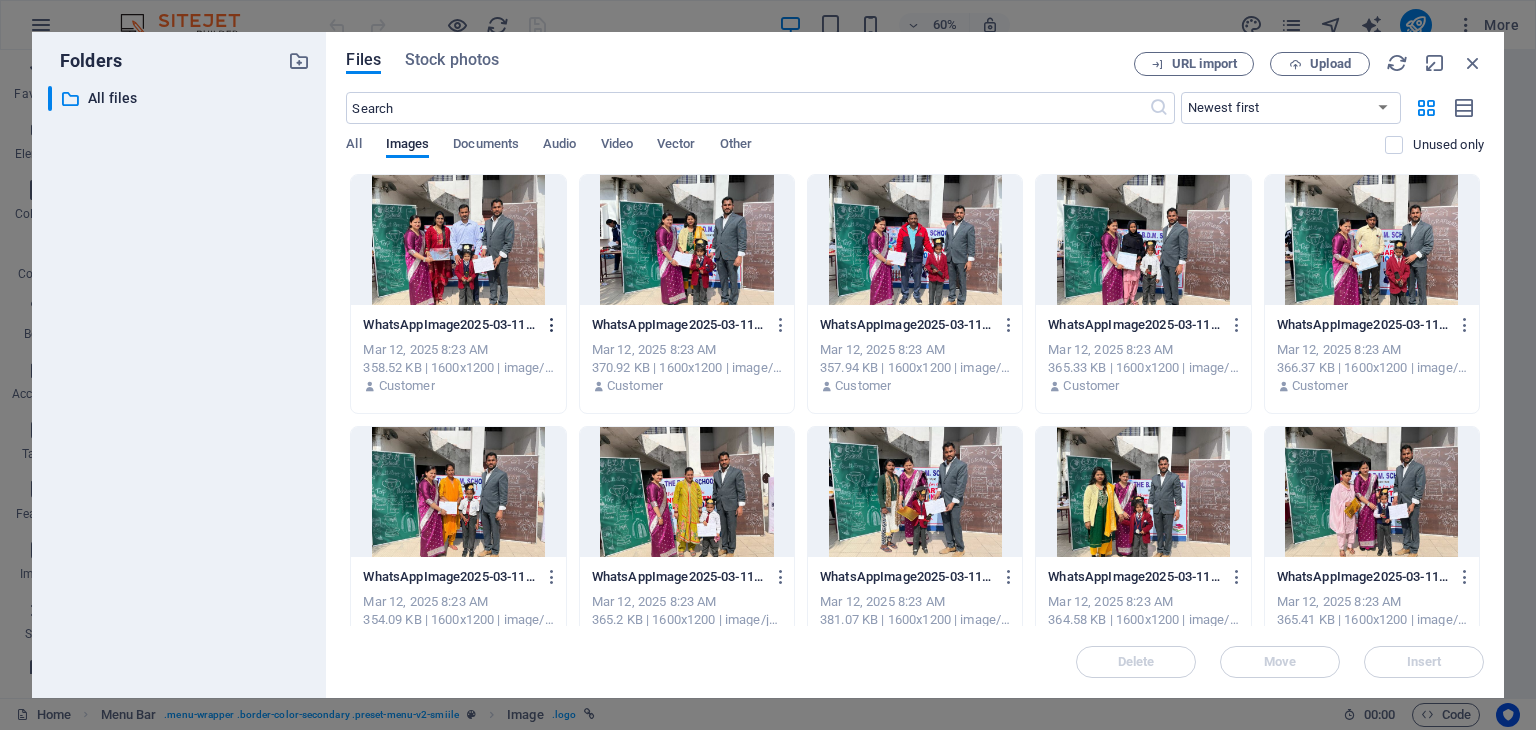 click at bounding box center (552, 325) 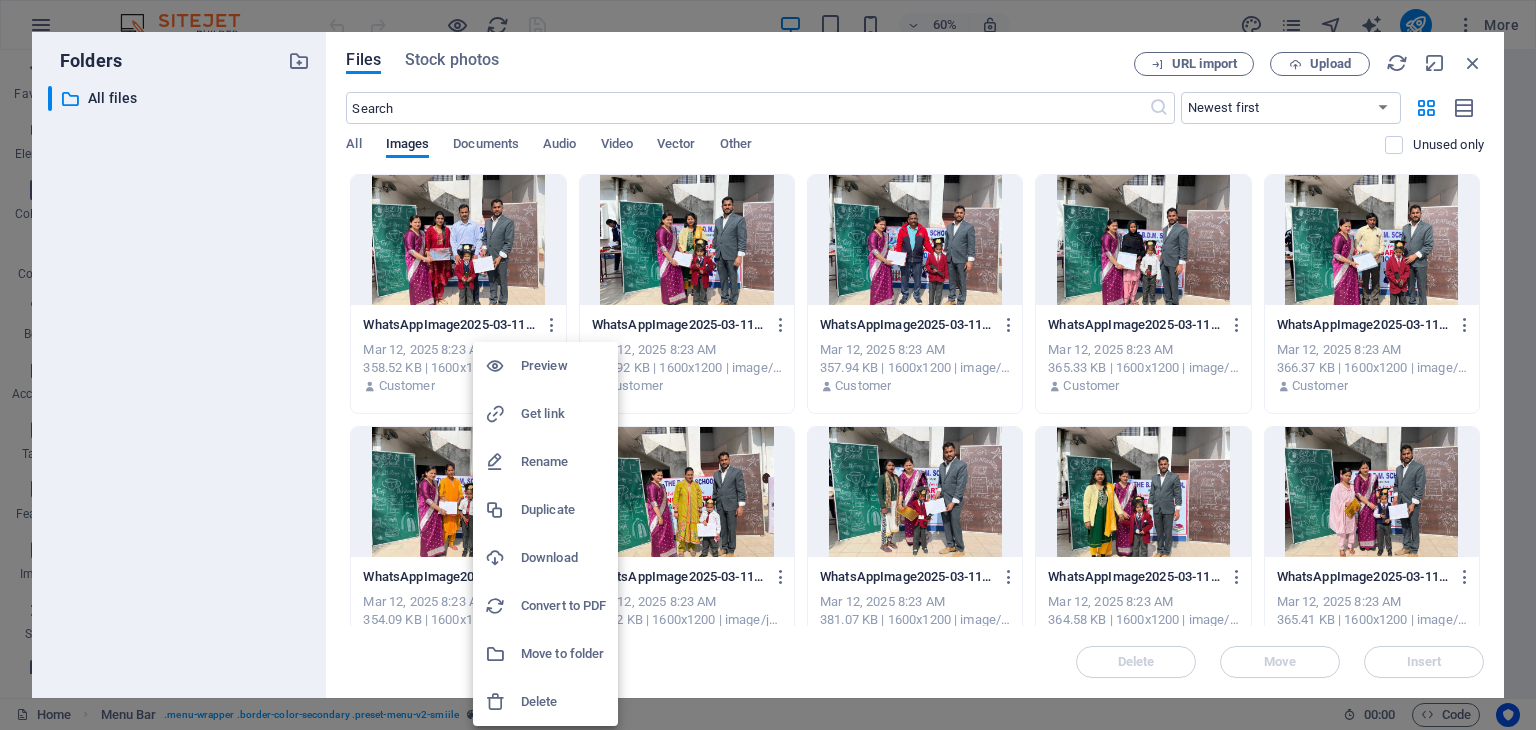 click on "Delete" at bounding box center (563, 702) 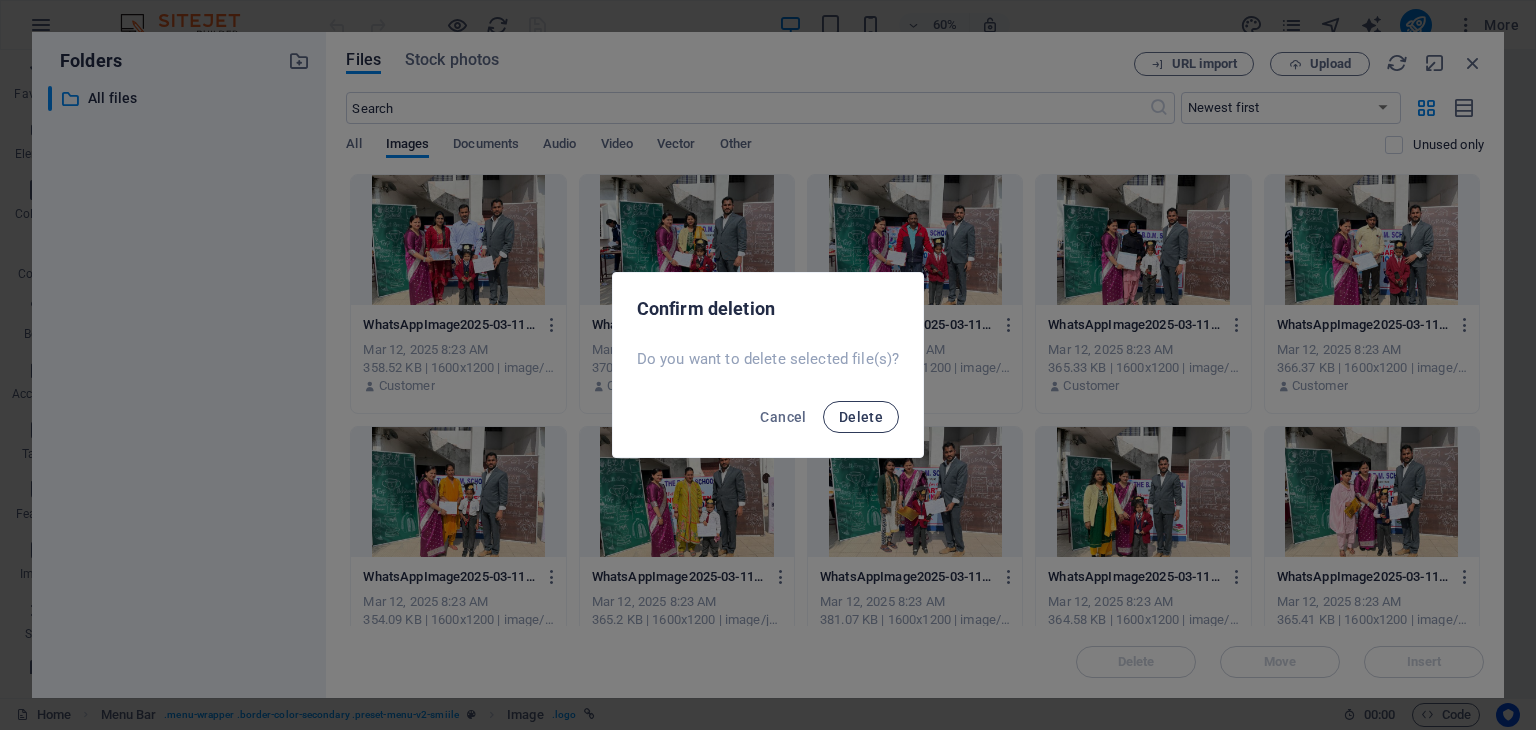 click on "Delete" at bounding box center (861, 417) 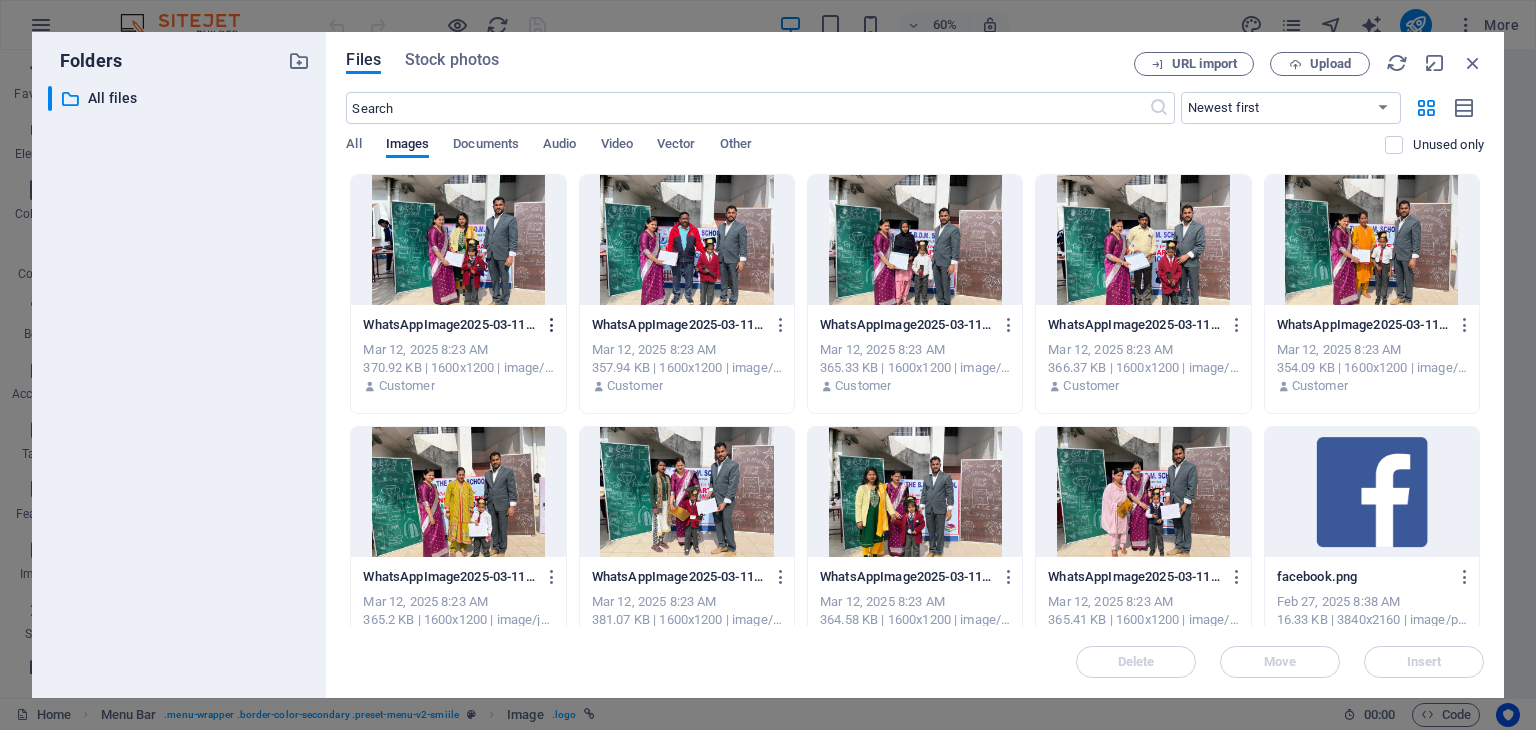 click at bounding box center (552, 325) 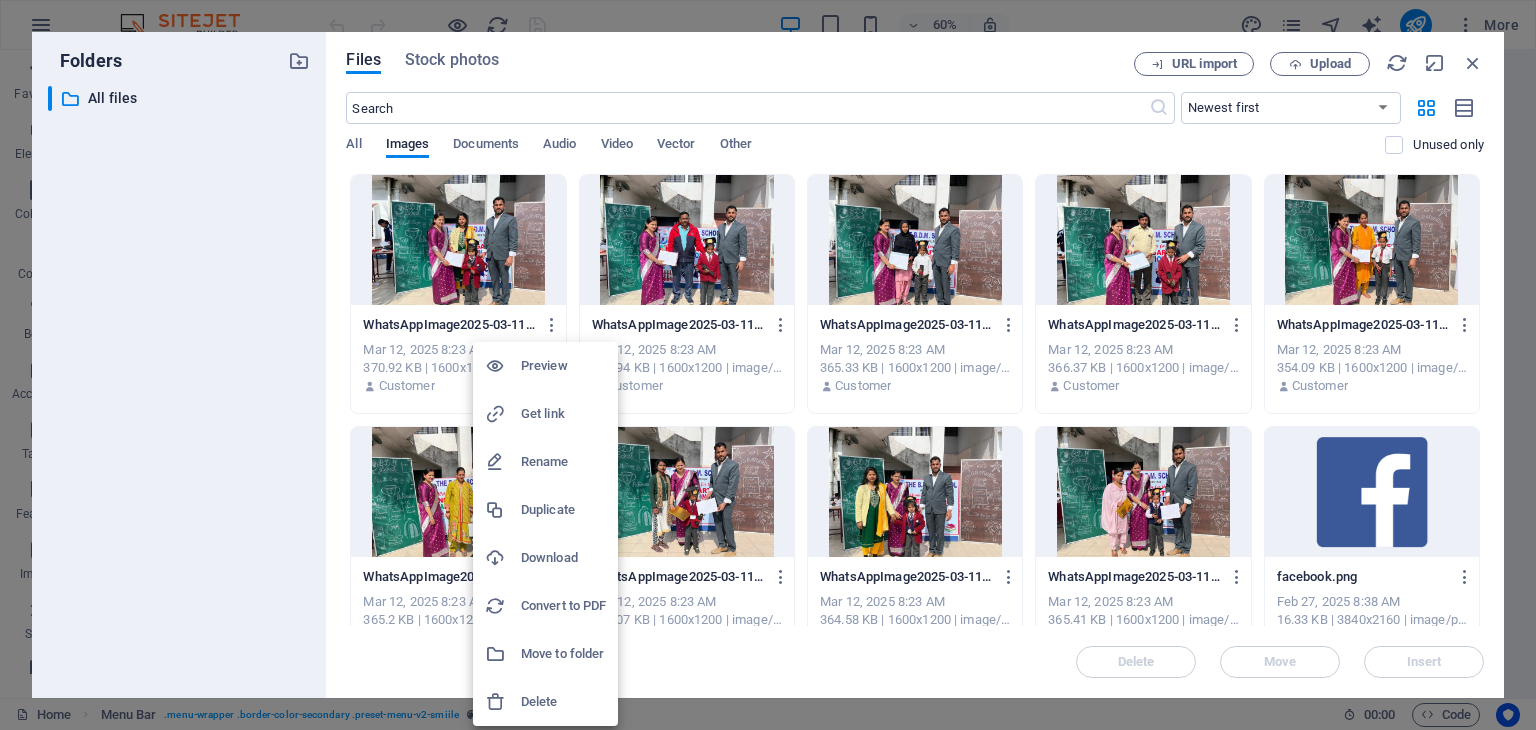 click on "Delete" at bounding box center (563, 702) 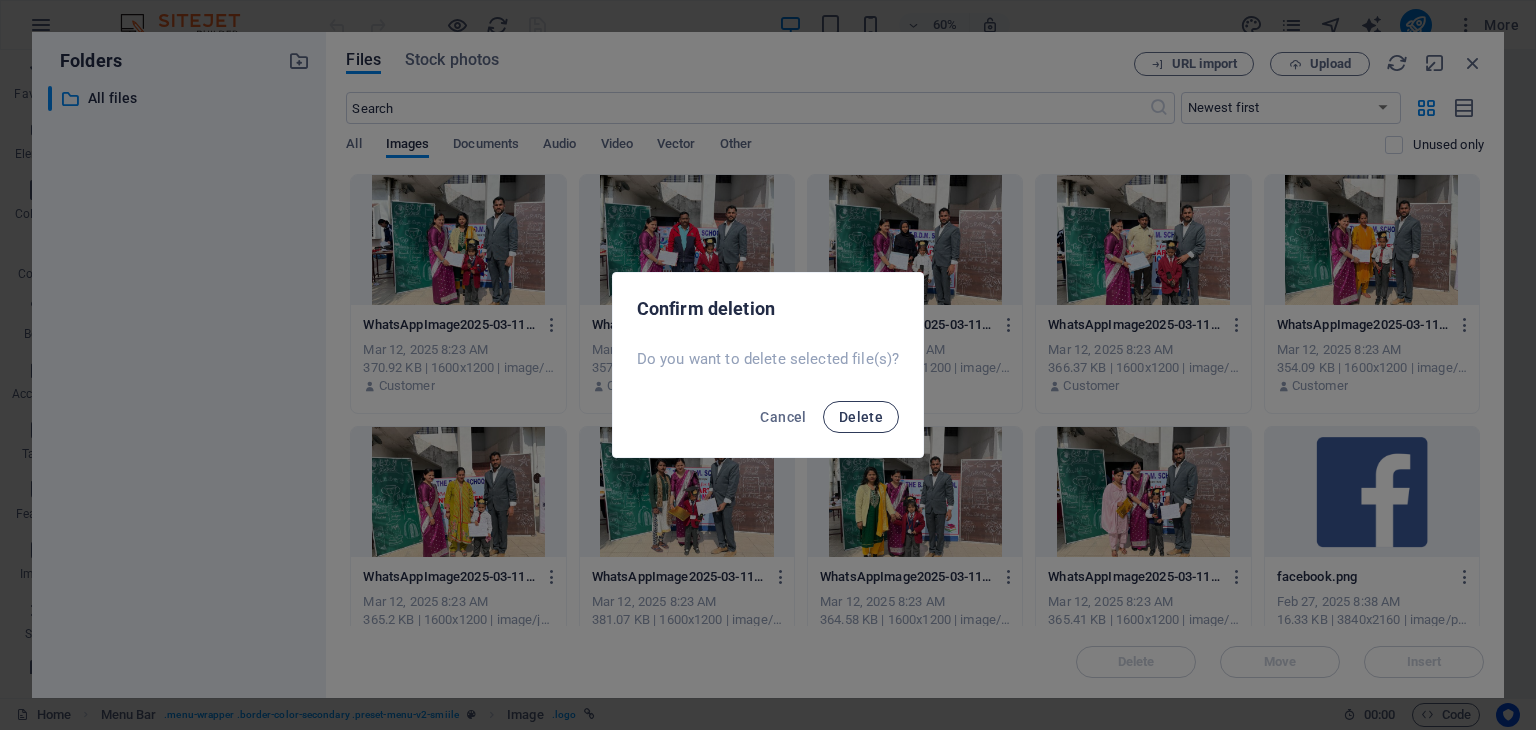 click on "Delete" at bounding box center [861, 417] 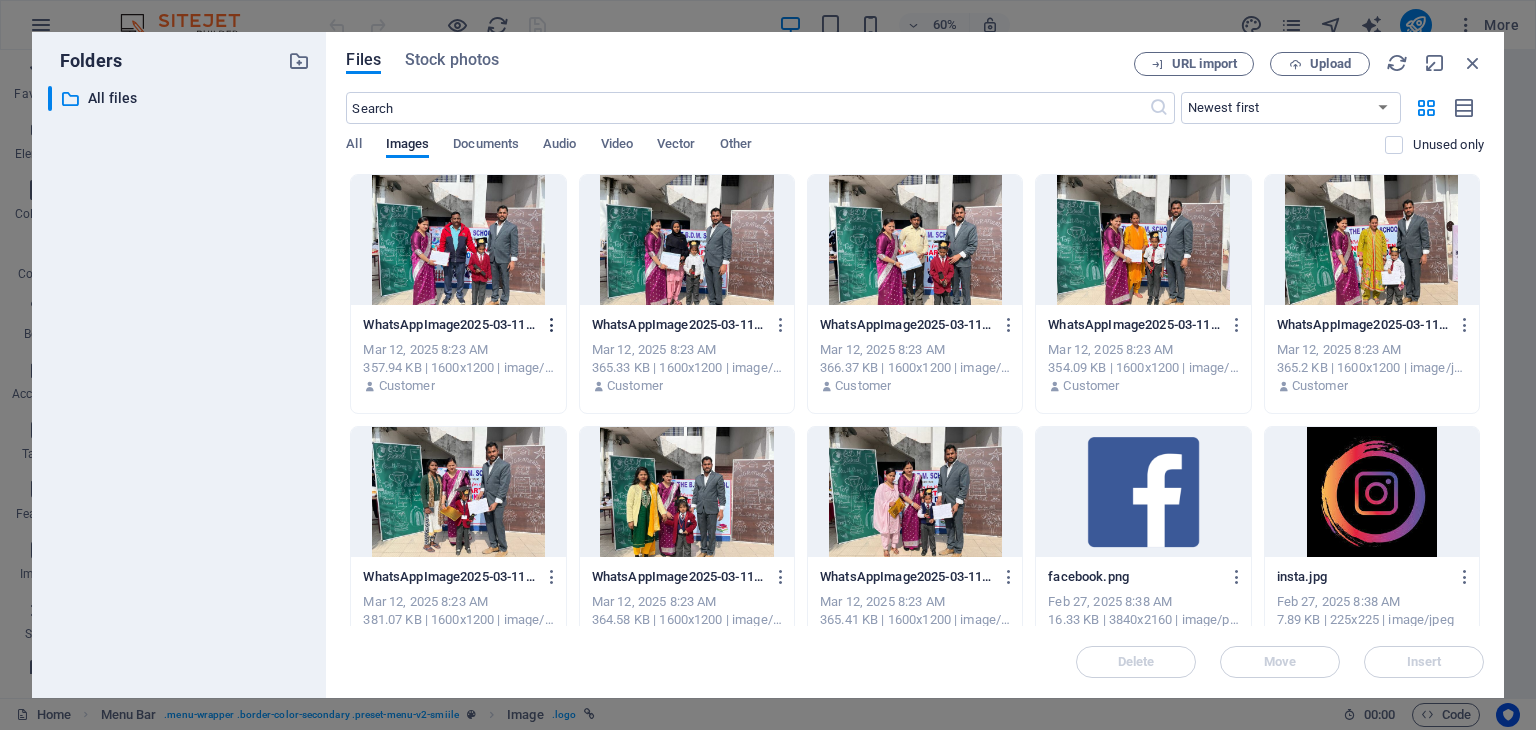 click at bounding box center [552, 325] 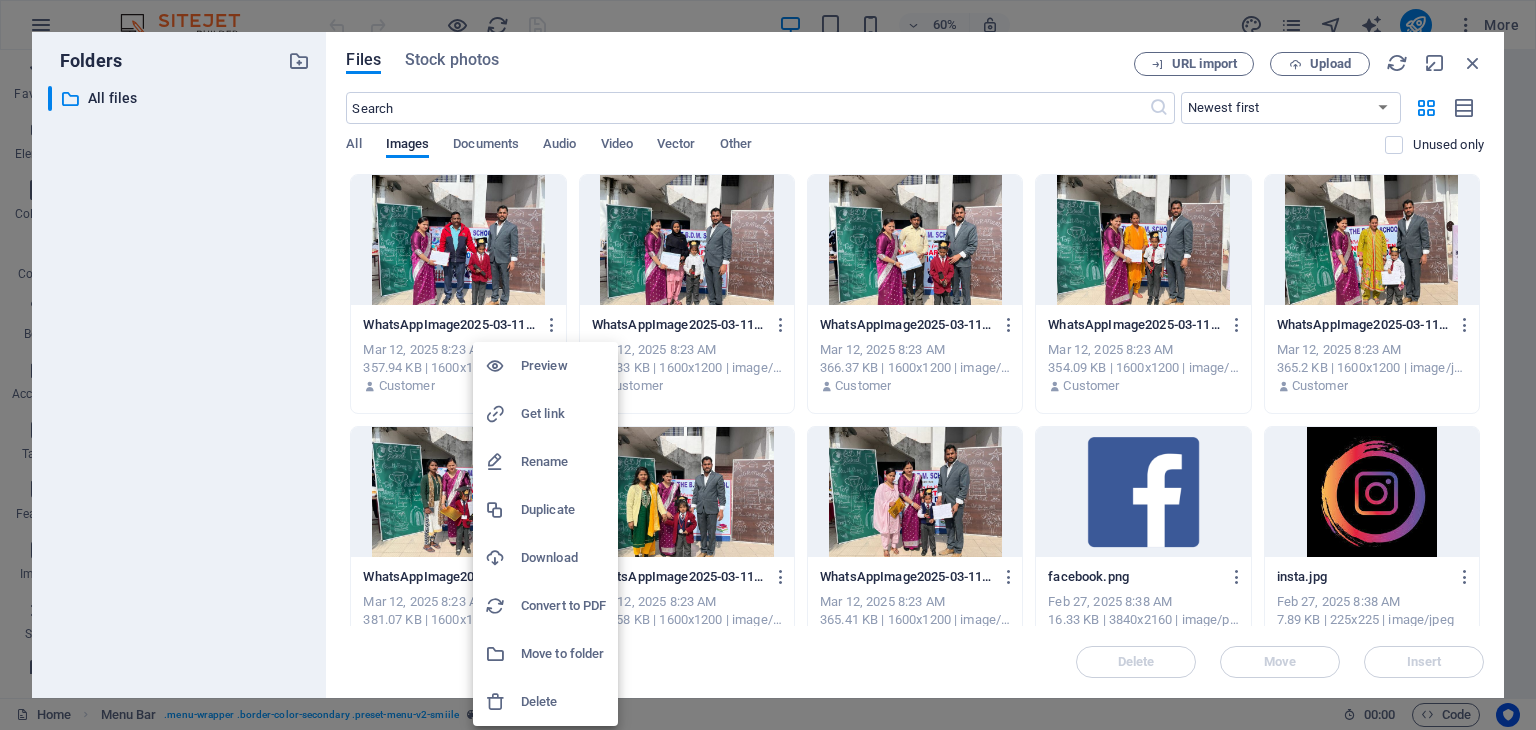 click on "Delete" at bounding box center [563, 702] 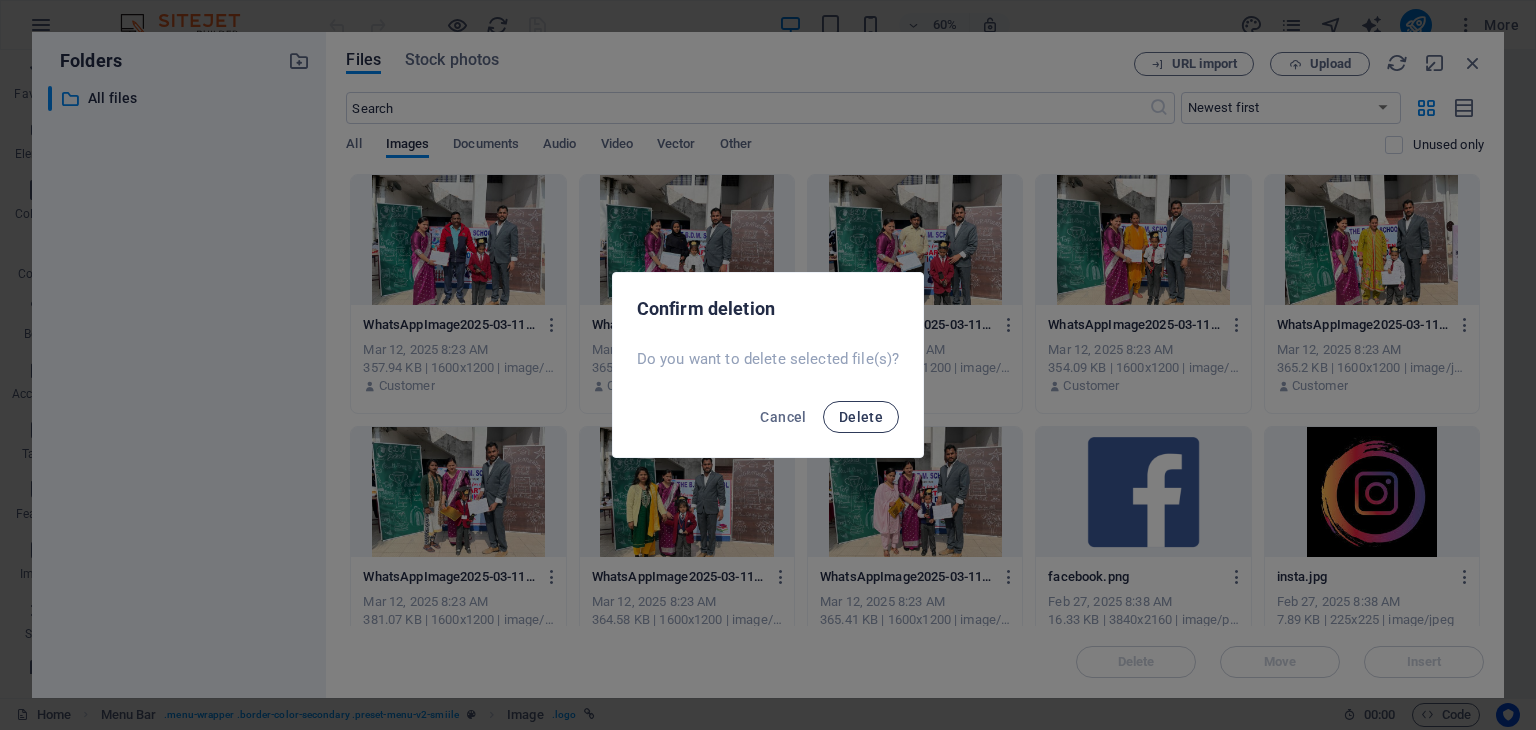 click on "Delete" at bounding box center [861, 417] 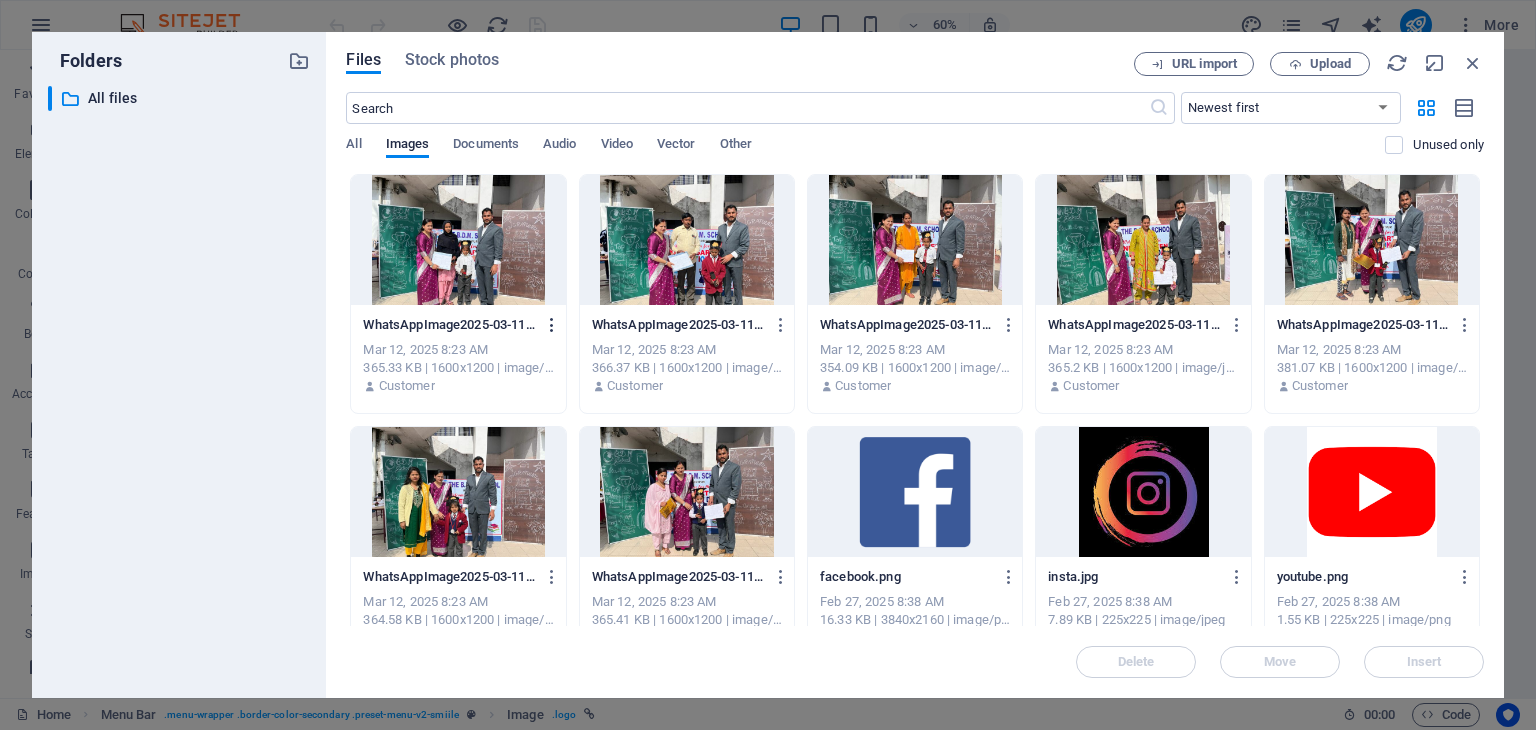click at bounding box center [552, 325] 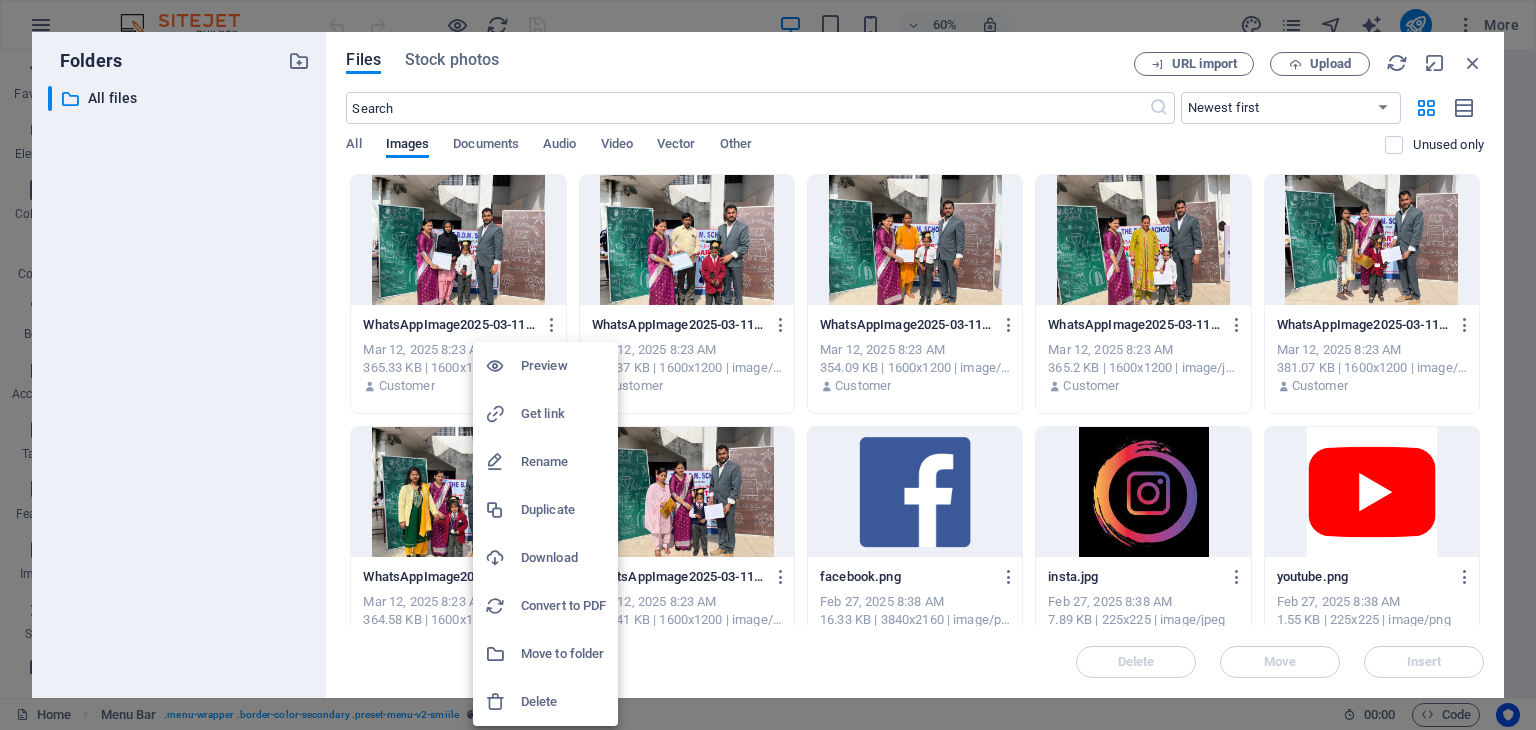 click on "Delete" at bounding box center (563, 702) 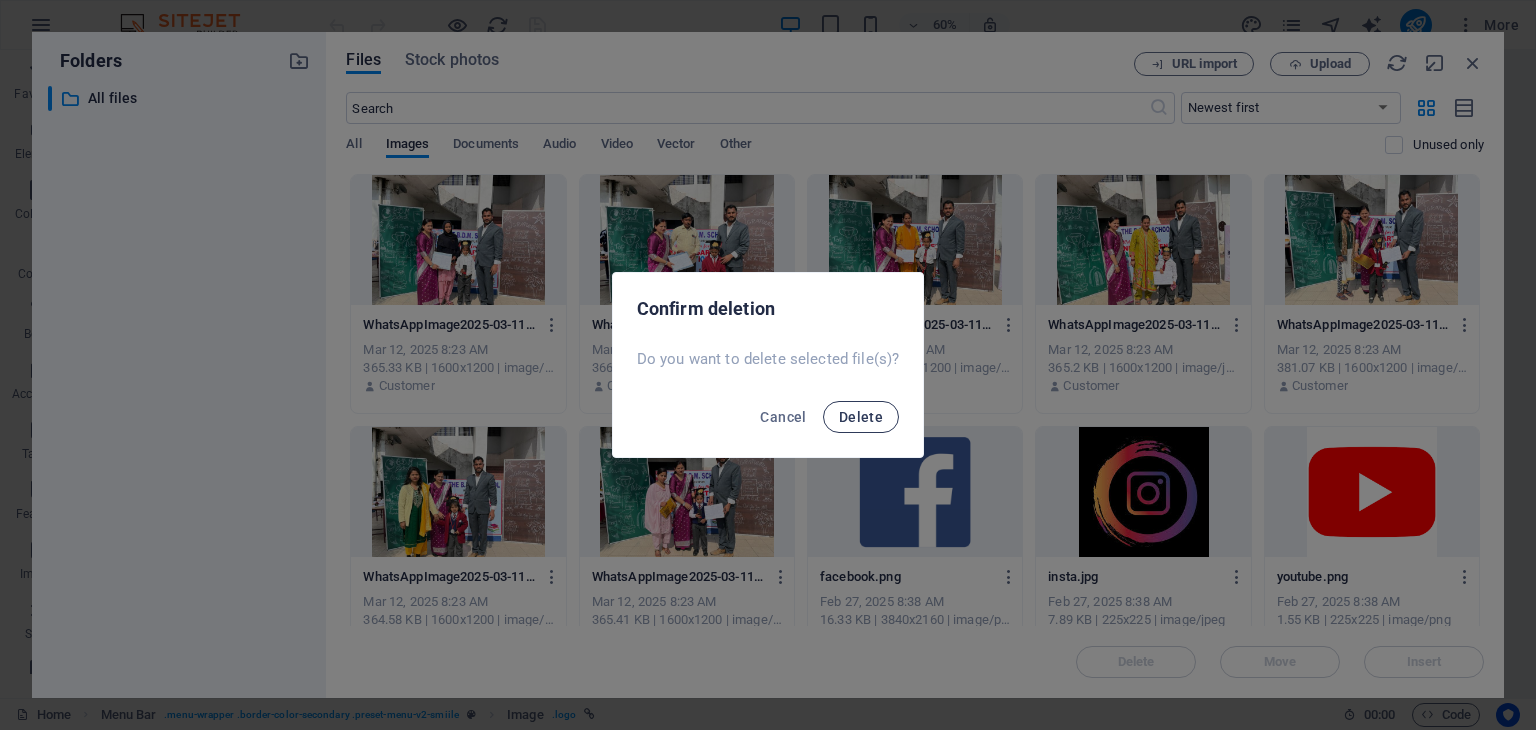 click on "Delete" at bounding box center [861, 417] 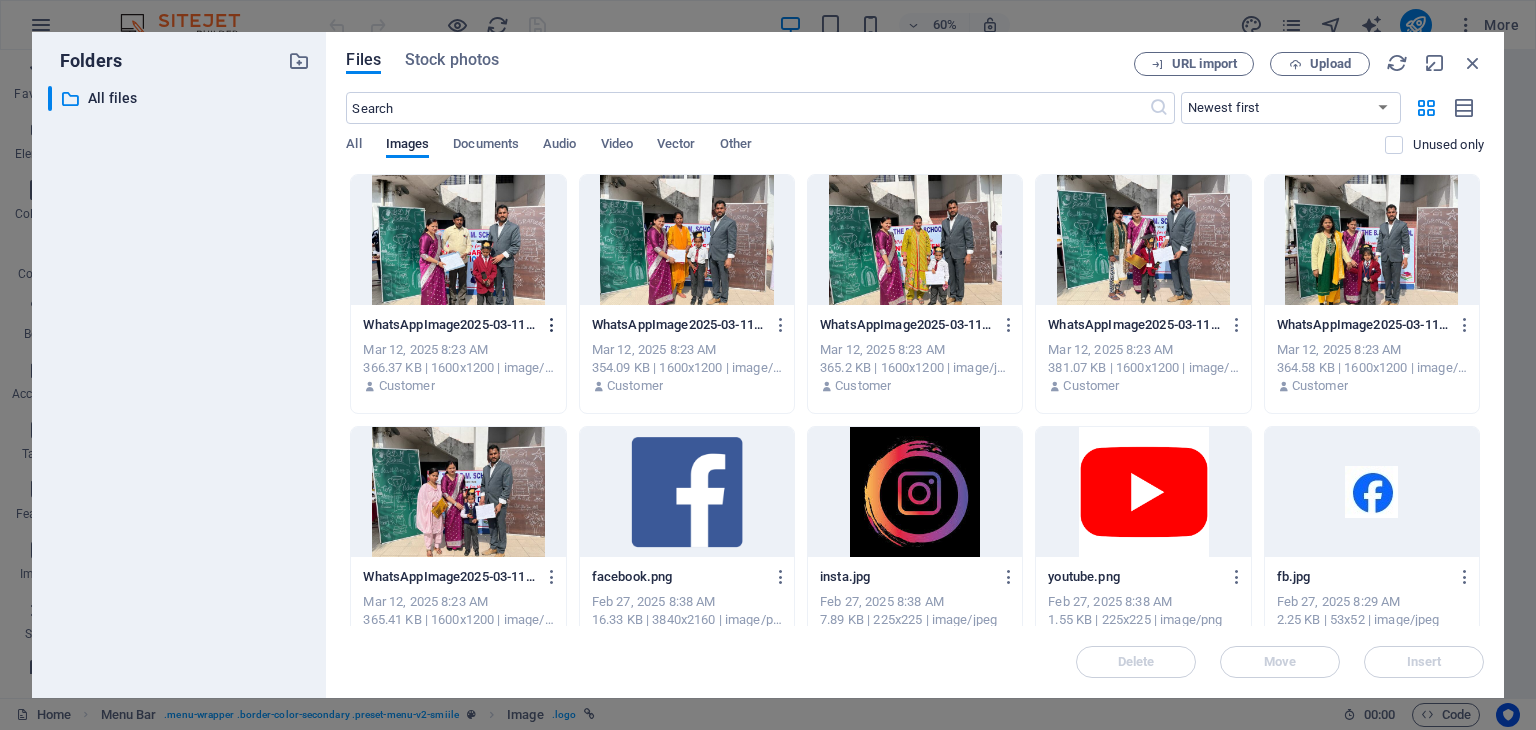 click at bounding box center [552, 325] 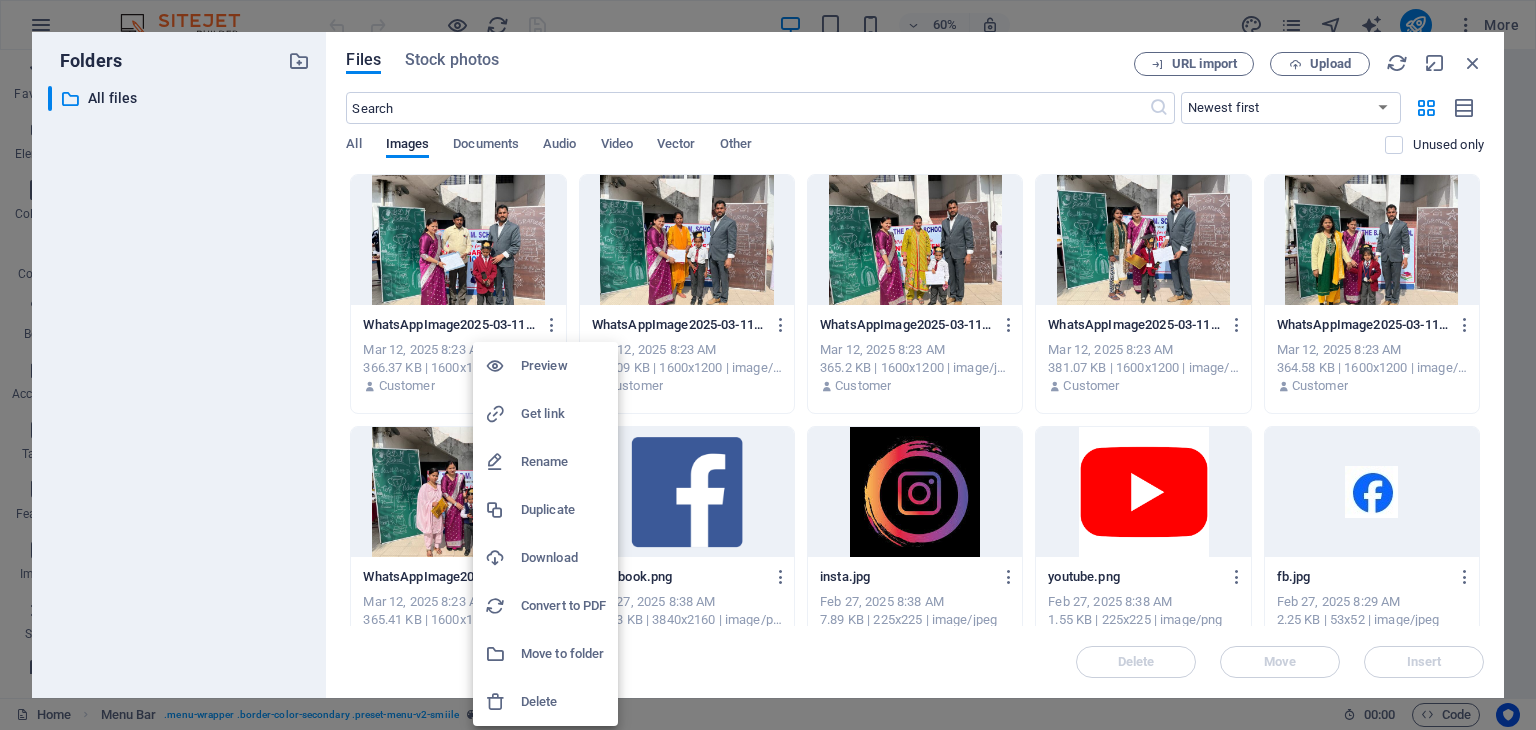 click on "Delete" at bounding box center [563, 702] 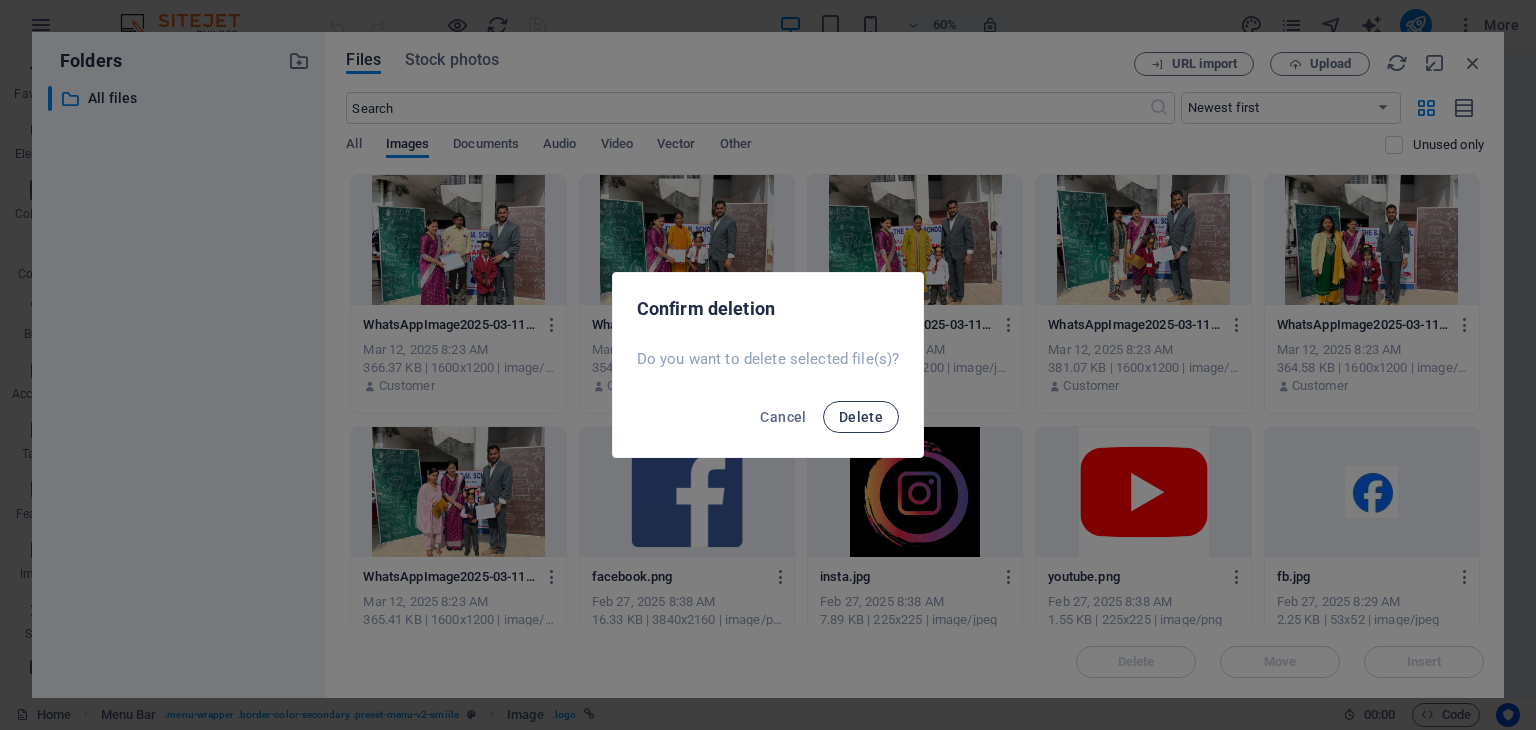 click on "Delete" at bounding box center (861, 417) 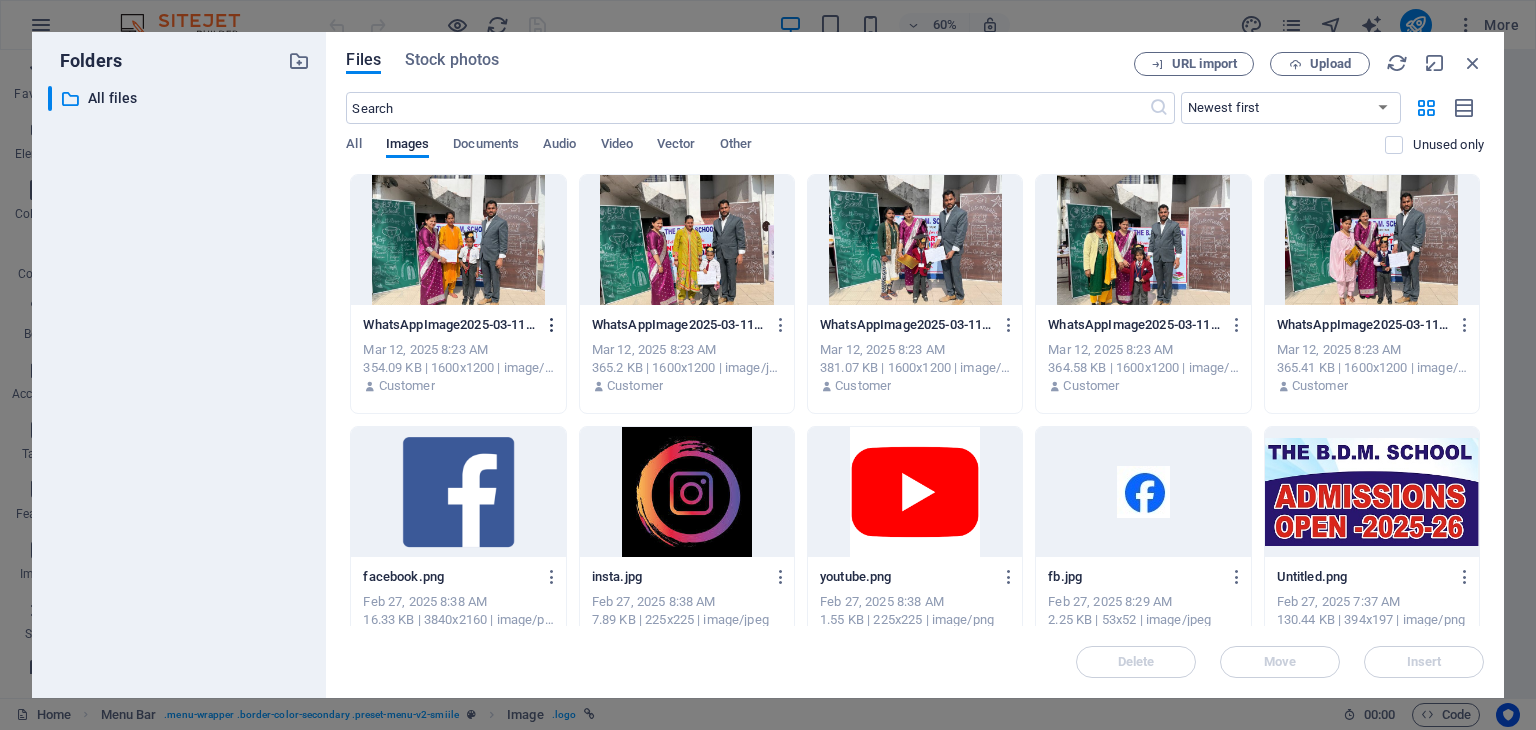 click at bounding box center (552, 325) 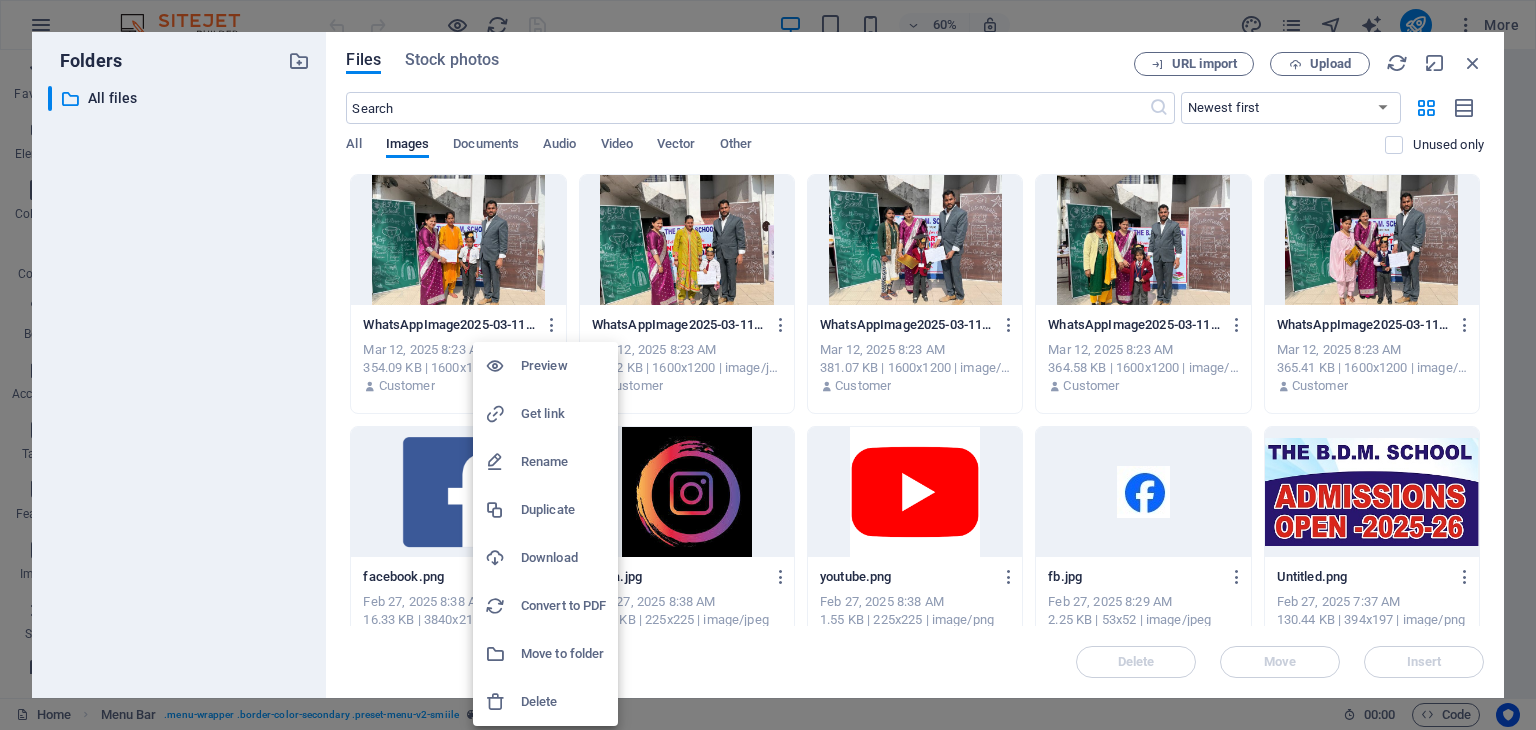 click on "Delete" at bounding box center [563, 702] 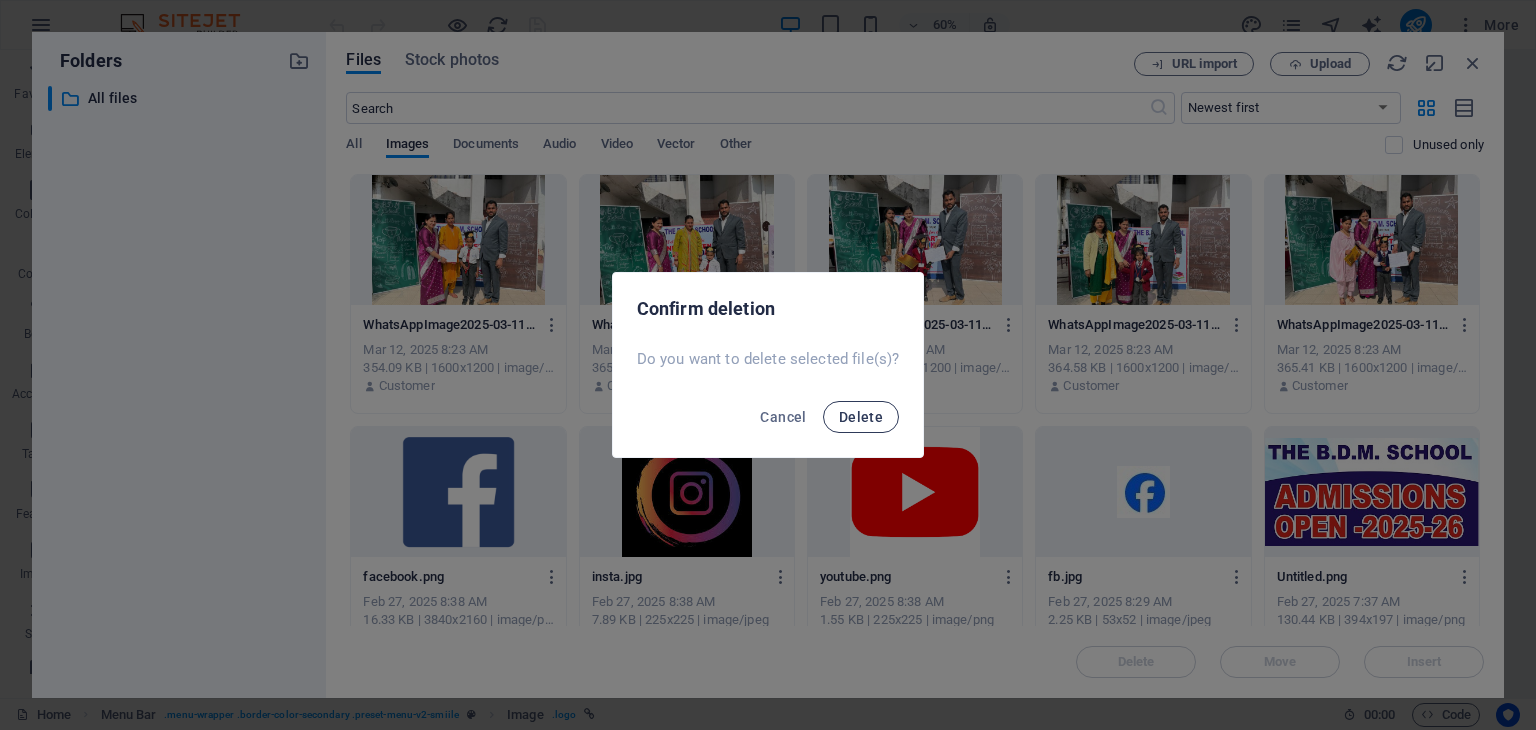 click on "Delete" at bounding box center [861, 417] 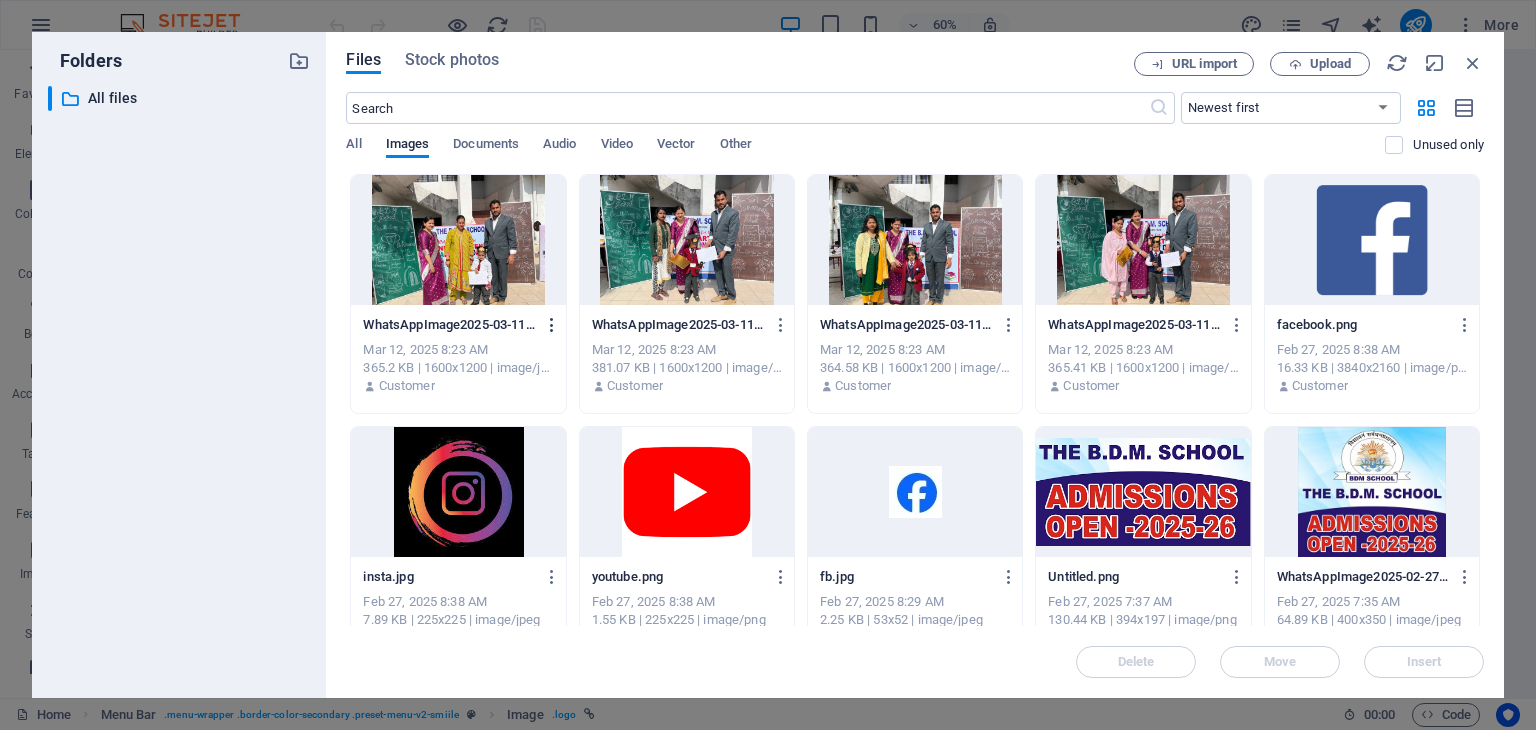 click at bounding box center [552, 325] 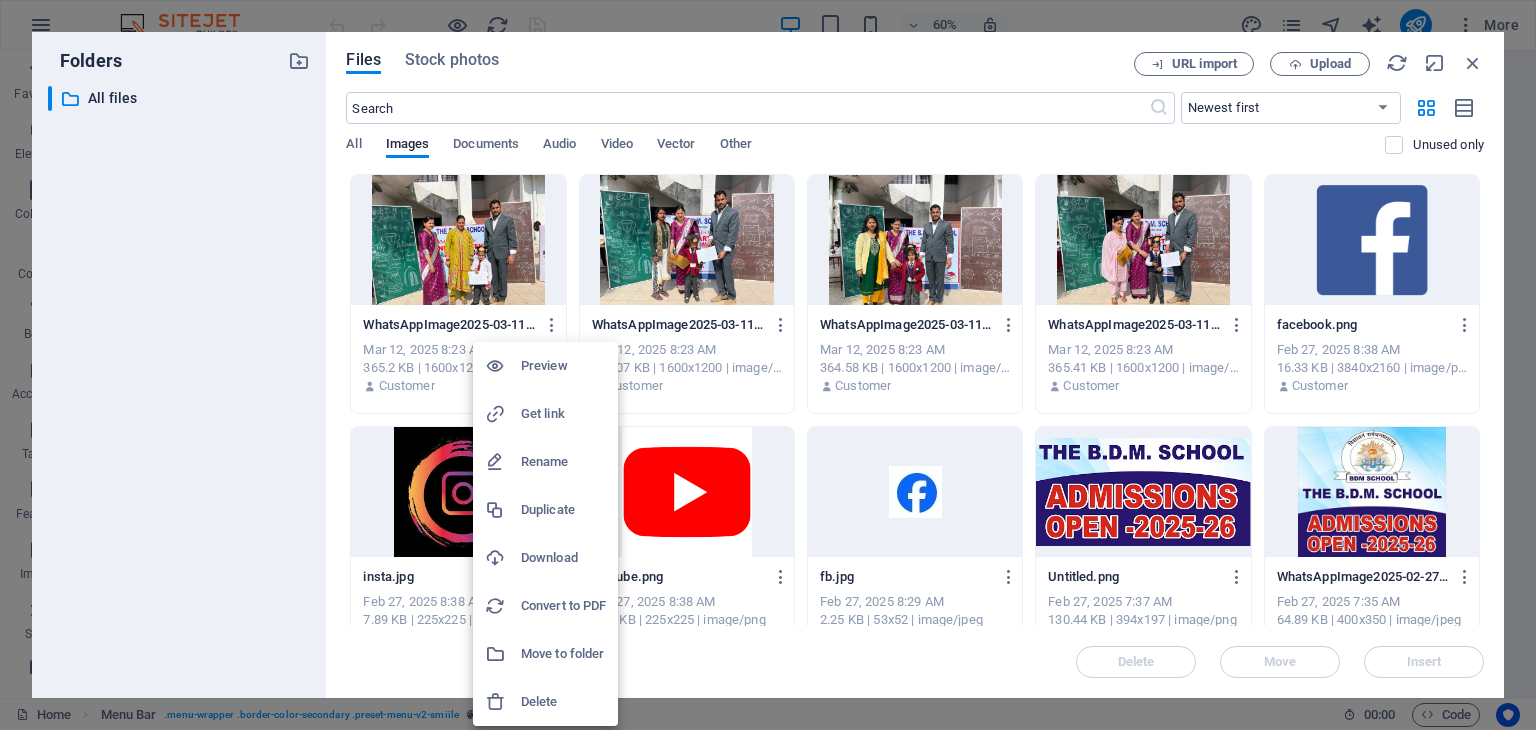 click on "Delete" at bounding box center [563, 702] 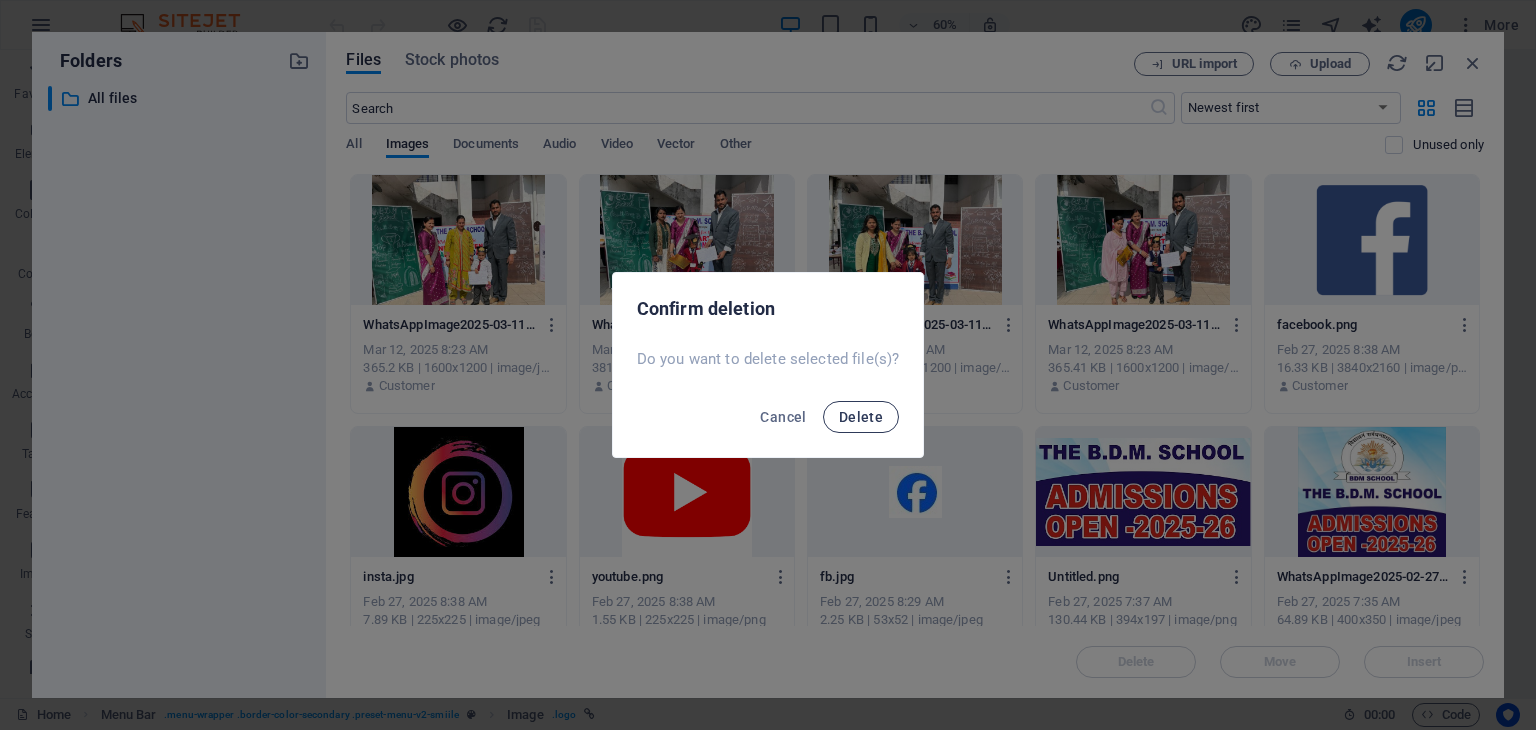 click on "Delete" at bounding box center [861, 417] 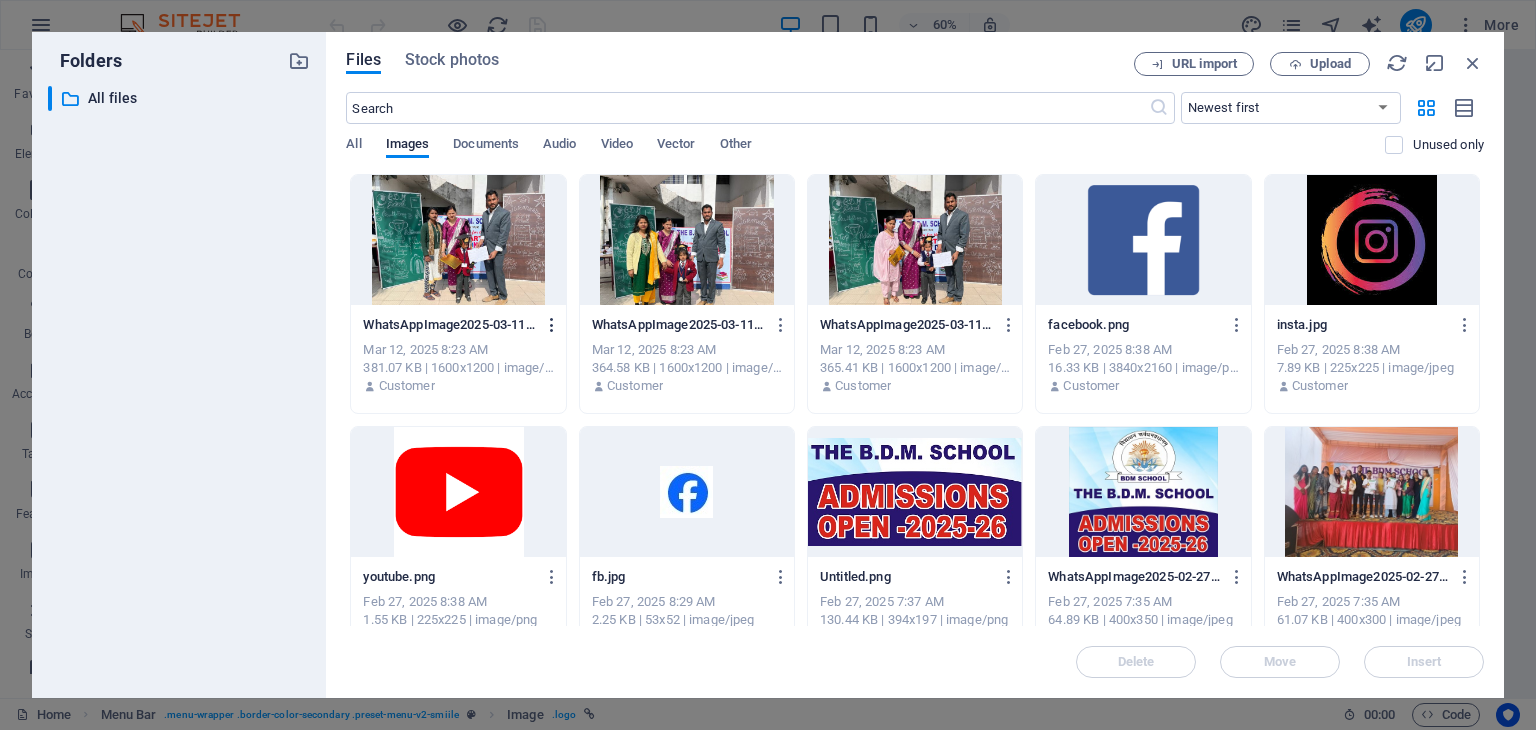 click at bounding box center [552, 325] 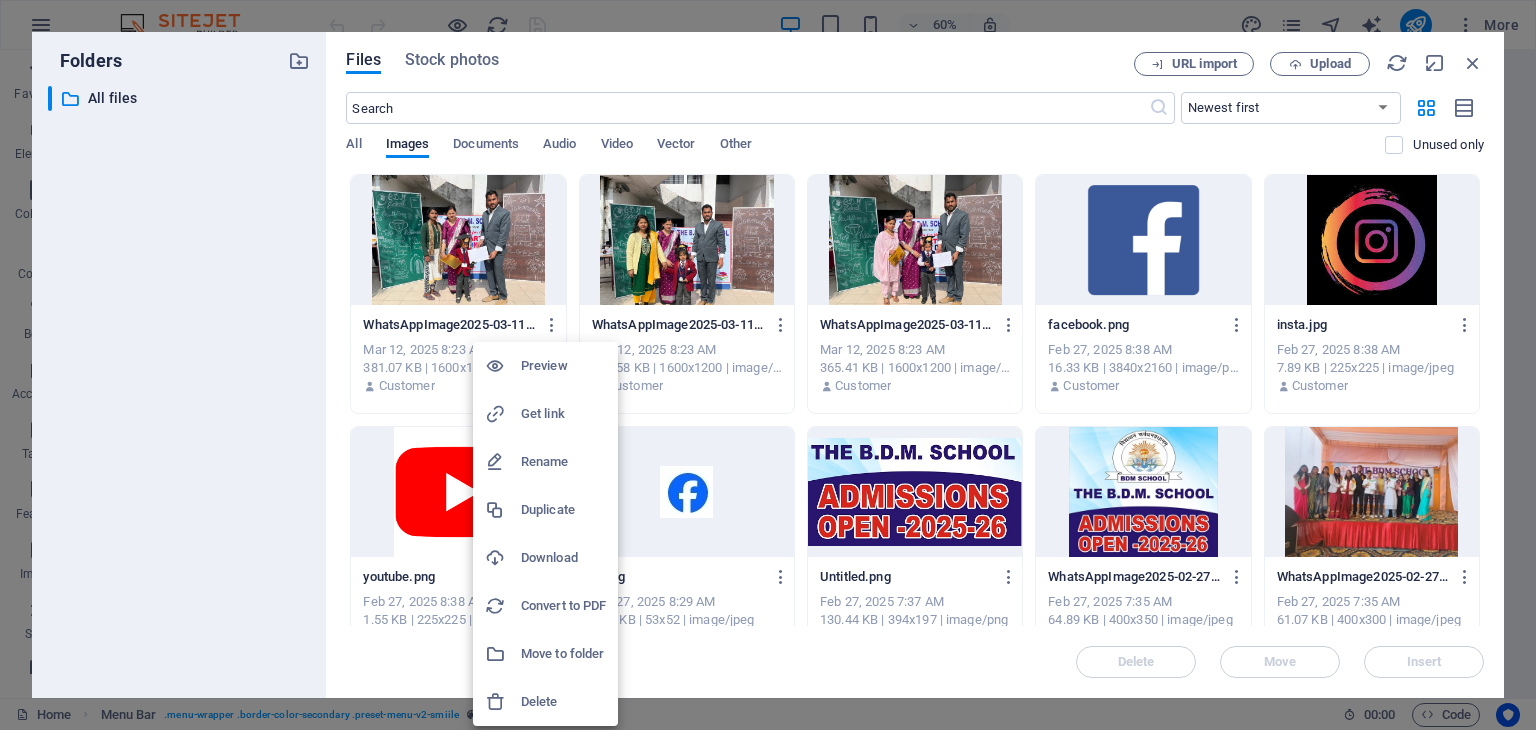 click on "Delete" at bounding box center [563, 702] 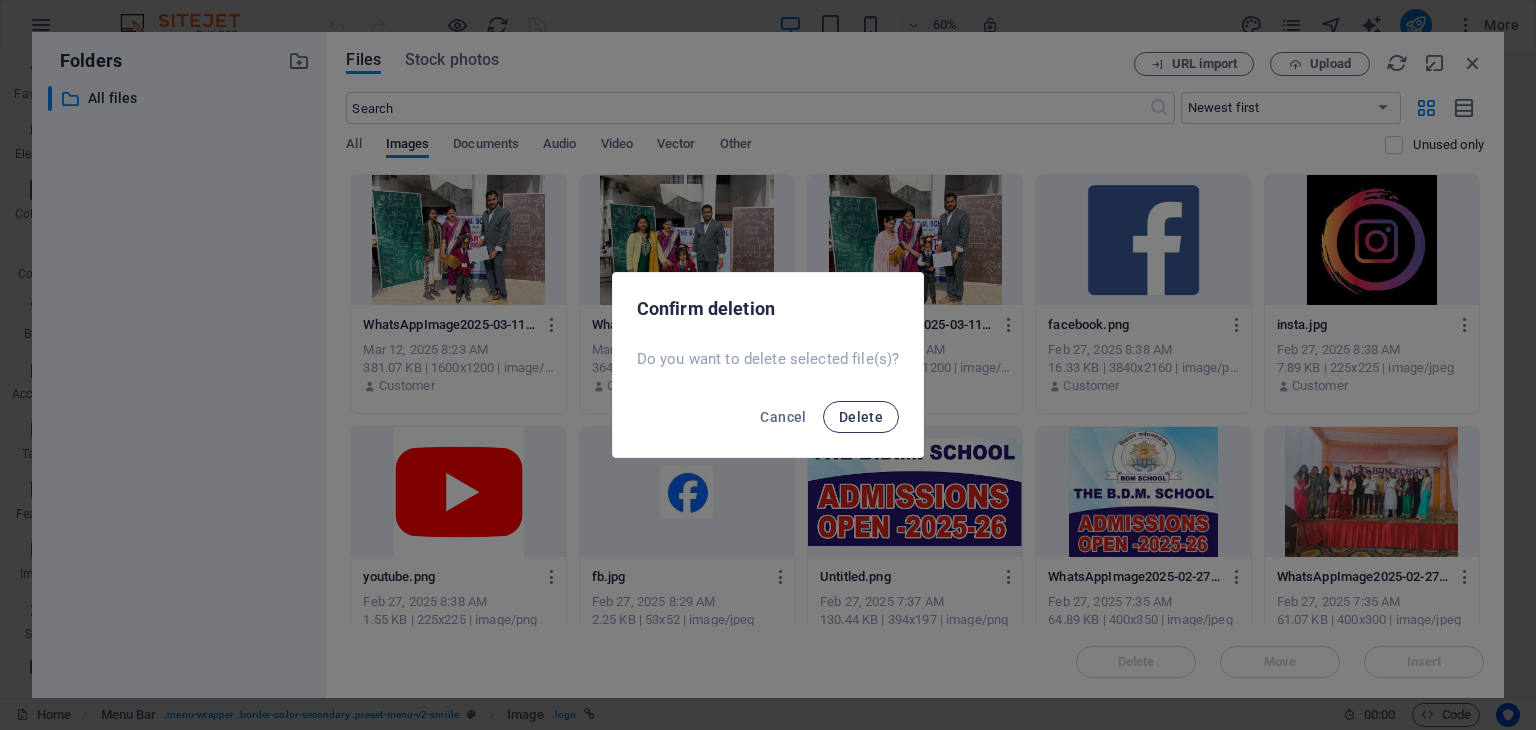 click on "Delete" at bounding box center [861, 417] 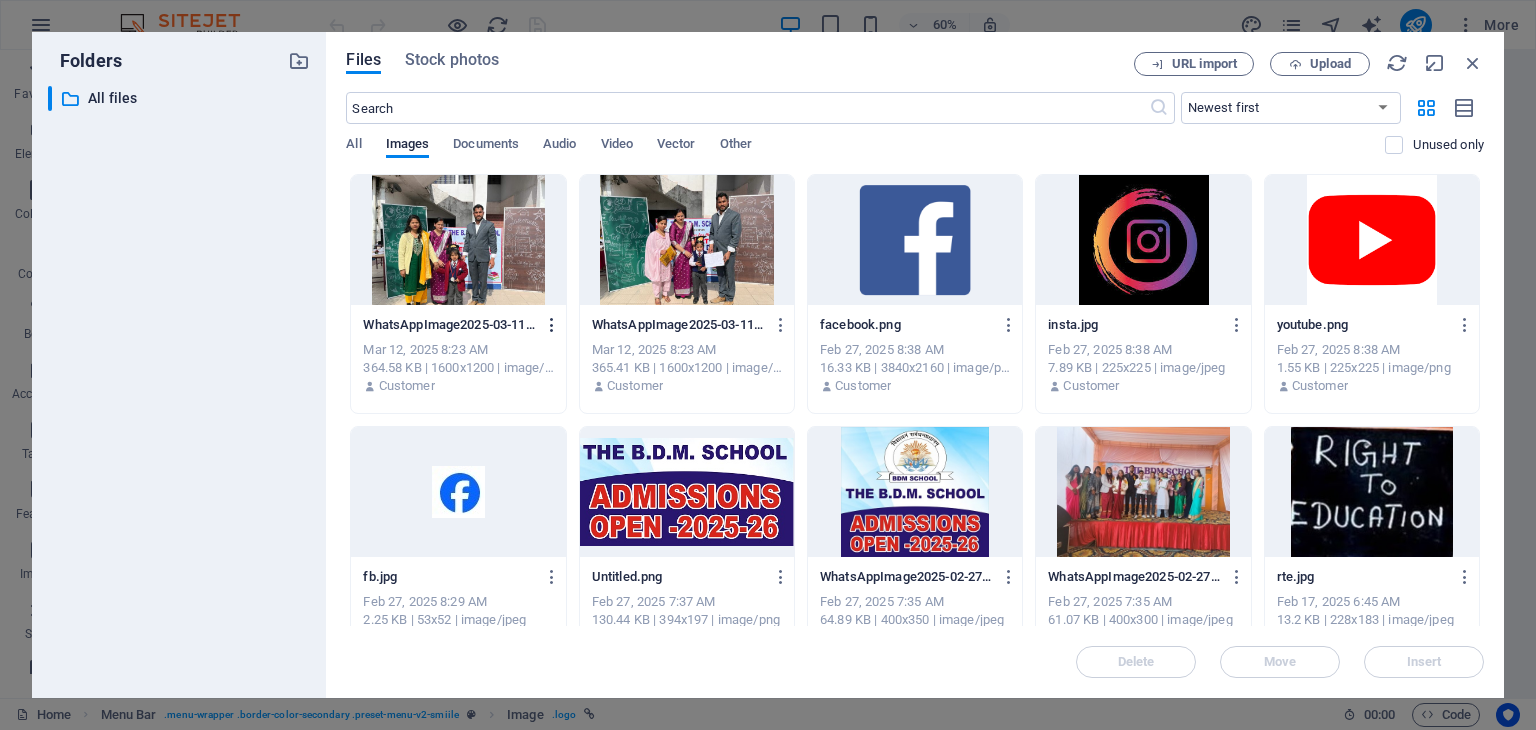 click at bounding box center (552, 325) 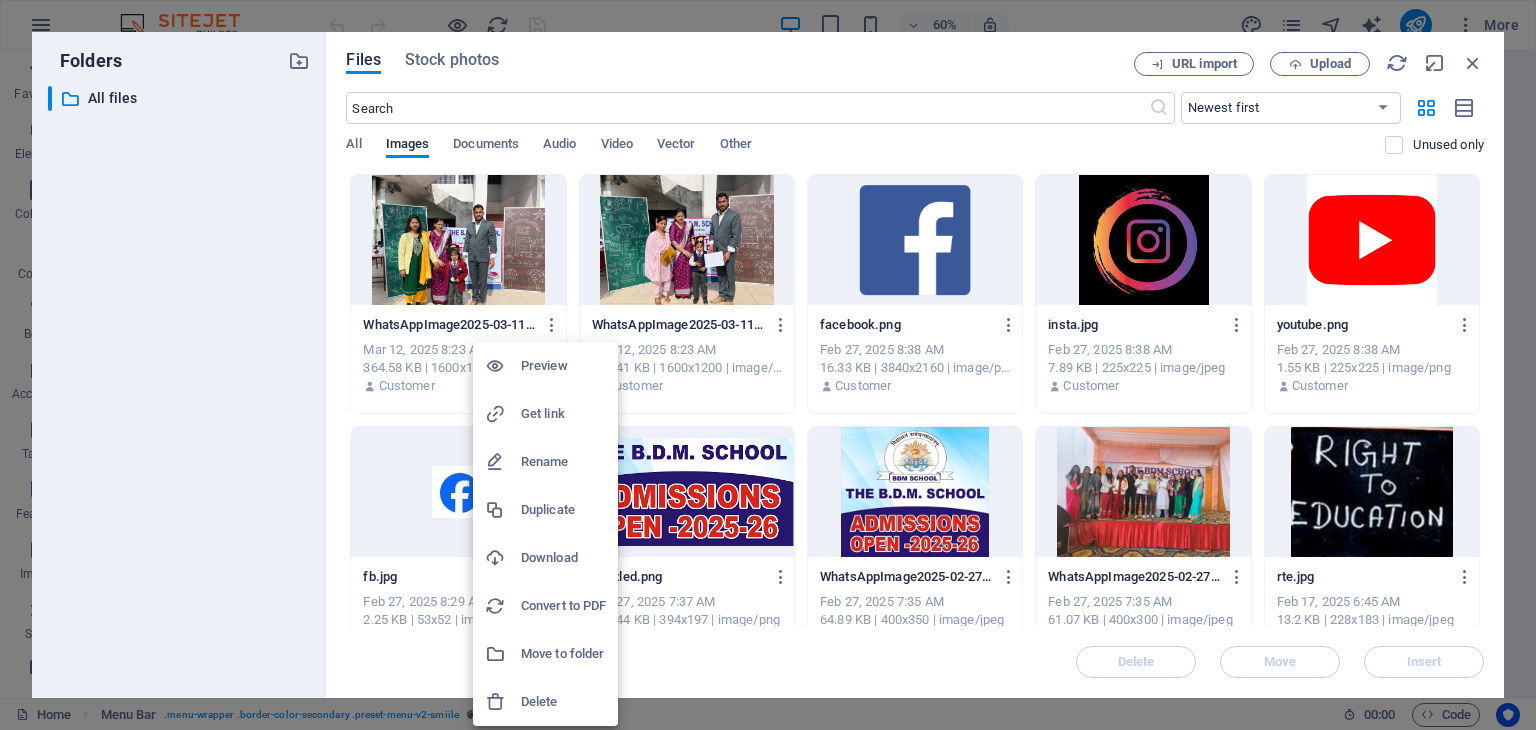 click on "Delete" at bounding box center (563, 702) 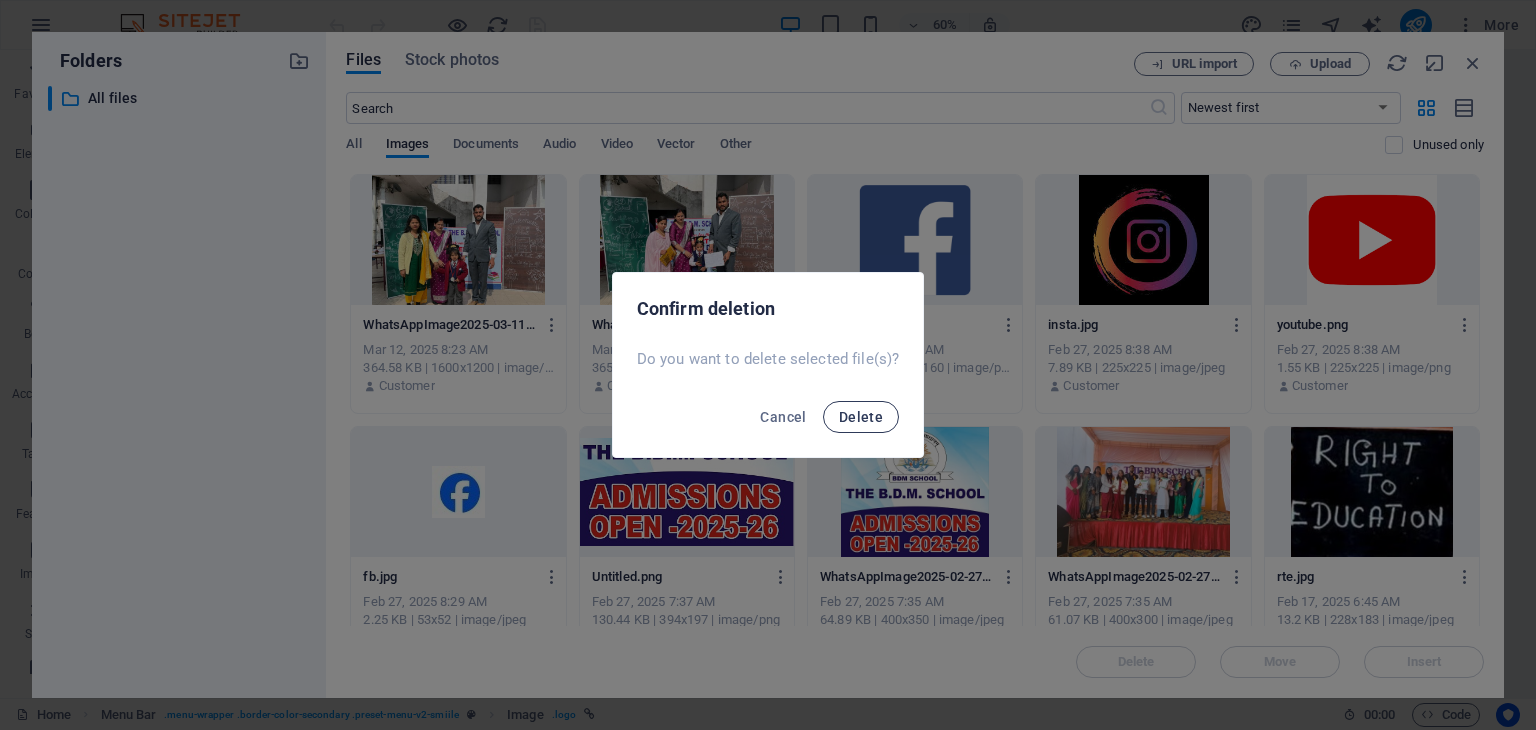 click on "Delete" at bounding box center (861, 417) 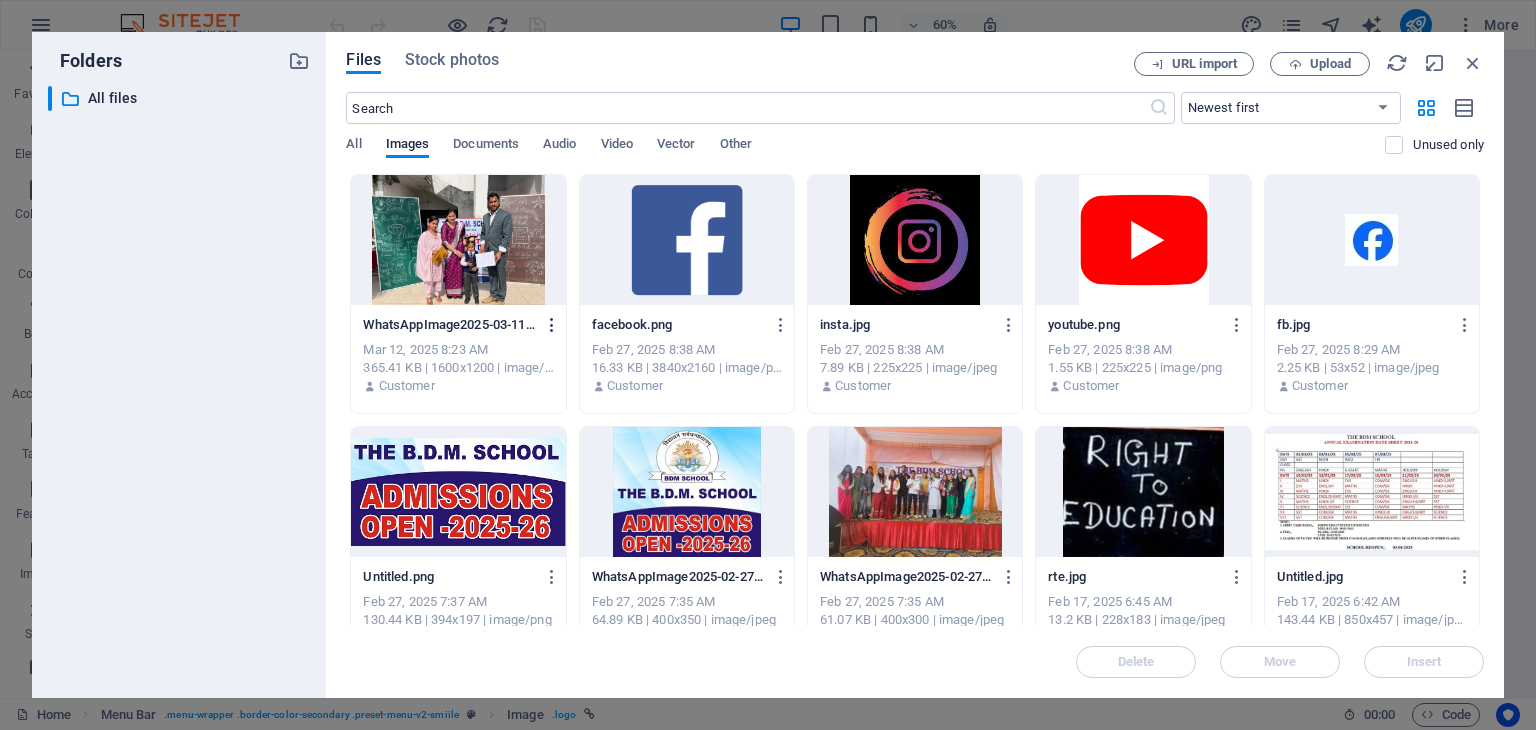 click at bounding box center [552, 325] 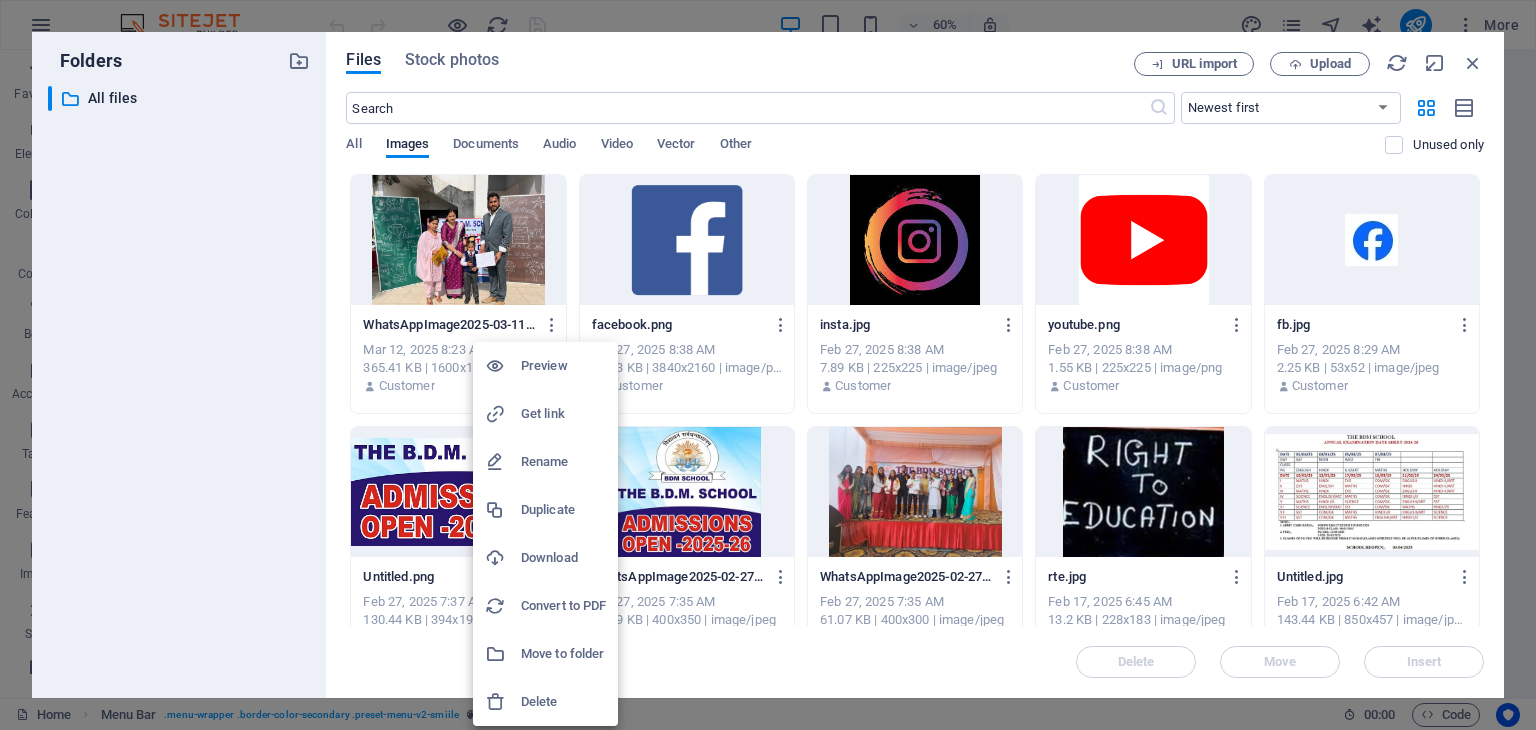 click on "Delete" at bounding box center (563, 702) 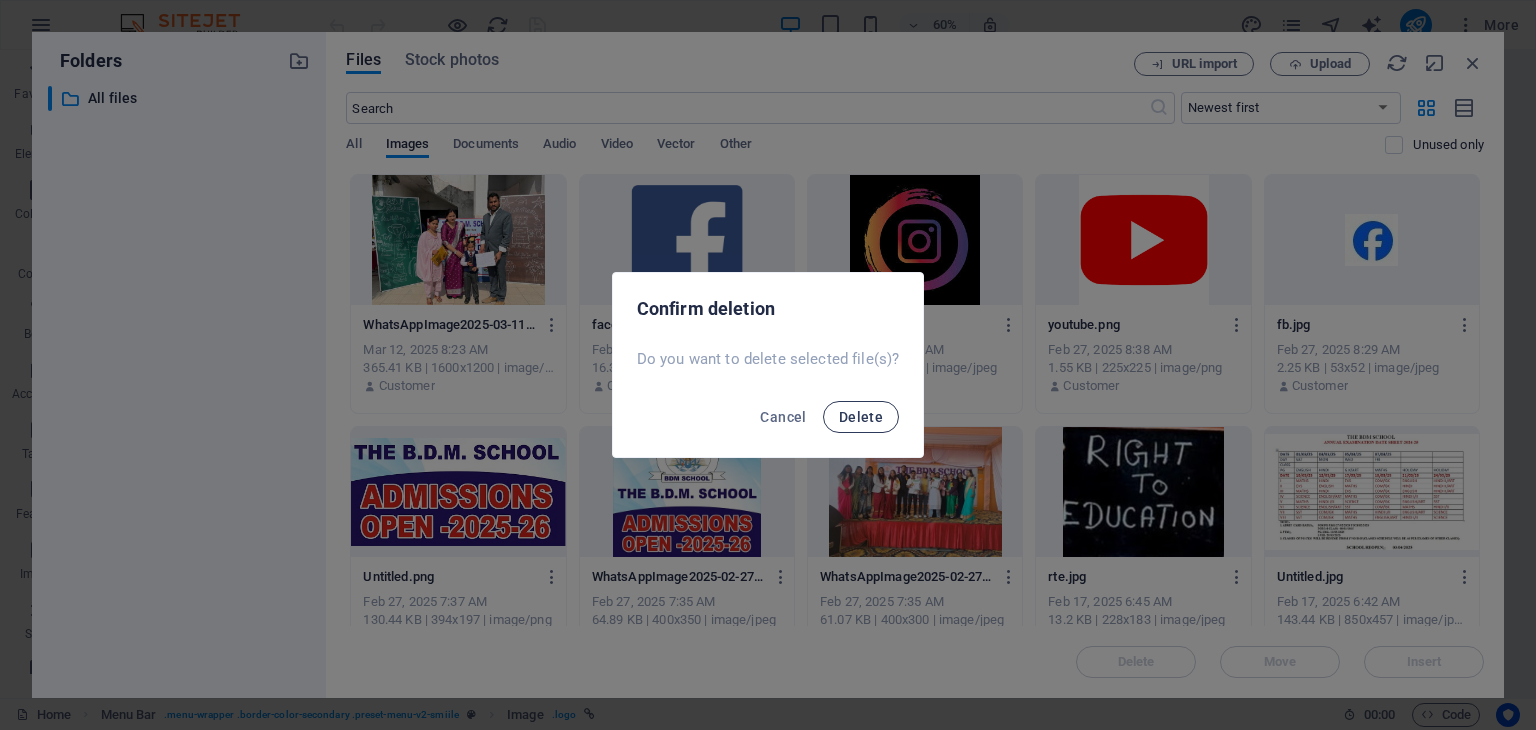 click on "Delete" at bounding box center (861, 417) 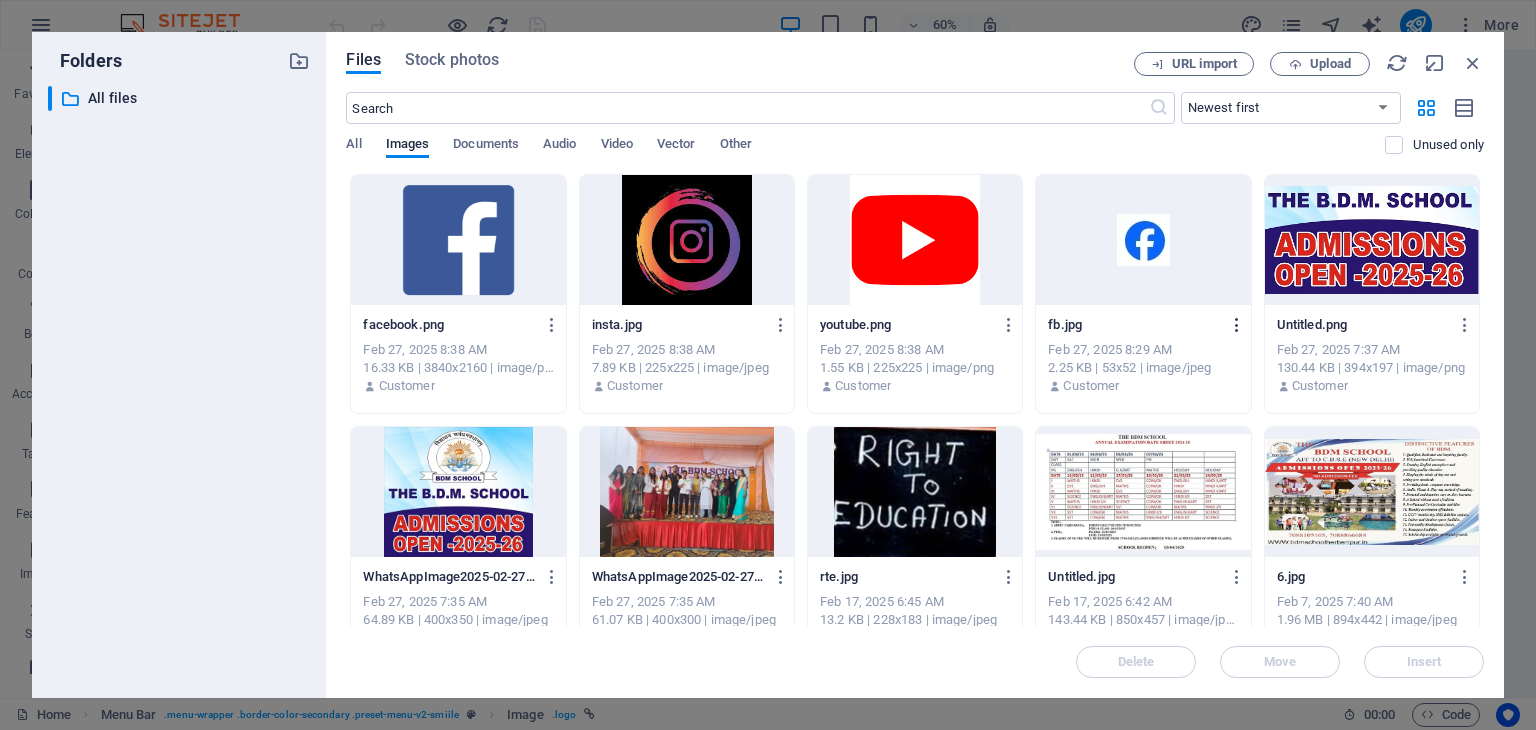 click at bounding box center [1237, 325] 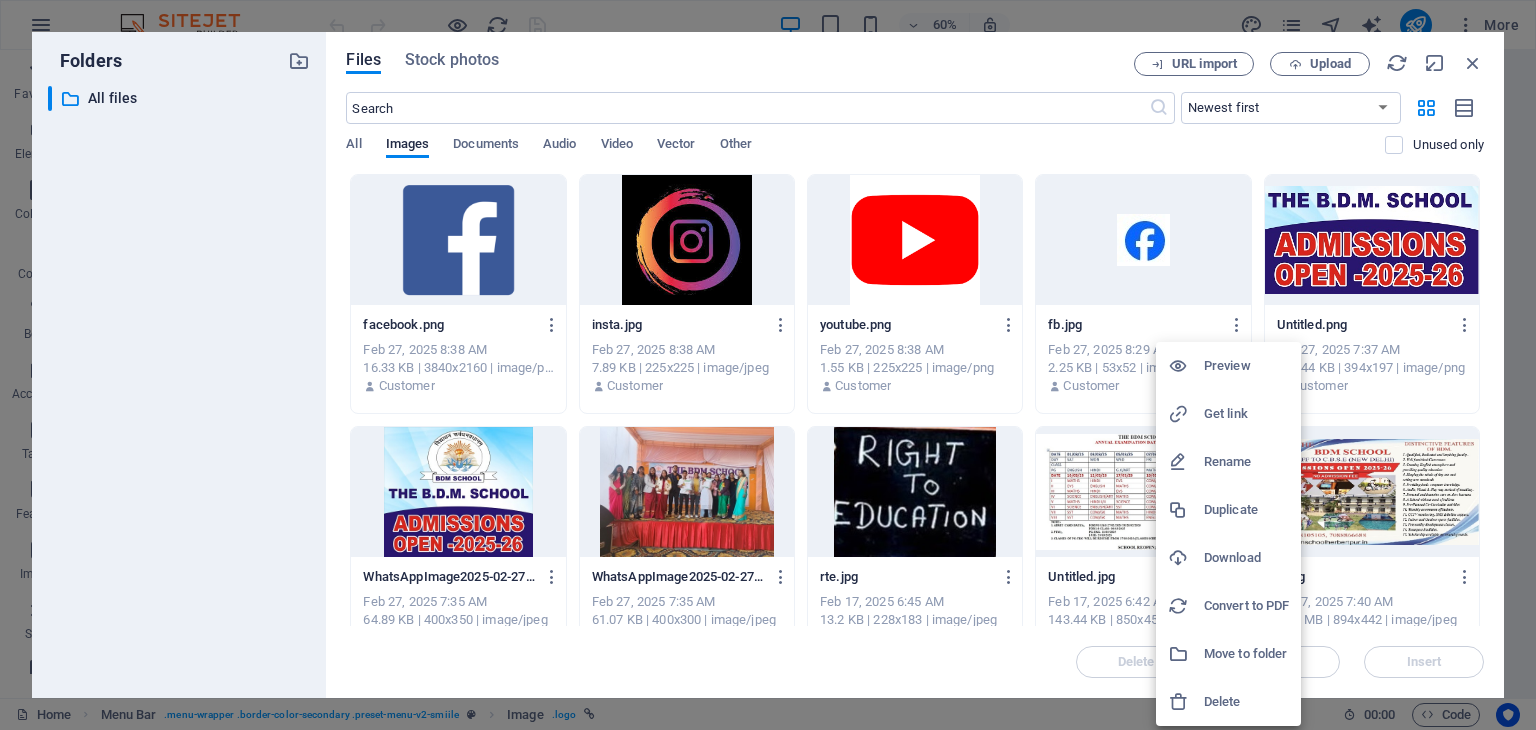 click on "Delete" at bounding box center [1246, 702] 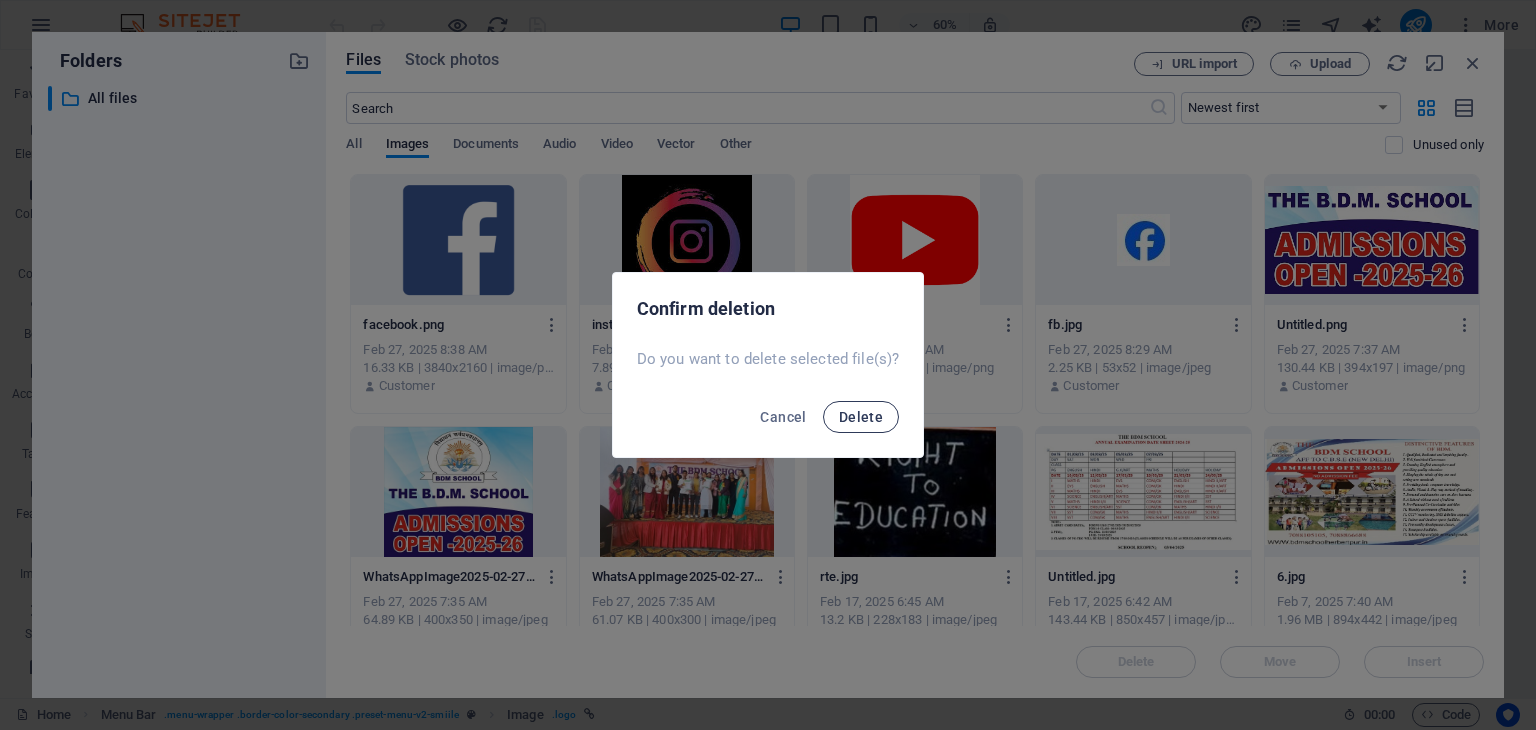 click on "Delete" at bounding box center (861, 417) 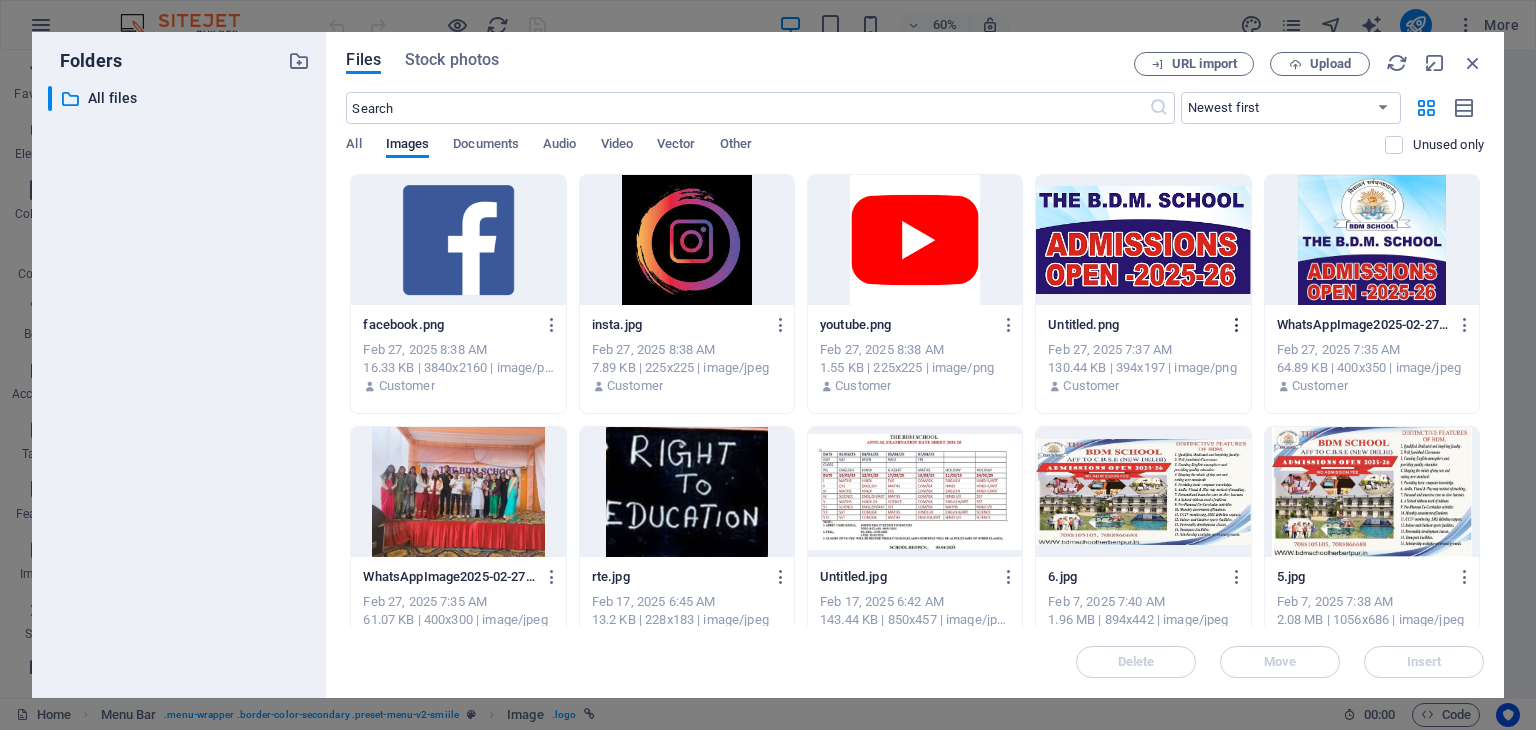 click at bounding box center (1237, 325) 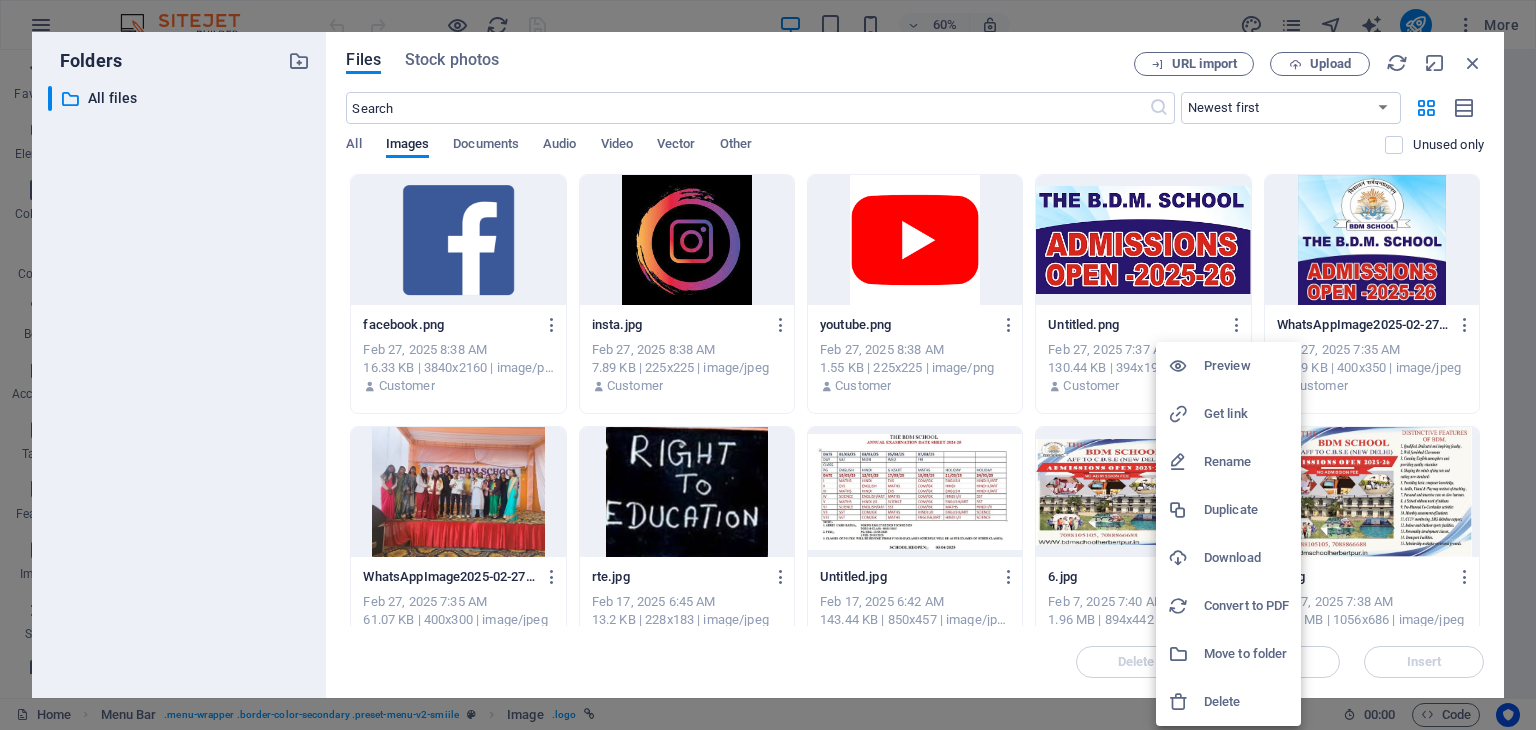 click on "Delete" at bounding box center [1246, 702] 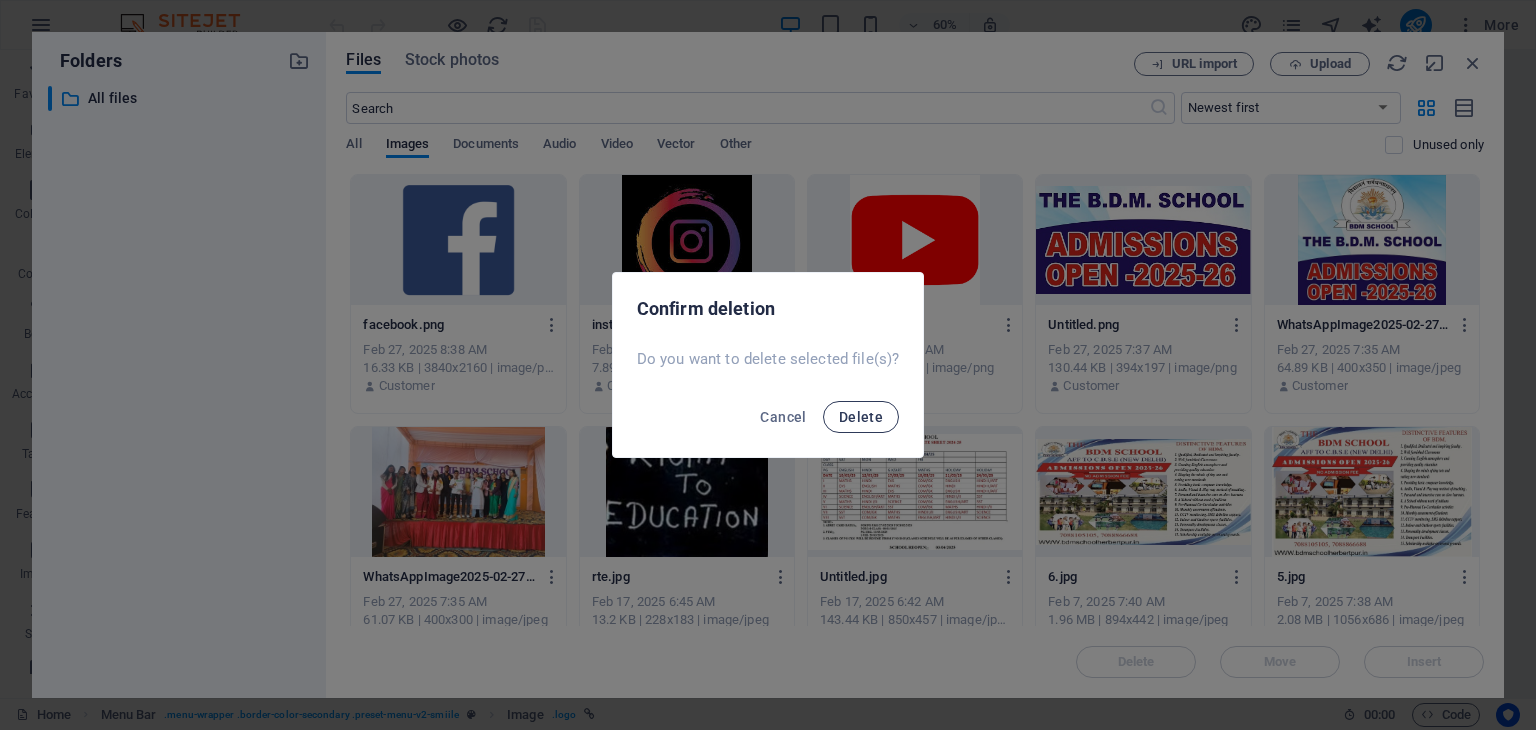 click on "Delete" at bounding box center (861, 417) 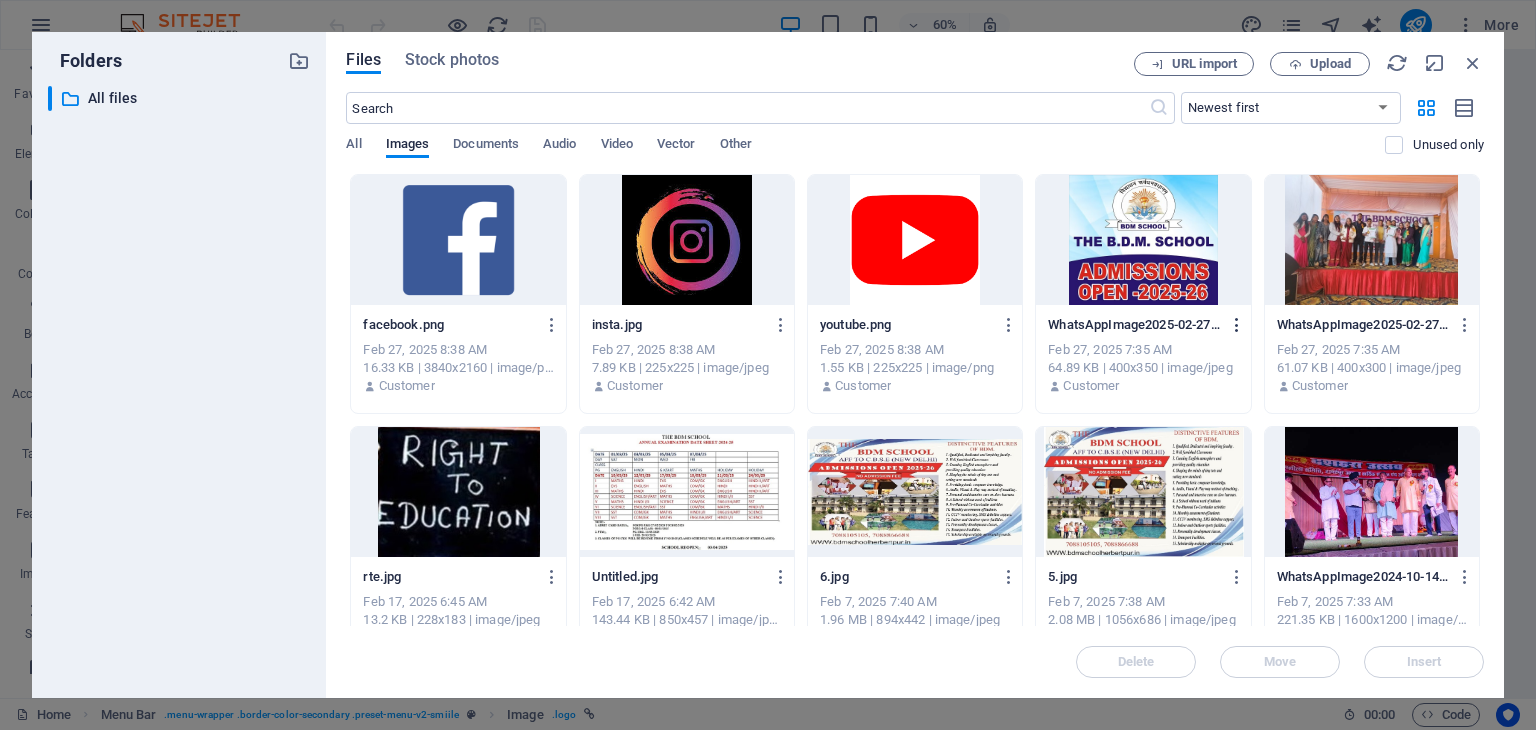 click at bounding box center (1237, 325) 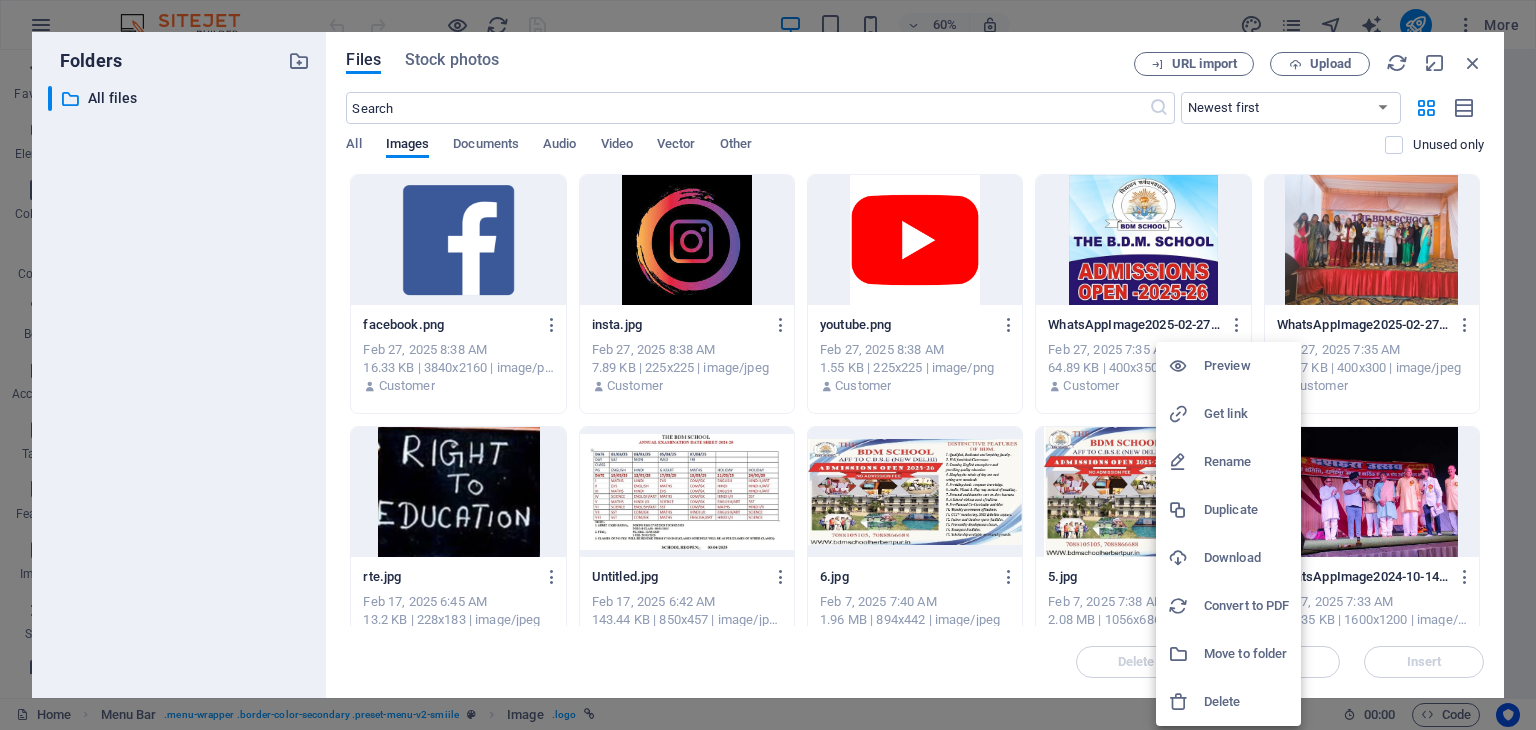 click at bounding box center [1178, 702] 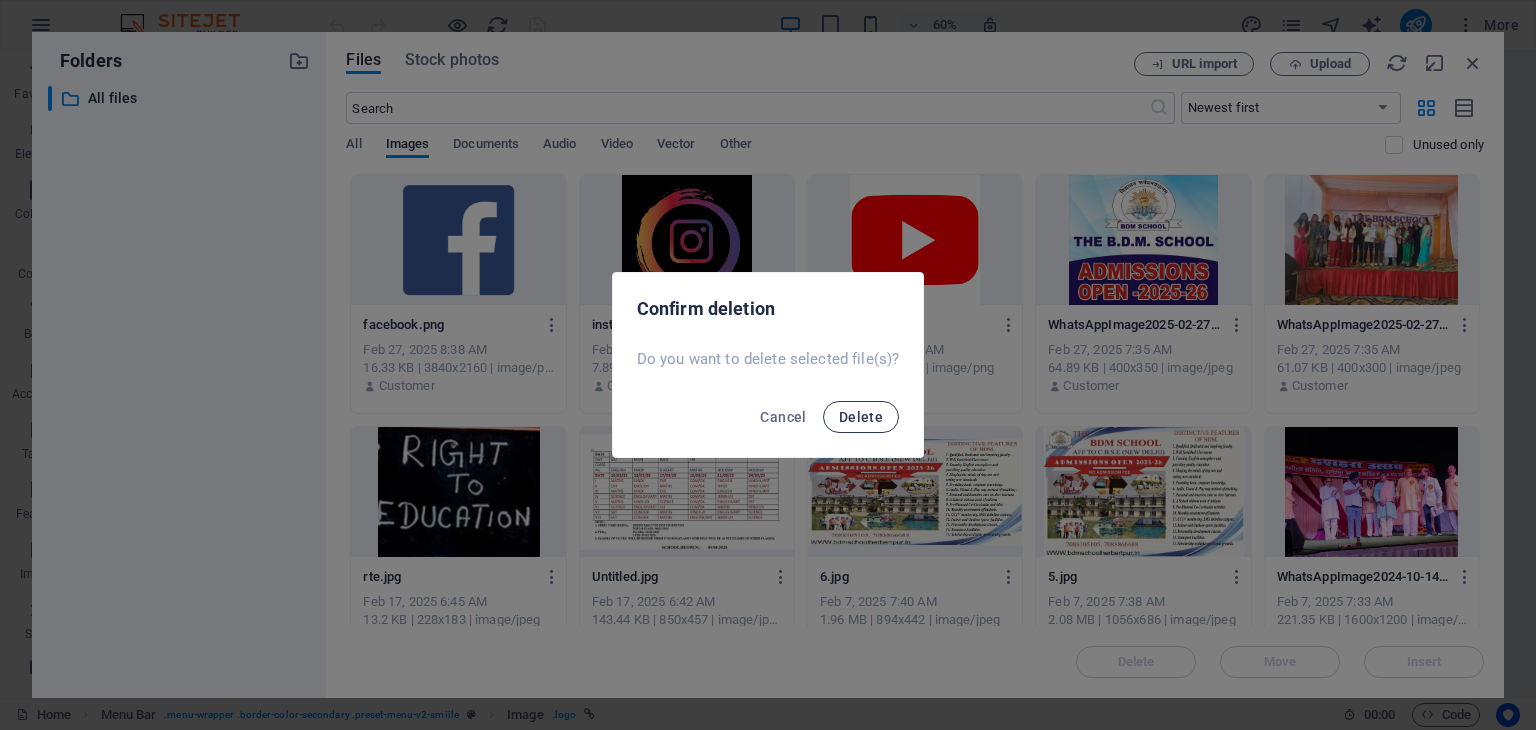 click on "Delete" at bounding box center (861, 417) 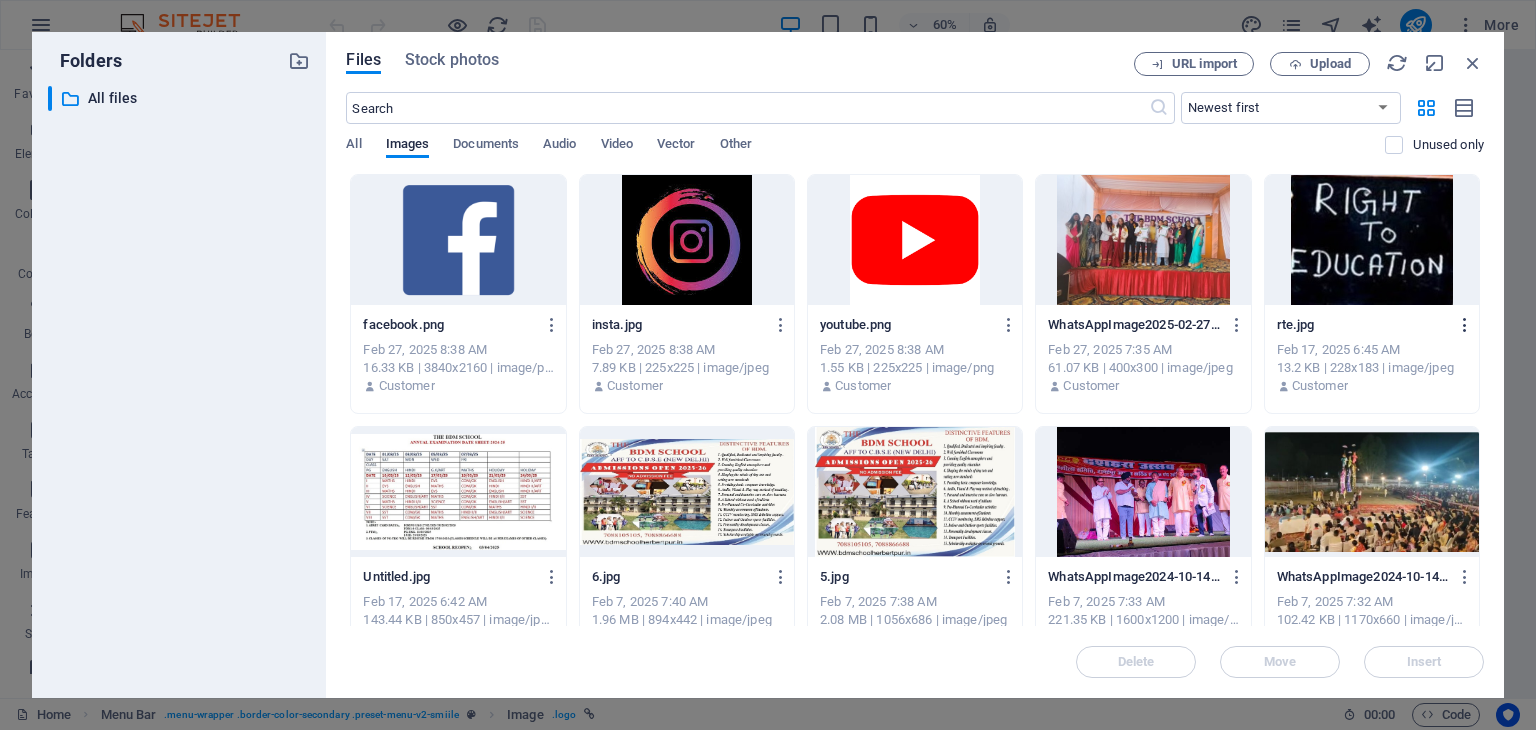 click at bounding box center [1465, 325] 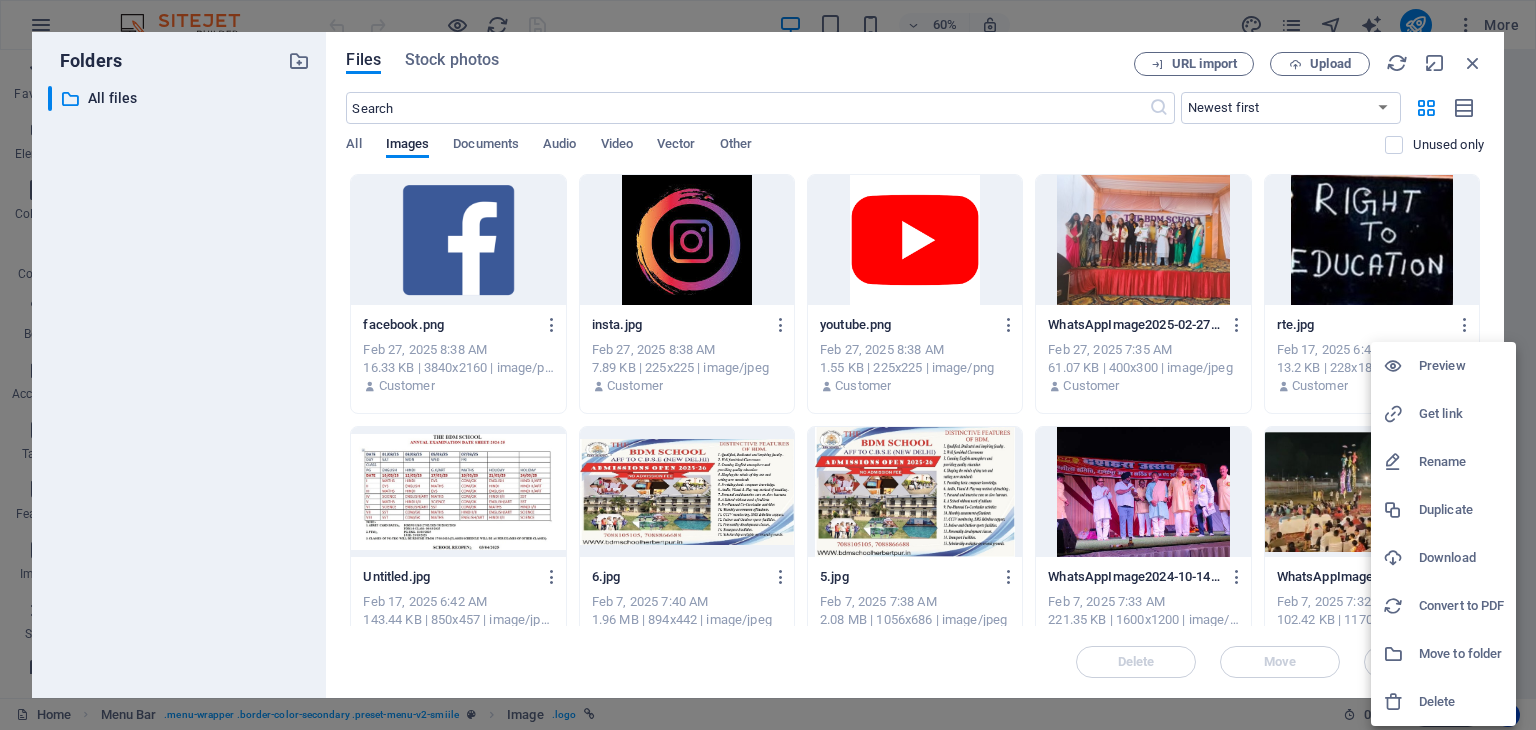 click at bounding box center (1401, 702) 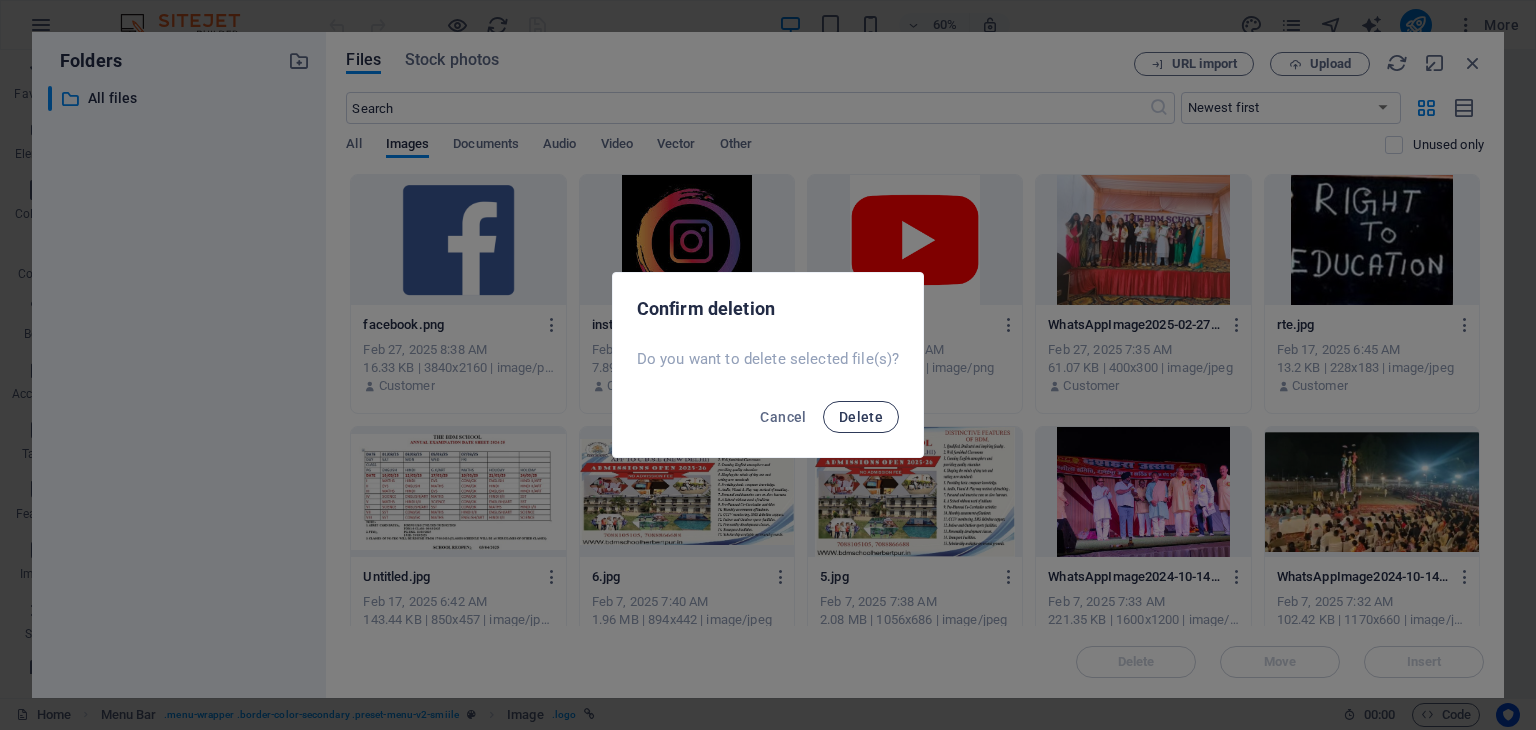 click on "Delete" at bounding box center (861, 417) 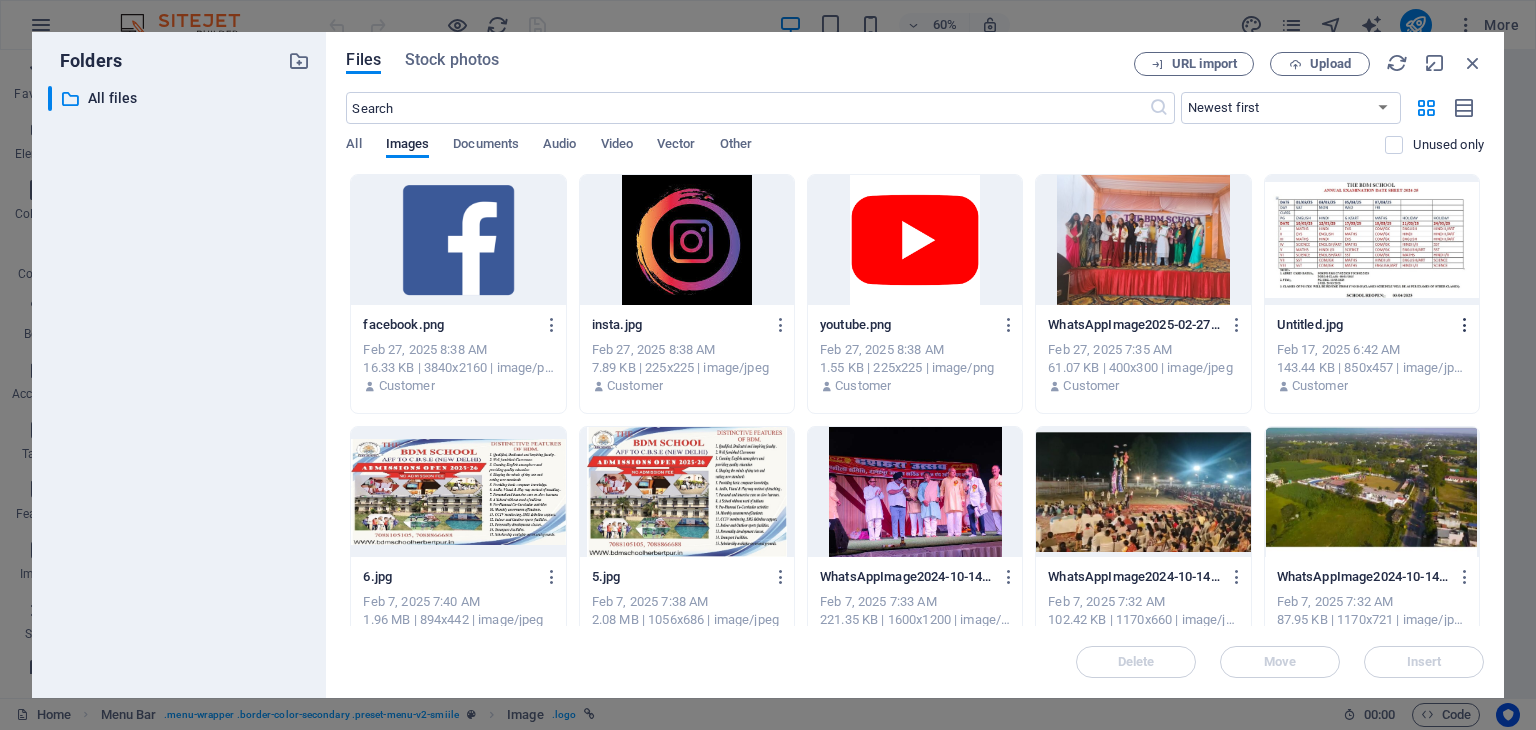click at bounding box center (1465, 325) 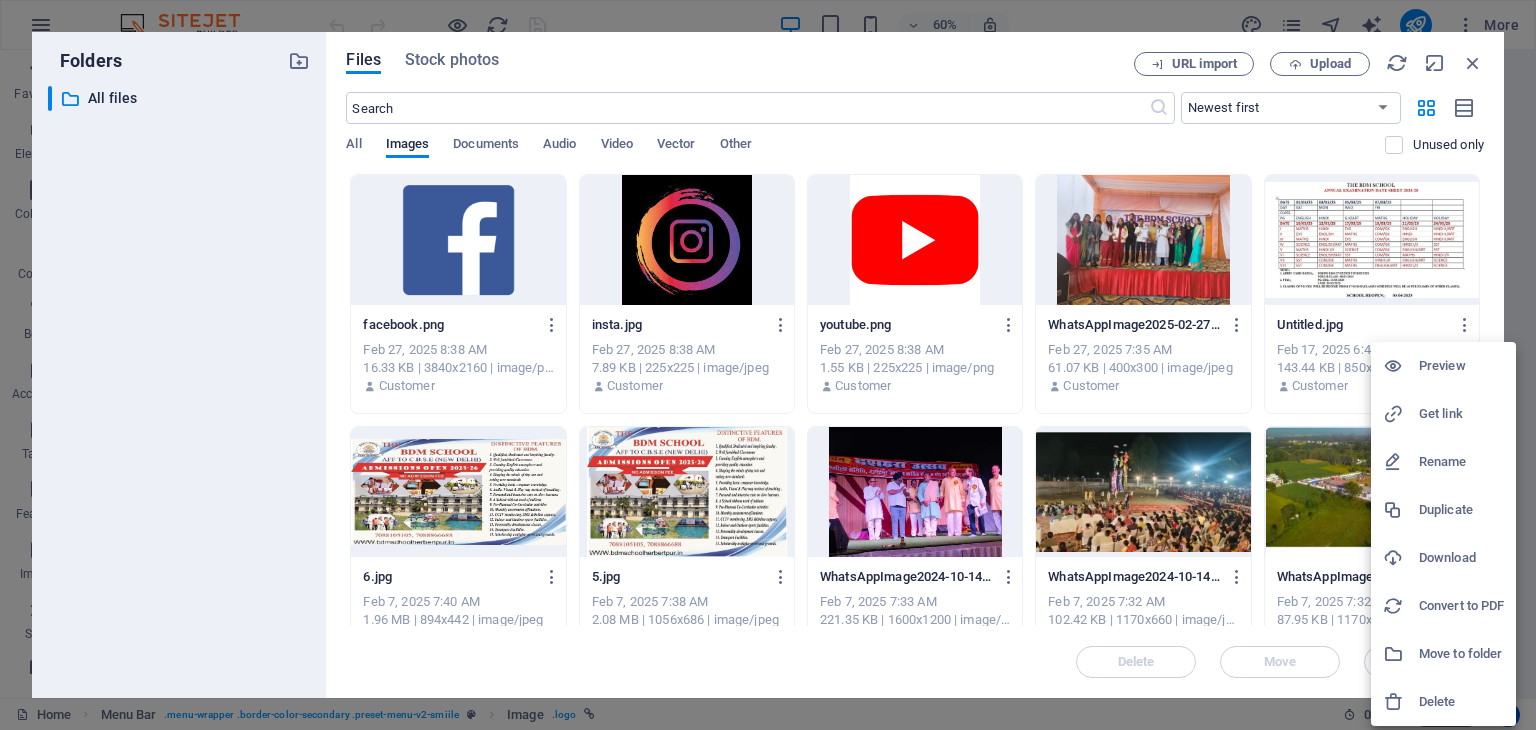 click on "Delete" at bounding box center [1461, 702] 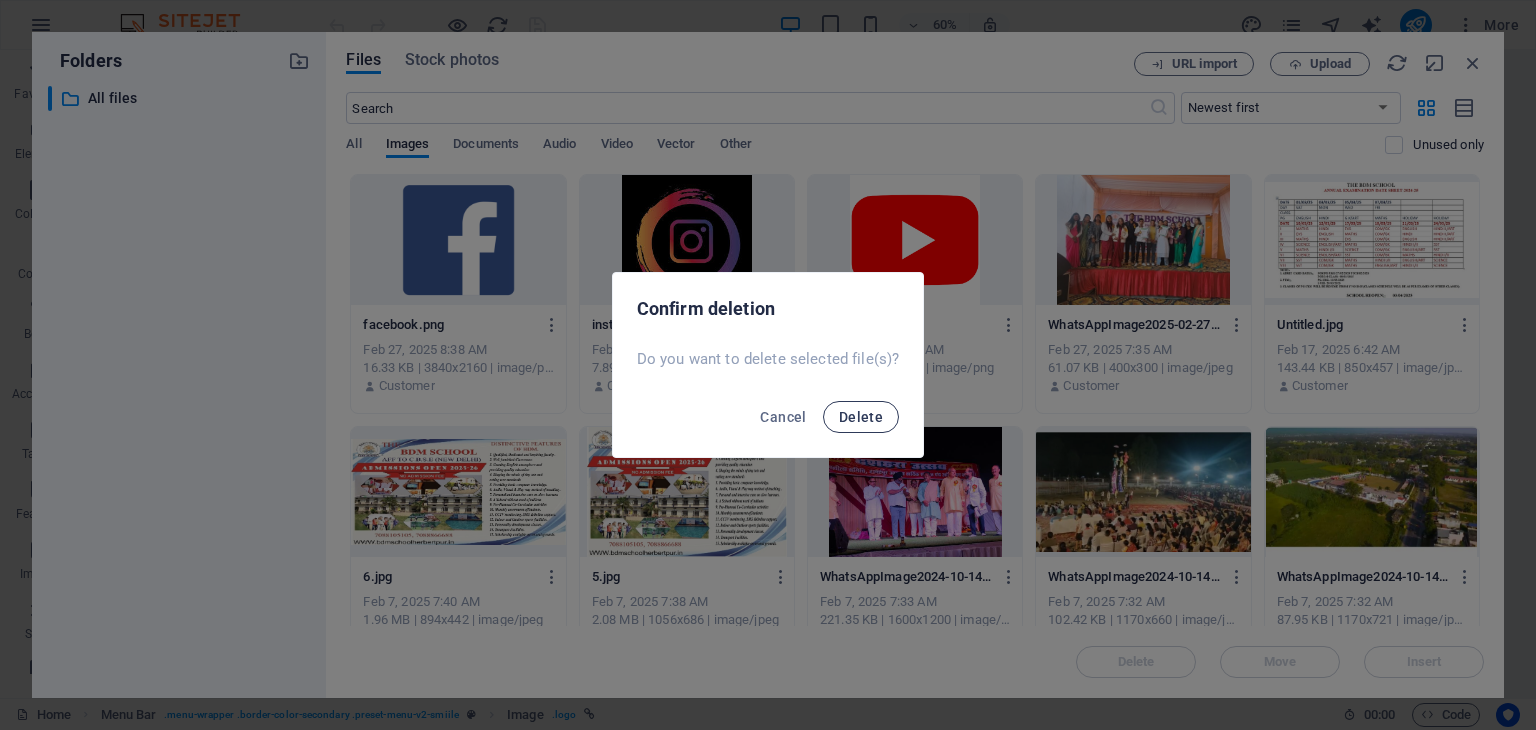 click on "Delete" at bounding box center [861, 417] 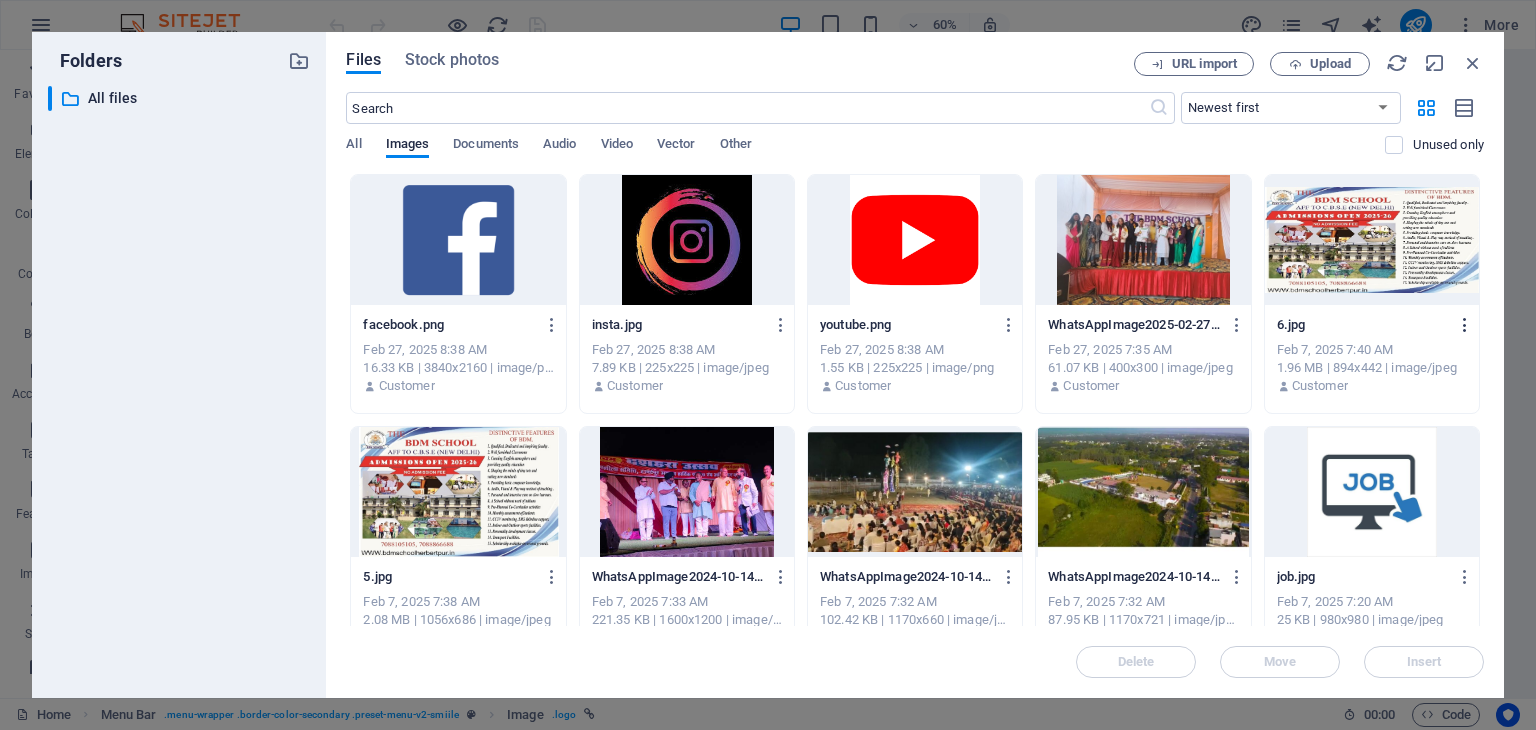 click at bounding box center (1465, 325) 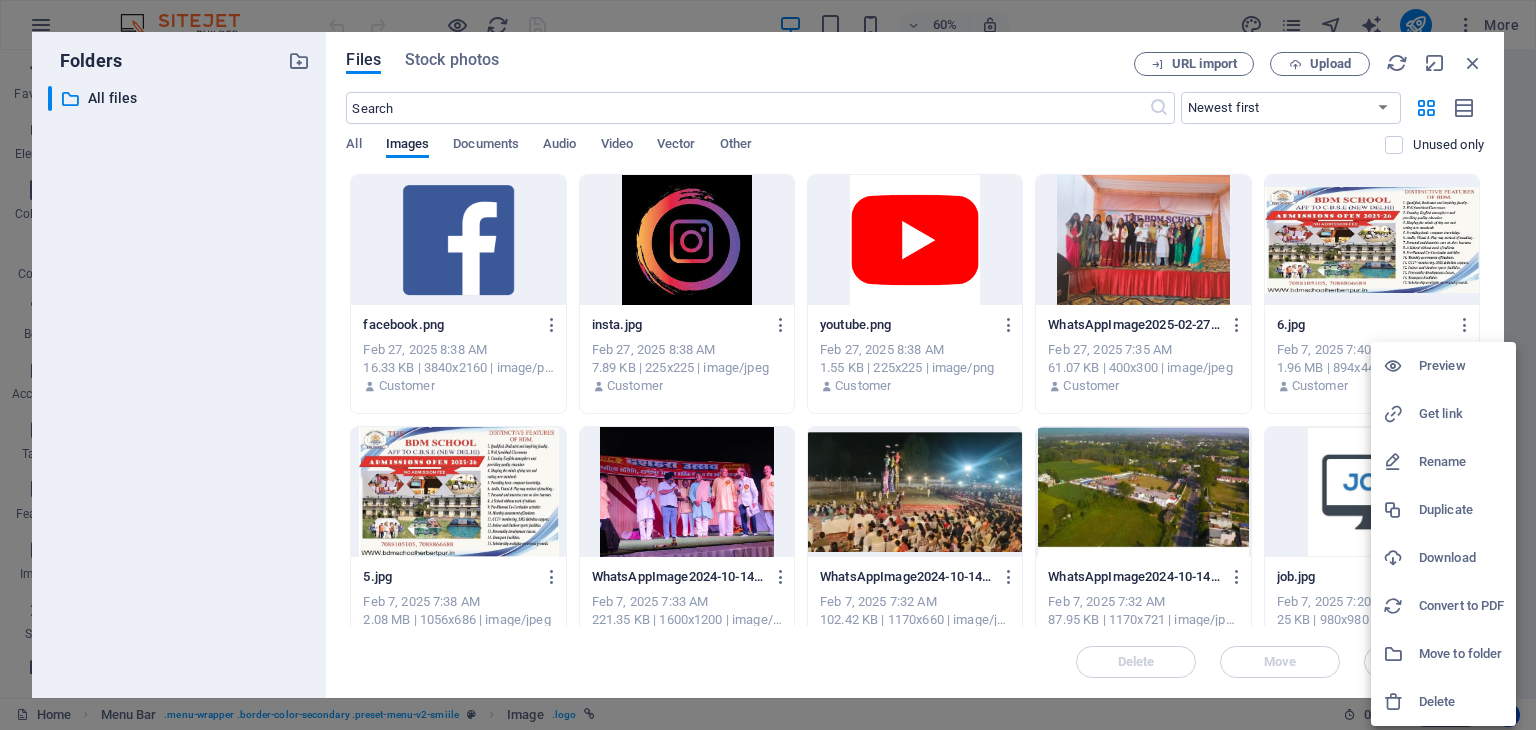 click on "Delete" at bounding box center (1461, 702) 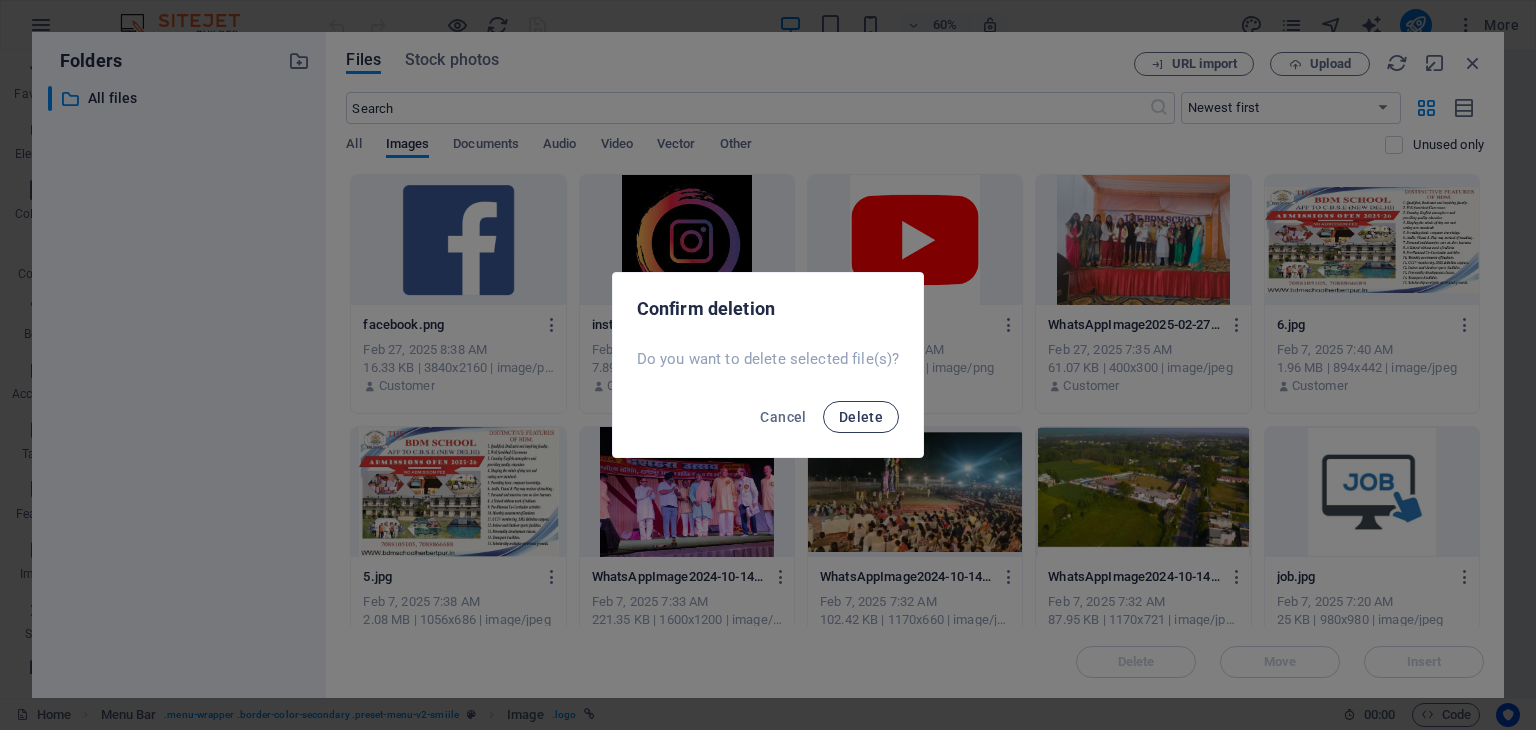 click on "Delete" at bounding box center (861, 417) 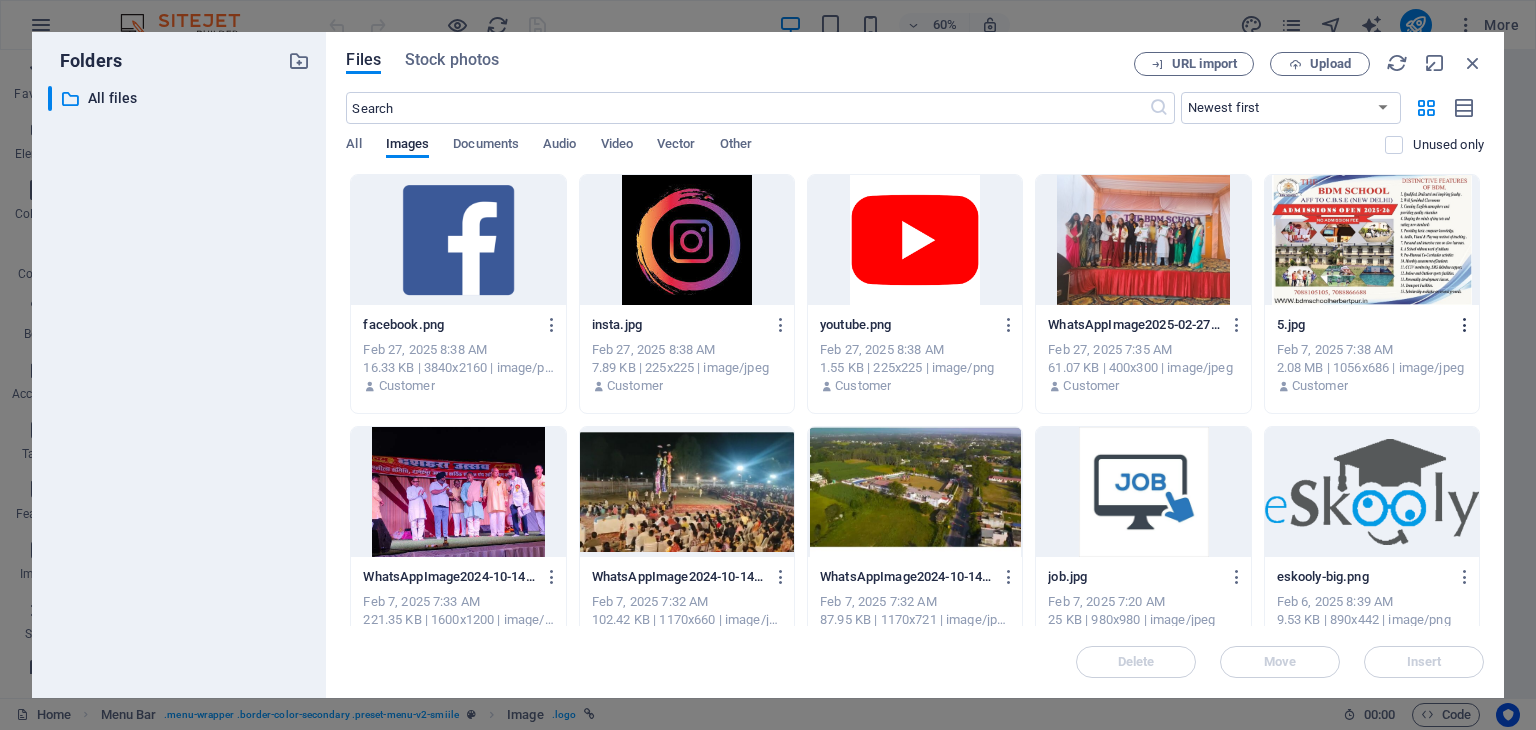 click at bounding box center (1465, 325) 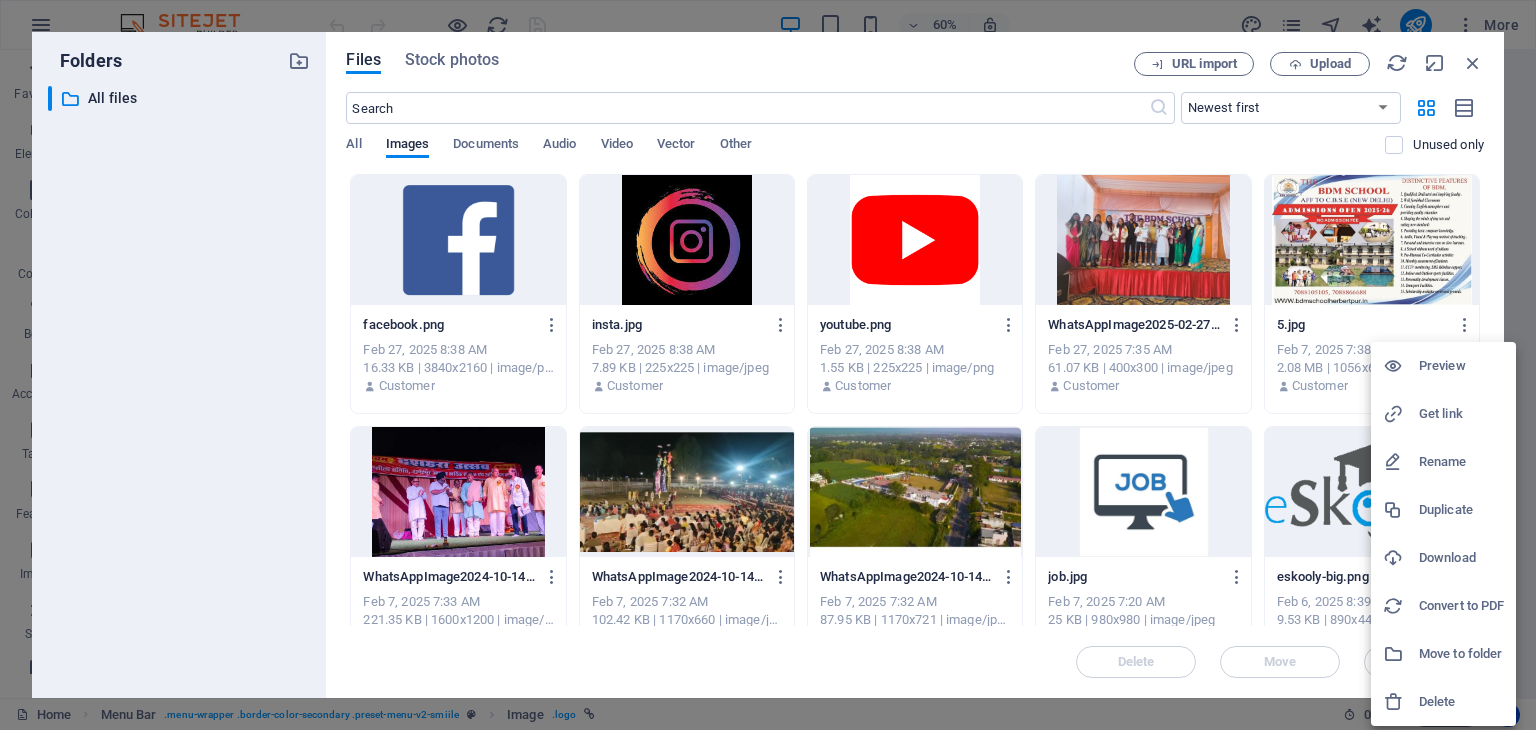 click at bounding box center [1401, 702] 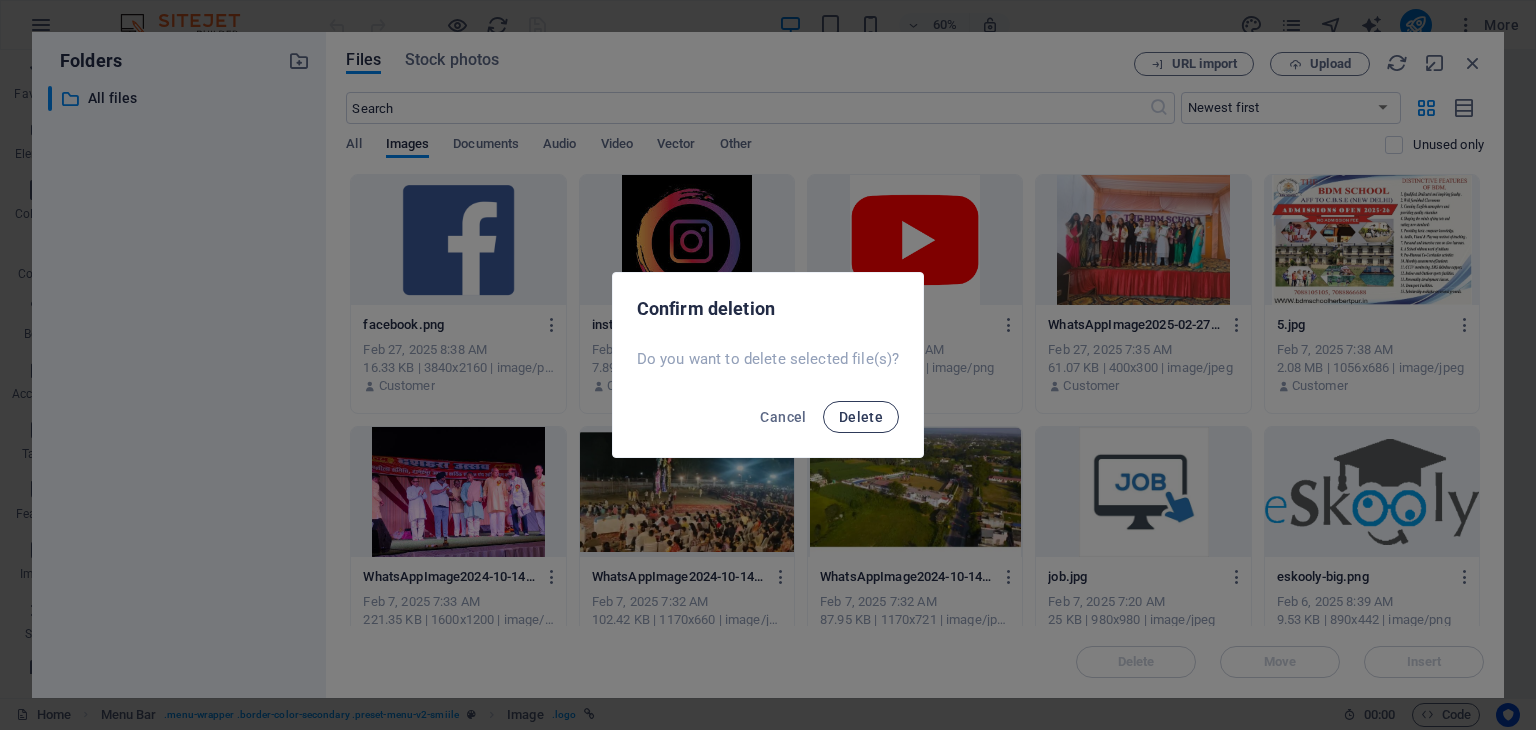 click on "Delete" at bounding box center [861, 417] 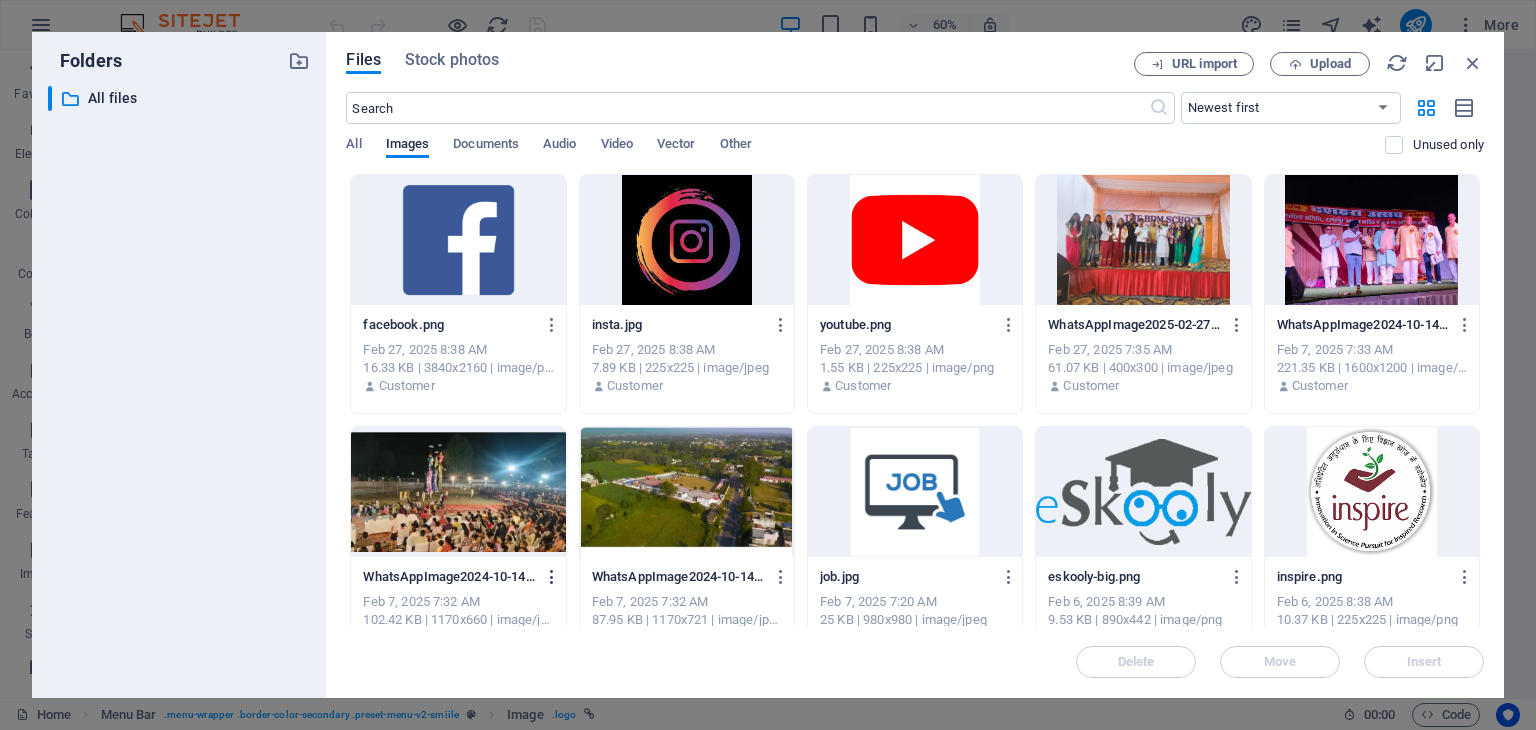 click at bounding box center (552, 577) 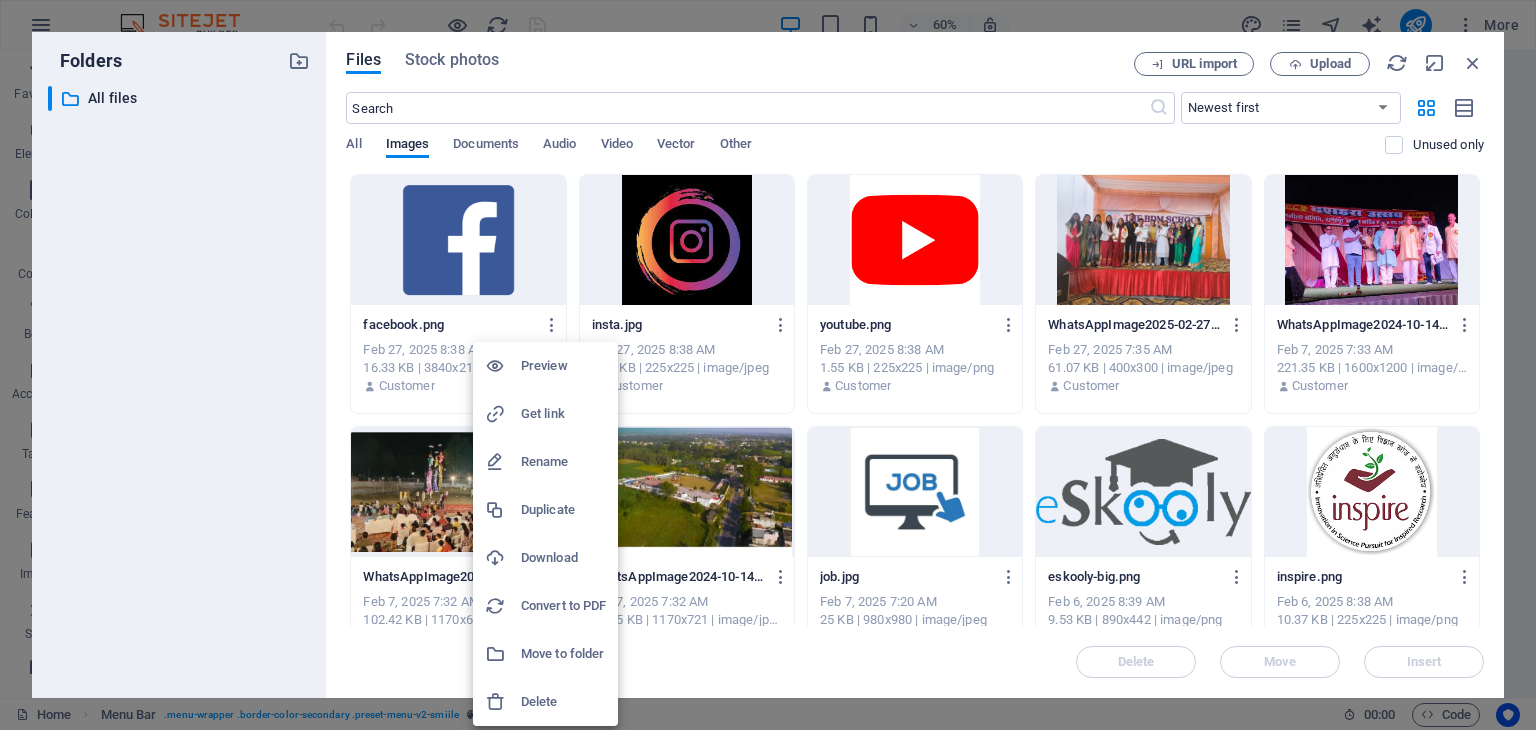 click on "Delete" at bounding box center [563, 702] 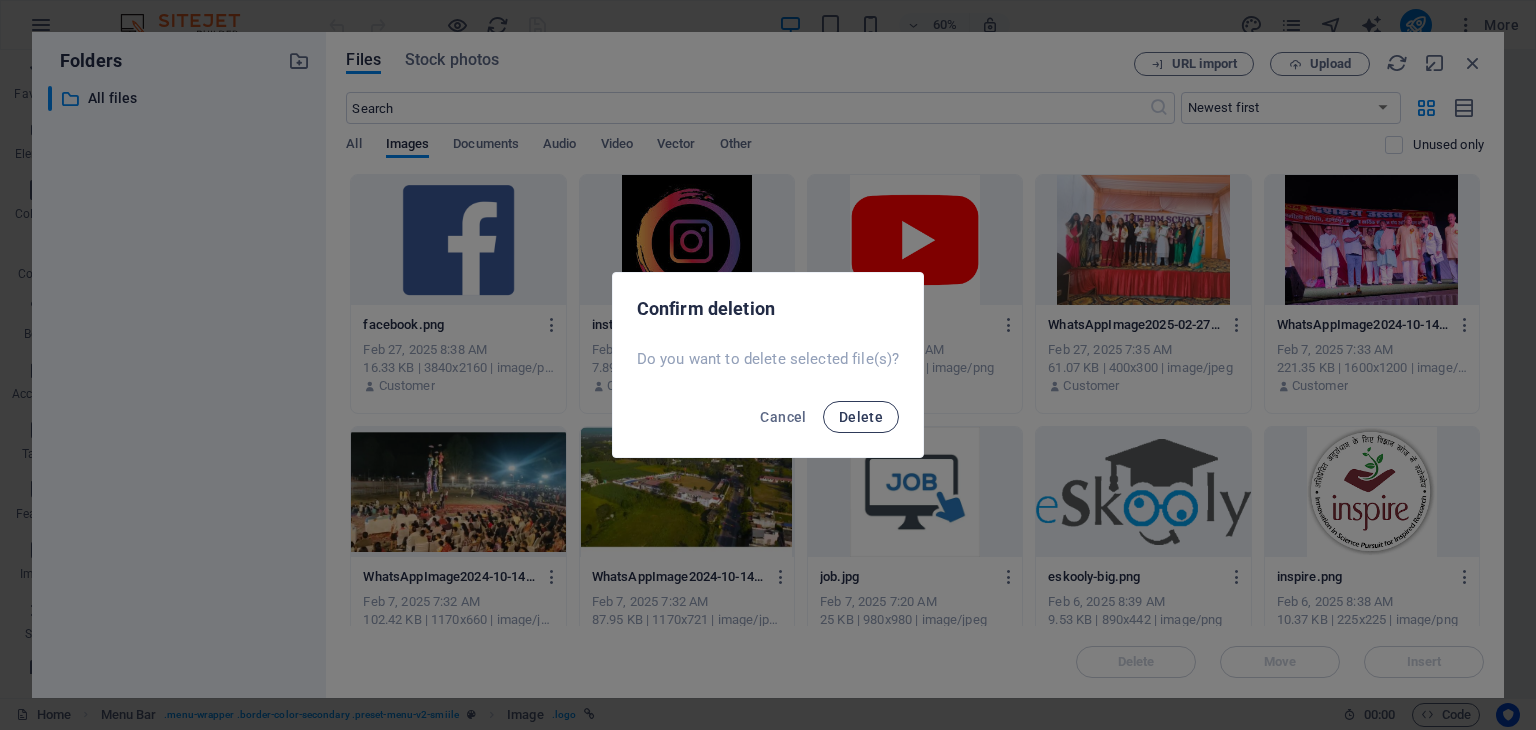 click on "Delete" at bounding box center [861, 417] 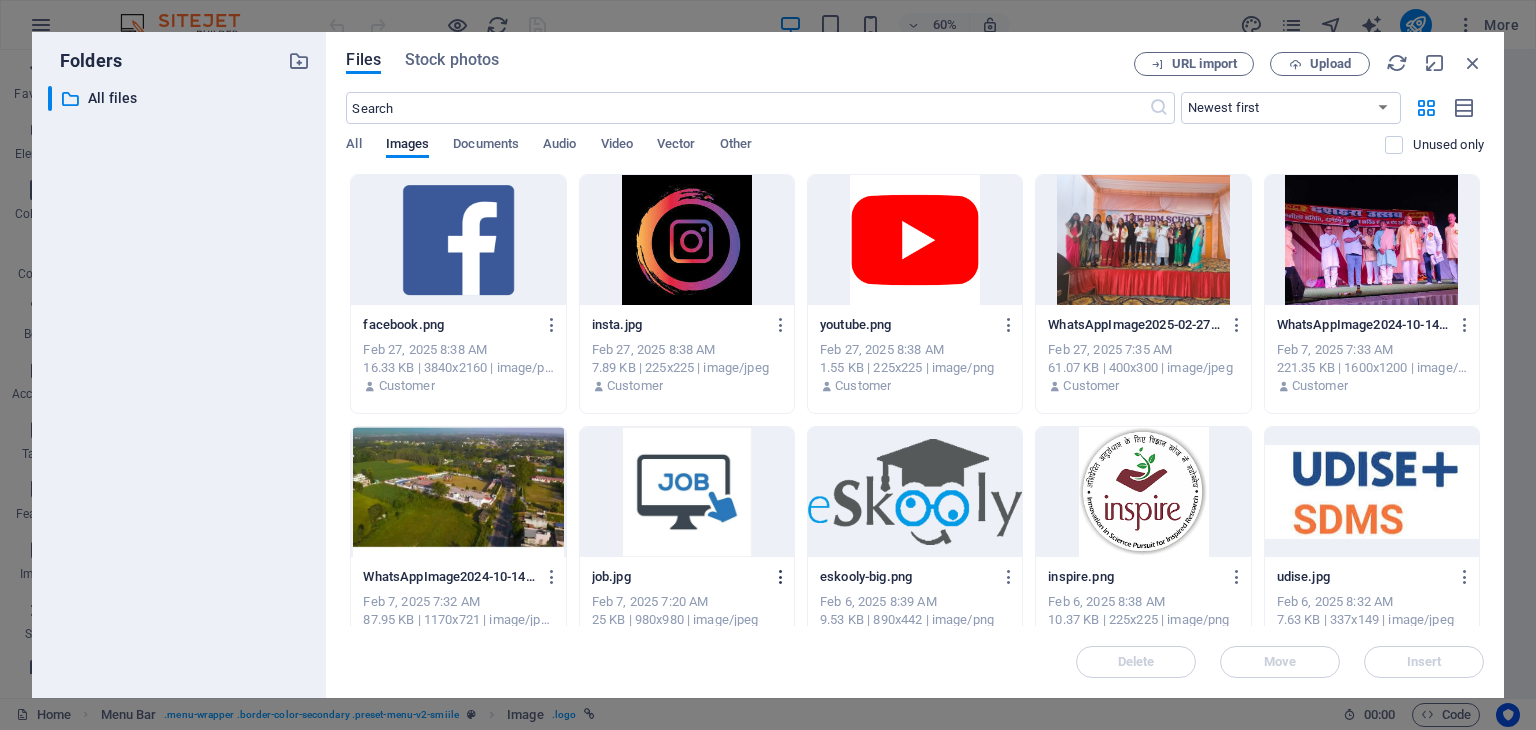 click at bounding box center (781, 577) 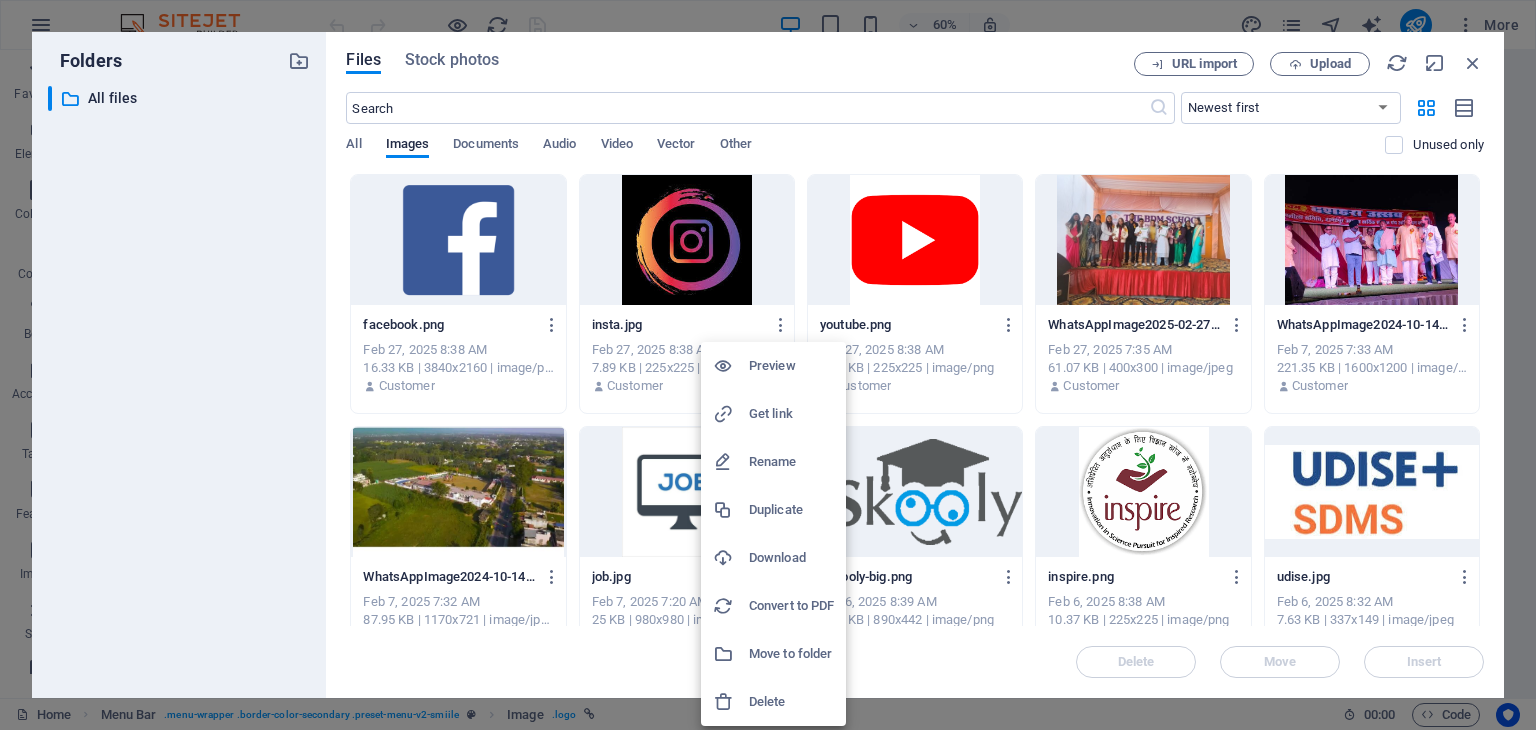 click on "Delete" at bounding box center [791, 702] 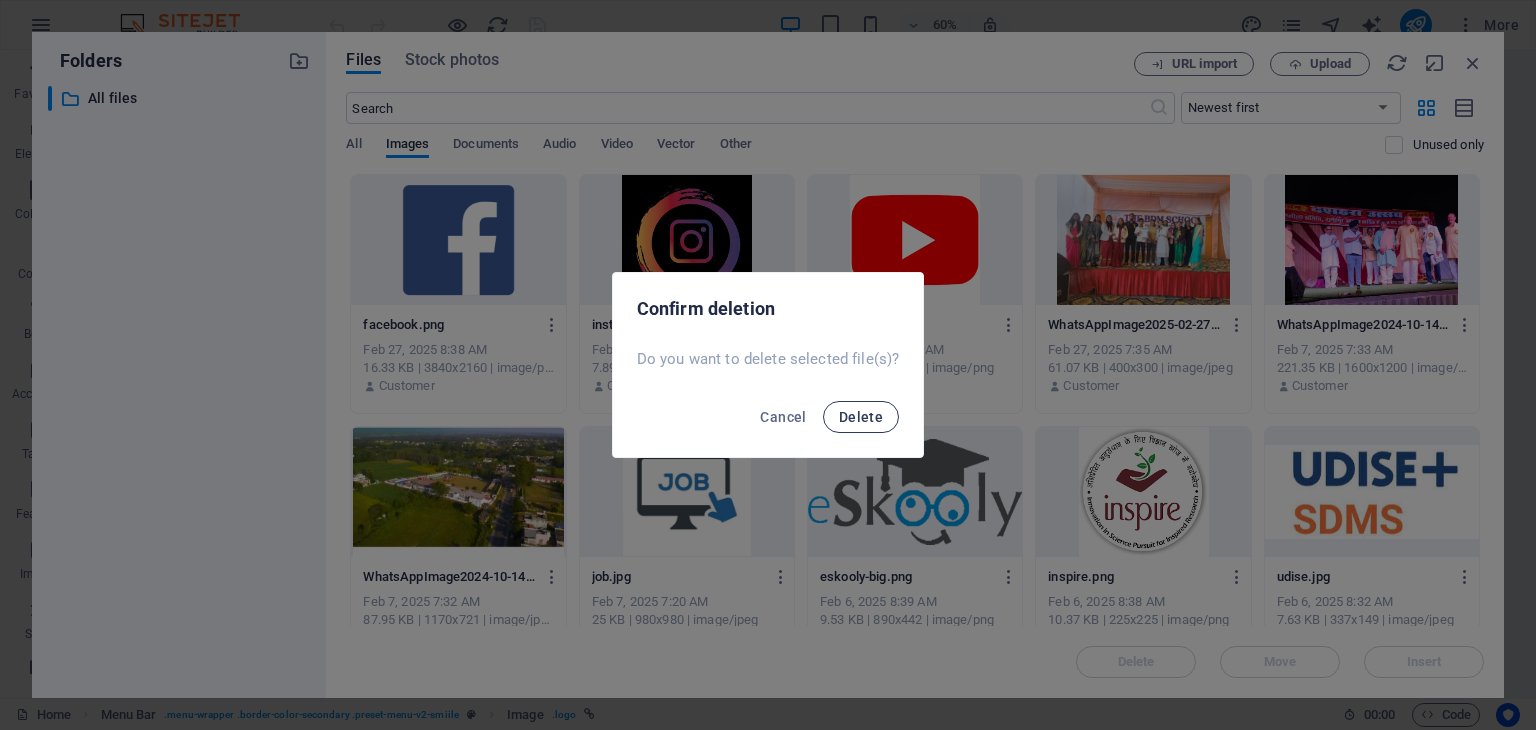 click on "Delete" at bounding box center [861, 417] 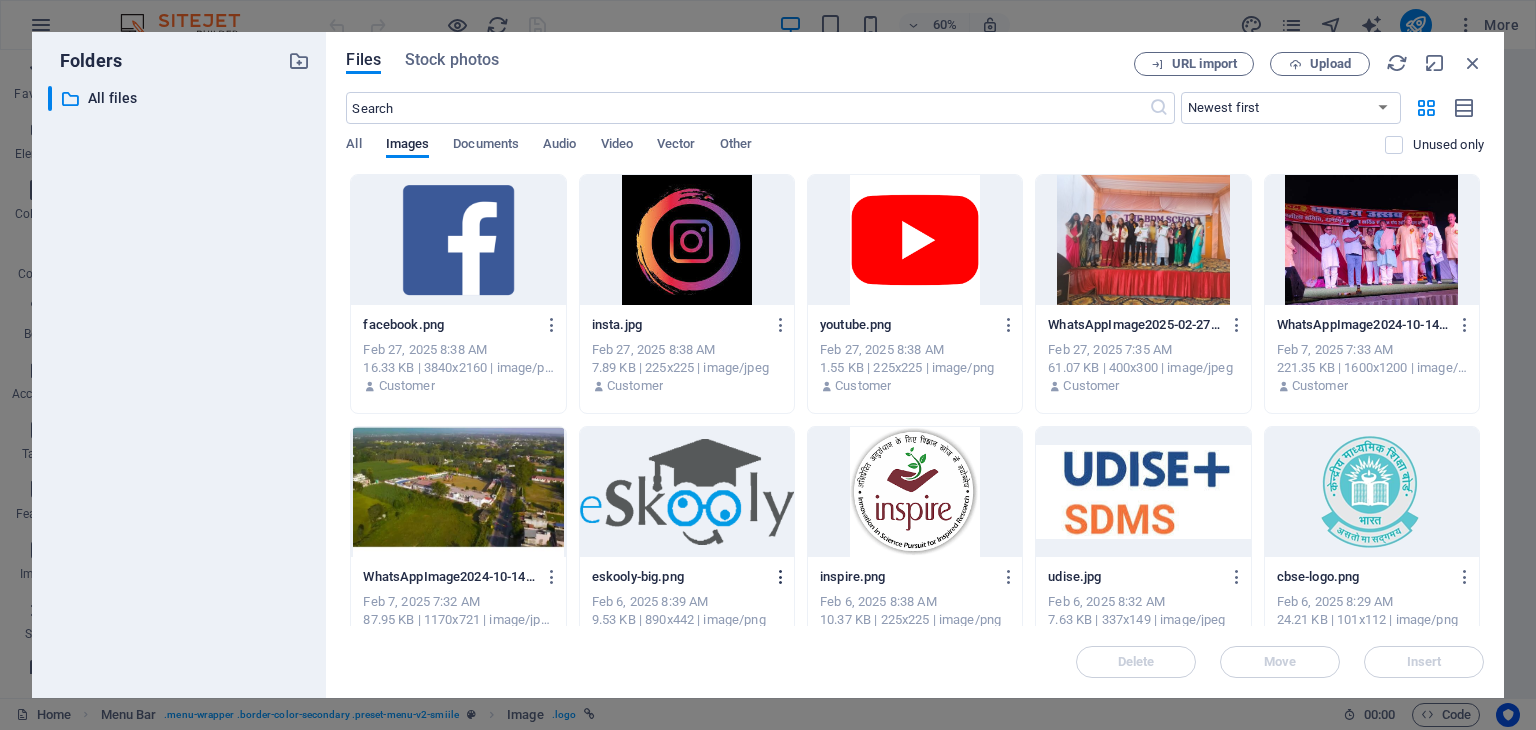 click at bounding box center [781, 577] 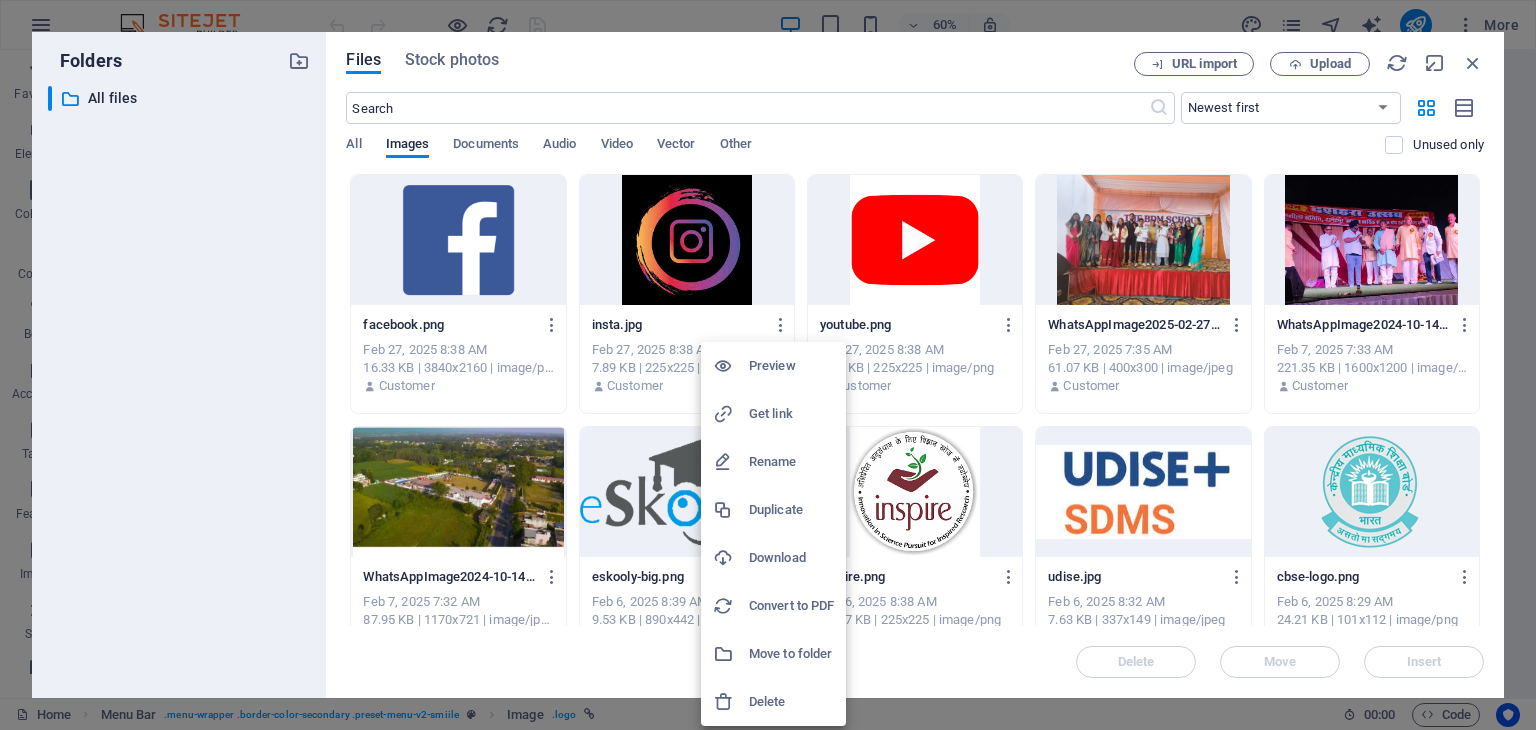 click on "Delete" at bounding box center [791, 702] 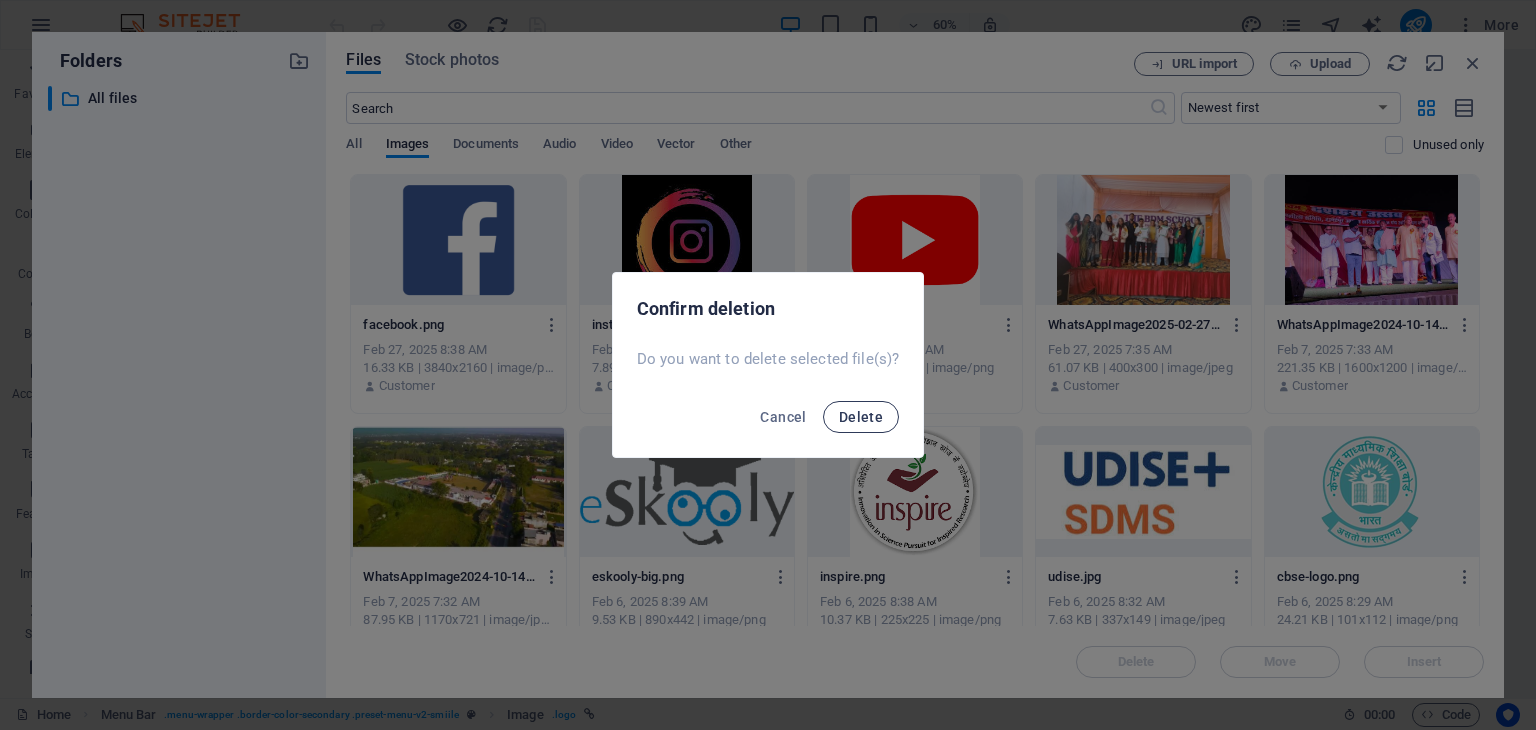 click on "Delete" at bounding box center [861, 417] 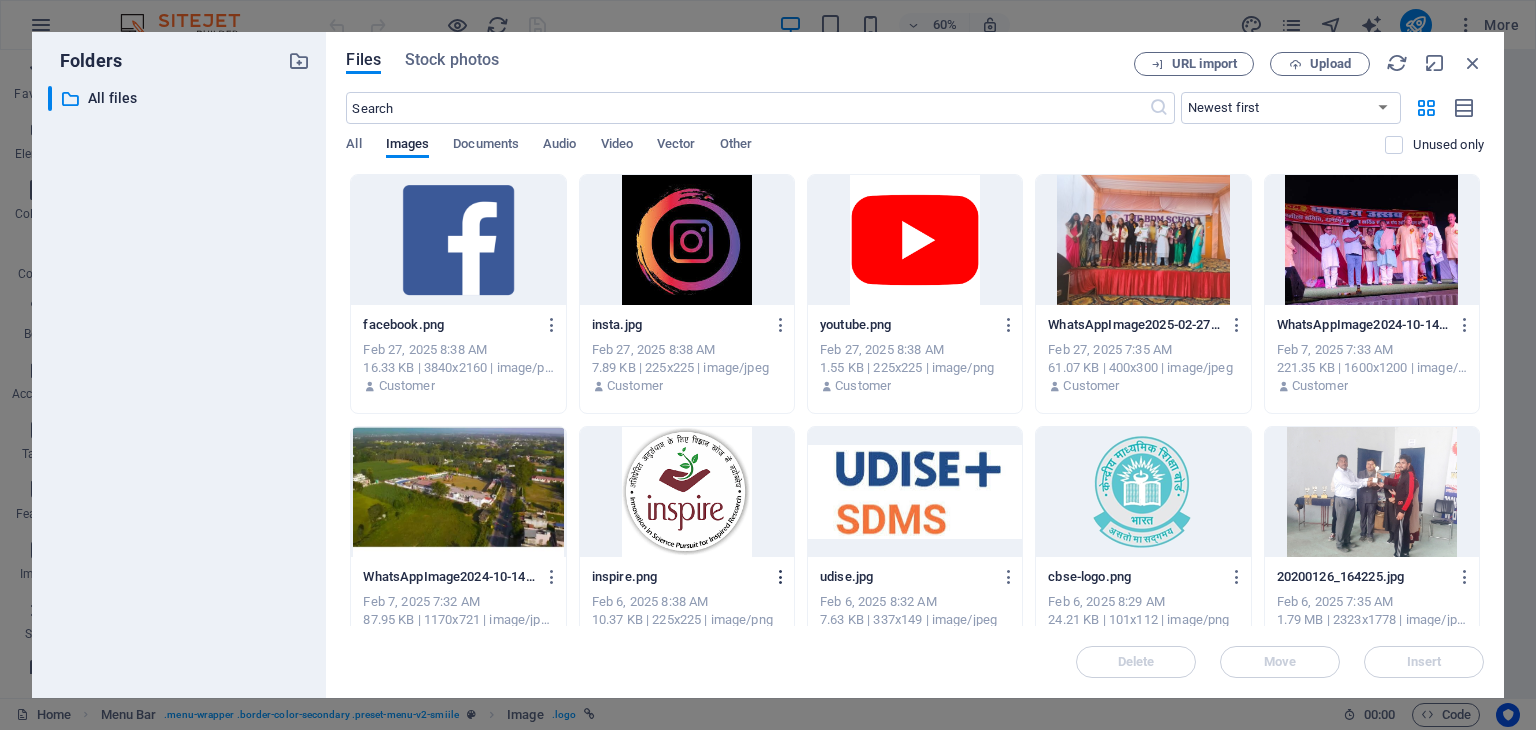 click at bounding box center [781, 577] 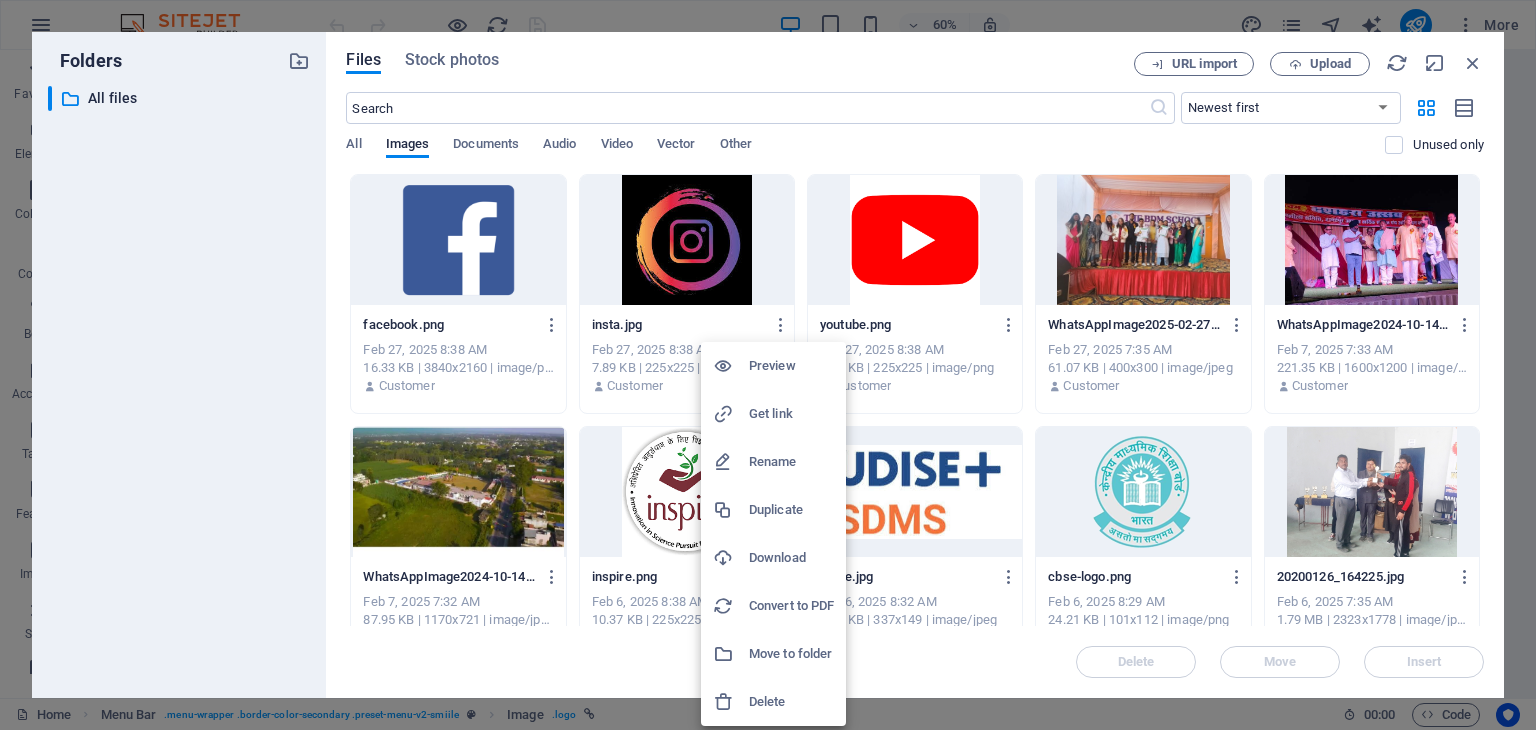 click on "Delete" at bounding box center [773, 702] 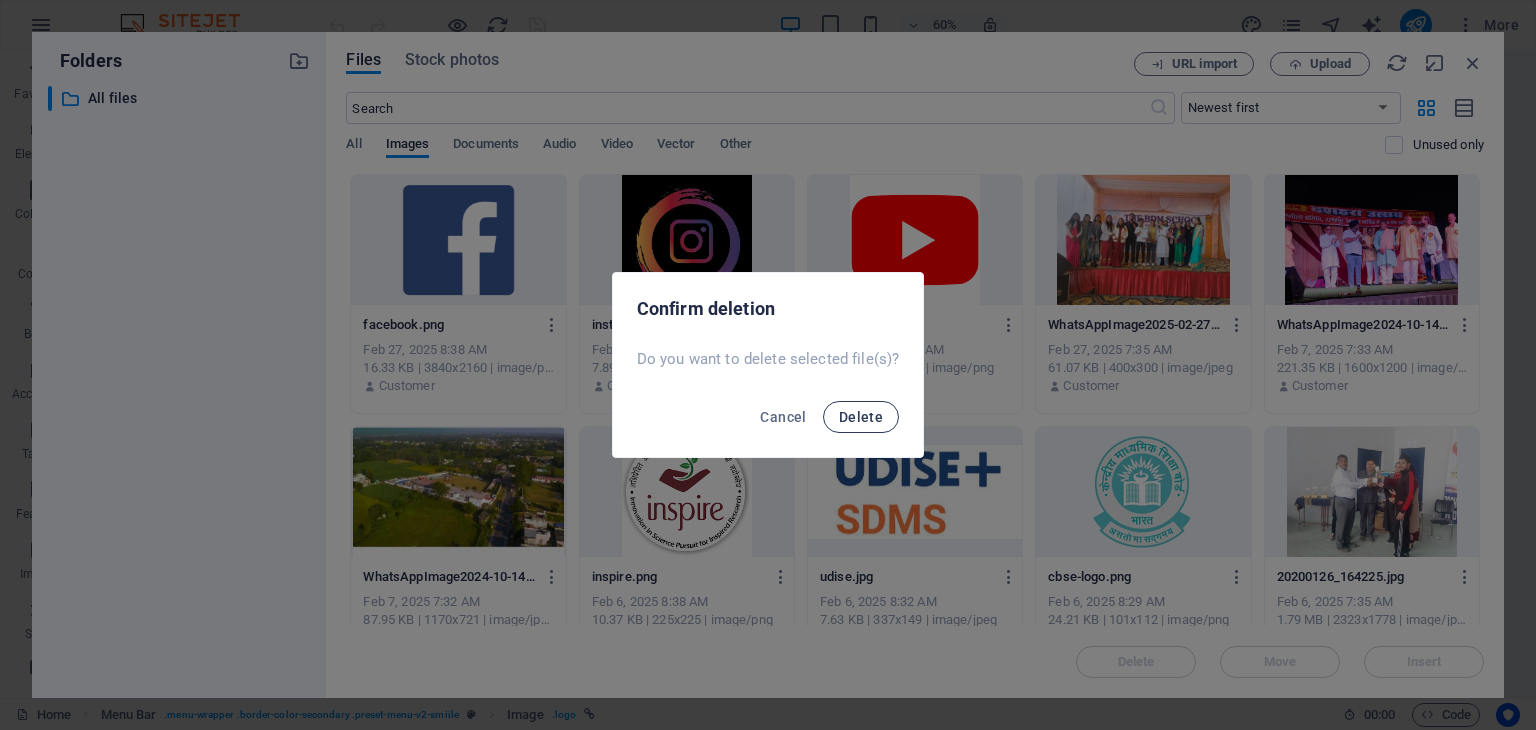 click on "Delete" at bounding box center [861, 417] 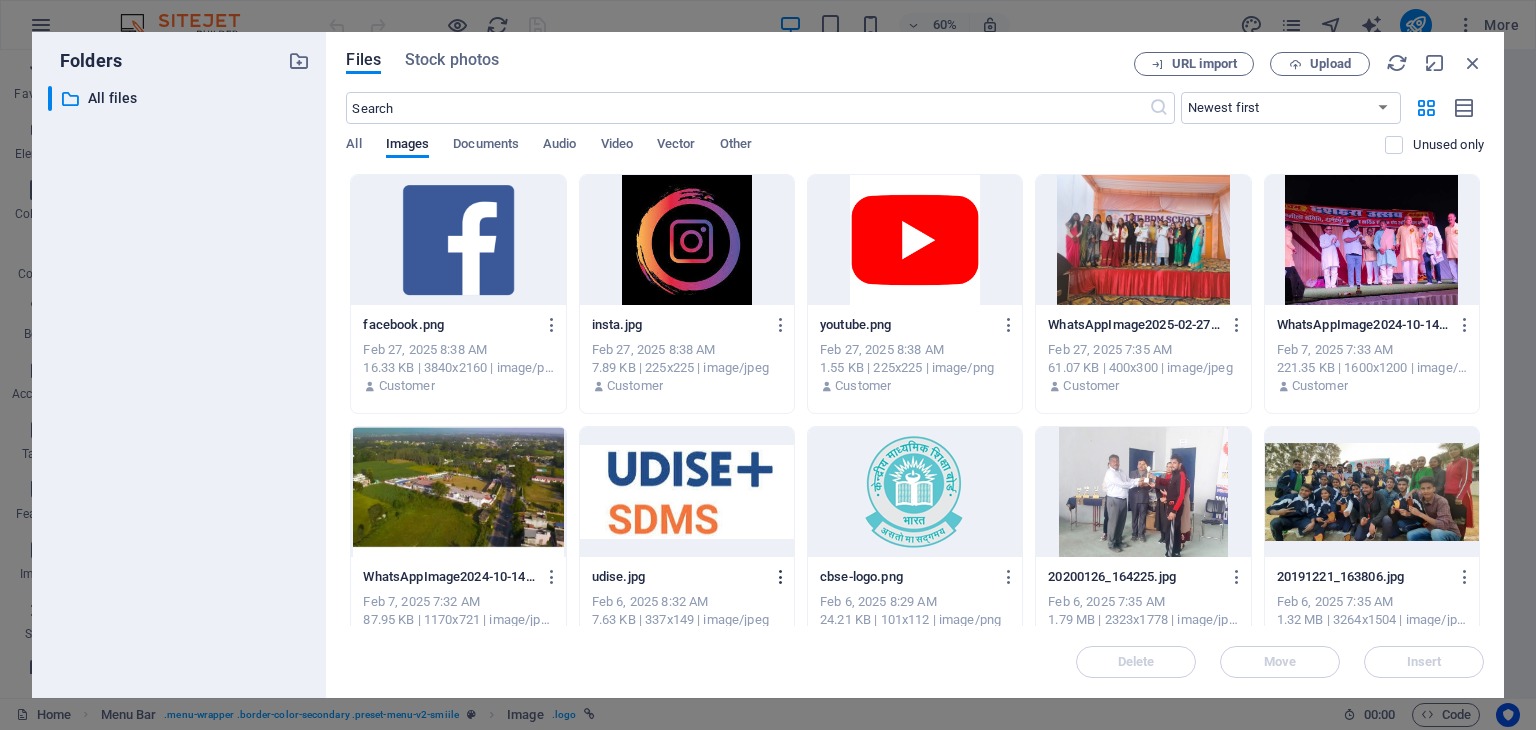 click at bounding box center (781, 577) 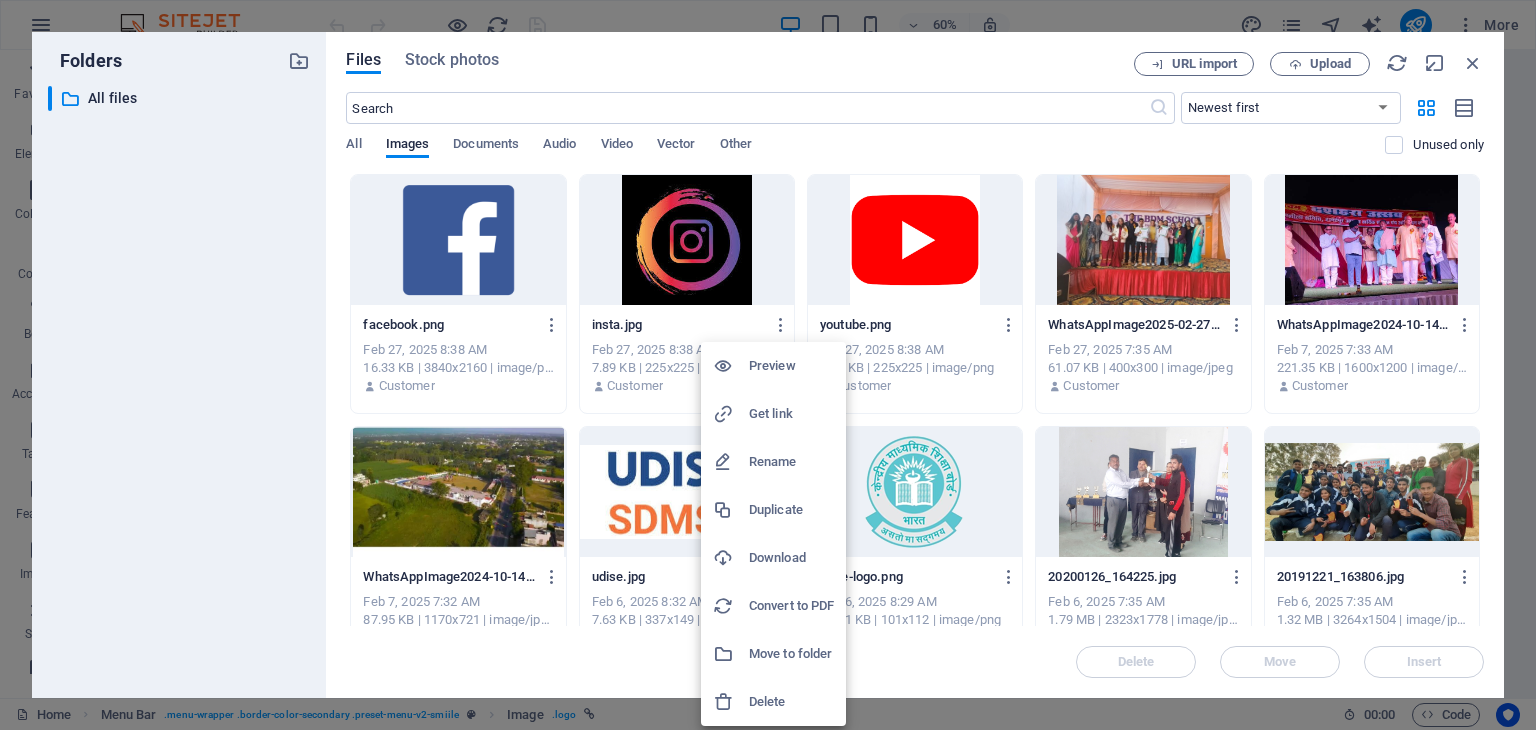 click on "Delete" at bounding box center [791, 702] 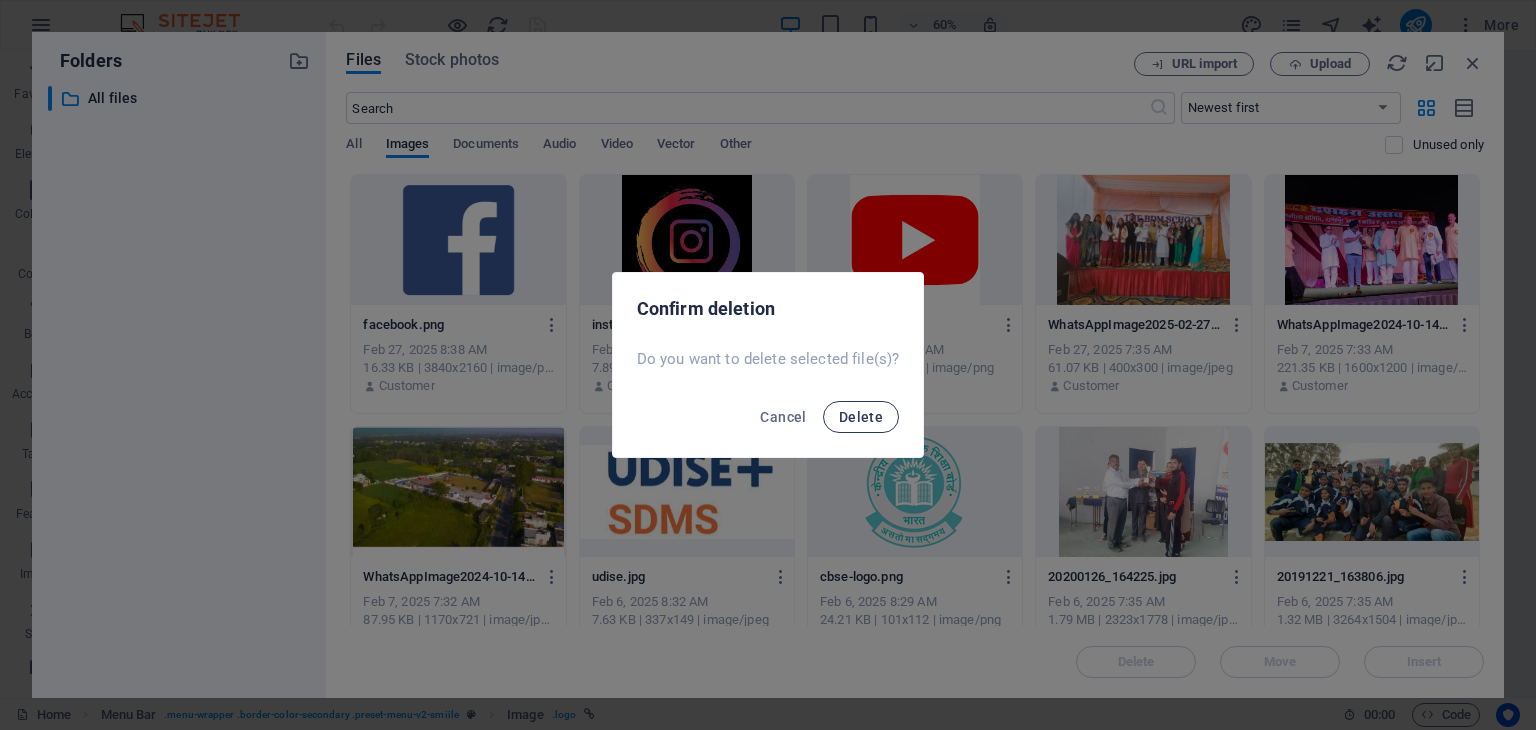 click on "Delete" at bounding box center (861, 417) 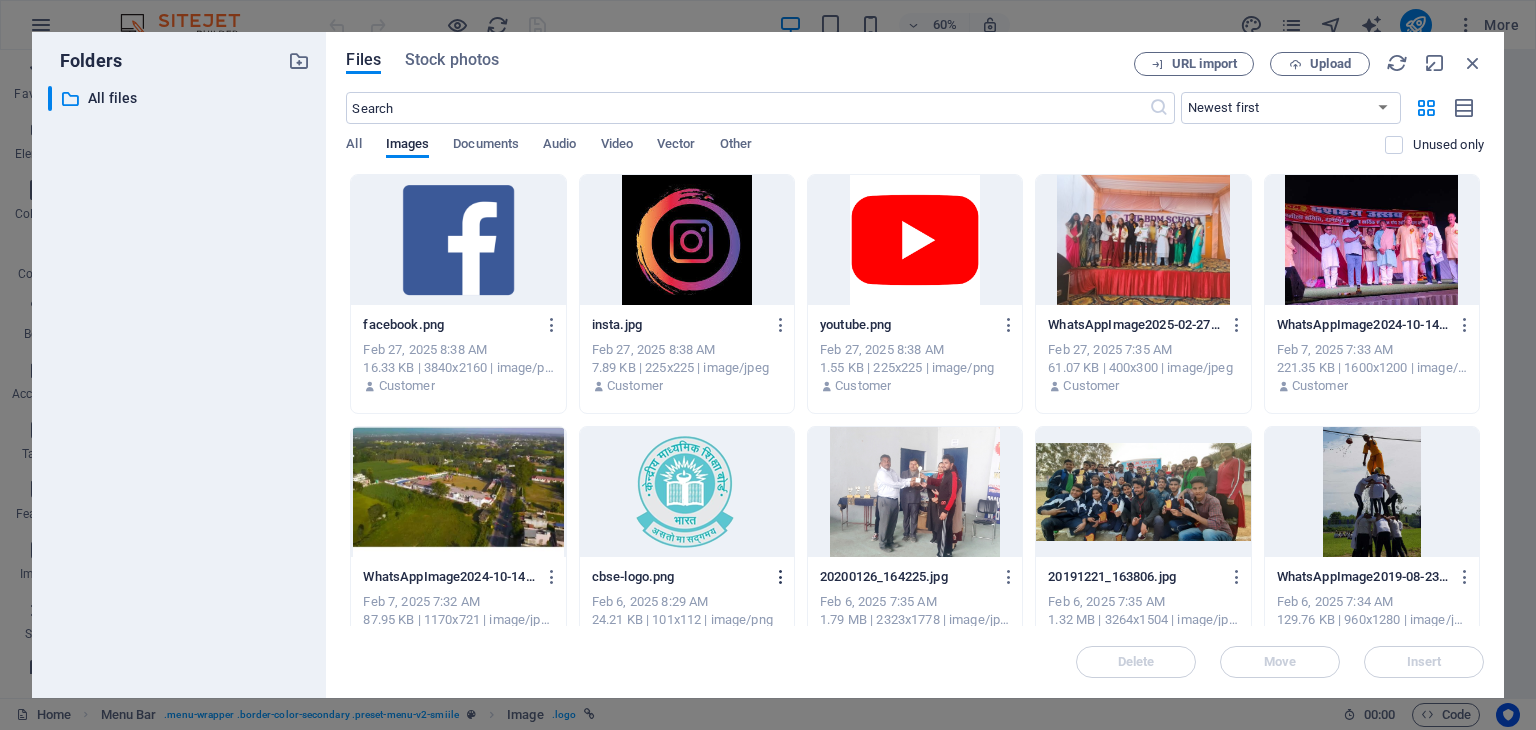 click at bounding box center (781, 577) 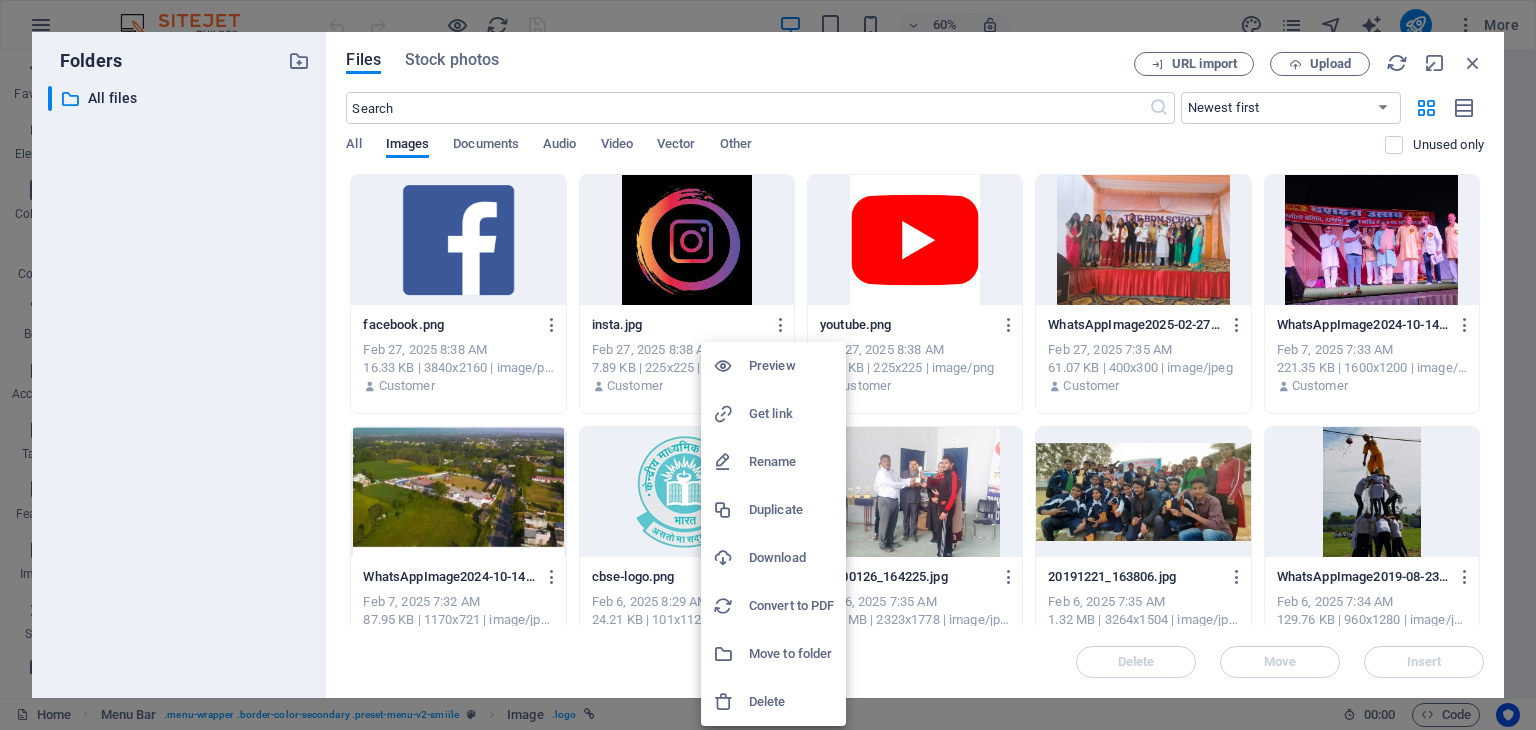 click on "Delete" at bounding box center (791, 702) 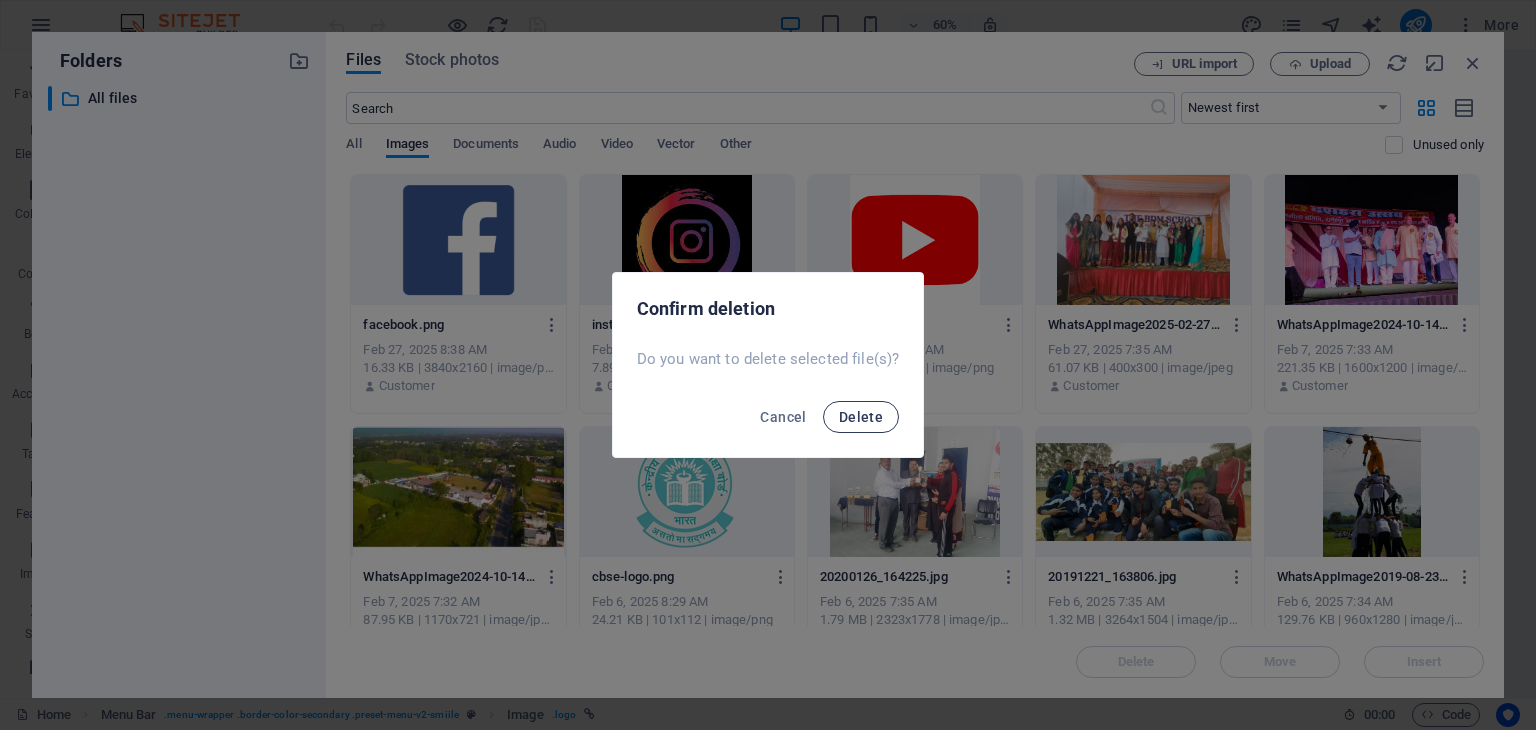 click on "Delete" at bounding box center [861, 417] 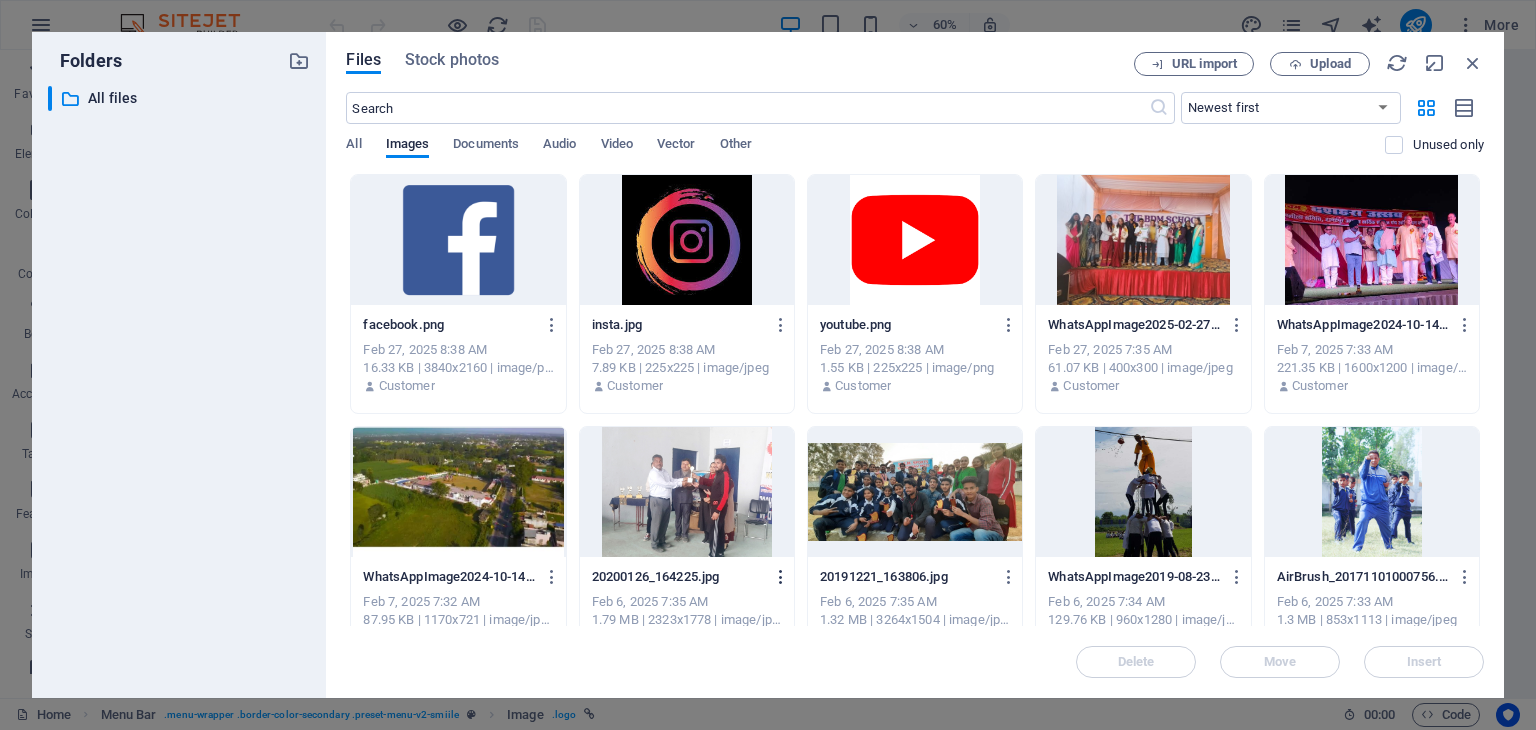click at bounding box center [781, 577] 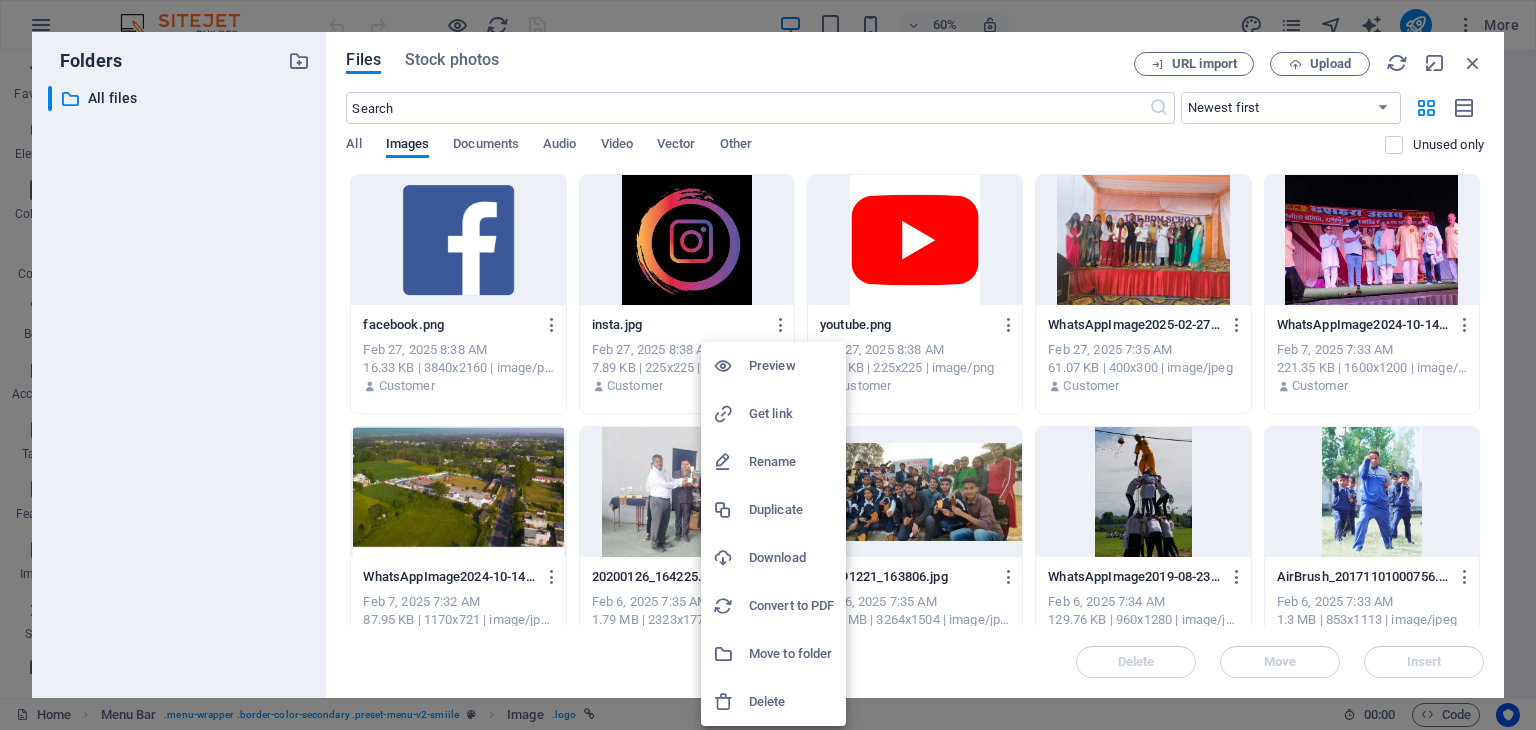 click on "Delete" at bounding box center [791, 702] 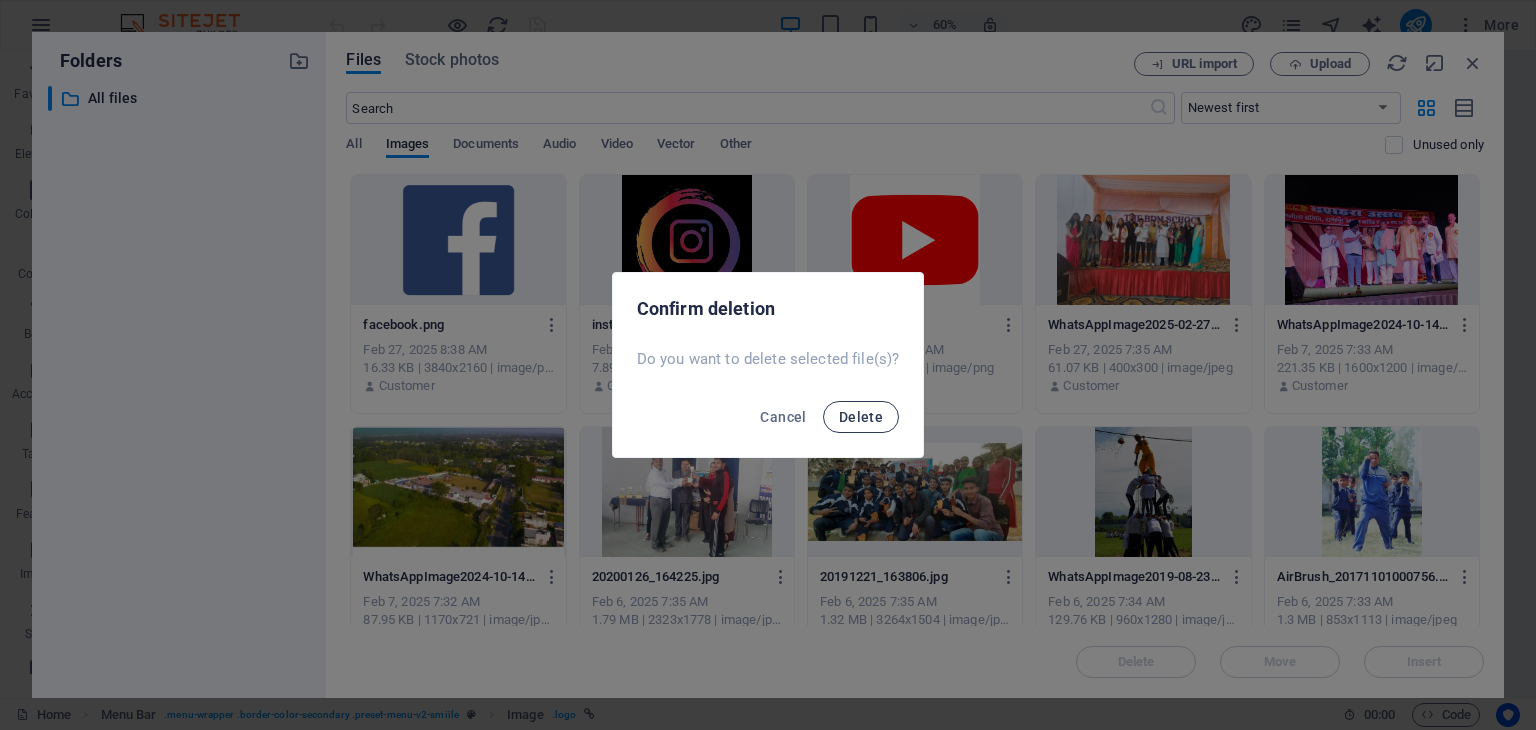 click on "Delete" at bounding box center (861, 417) 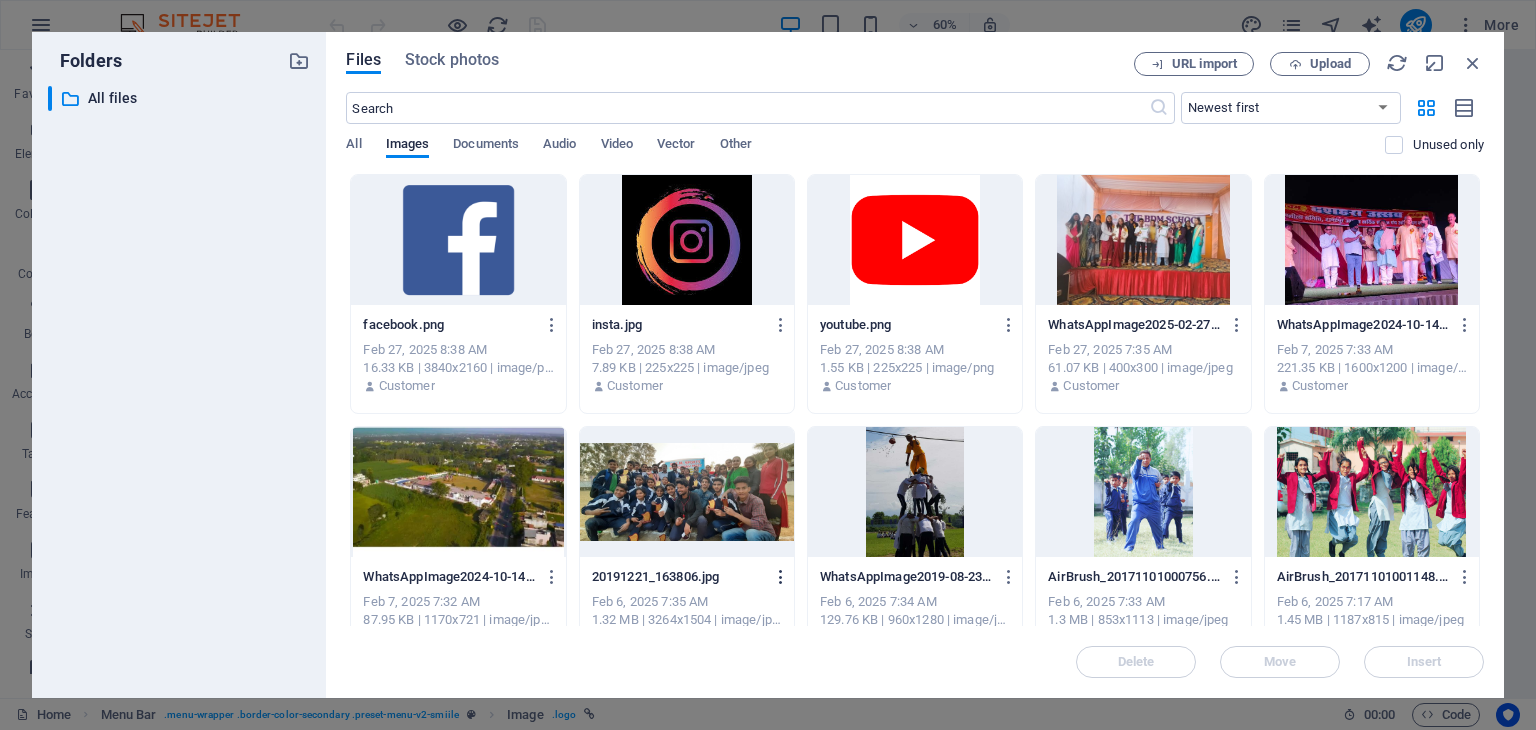 click at bounding box center [781, 577] 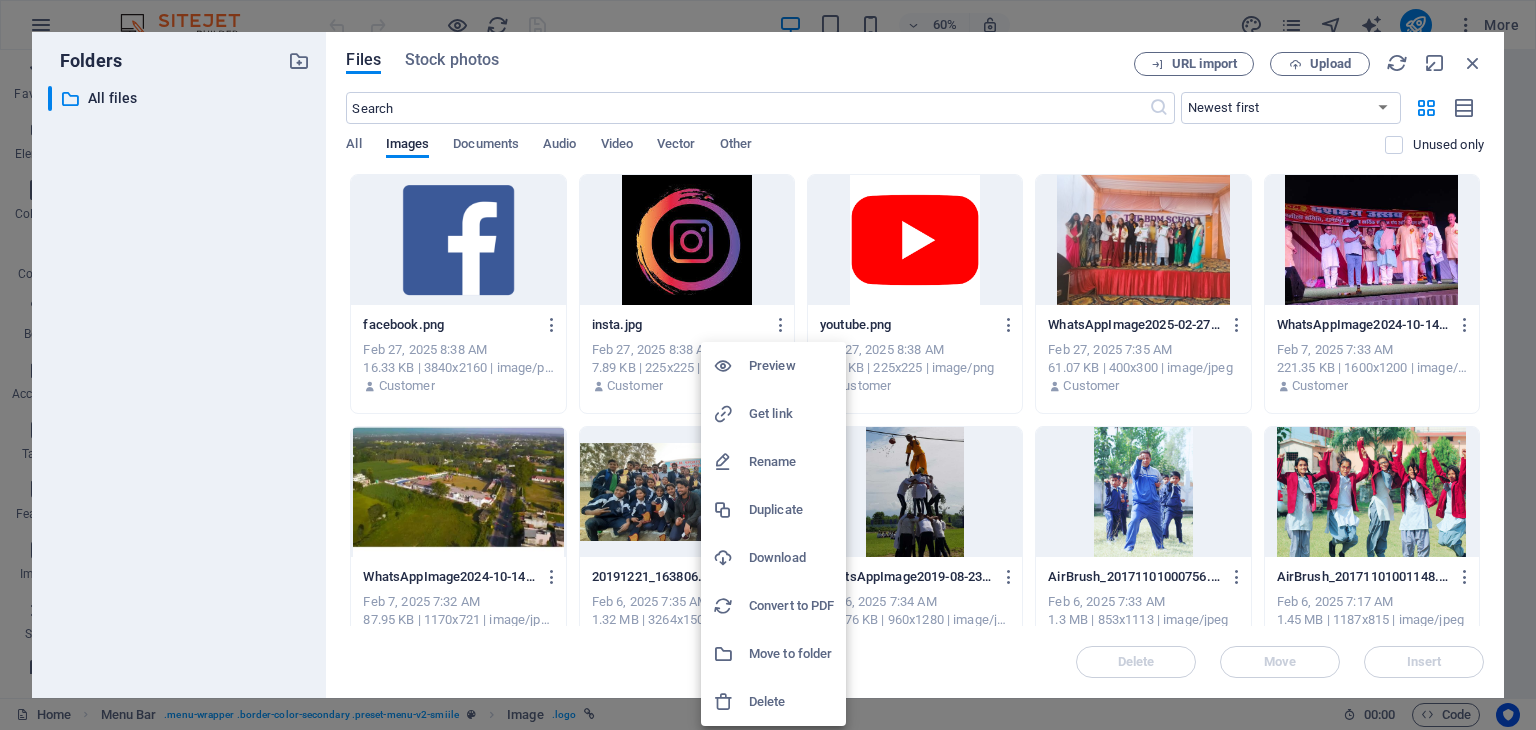 click on "Delete" at bounding box center [791, 702] 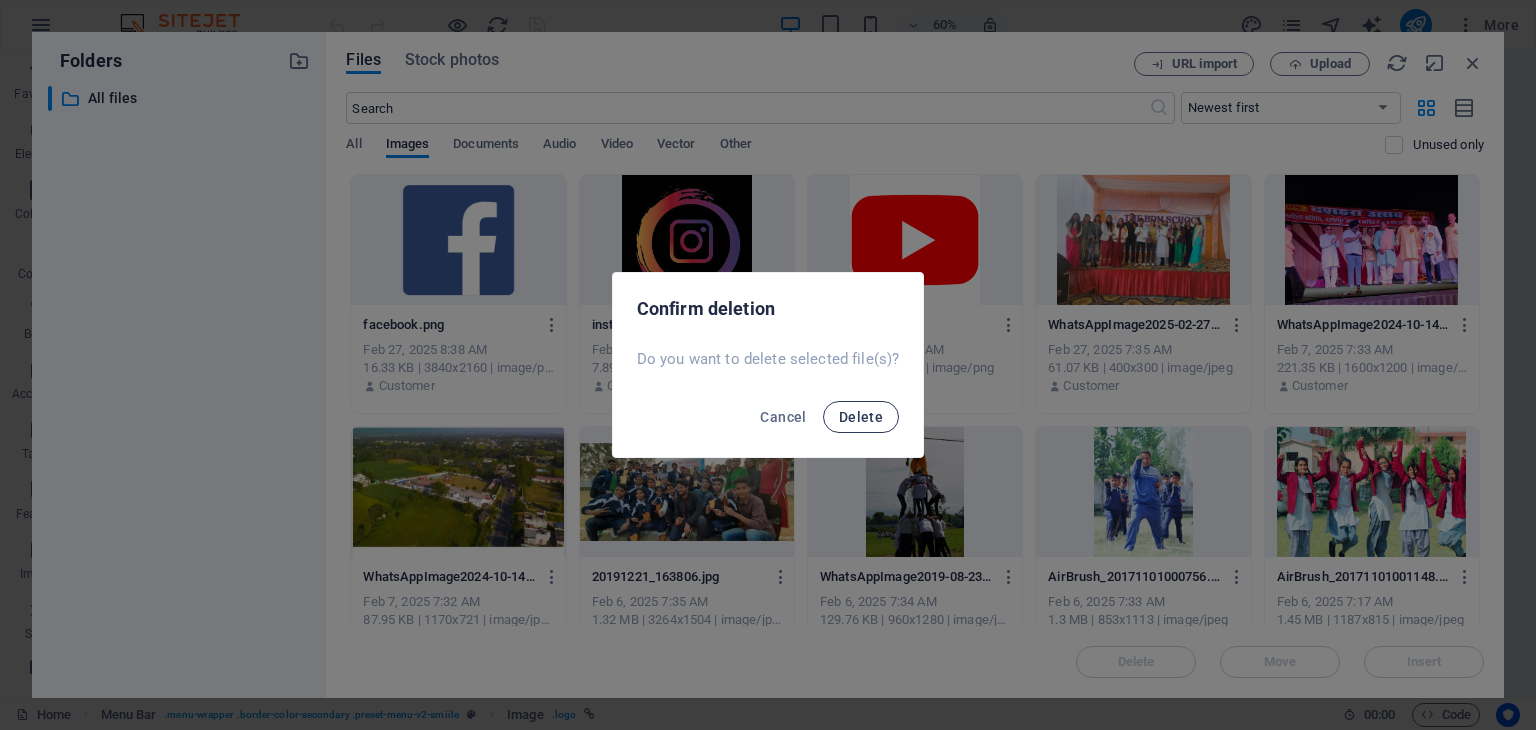 click on "Delete" at bounding box center (861, 417) 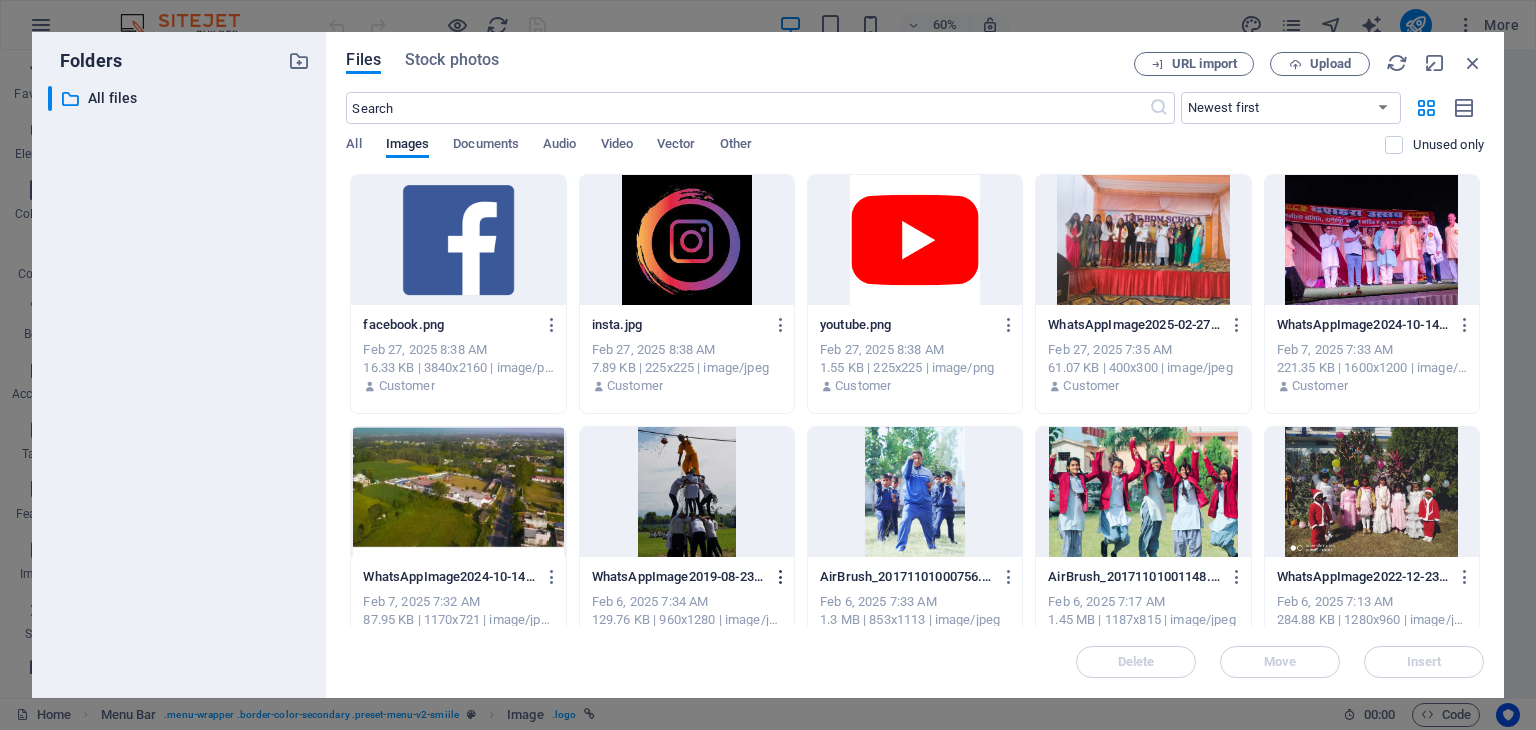 click at bounding box center (781, 577) 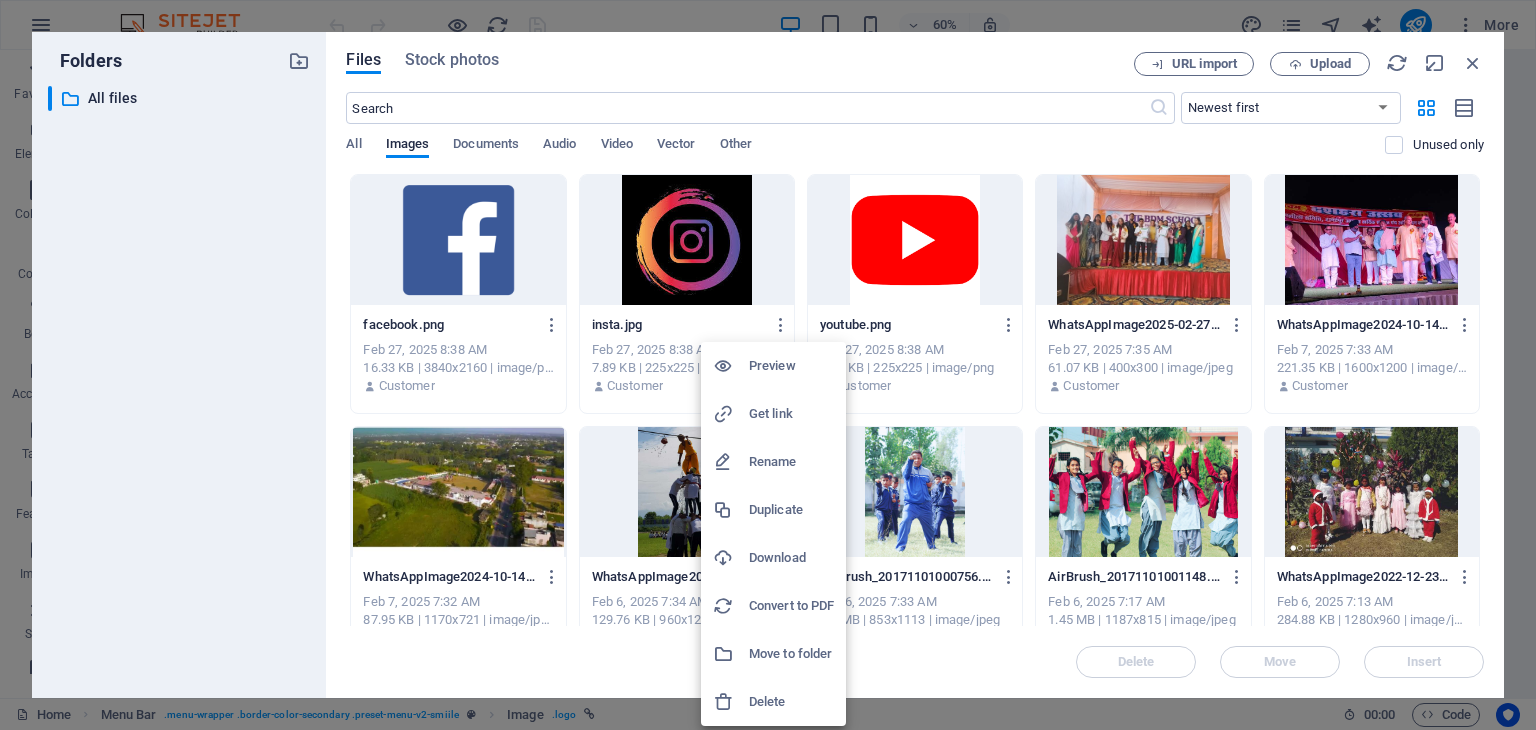 click on "Delete" at bounding box center (791, 702) 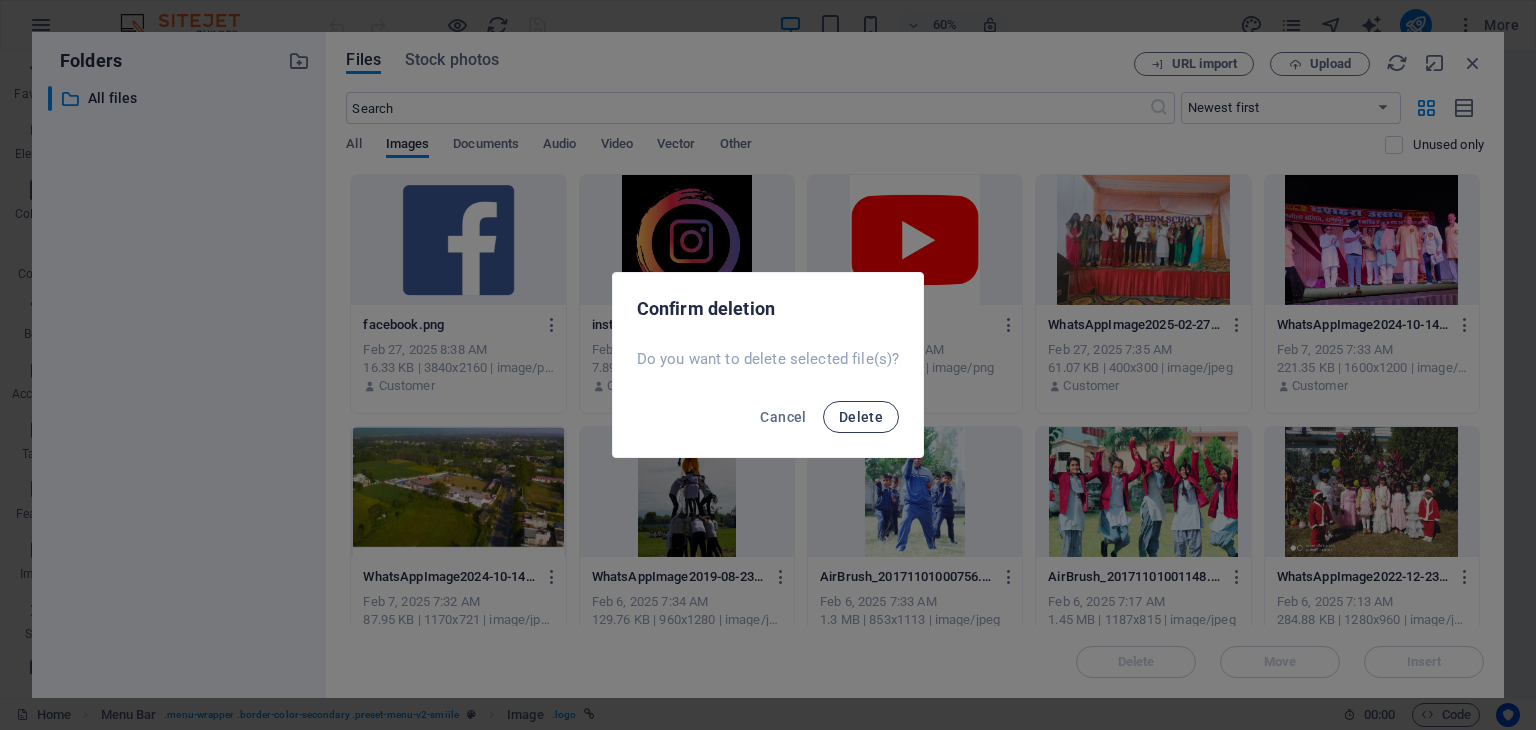 click on "Delete" at bounding box center [861, 417] 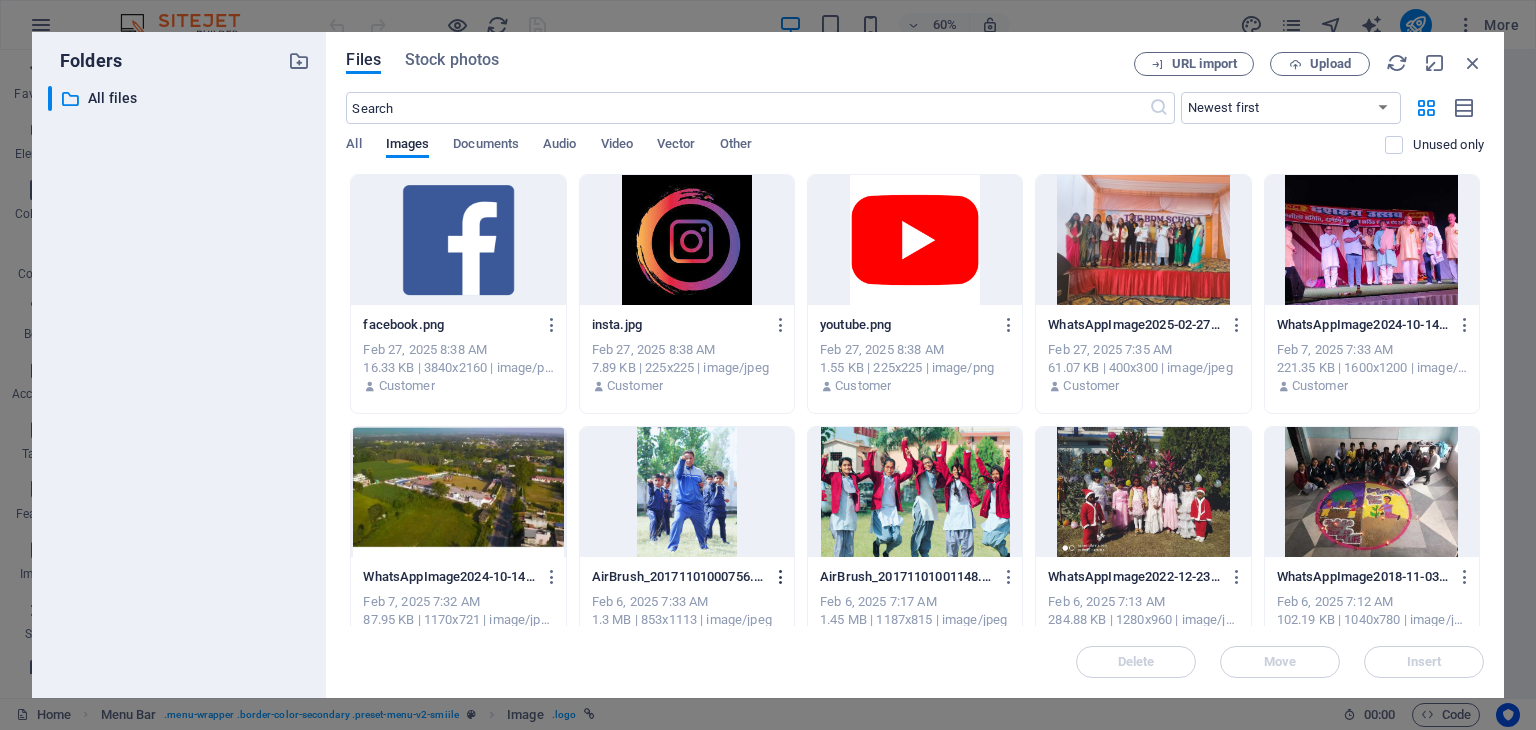 click at bounding box center [781, 577] 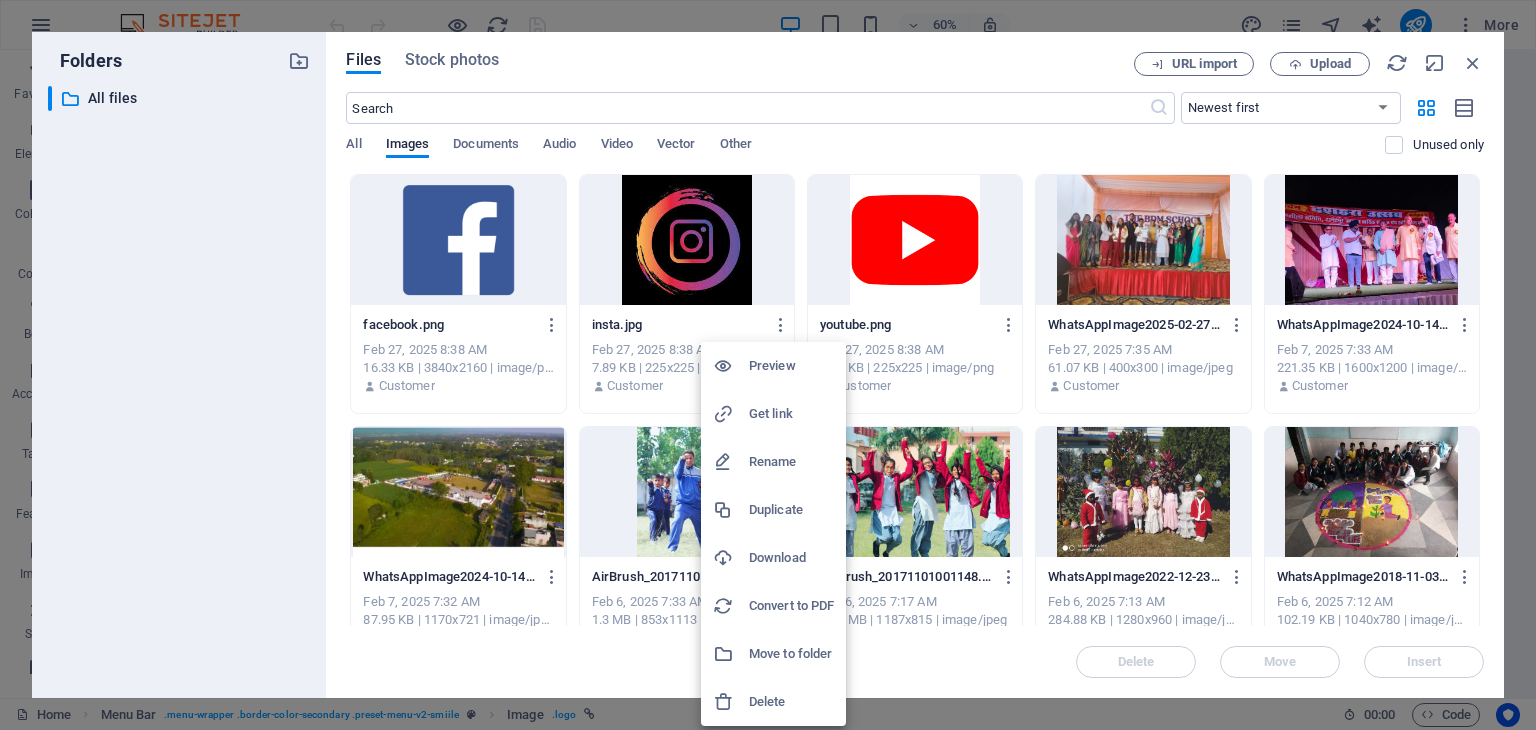 click on "Delete" at bounding box center [791, 702] 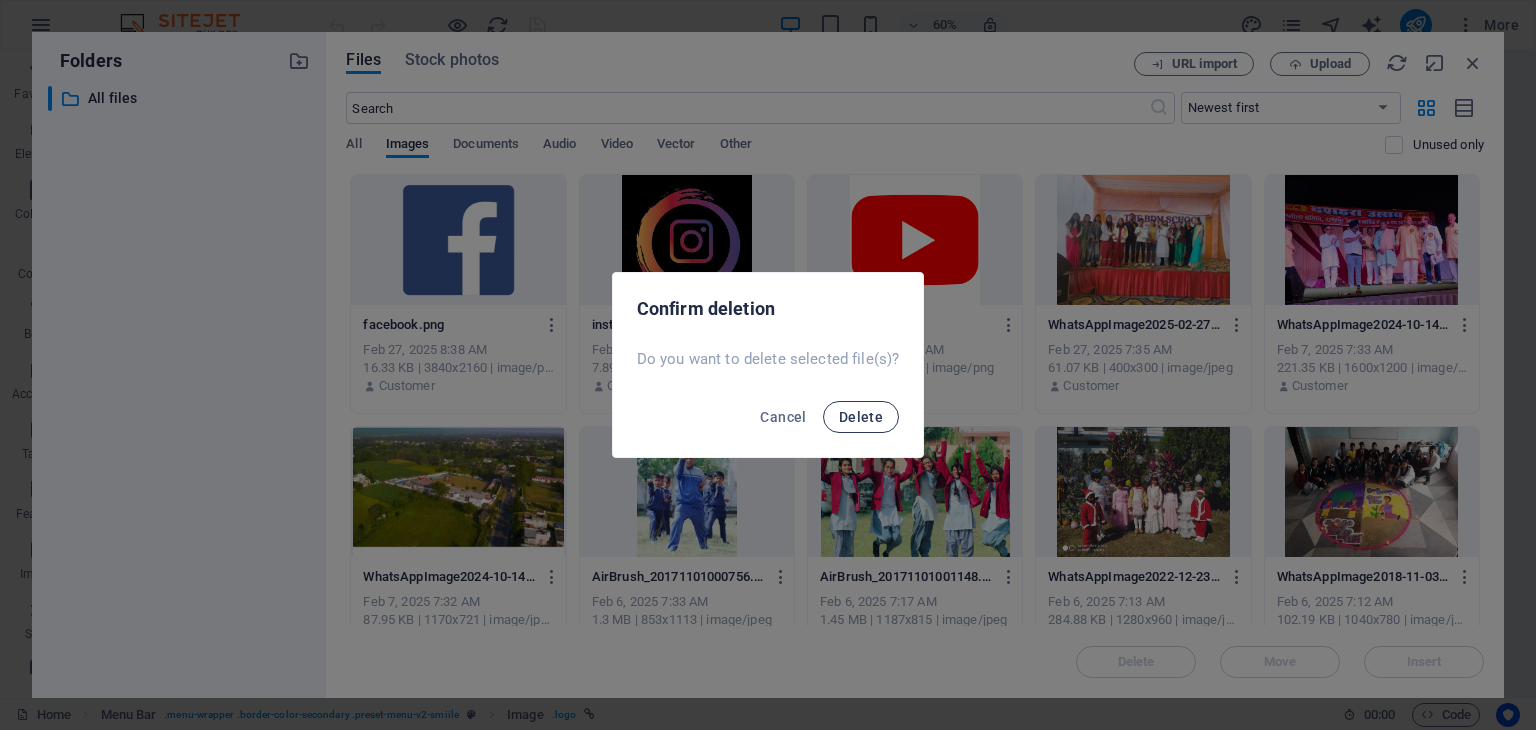 click on "Delete" at bounding box center (861, 417) 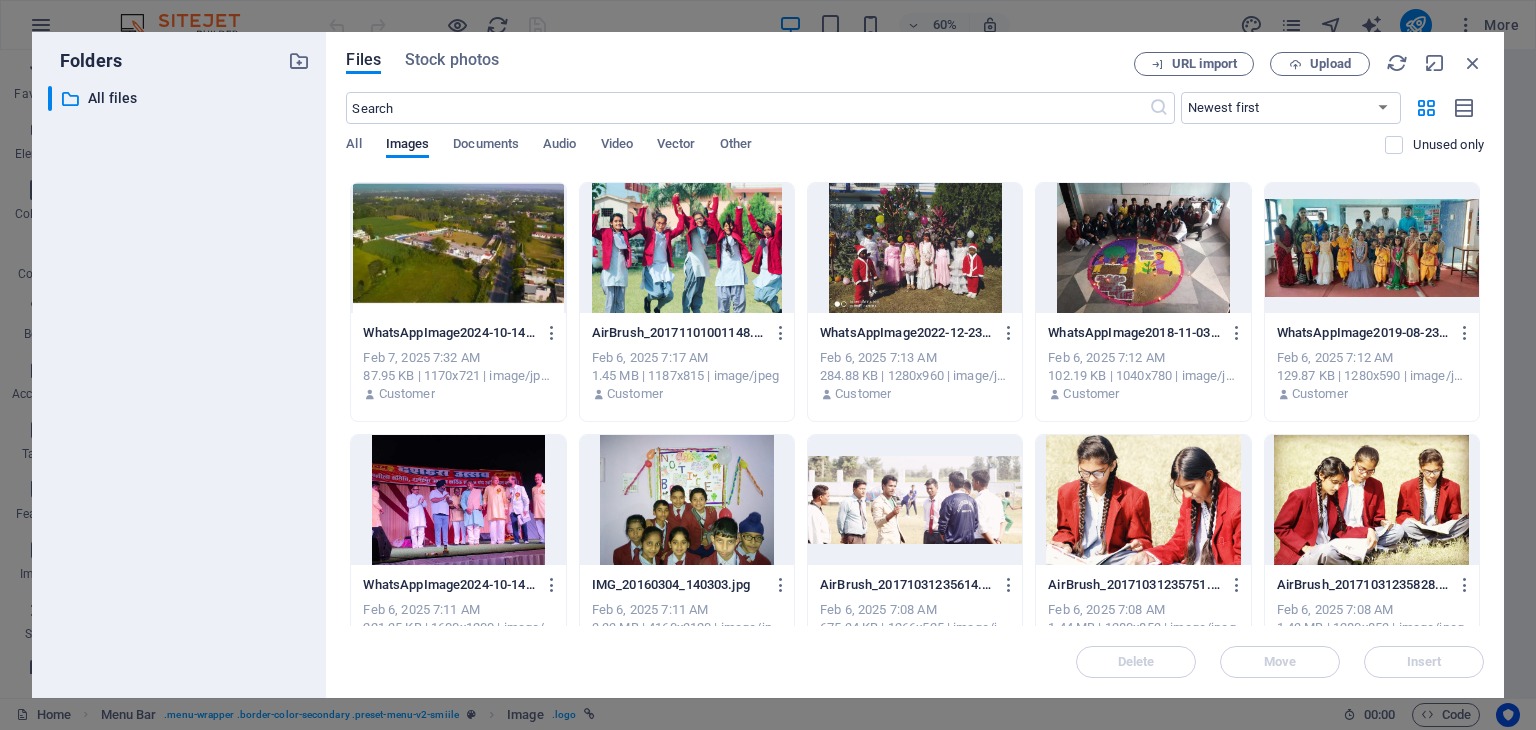scroll, scrollTop: 260, scrollLeft: 0, axis: vertical 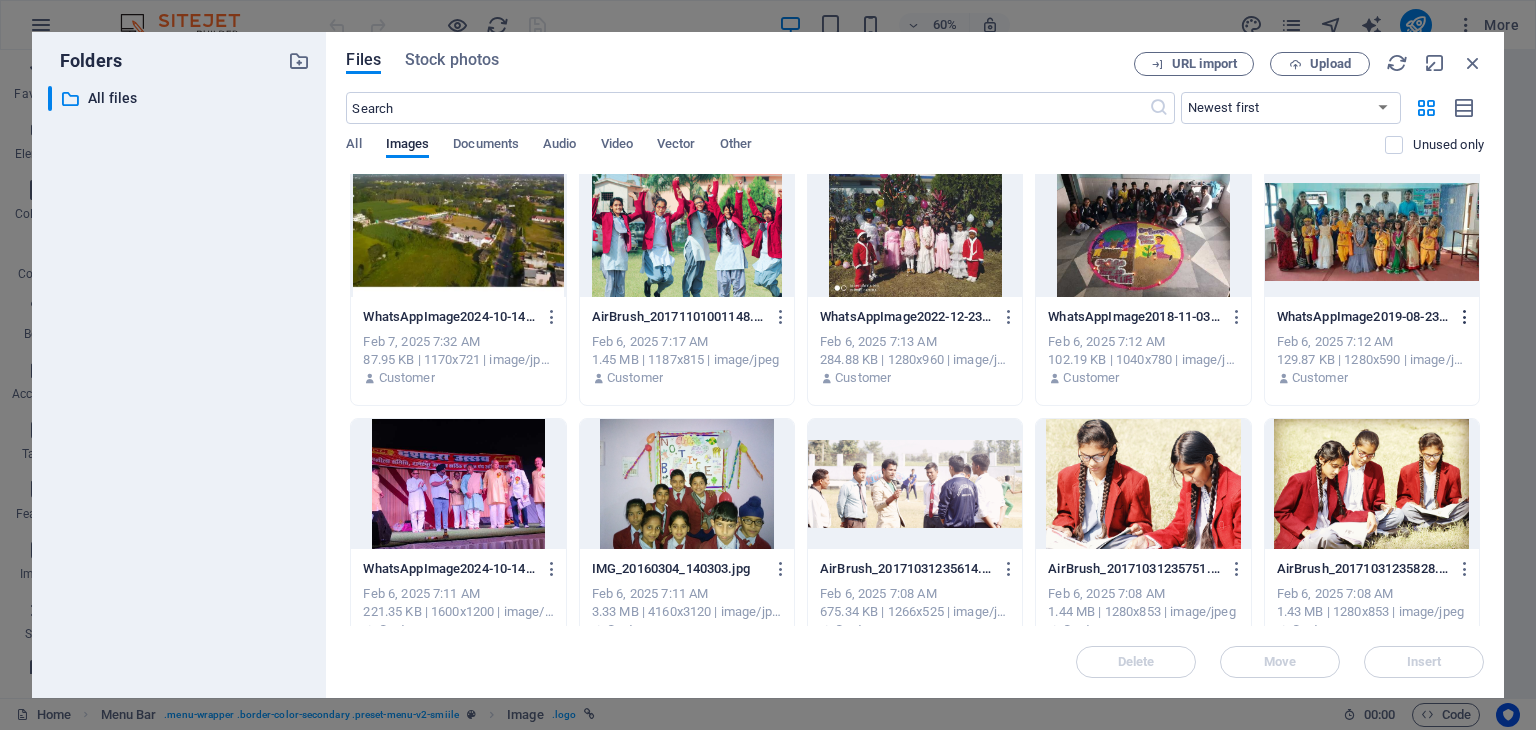 click at bounding box center (1465, 317) 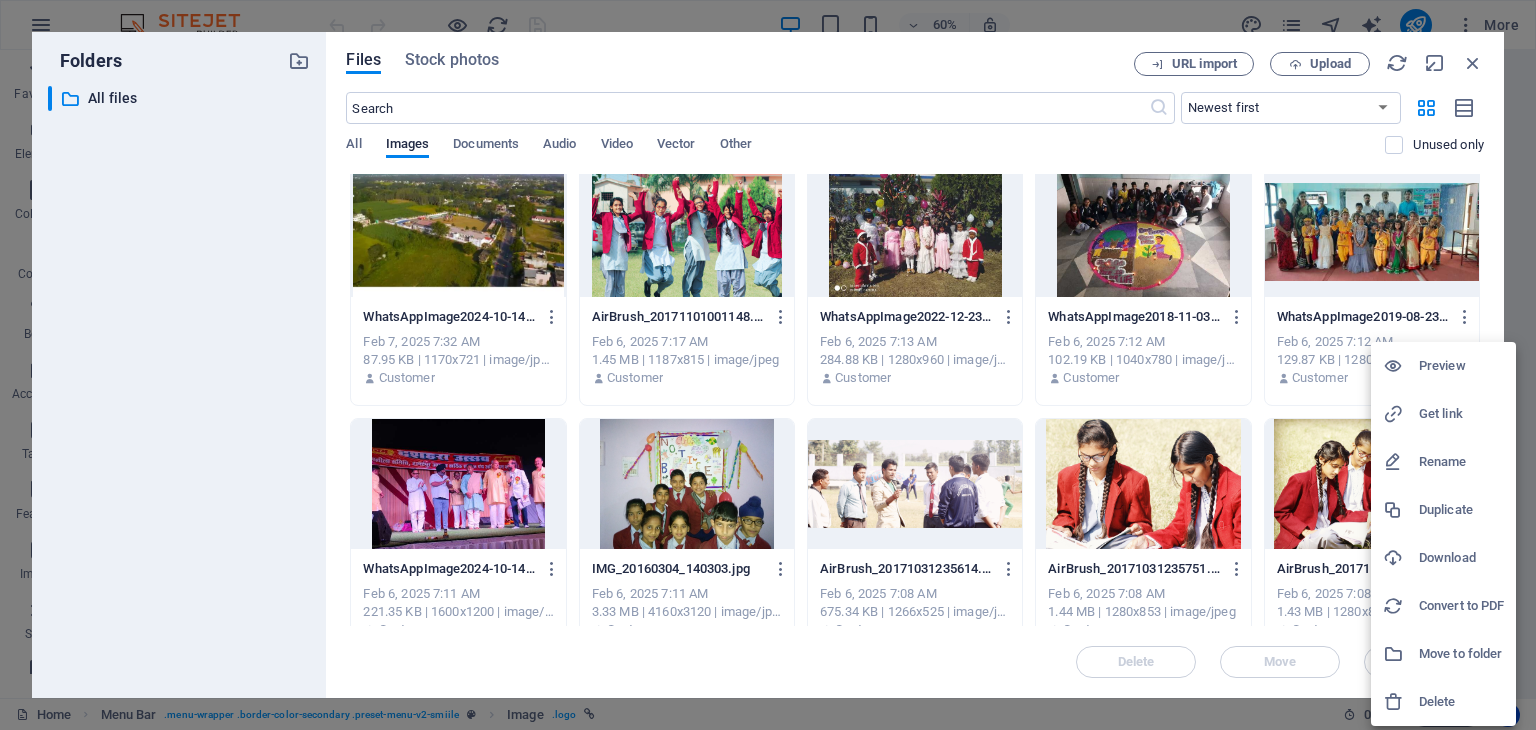 click on "Delete" at bounding box center [1461, 702] 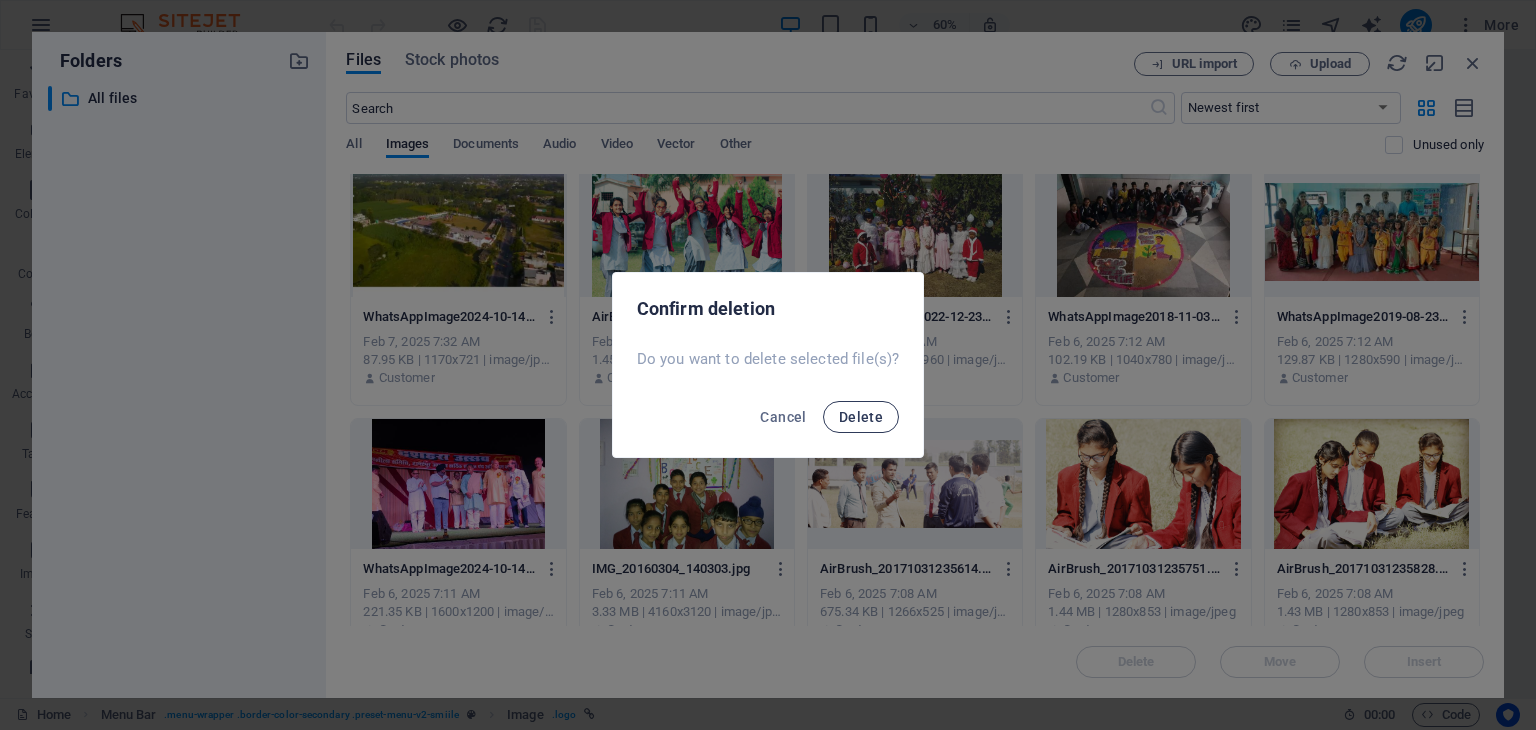 click on "Delete" at bounding box center [861, 417] 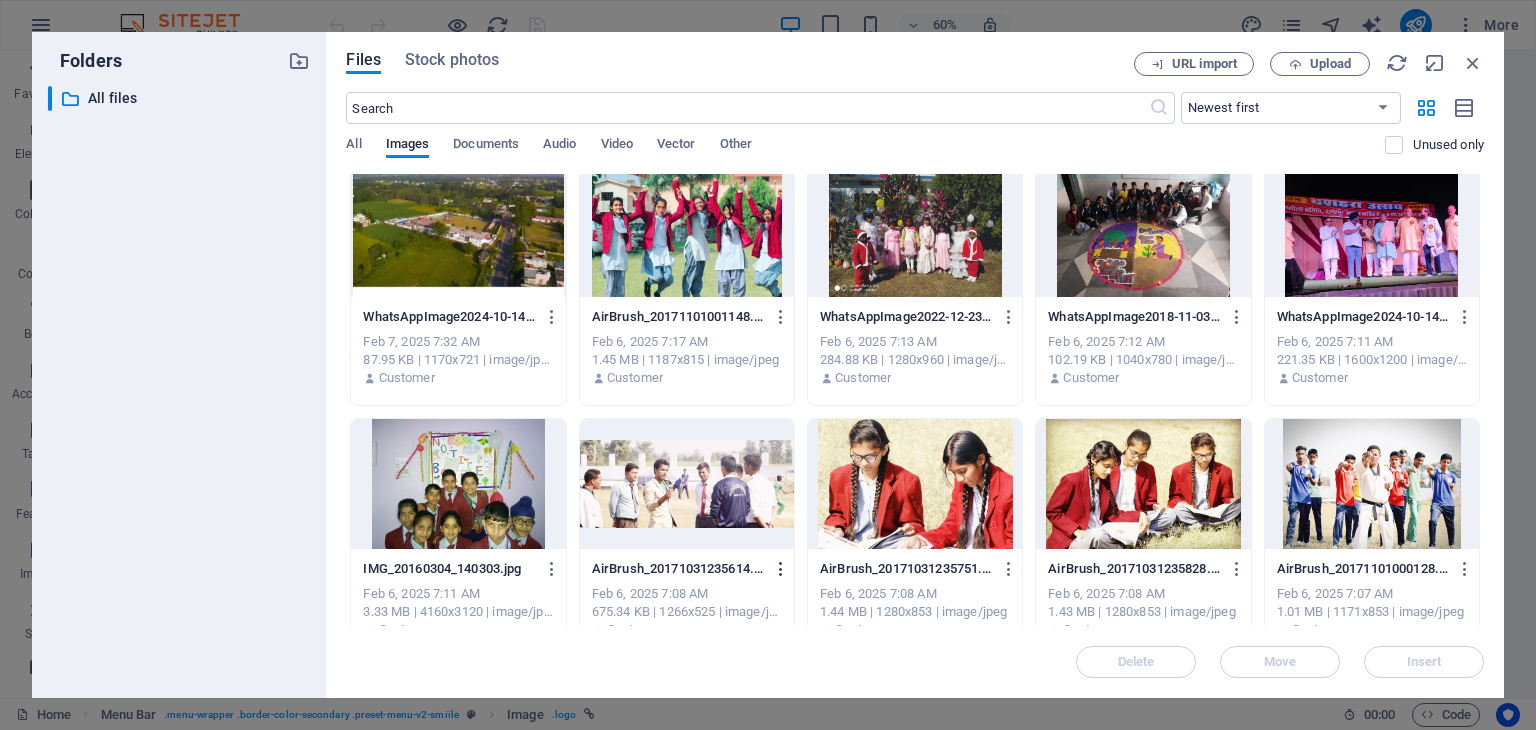 click at bounding box center (781, 569) 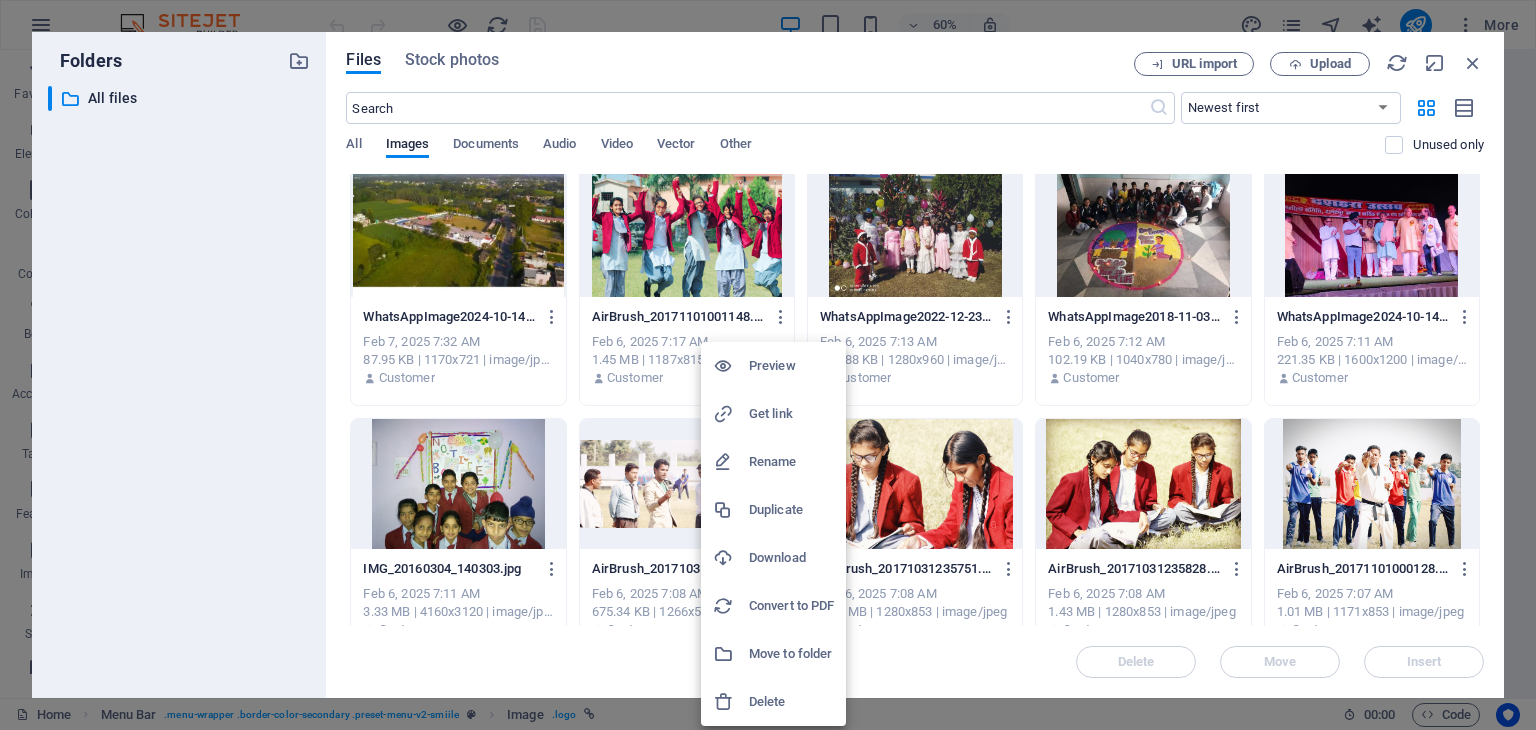 click on "Delete" at bounding box center (791, 702) 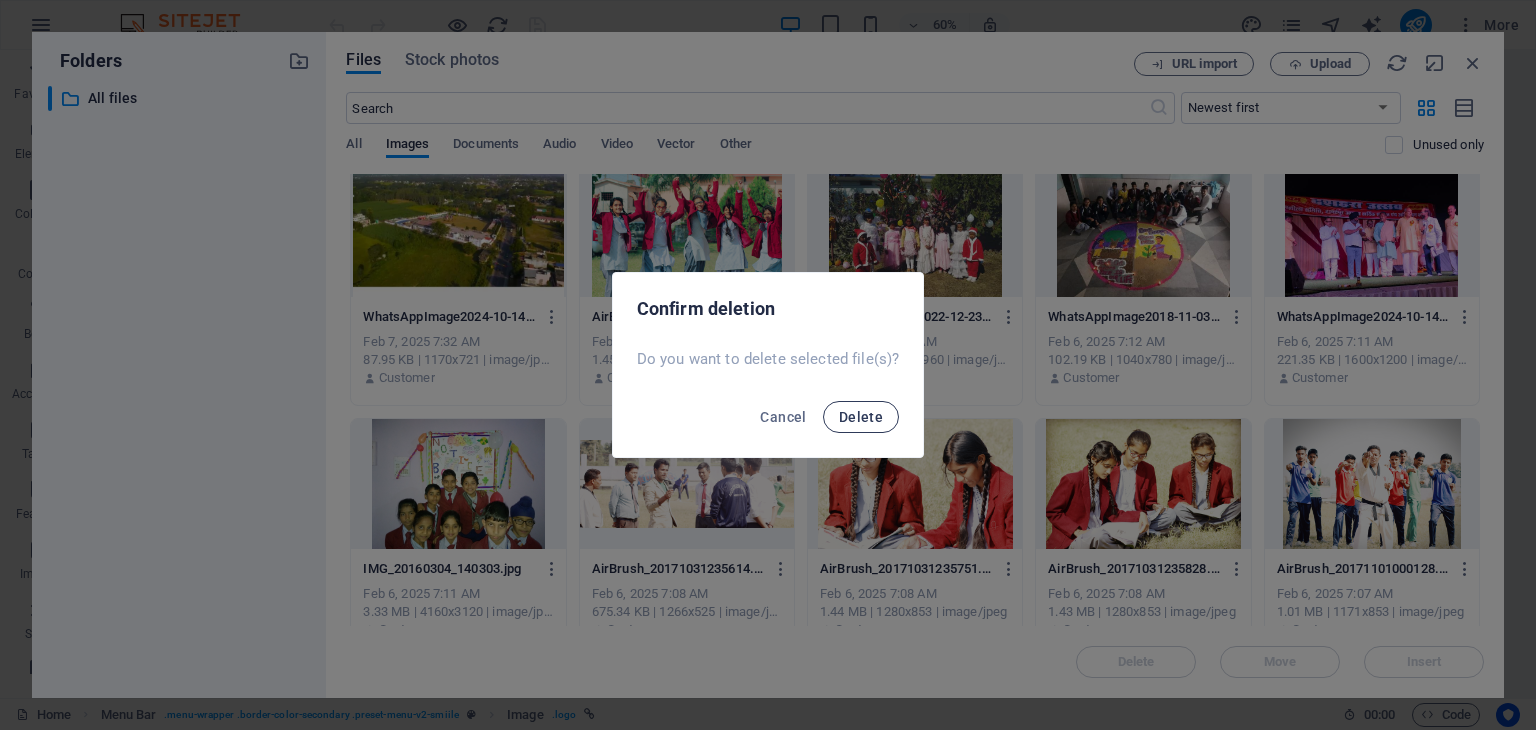 click on "Delete" at bounding box center [861, 417] 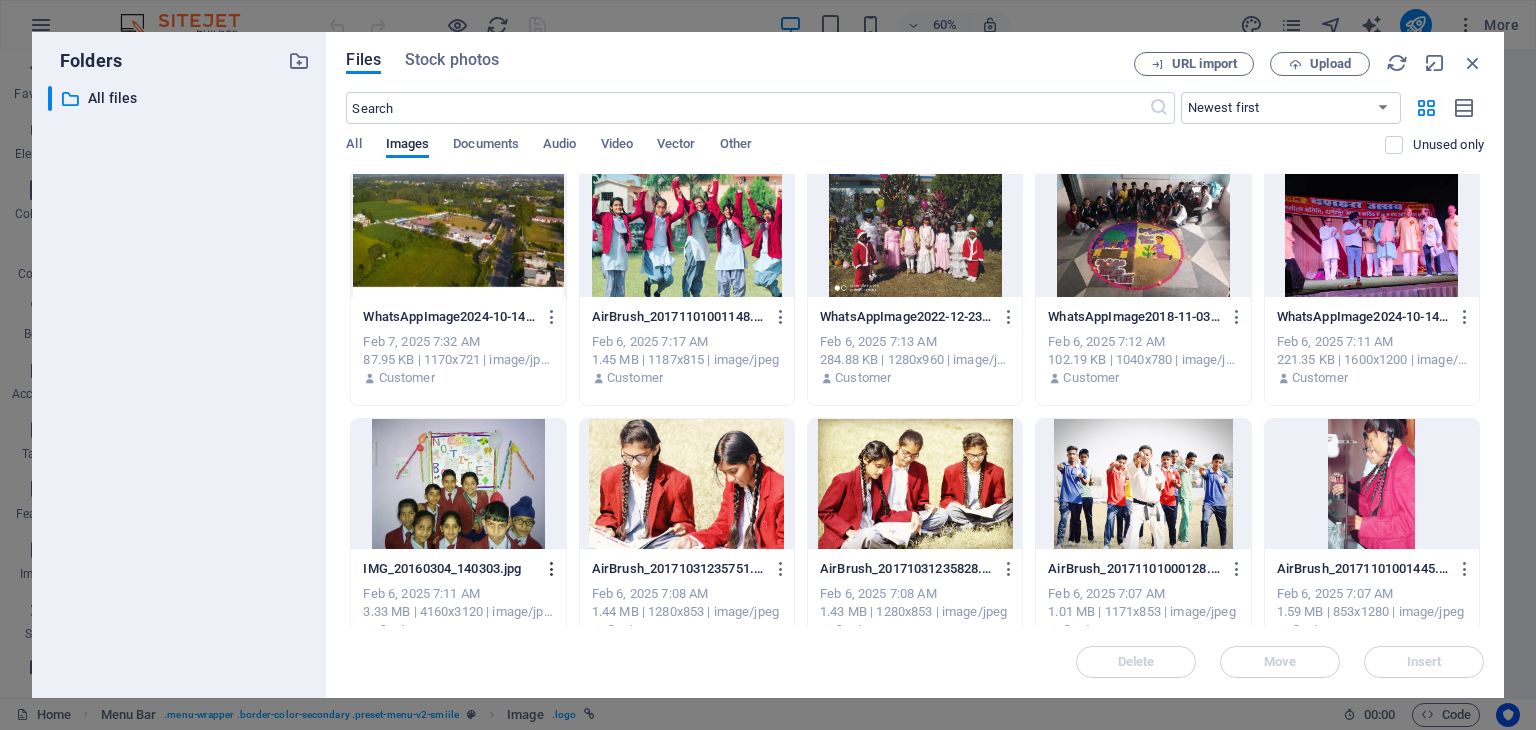 click at bounding box center [552, 569] 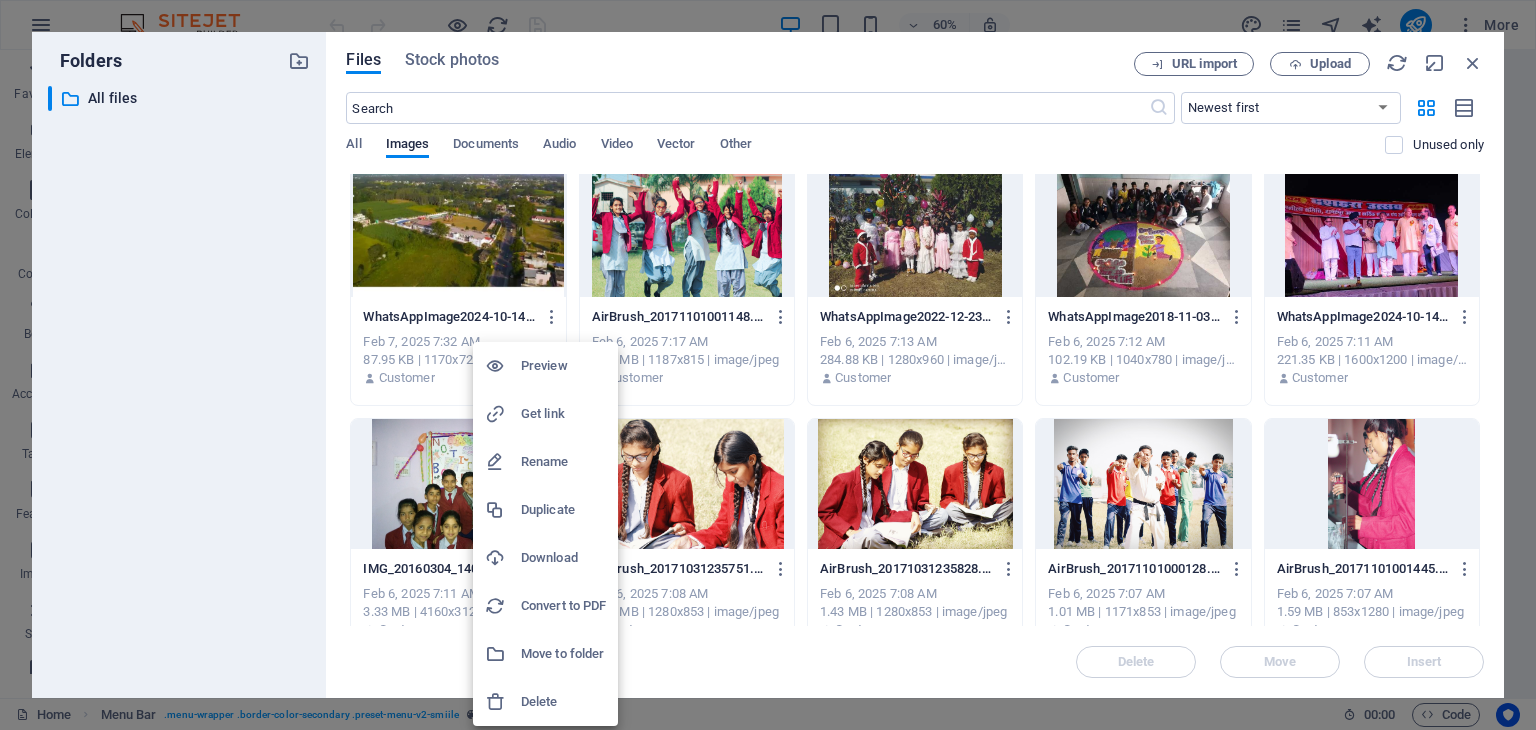 click on "Delete" at bounding box center [563, 702] 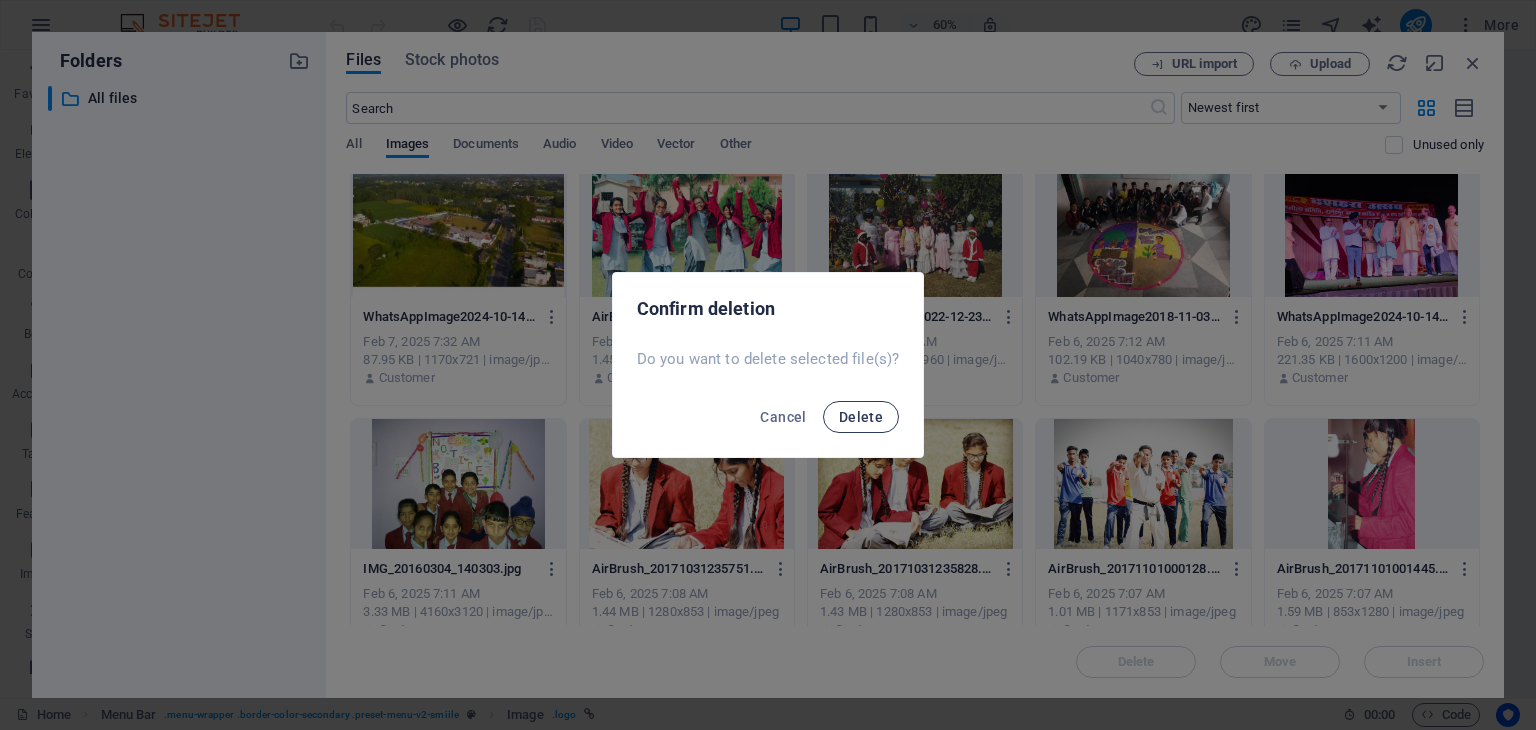click on "Delete" at bounding box center [861, 417] 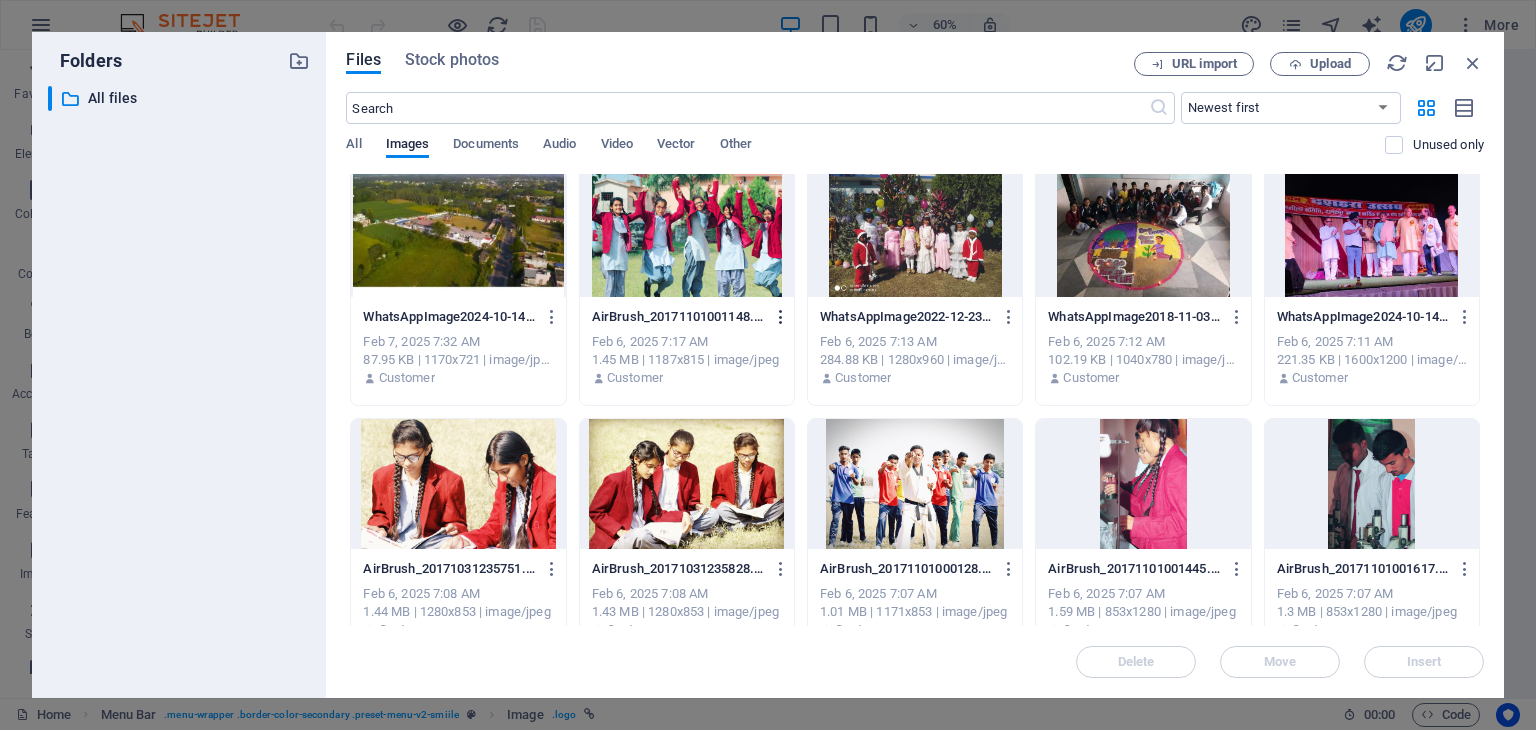 click at bounding box center (781, 317) 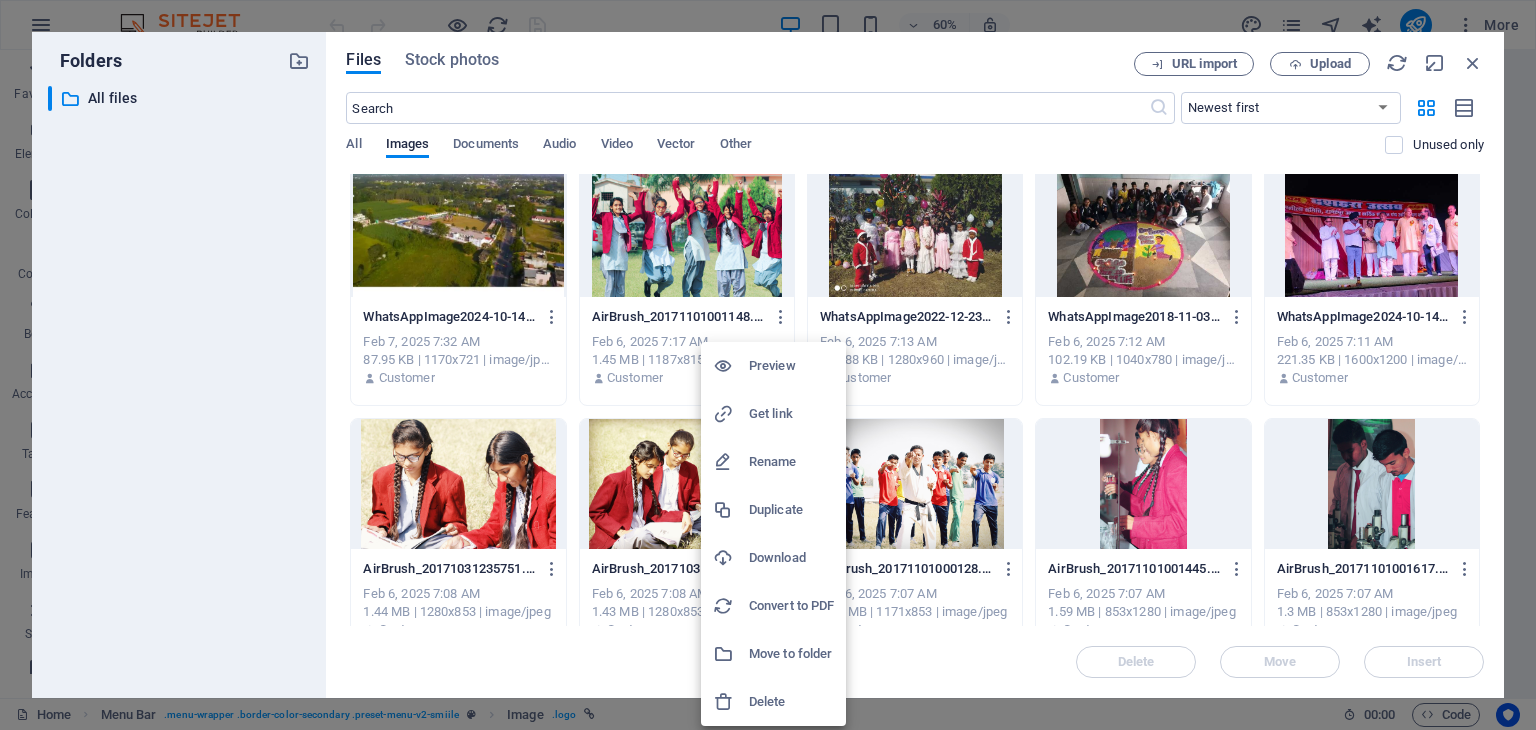 click on "Delete" at bounding box center [791, 702] 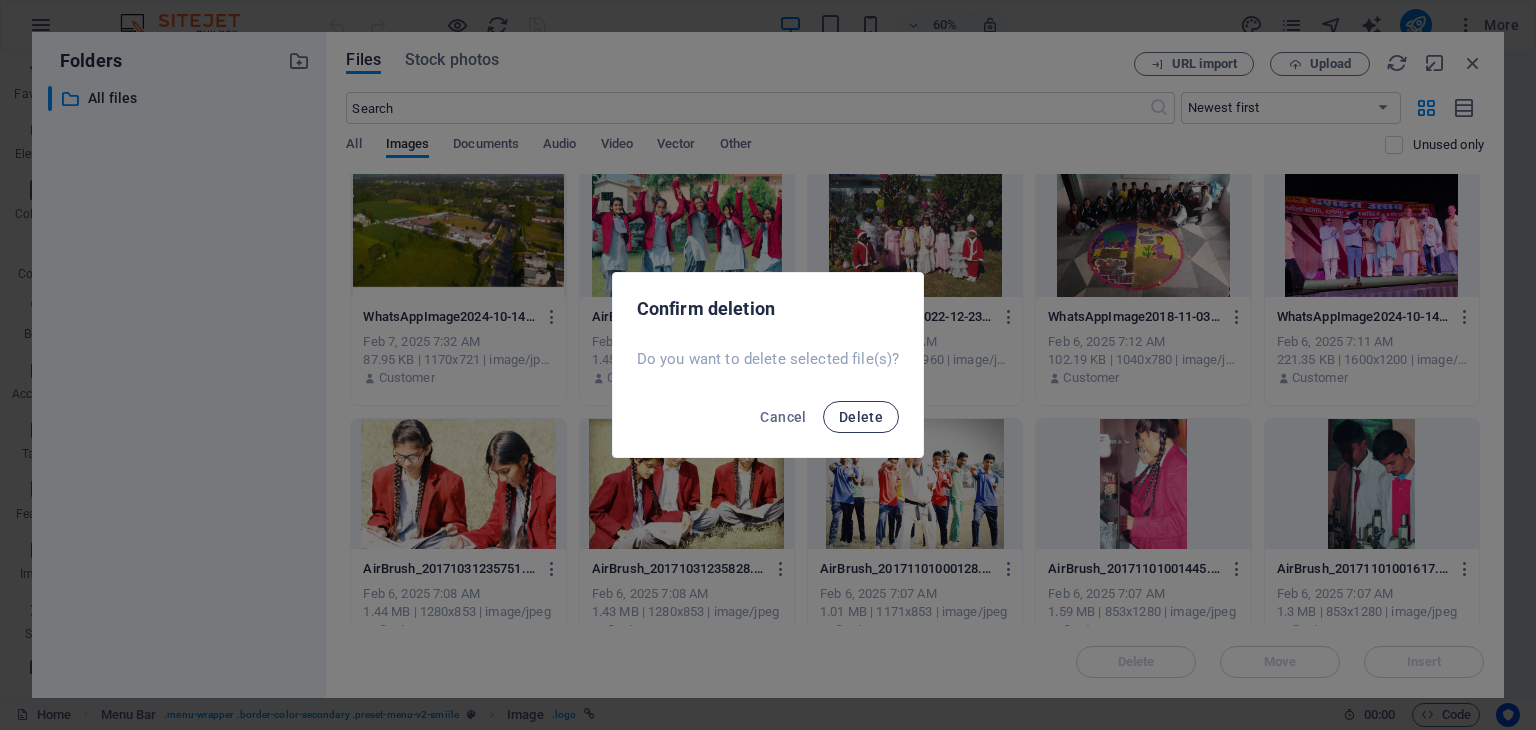 click on "Delete" at bounding box center (861, 417) 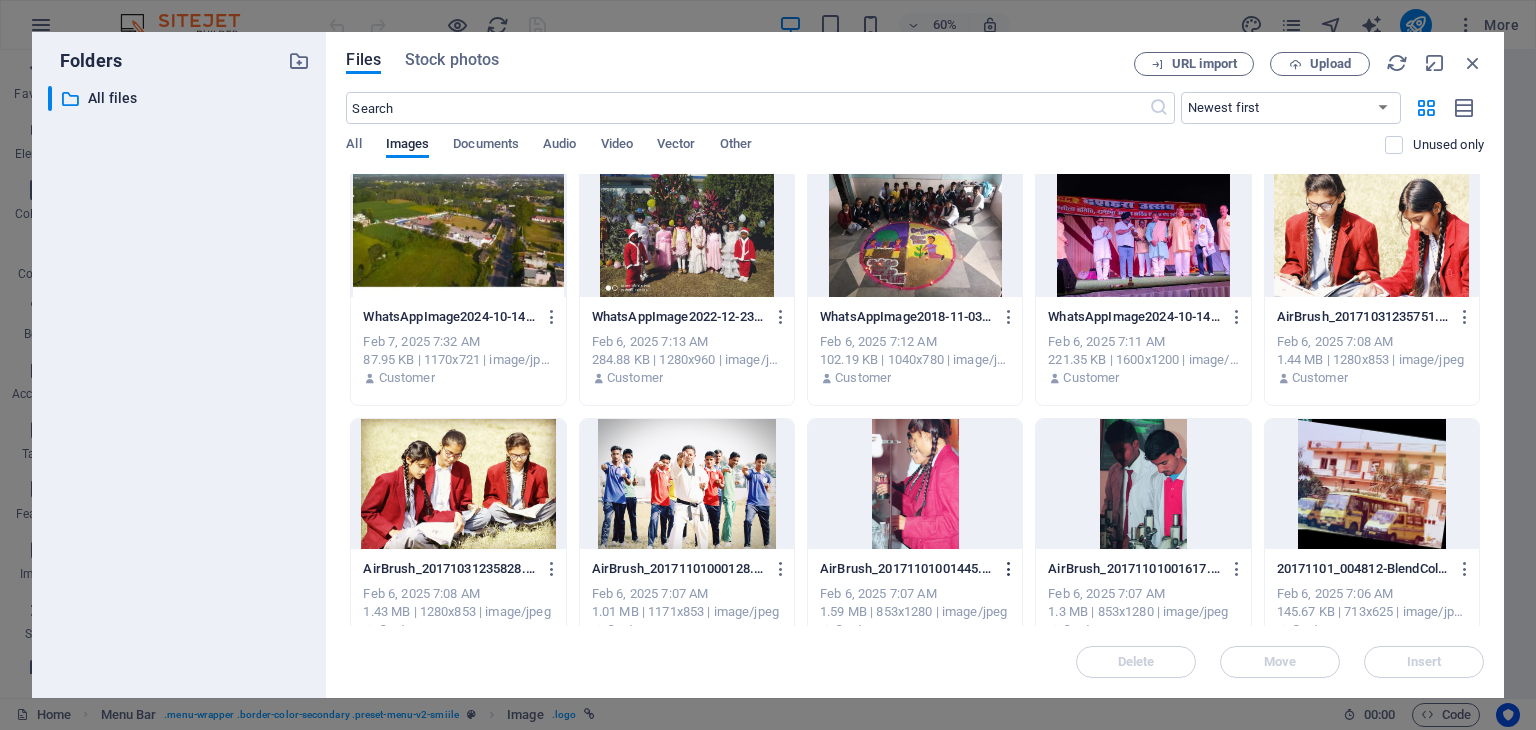 click at bounding box center [1009, 569] 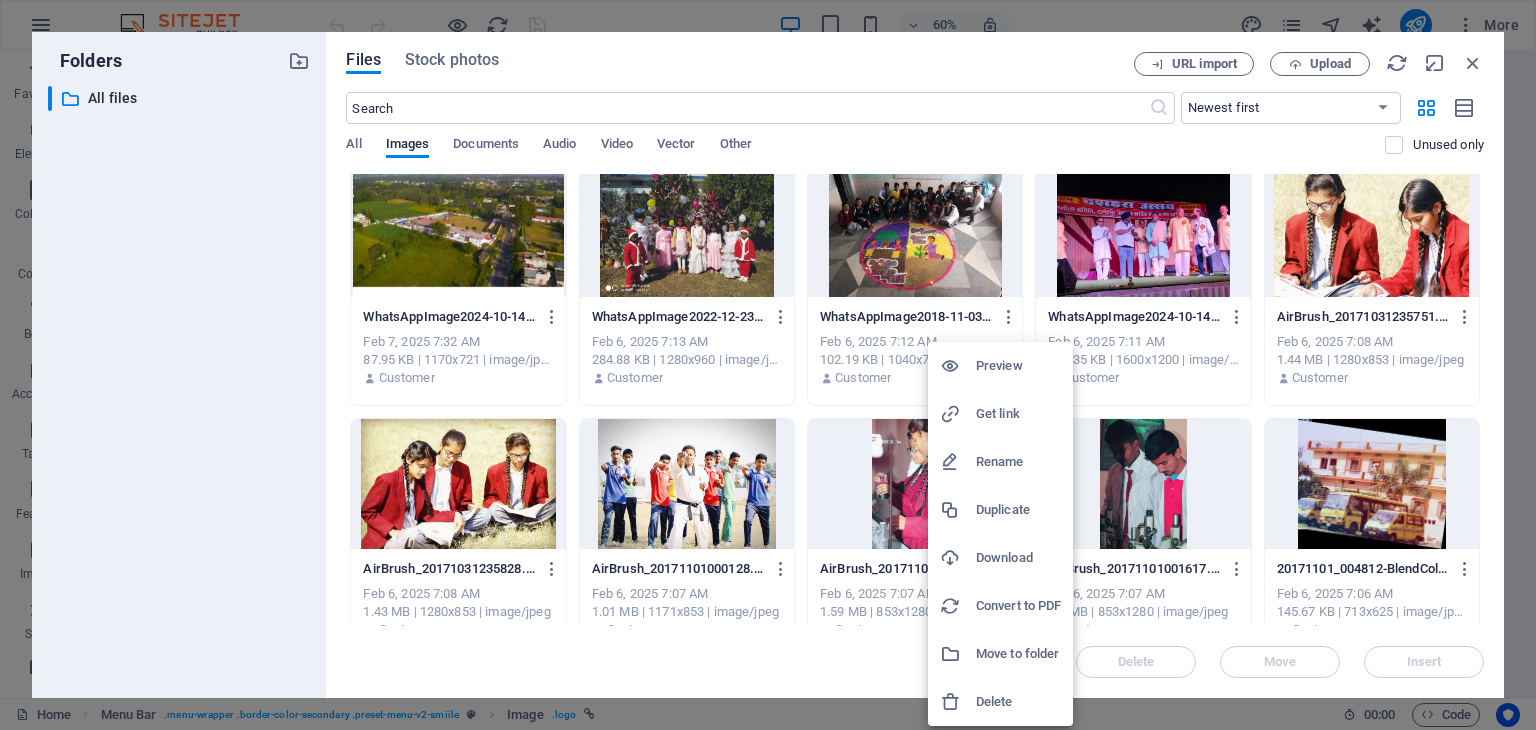 click on "Delete" at bounding box center (1018, 702) 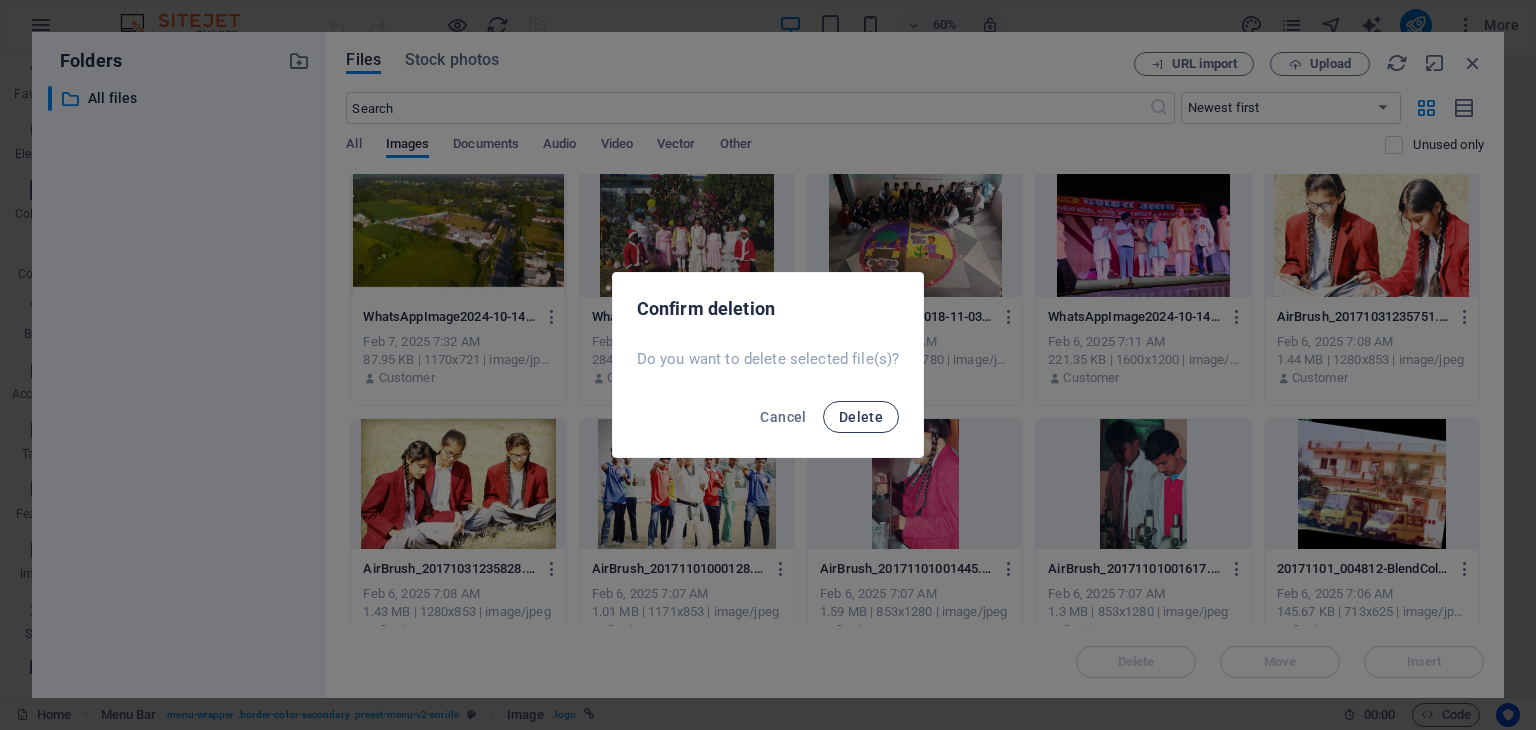 click on "Delete" at bounding box center (861, 417) 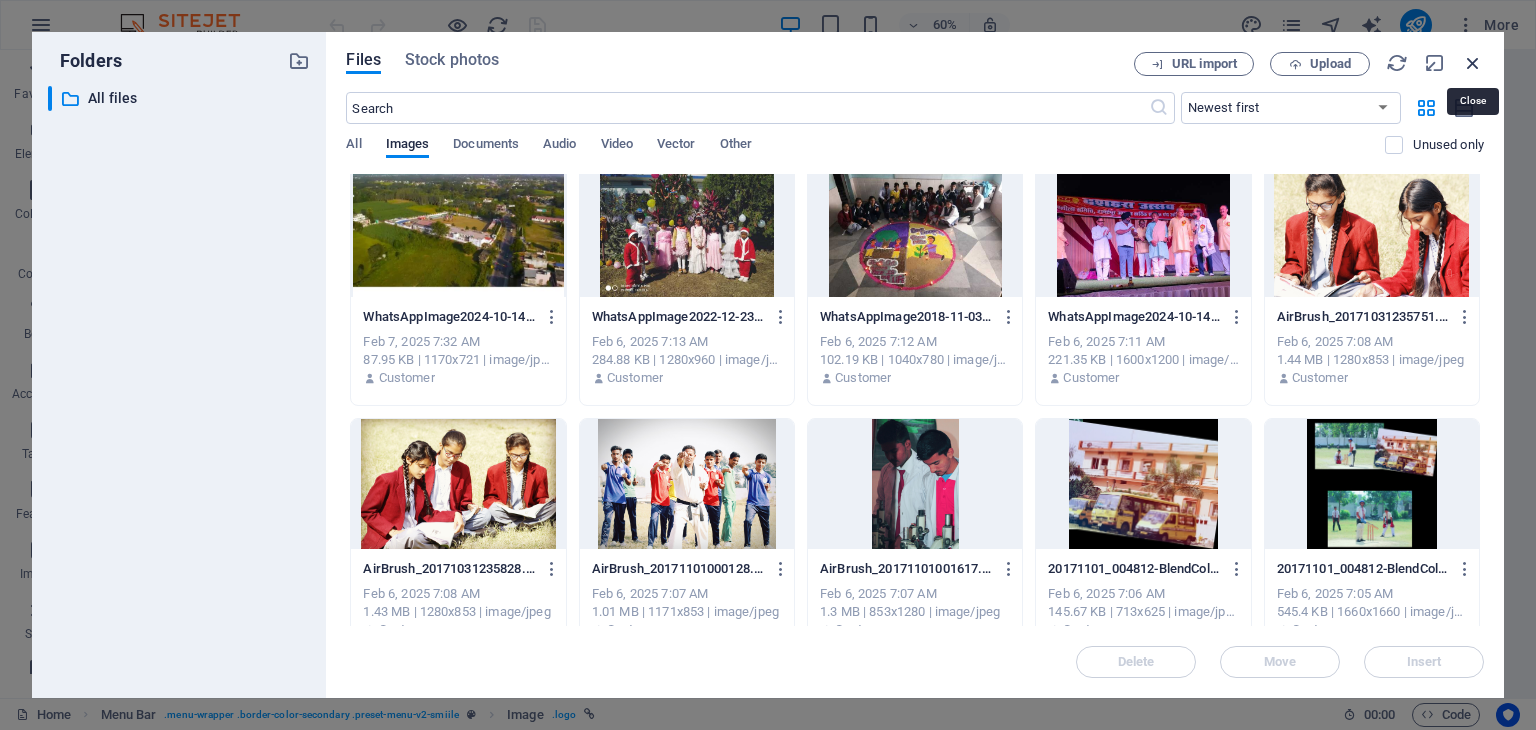 click at bounding box center [1473, 63] 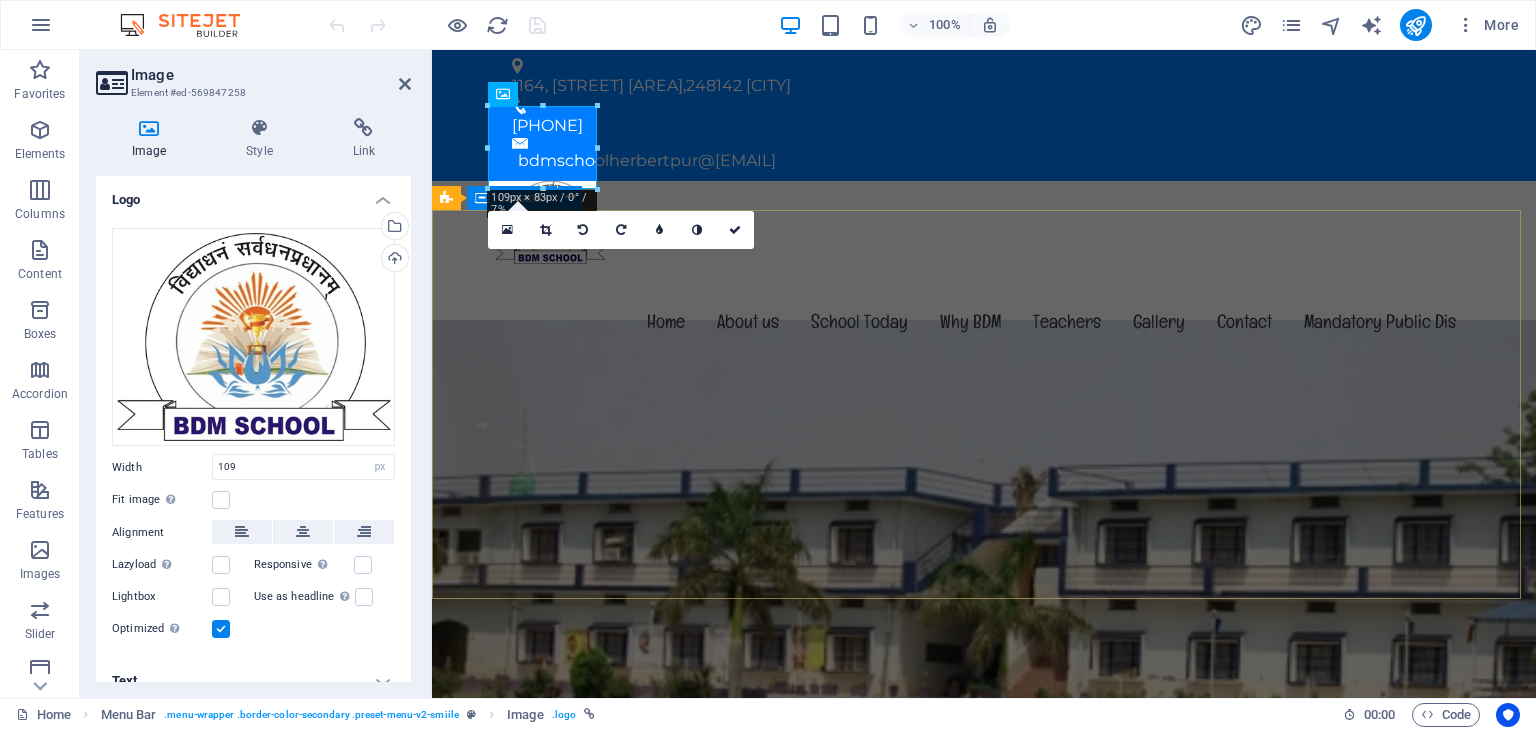 click on "Welcome to  THE BDM SCHOOL An English Medium Co-Educational School Learn more" at bounding box center [984, 1035] 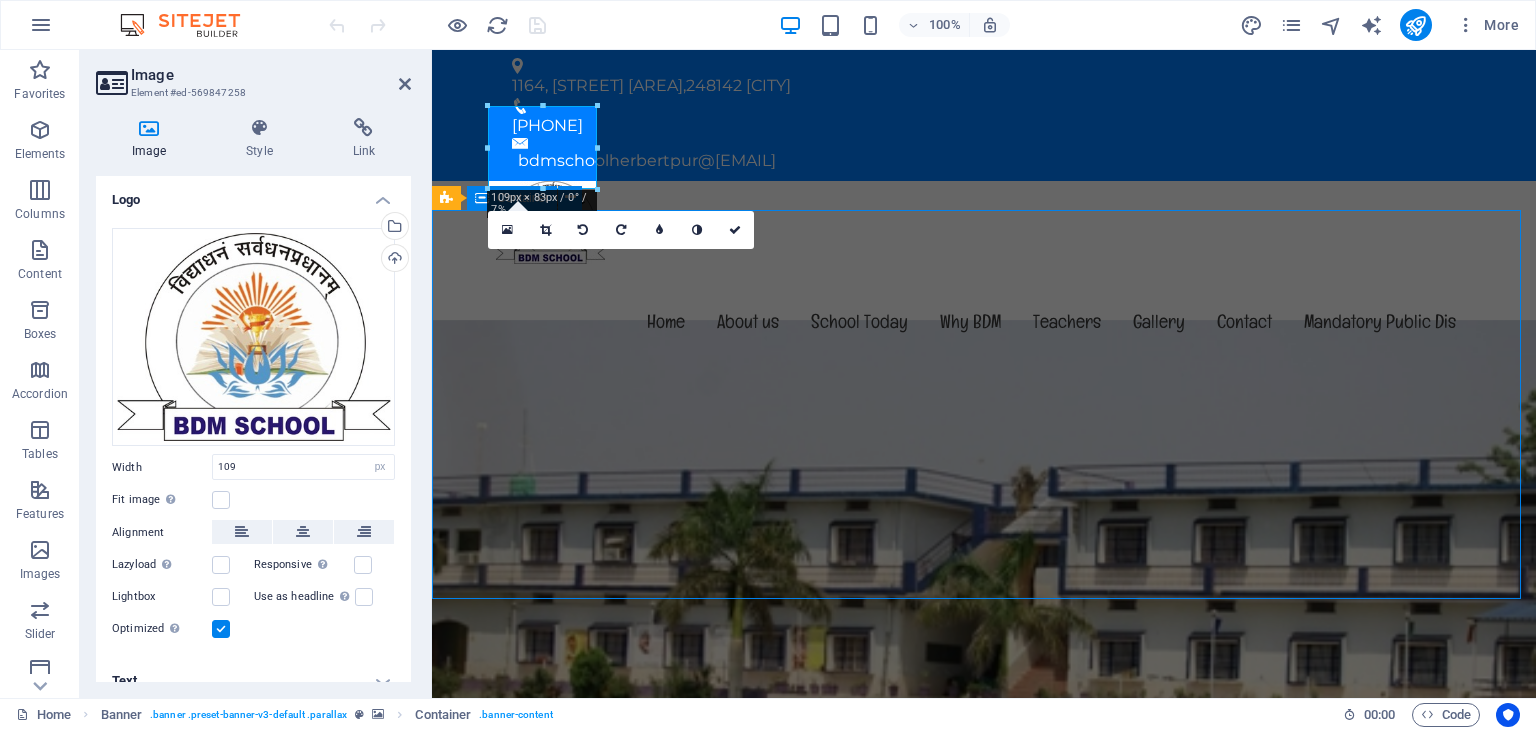 click on "Welcome to  THE BDM SCHOOL An English Medium Co-Educational School Learn more" at bounding box center [984, 1035] 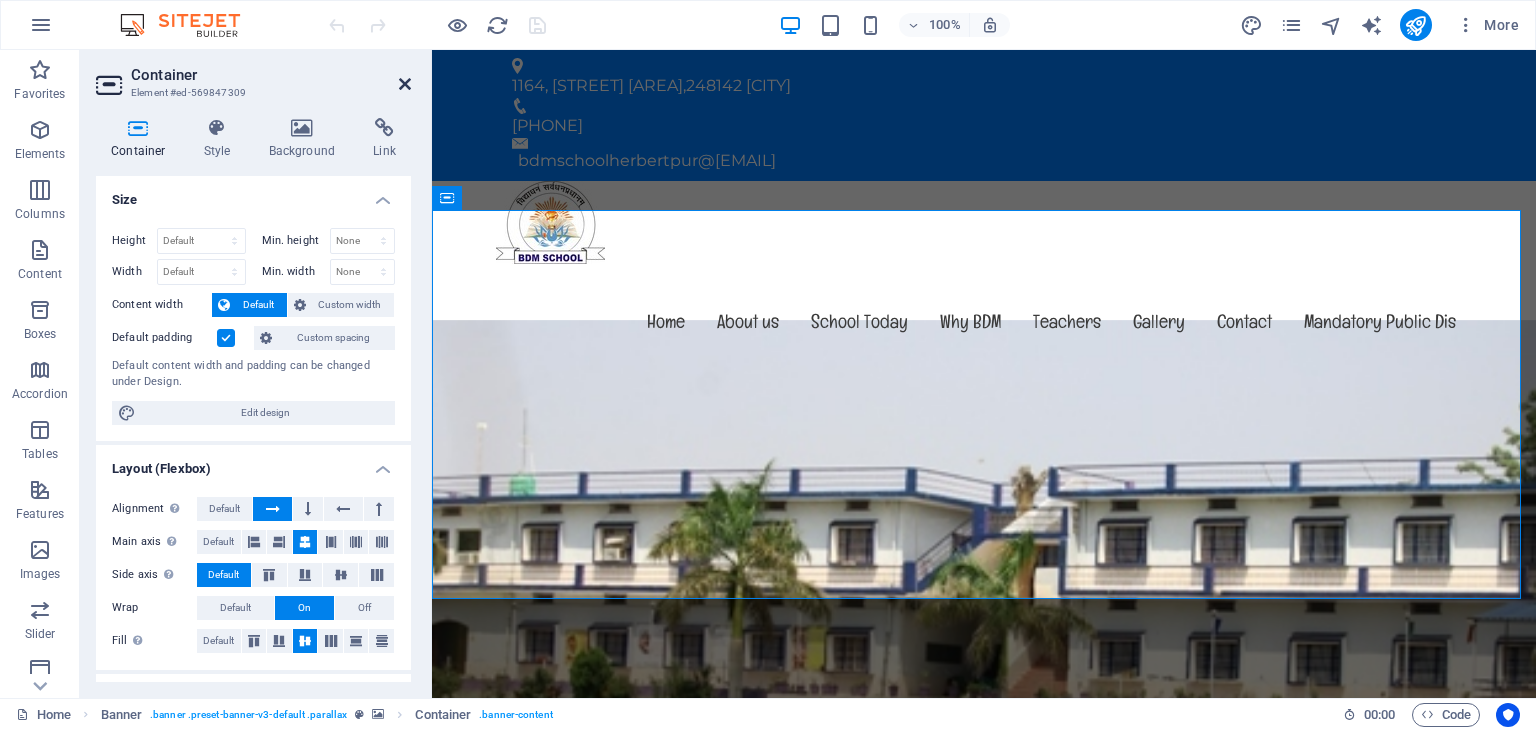 click at bounding box center [405, 84] 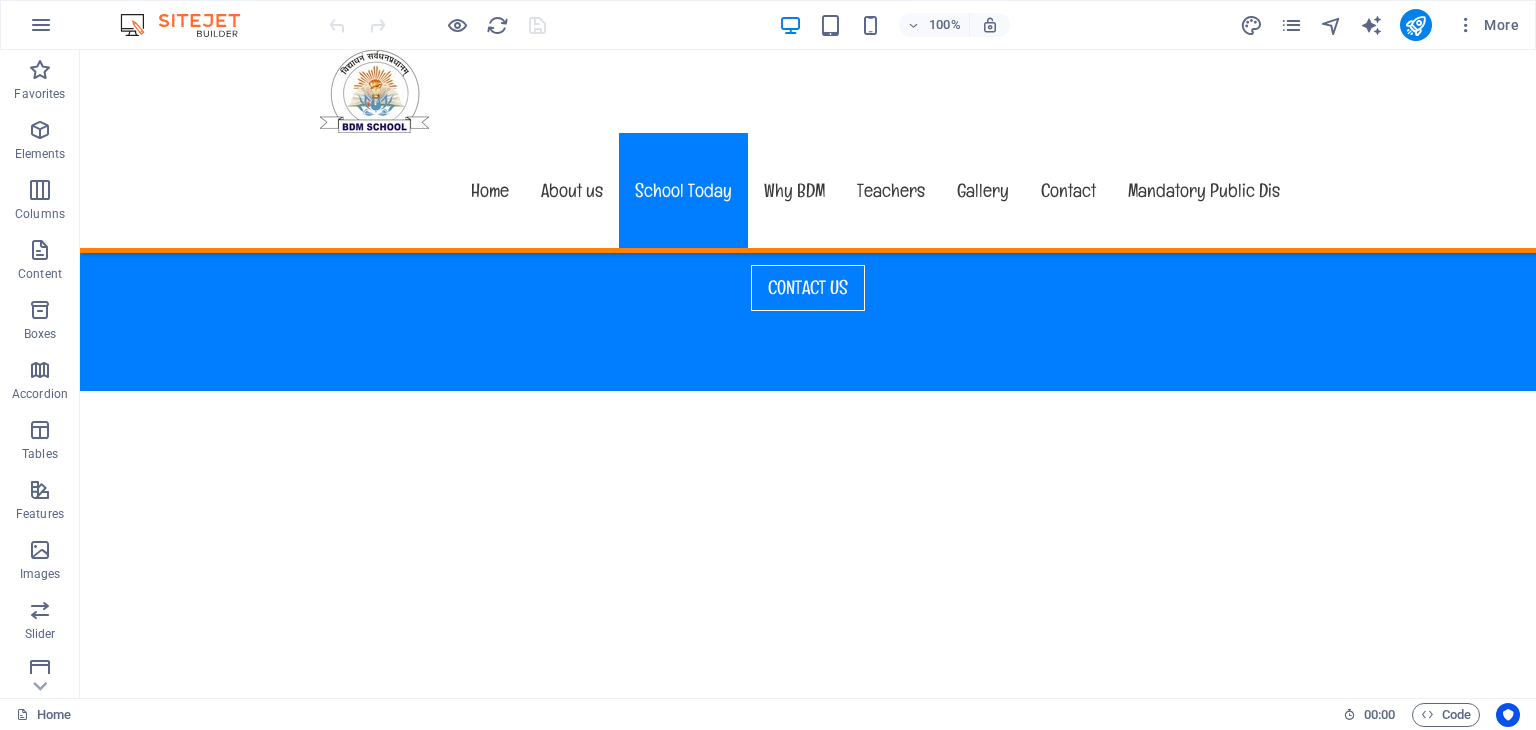 scroll, scrollTop: 2333, scrollLeft: 0, axis: vertical 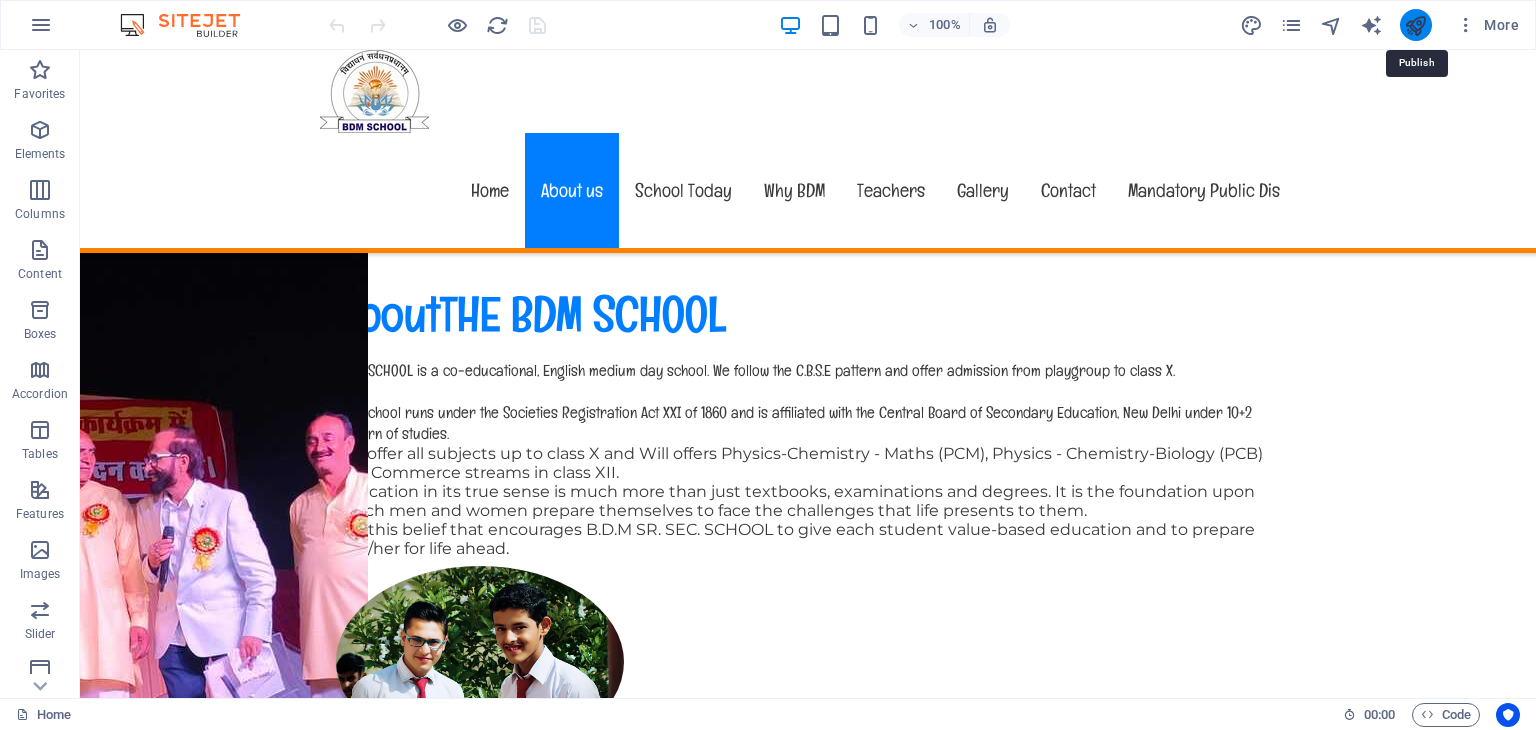 click at bounding box center [1415, 25] 